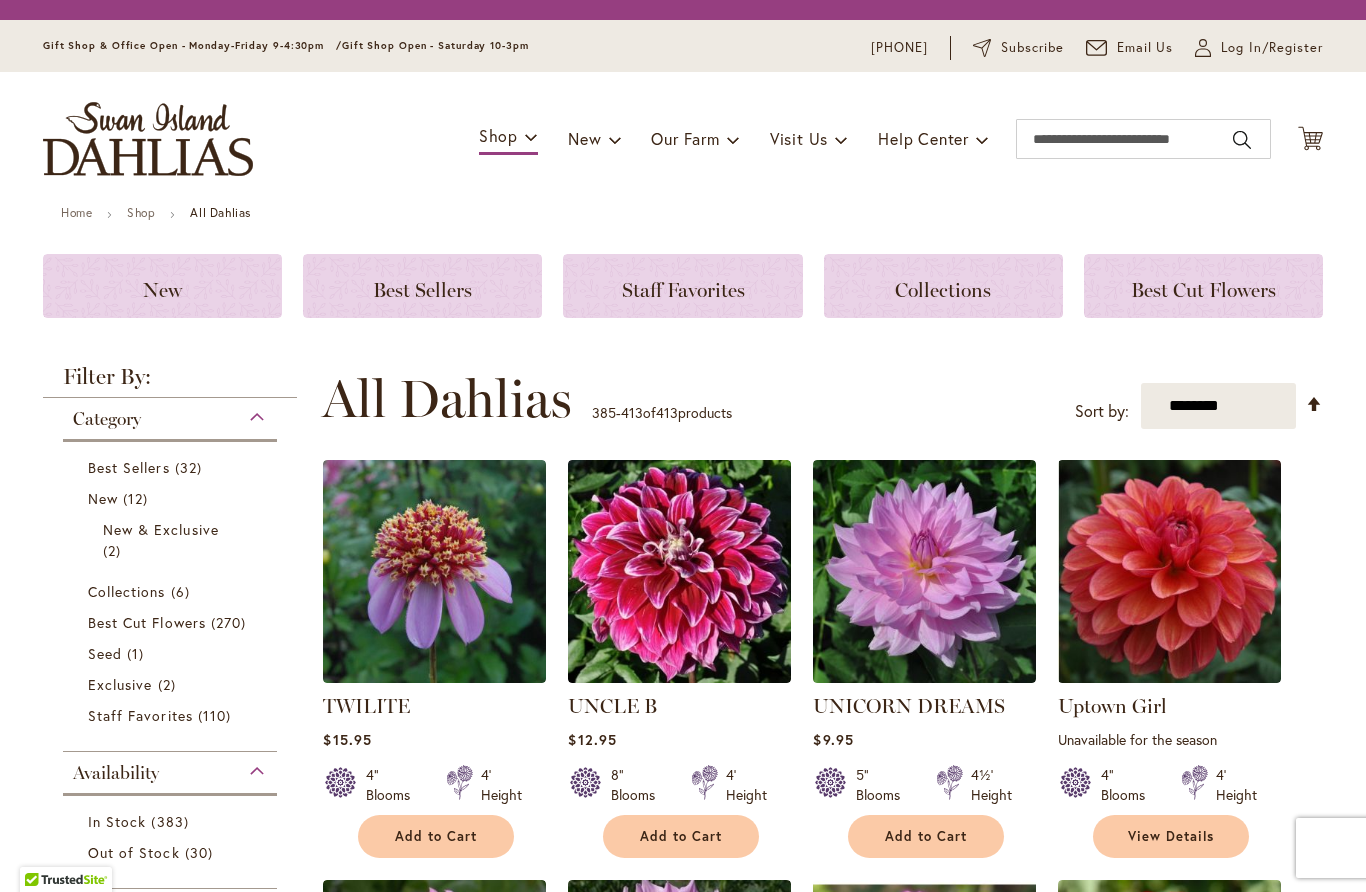 scroll, scrollTop: 0, scrollLeft: 0, axis: both 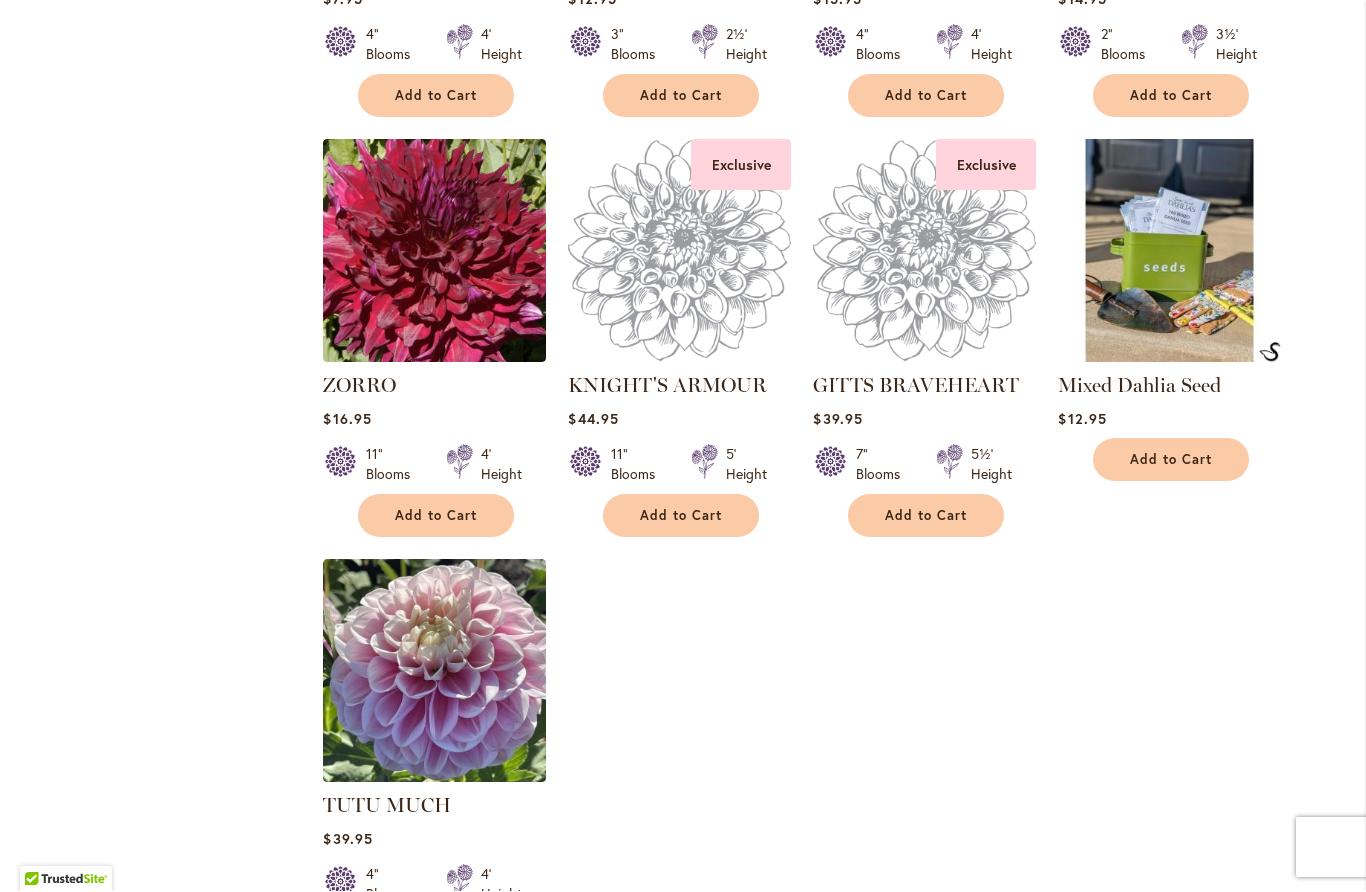 click at bounding box center [679, 251] 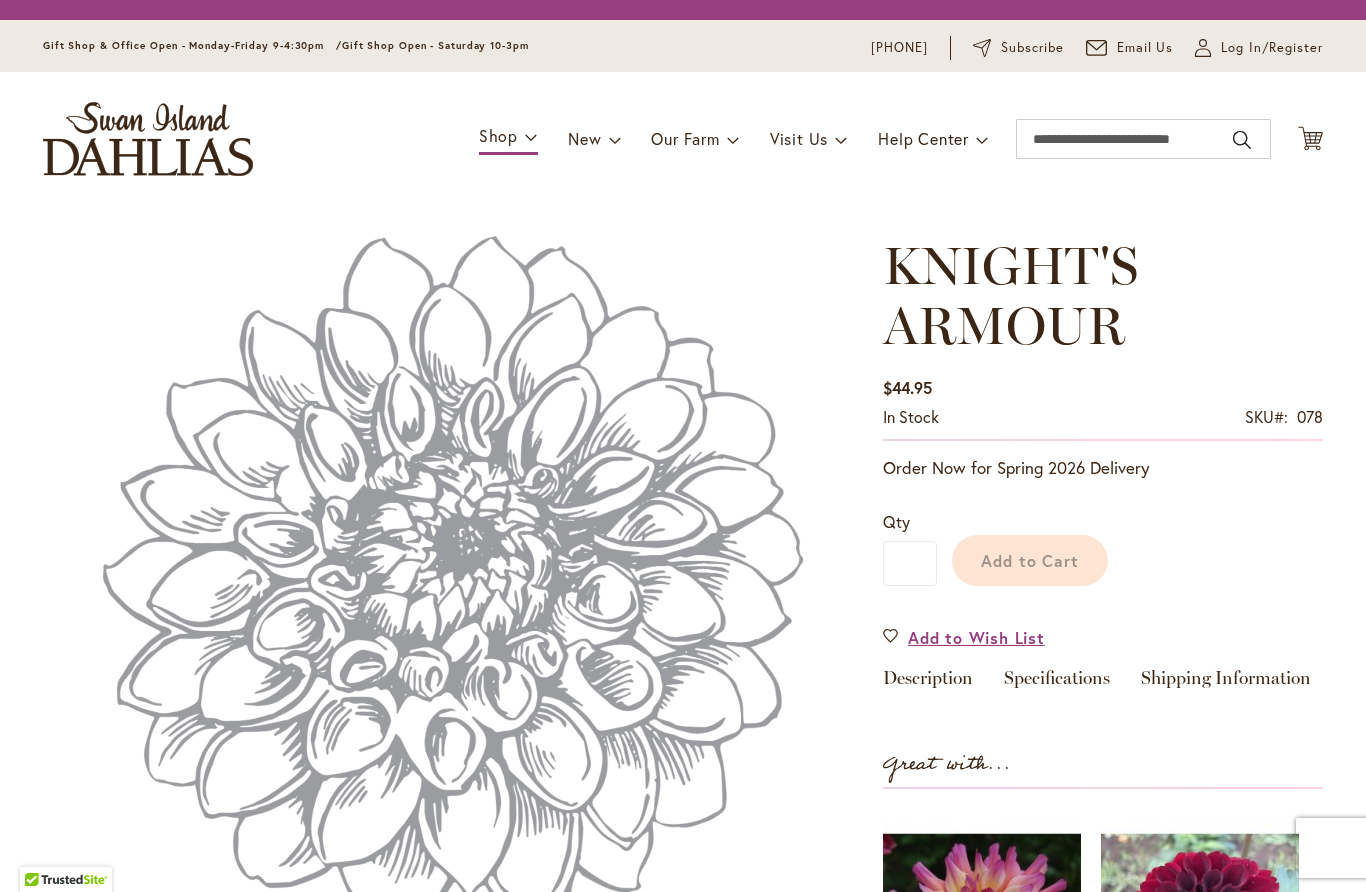 scroll, scrollTop: 0, scrollLeft: 0, axis: both 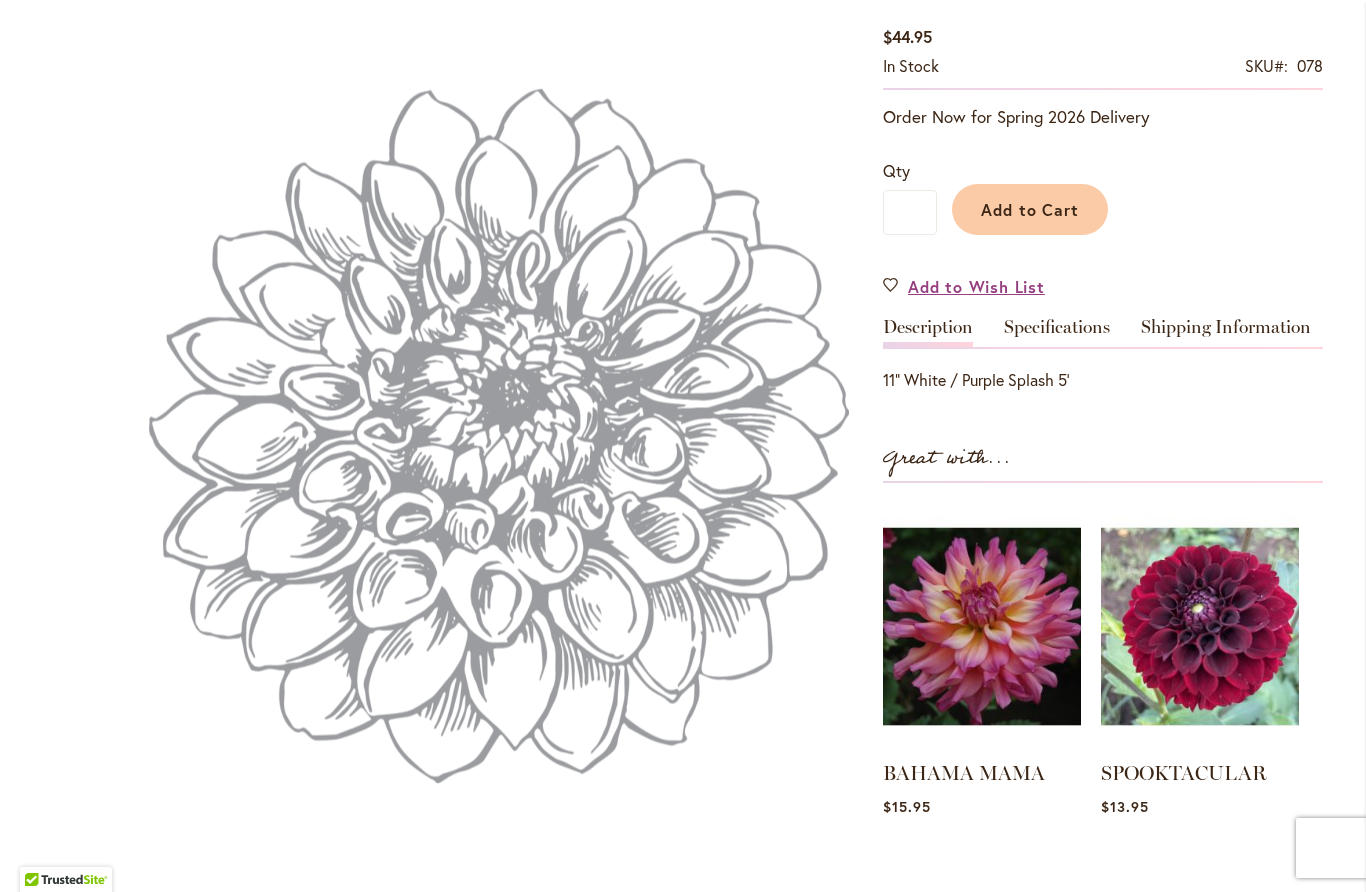 click on "Specifications" at bounding box center [1057, 332] 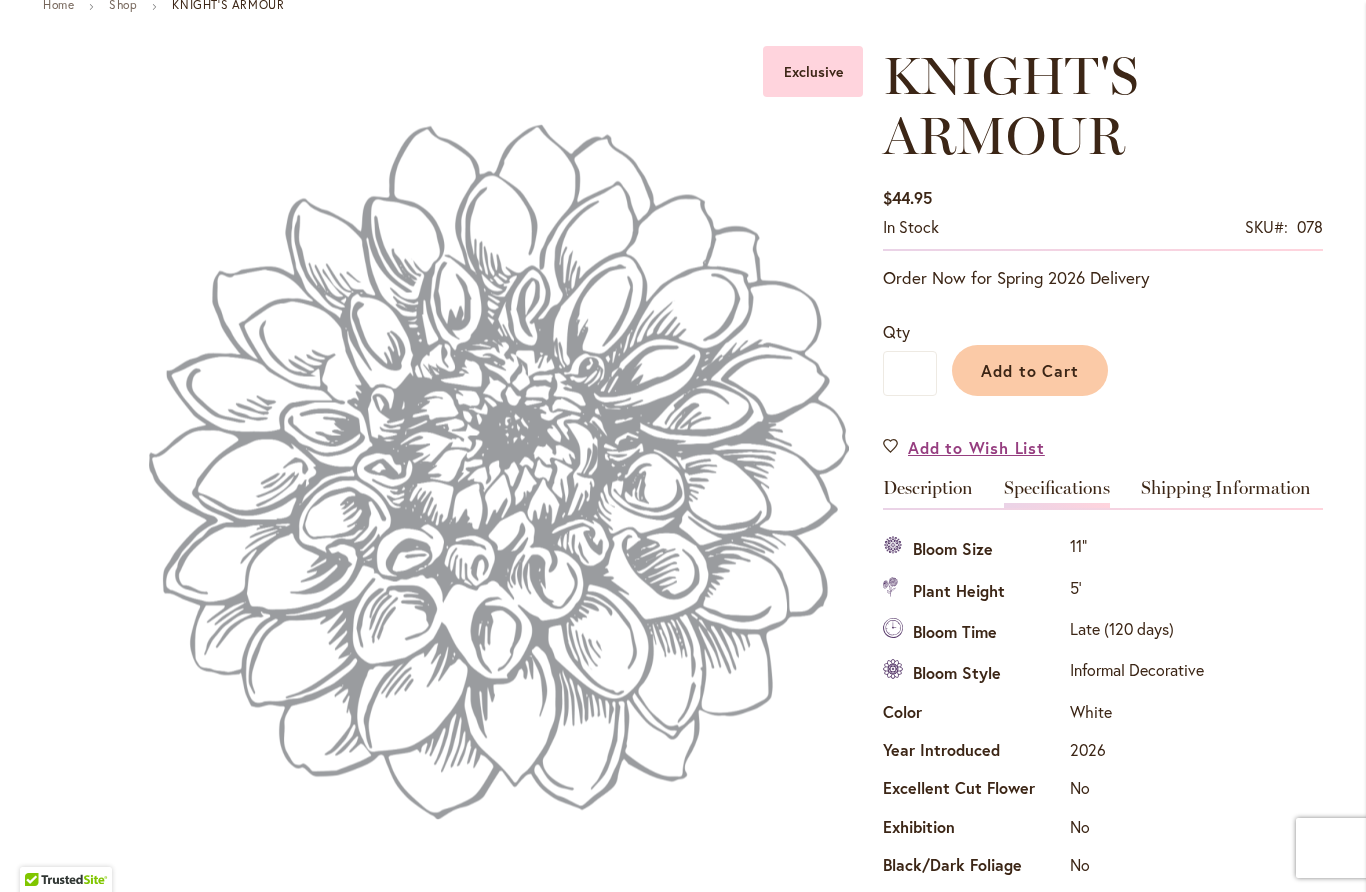scroll, scrollTop: 210, scrollLeft: 0, axis: vertical 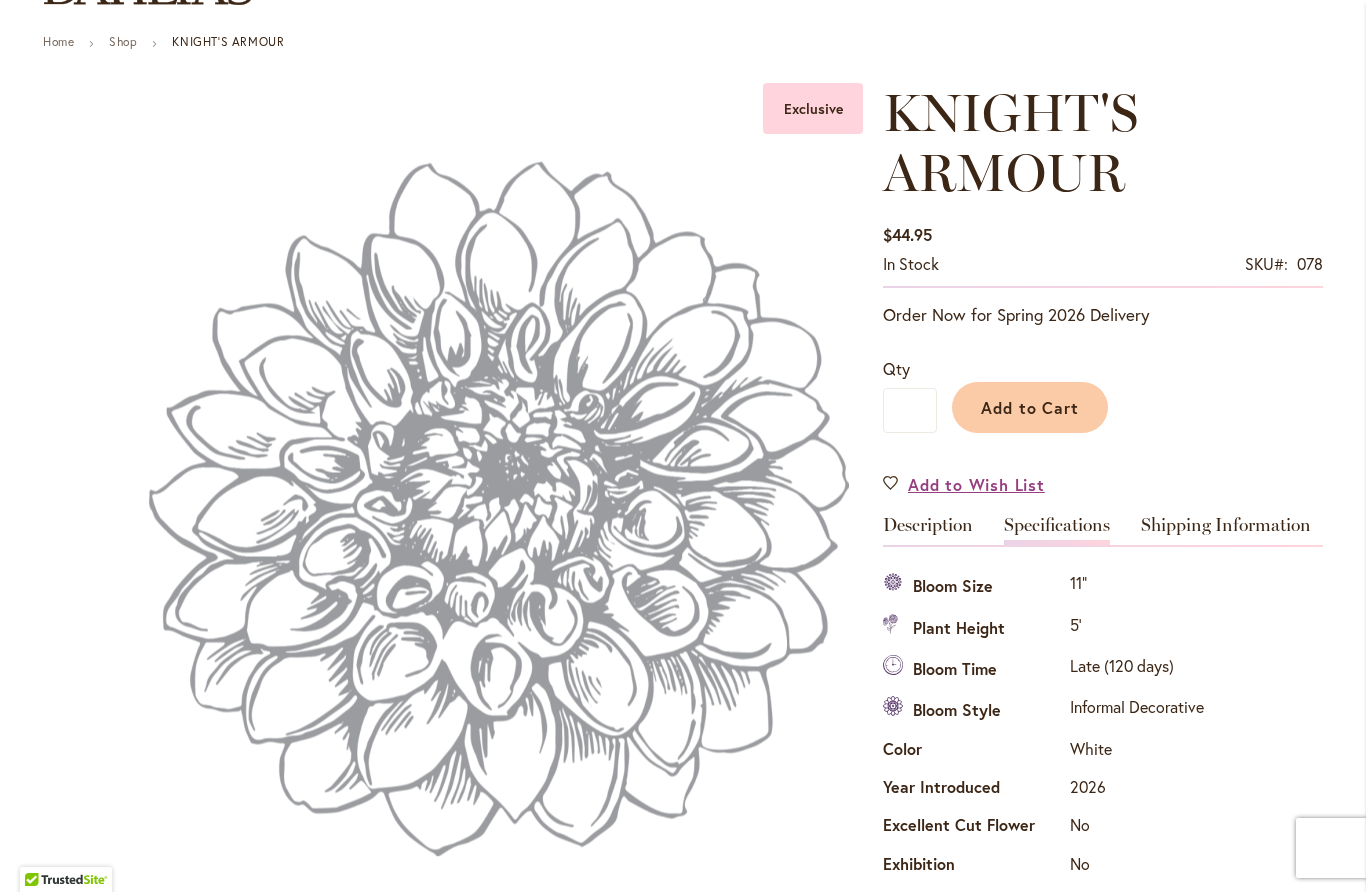 click on "Add to Cart" at bounding box center (1030, 407) 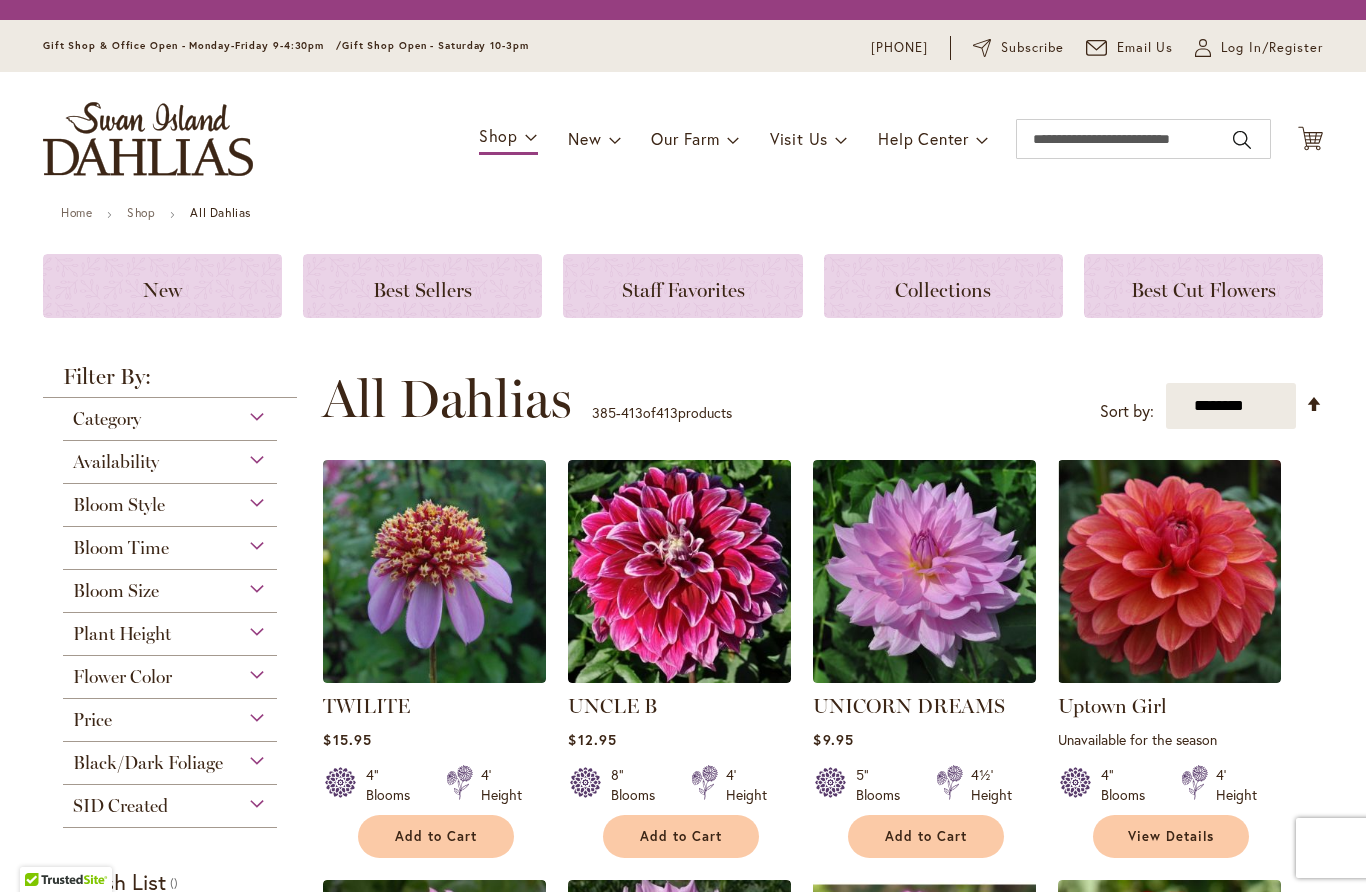 scroll, scrollTop: 1, scrollLeft: 0, axis: vertical 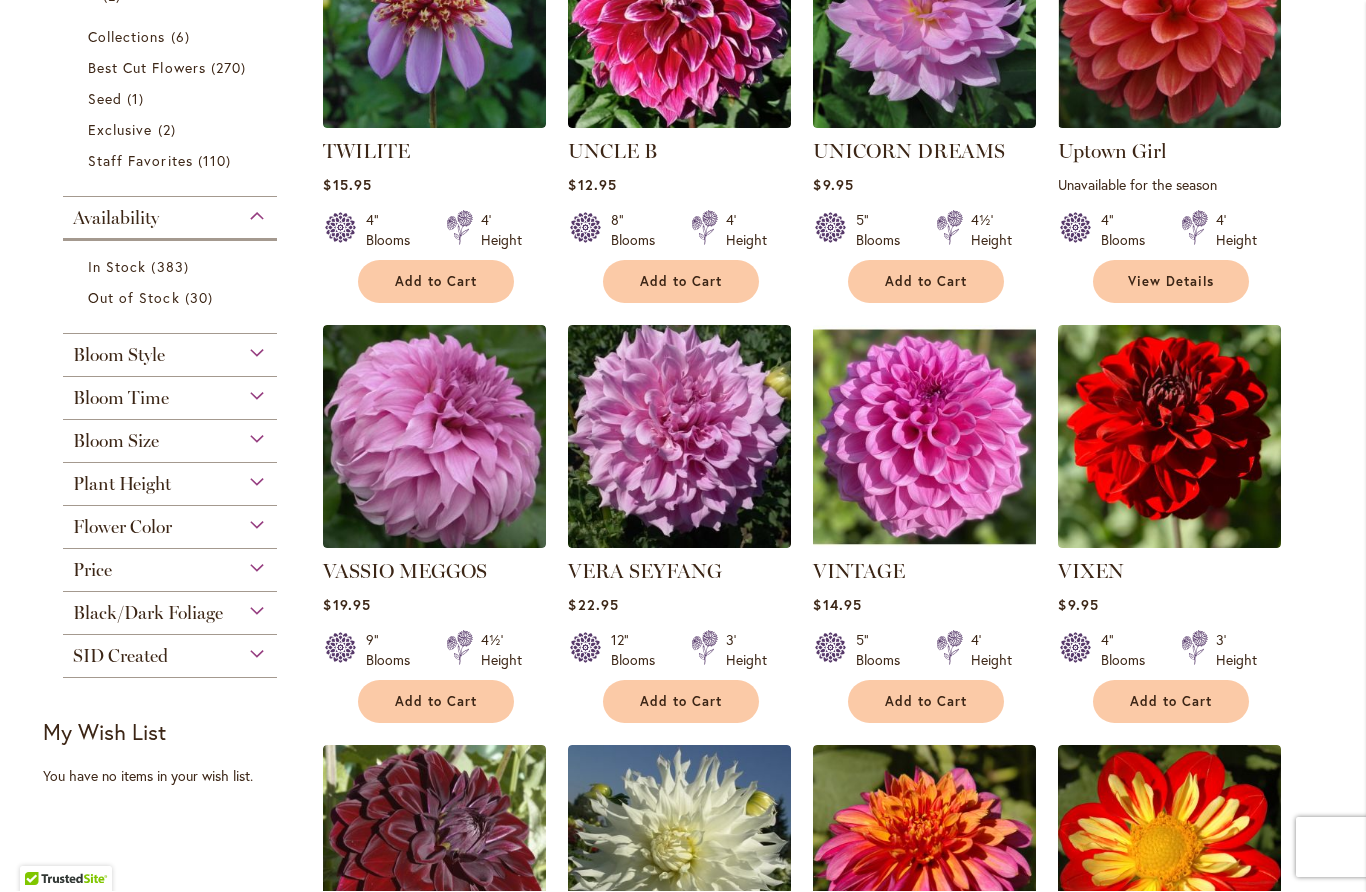 click on "Bloom Time" at bounding box center (170, 394) 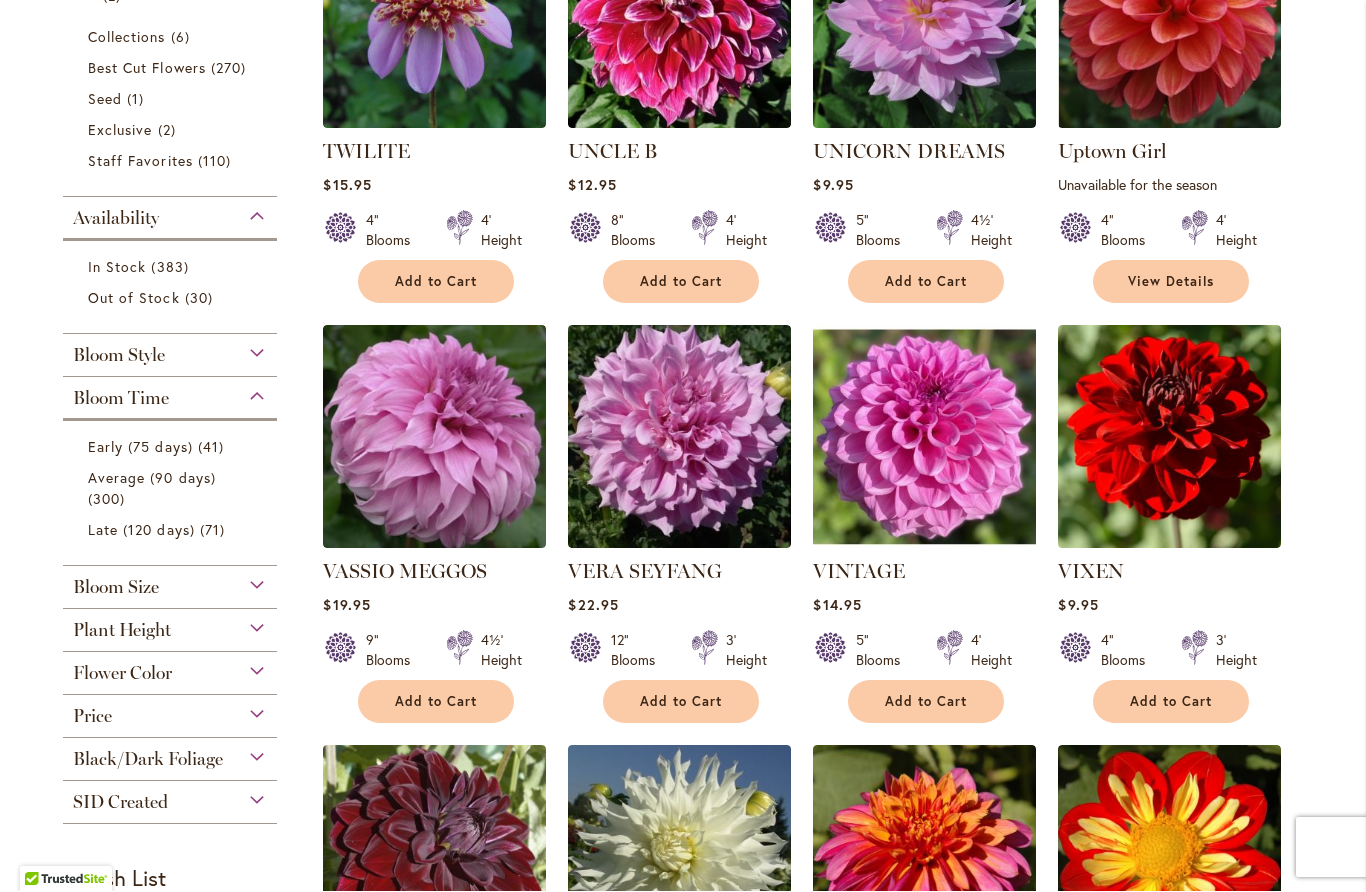 click on "Early (75 days)" at bounding box center [140, 447] 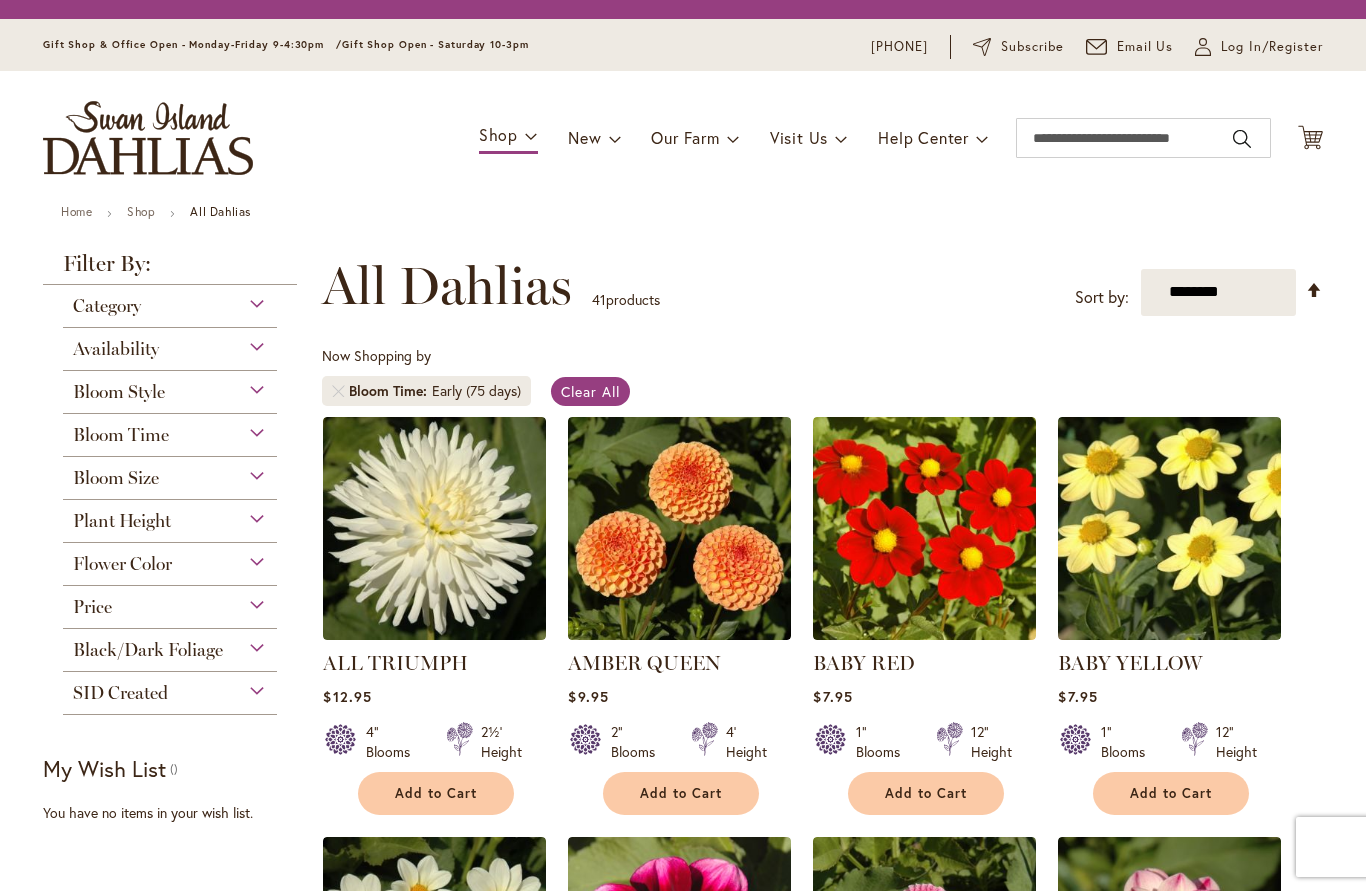 scroll, scrollTop: 1, scrollLeft: 0, axis: vertical 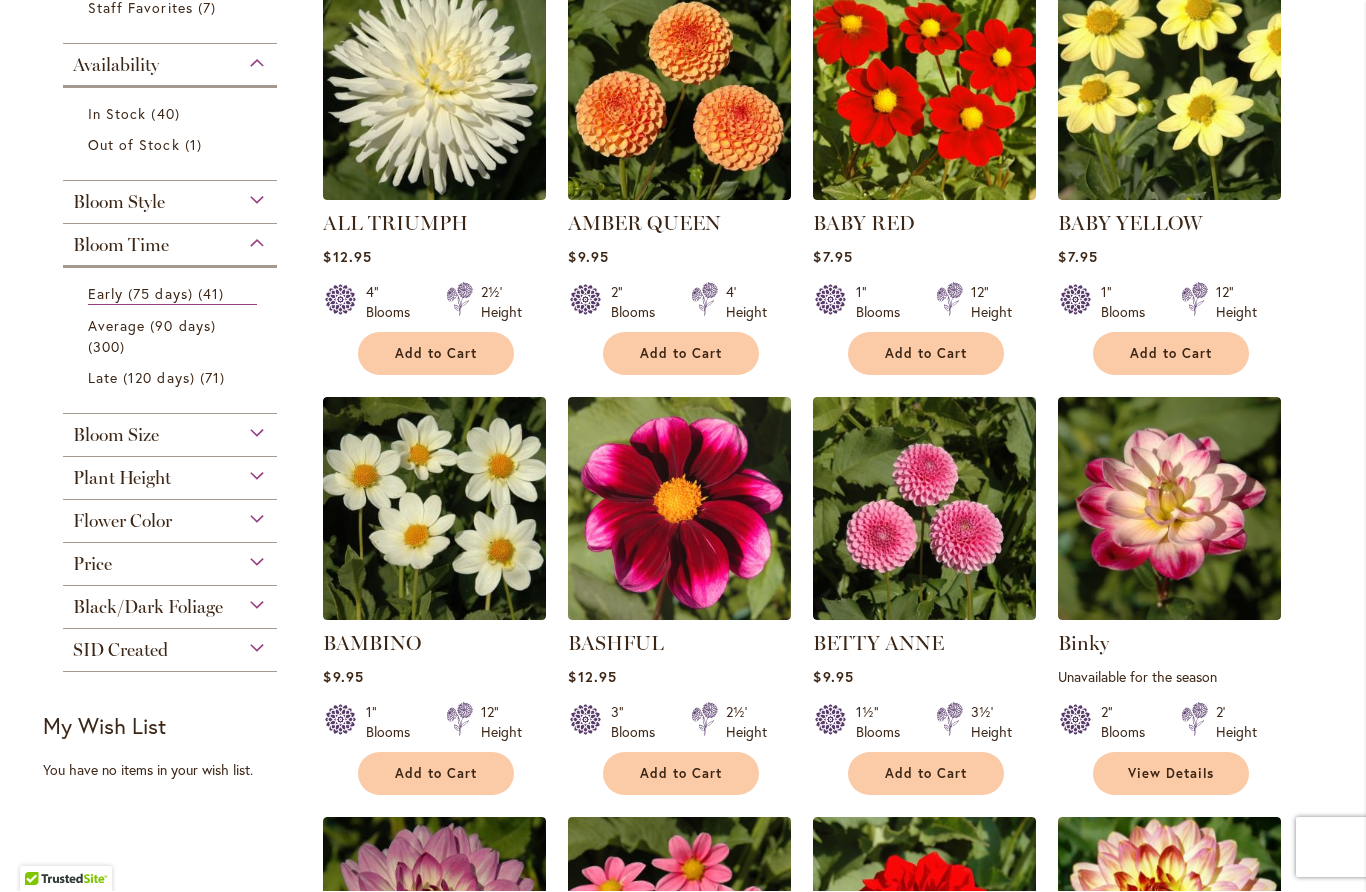 click on "Average (90 days)" at bounding box center [152, 326] 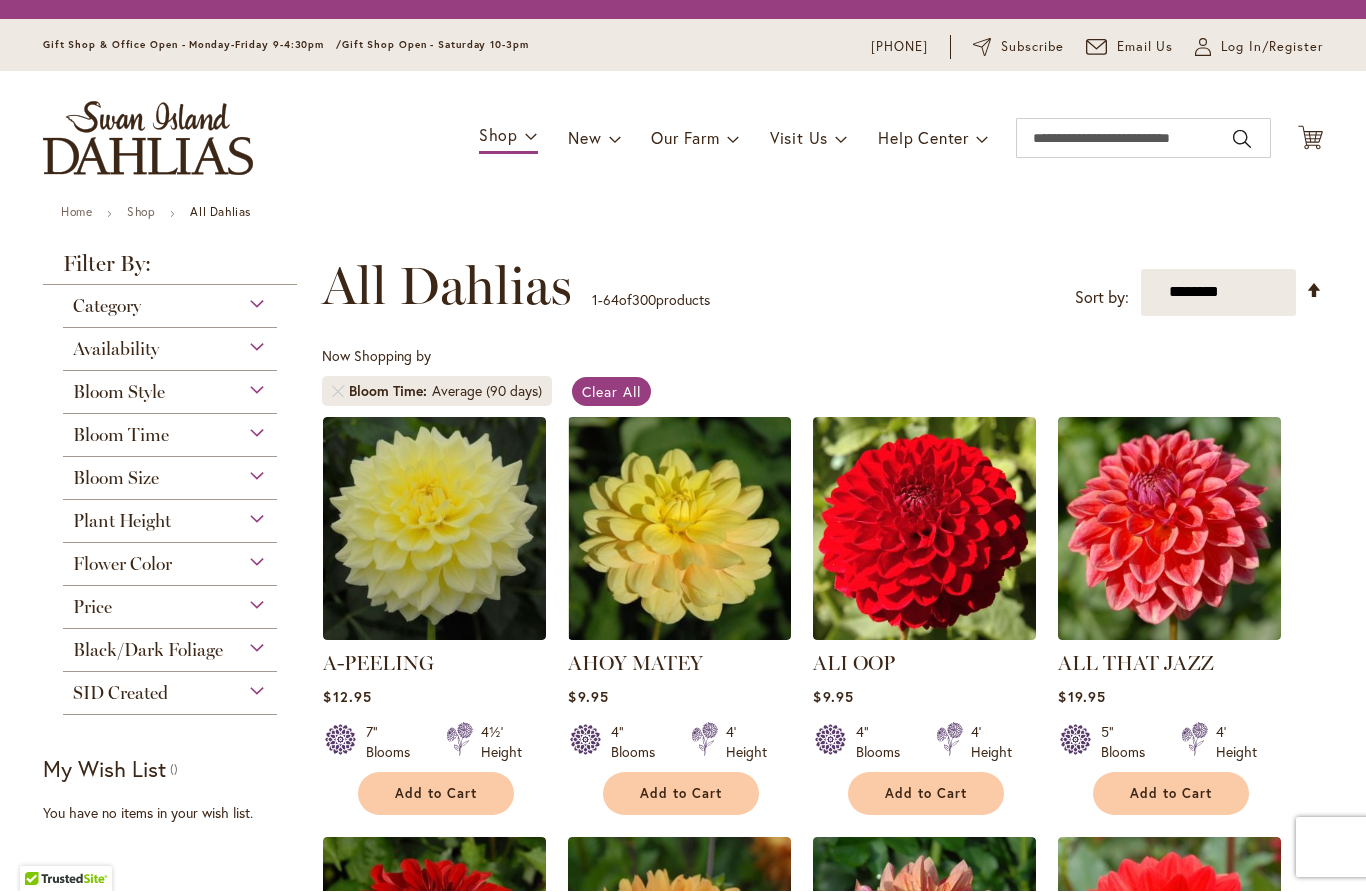 scroll, scrollTop: 1, scrollLeft: 0, axis: vertical 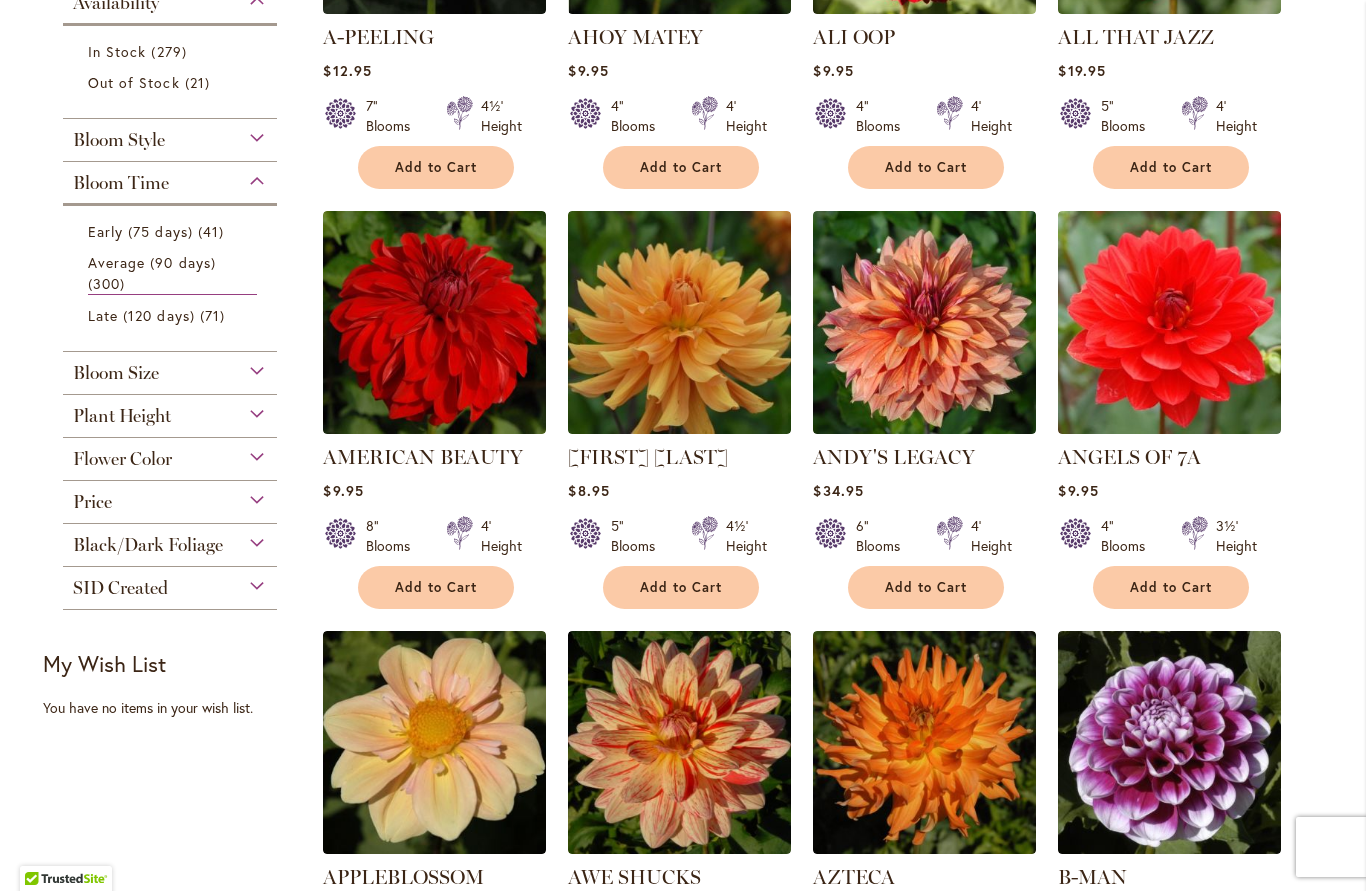 click on "Early (75 days)" at bounding box center [140, 232] 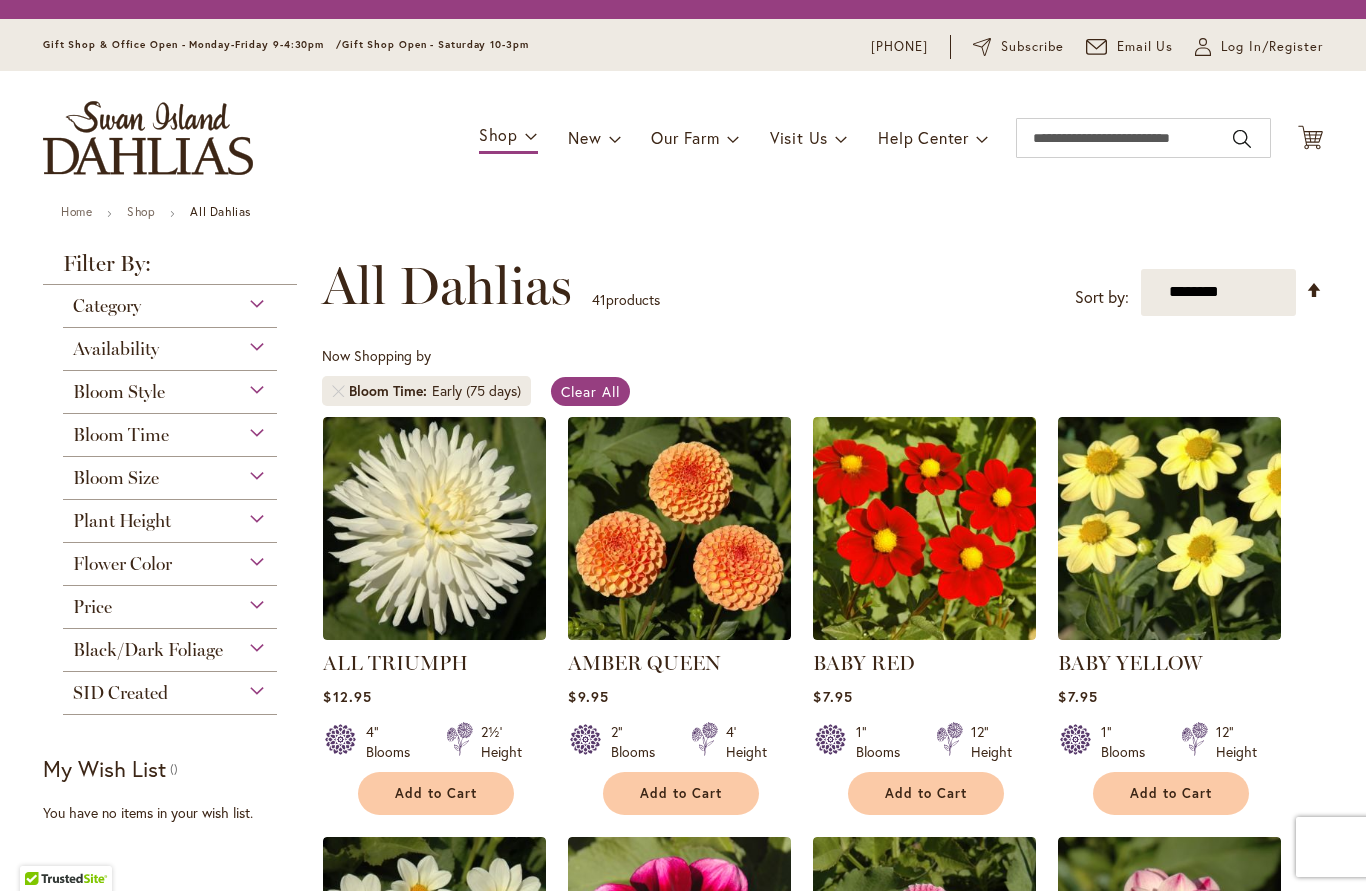 scroll, scrollTop: 1, scrollLeft: 0, axis: vertical 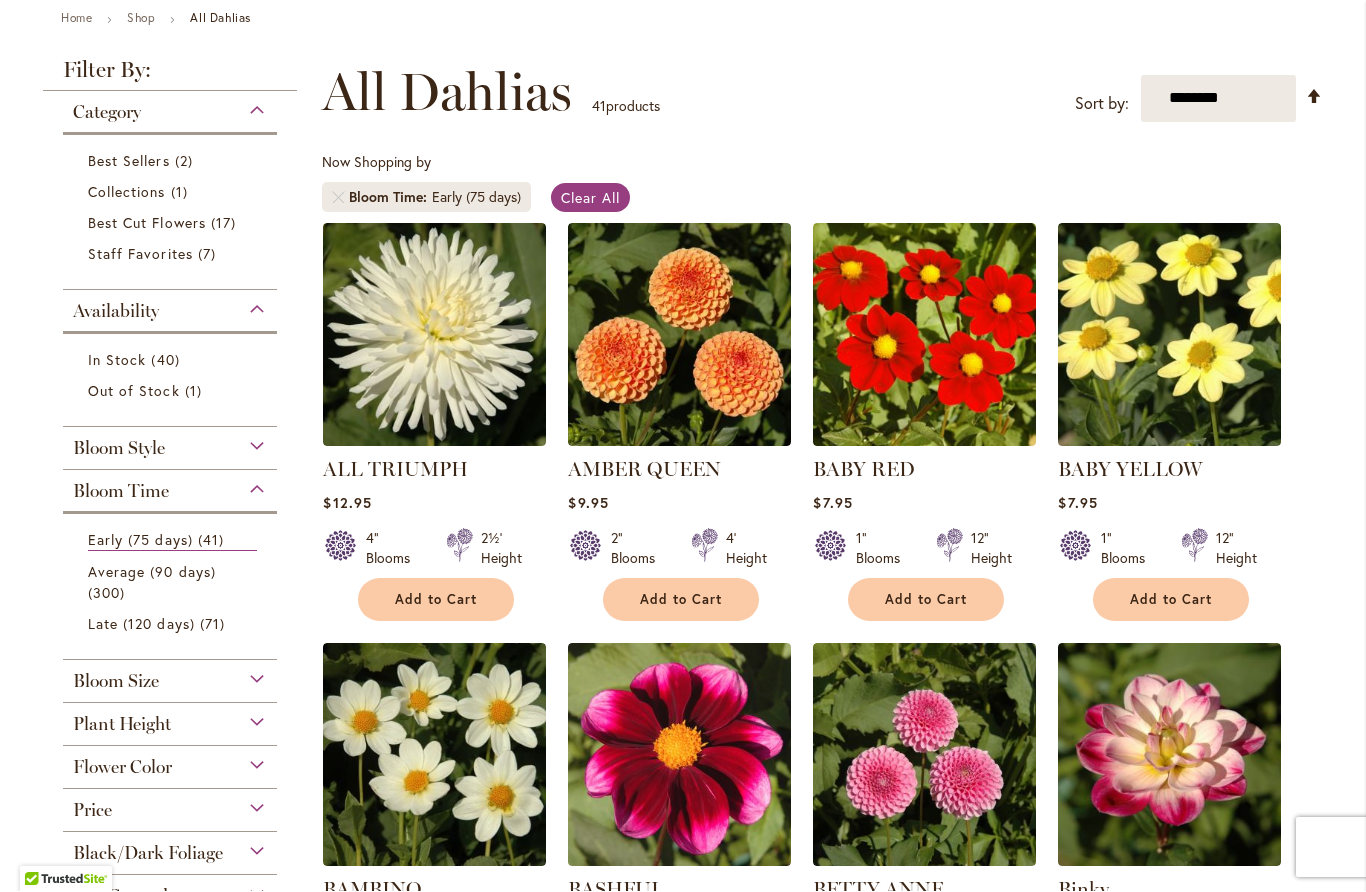 click on "Average (90 days)" at bounding box center (152, 572) 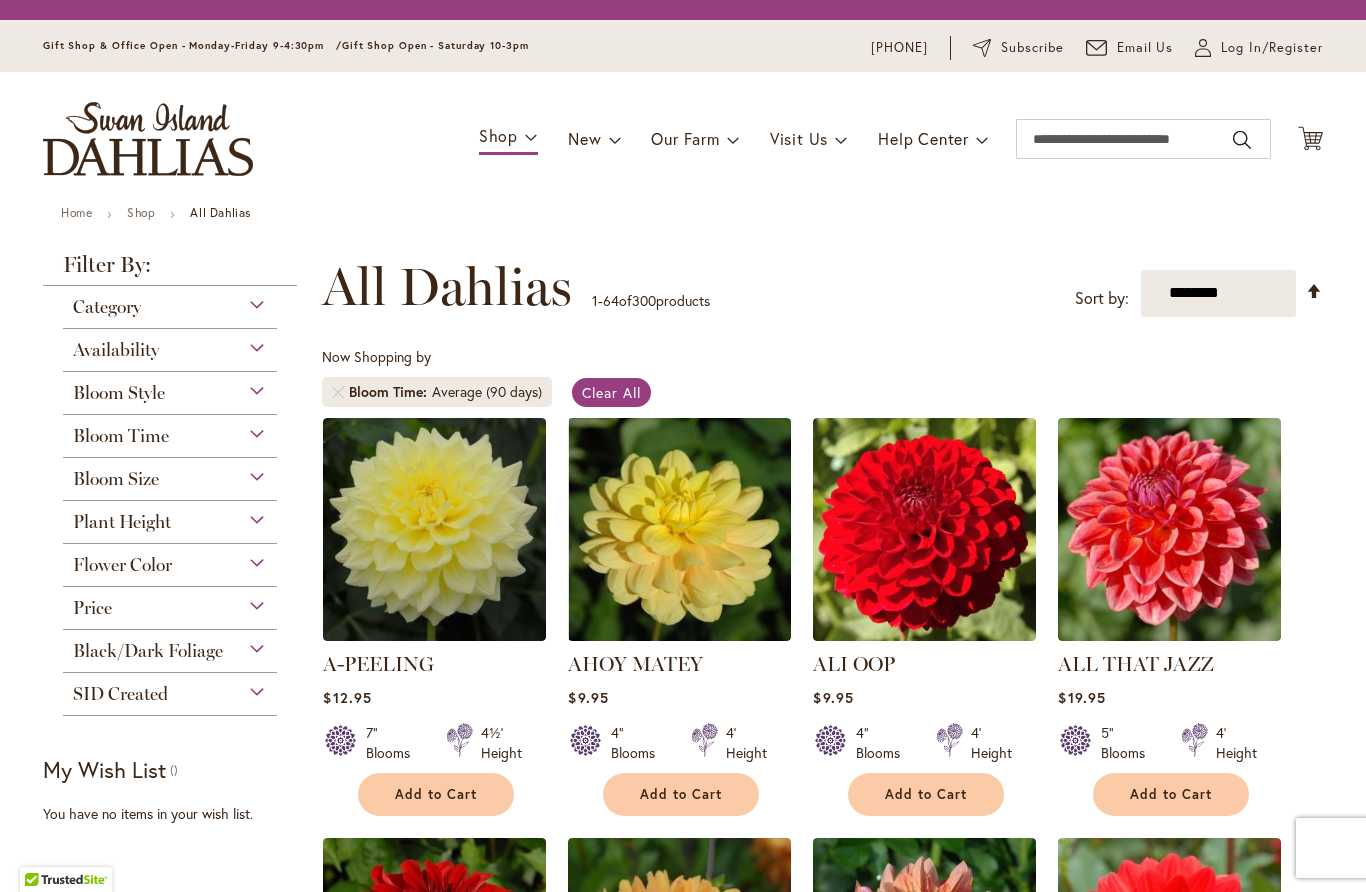 scroll, scrollTop: 1, scrollLeft: 0, axis: vertical 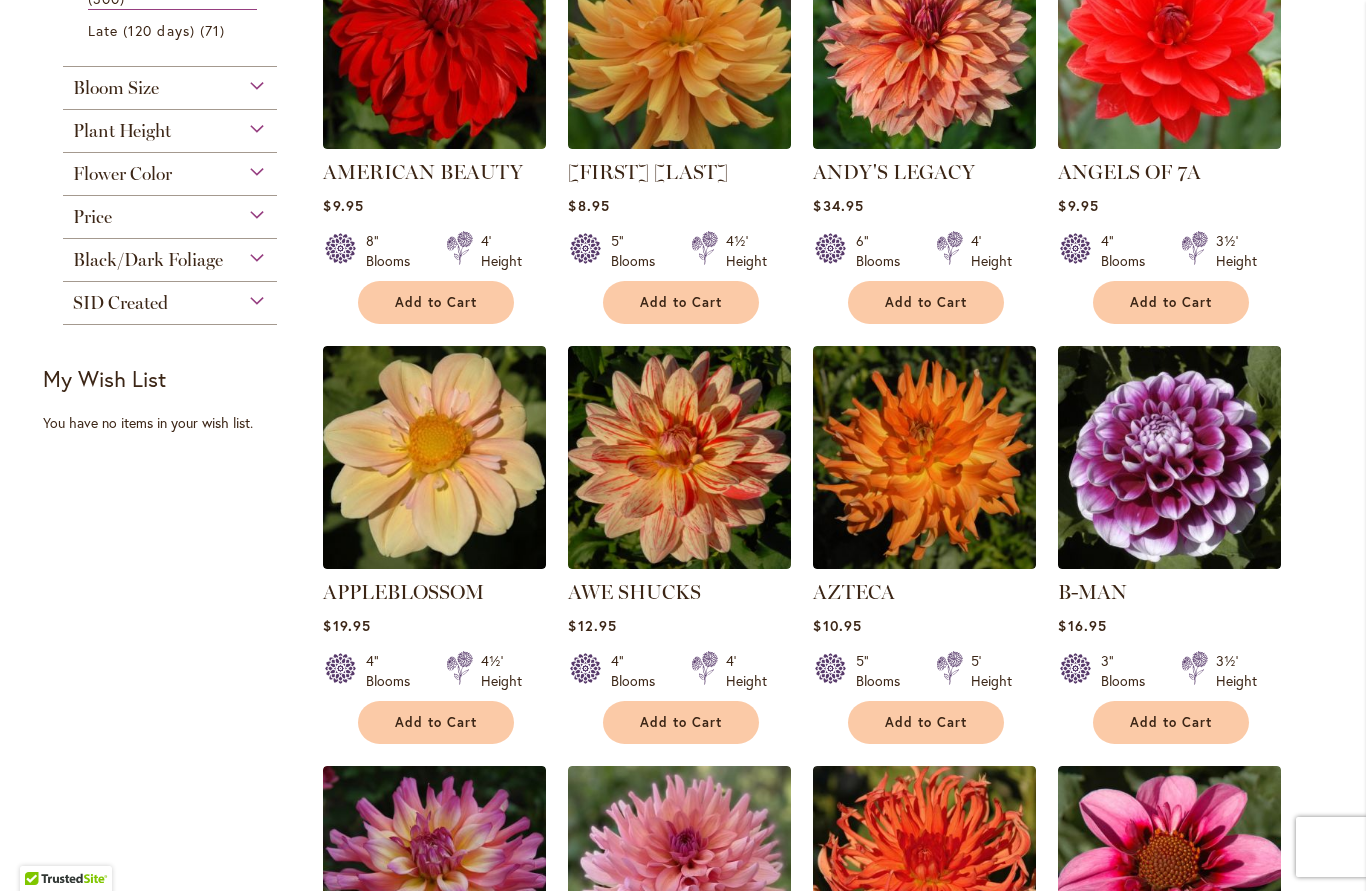 click on "Add to Cart" at bounding box center (436, 723) 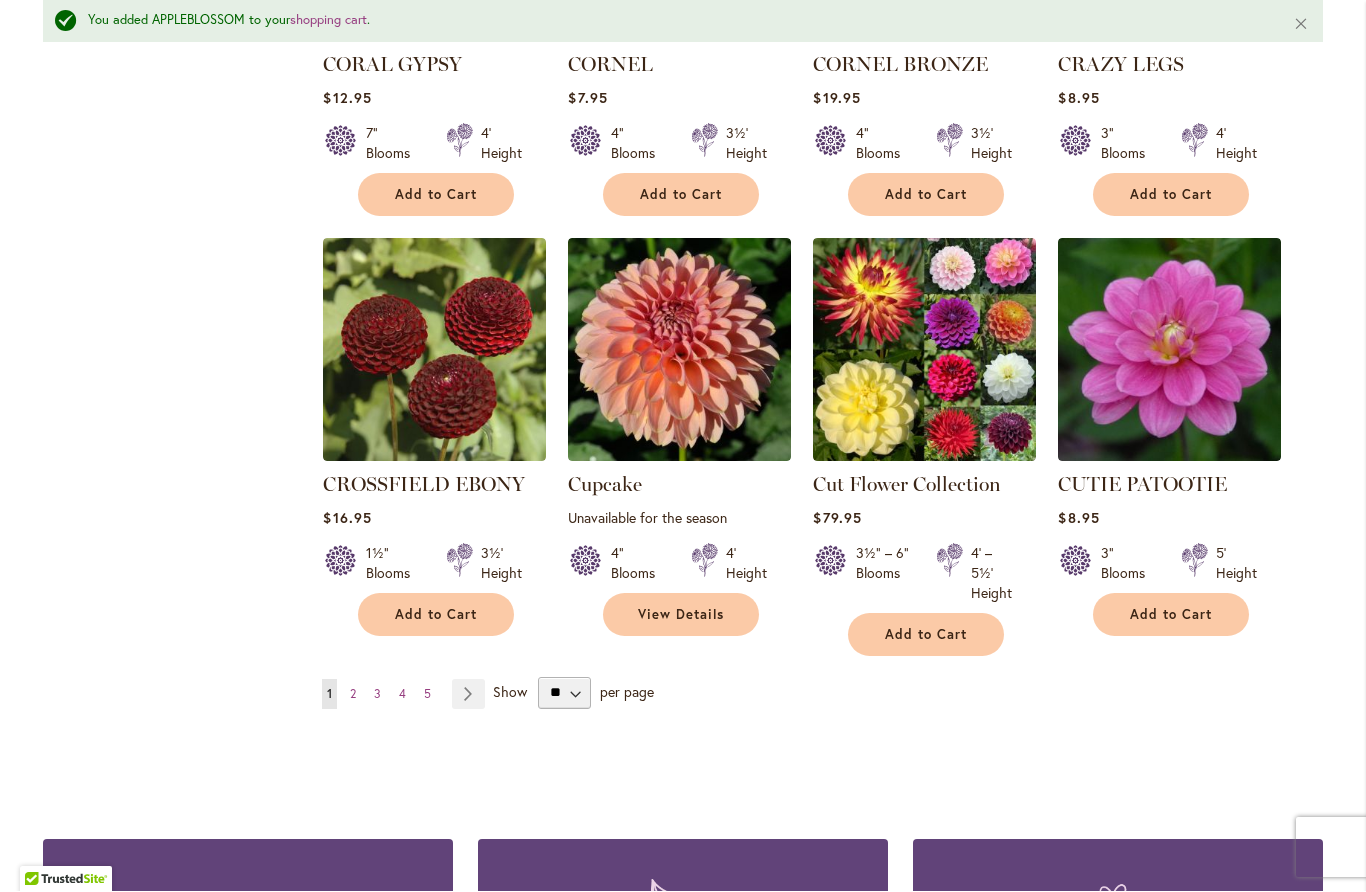 scroll, scrollTop: 6600, scrollLeft: 0, axis: vertical 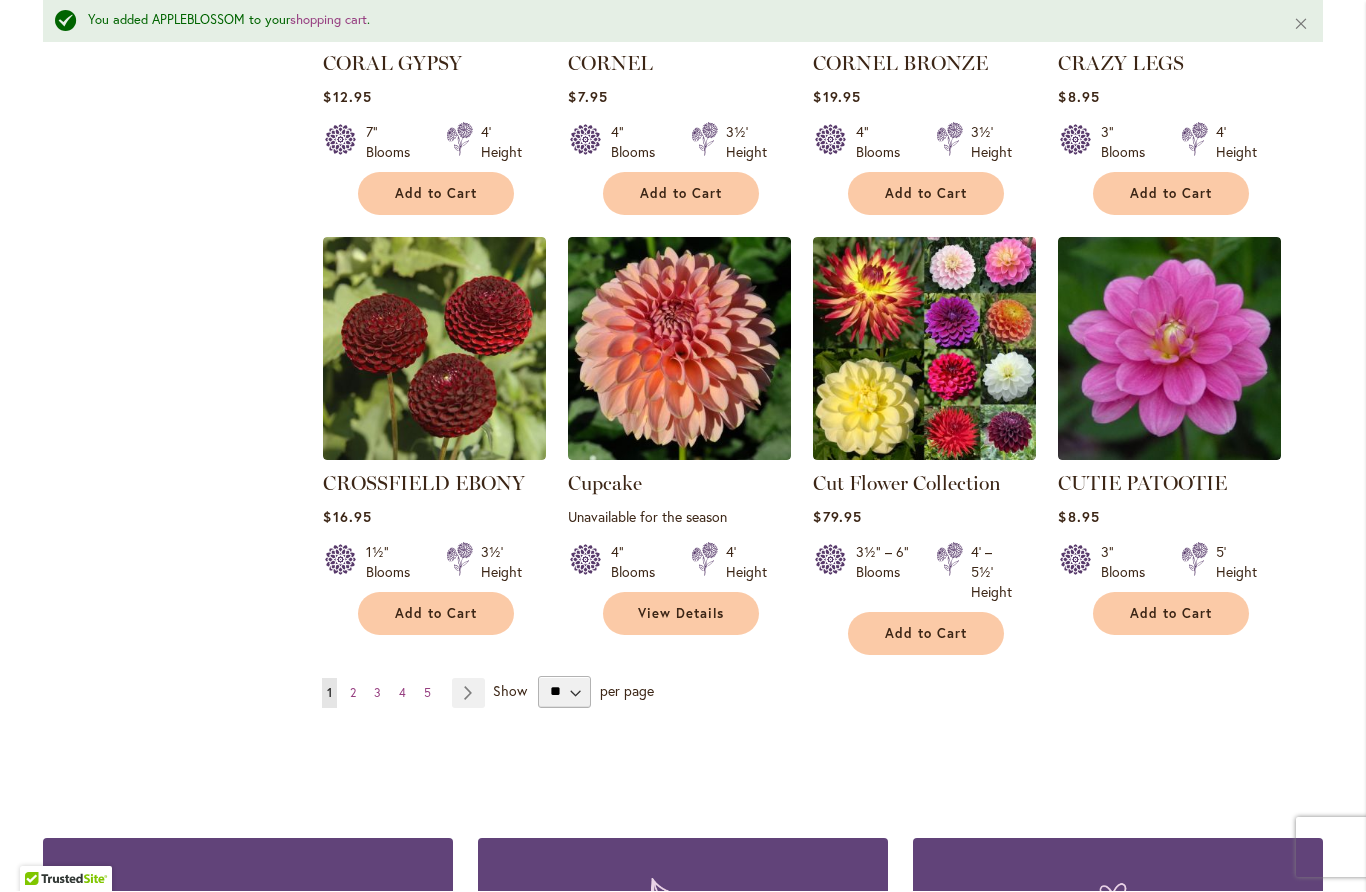 click on "Page
2" at bounding box center [353, 694] 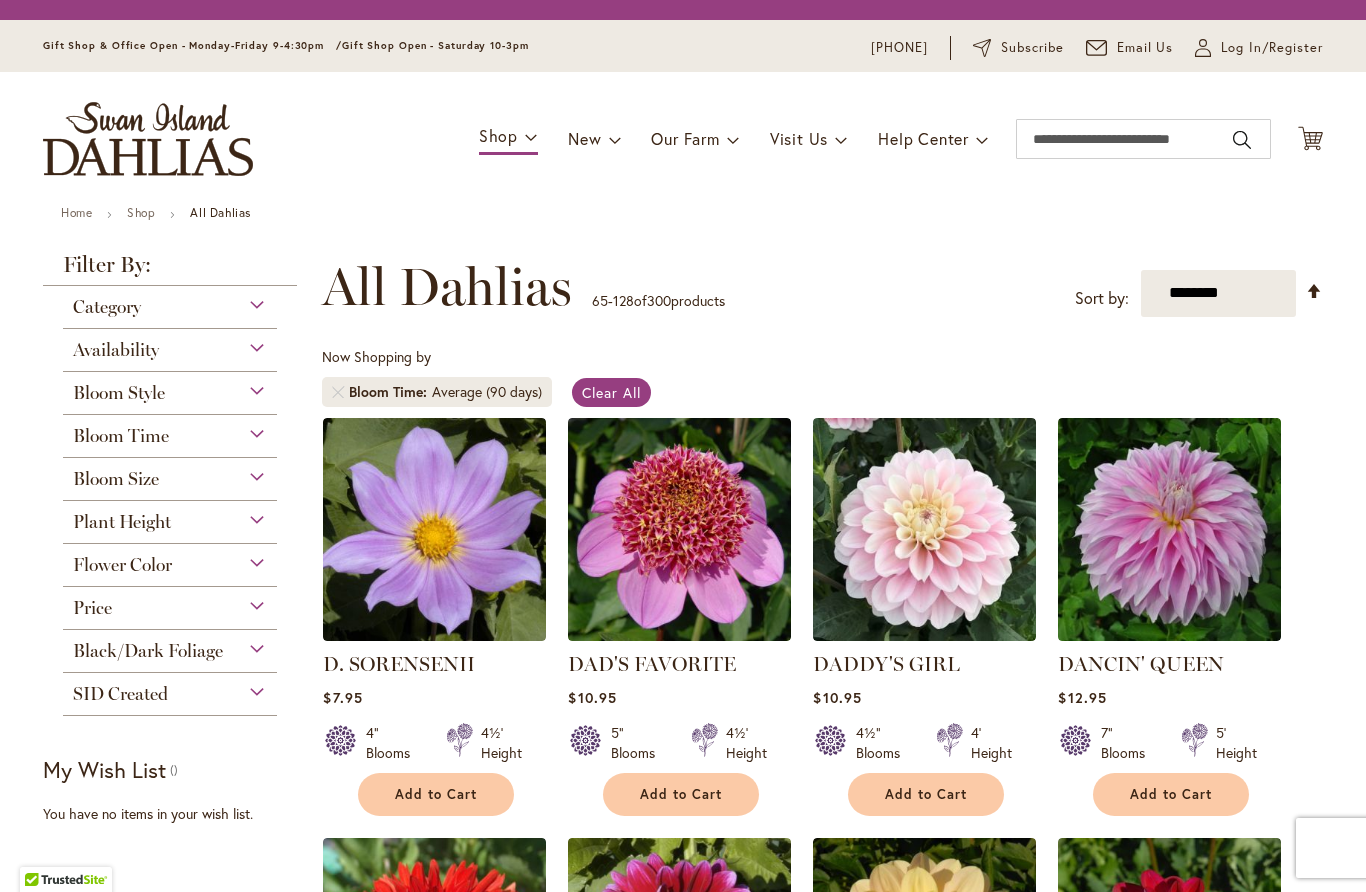 scroll, scrollTop: 1, scrollLeft: 0, axis: vertical 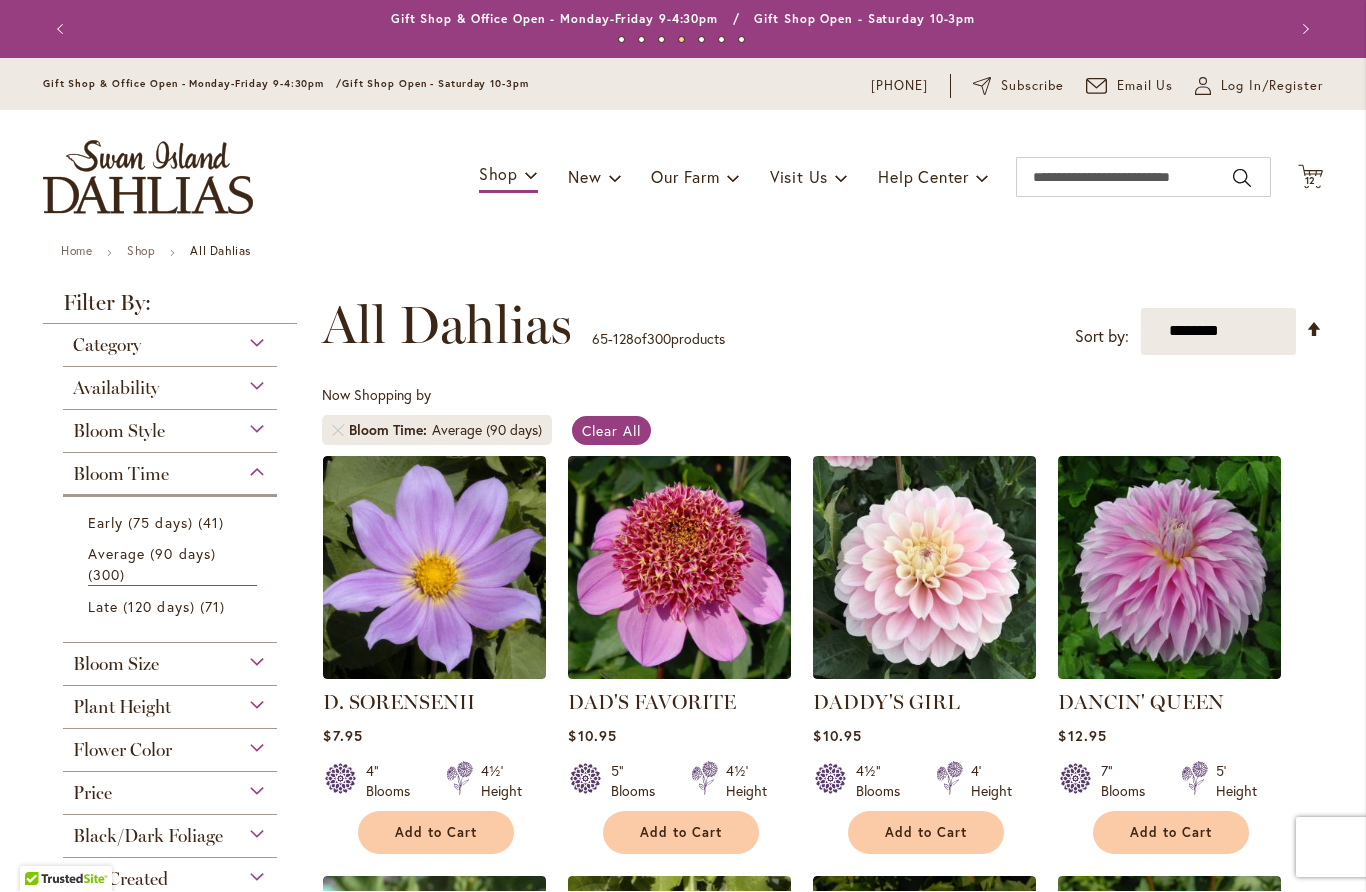 click on "Cart
.cls-1 {
fill: #231f20;
}" 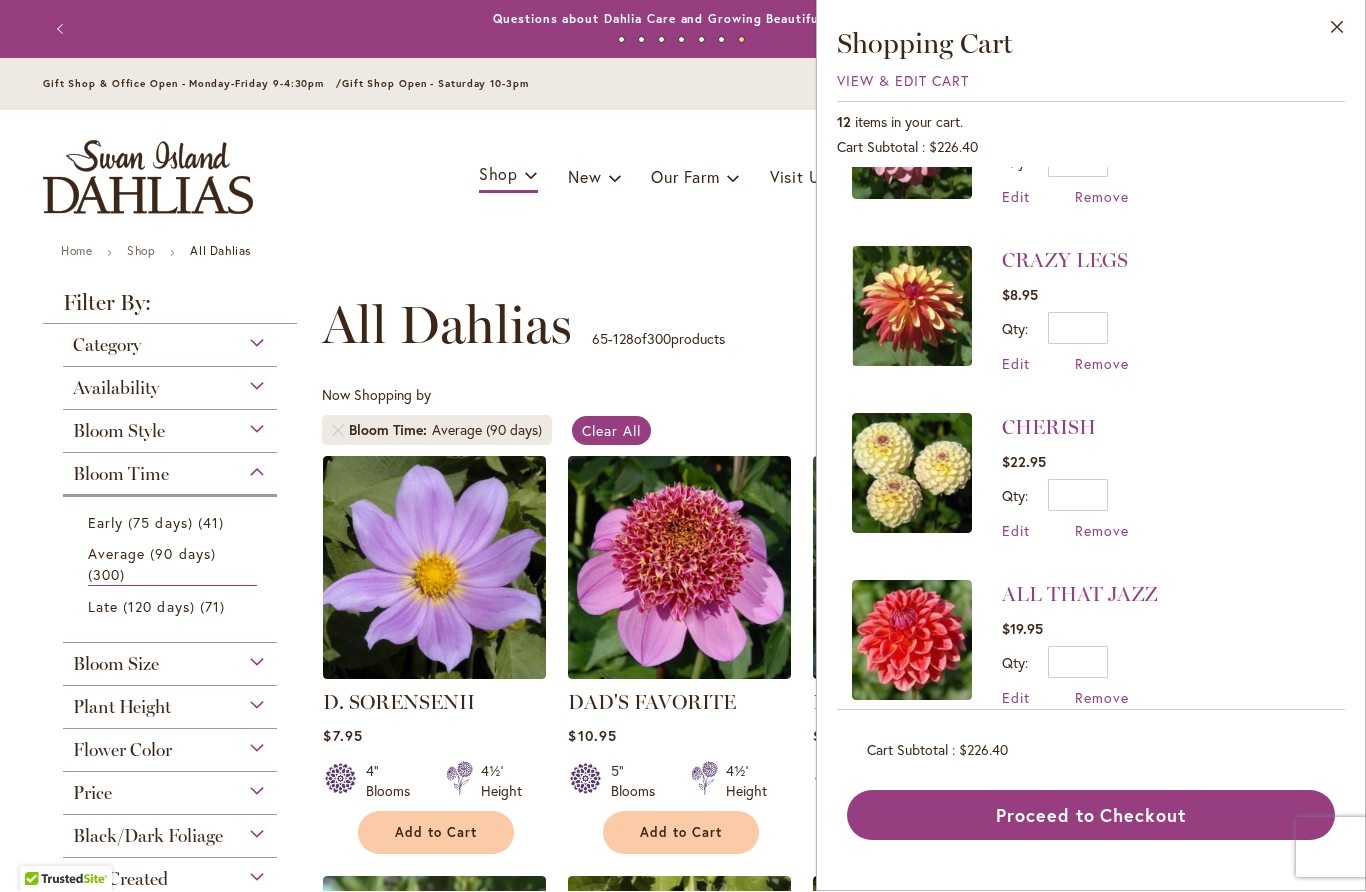 scroll, scrollTop: 1440, scrollLeft: 0, axis: vertical 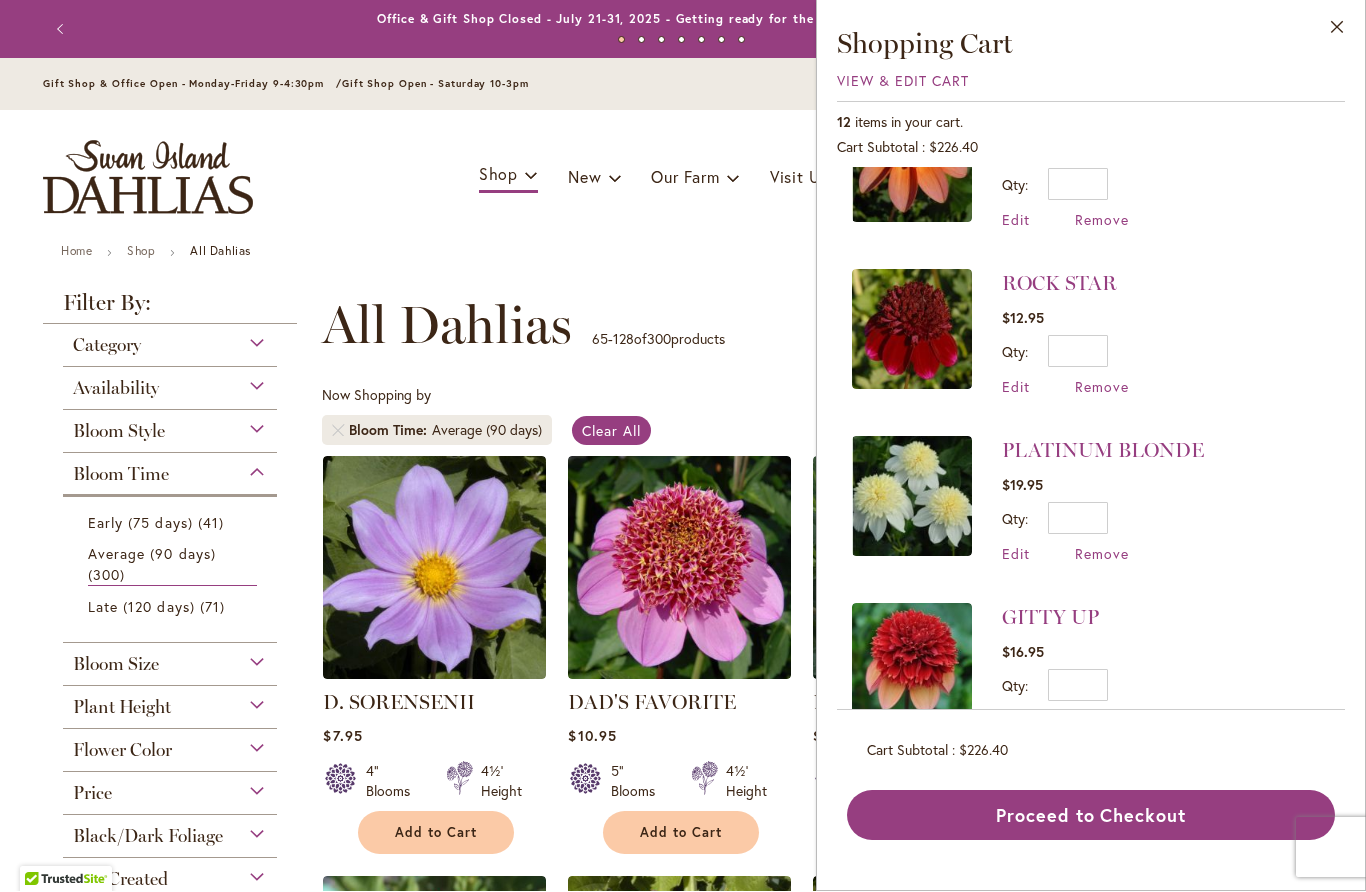 click on "Close" at bounding box center [1337, 32] 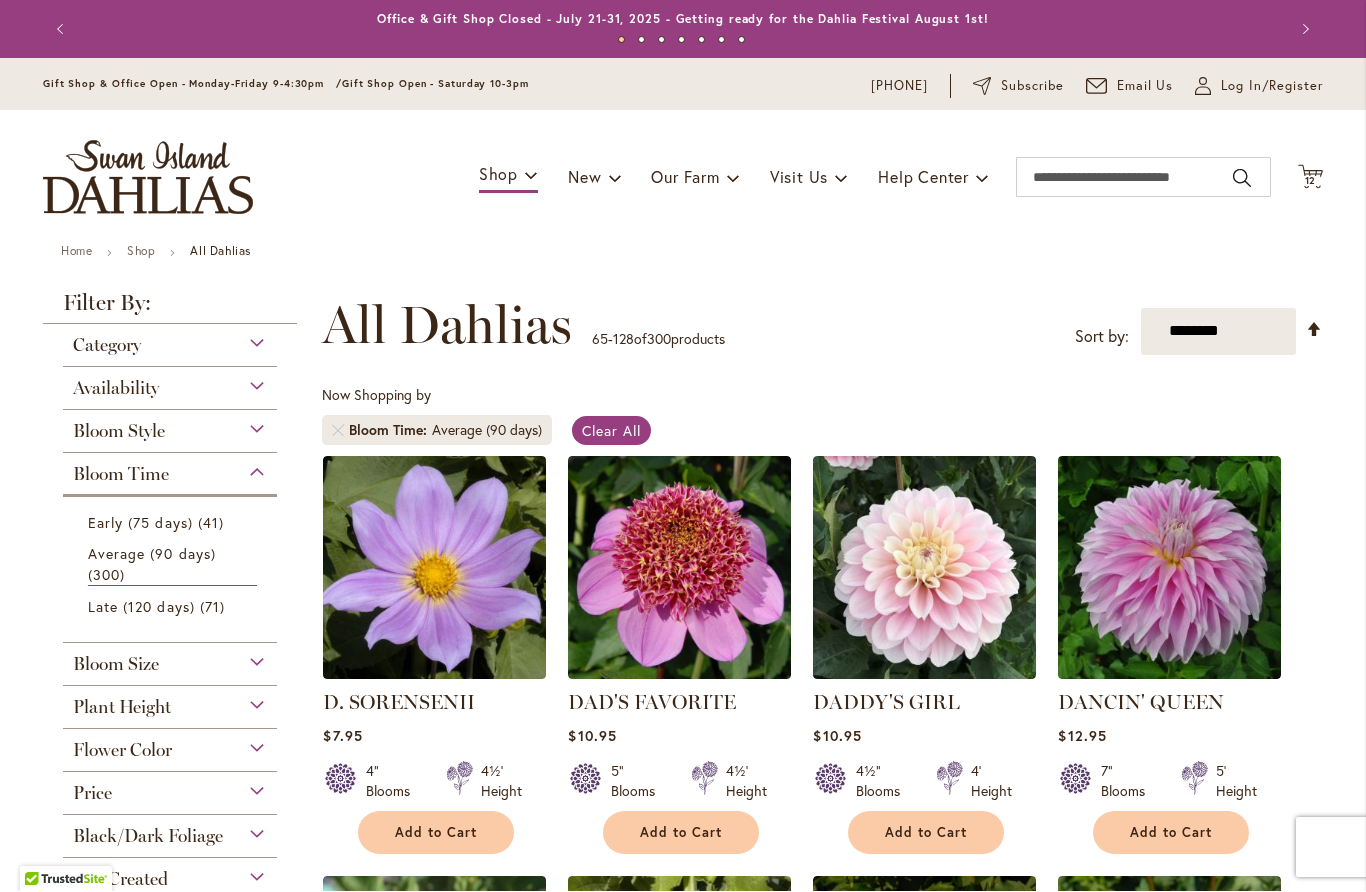 scroll, scrollTop: 396, scrollLeft: 0, axis: vertical 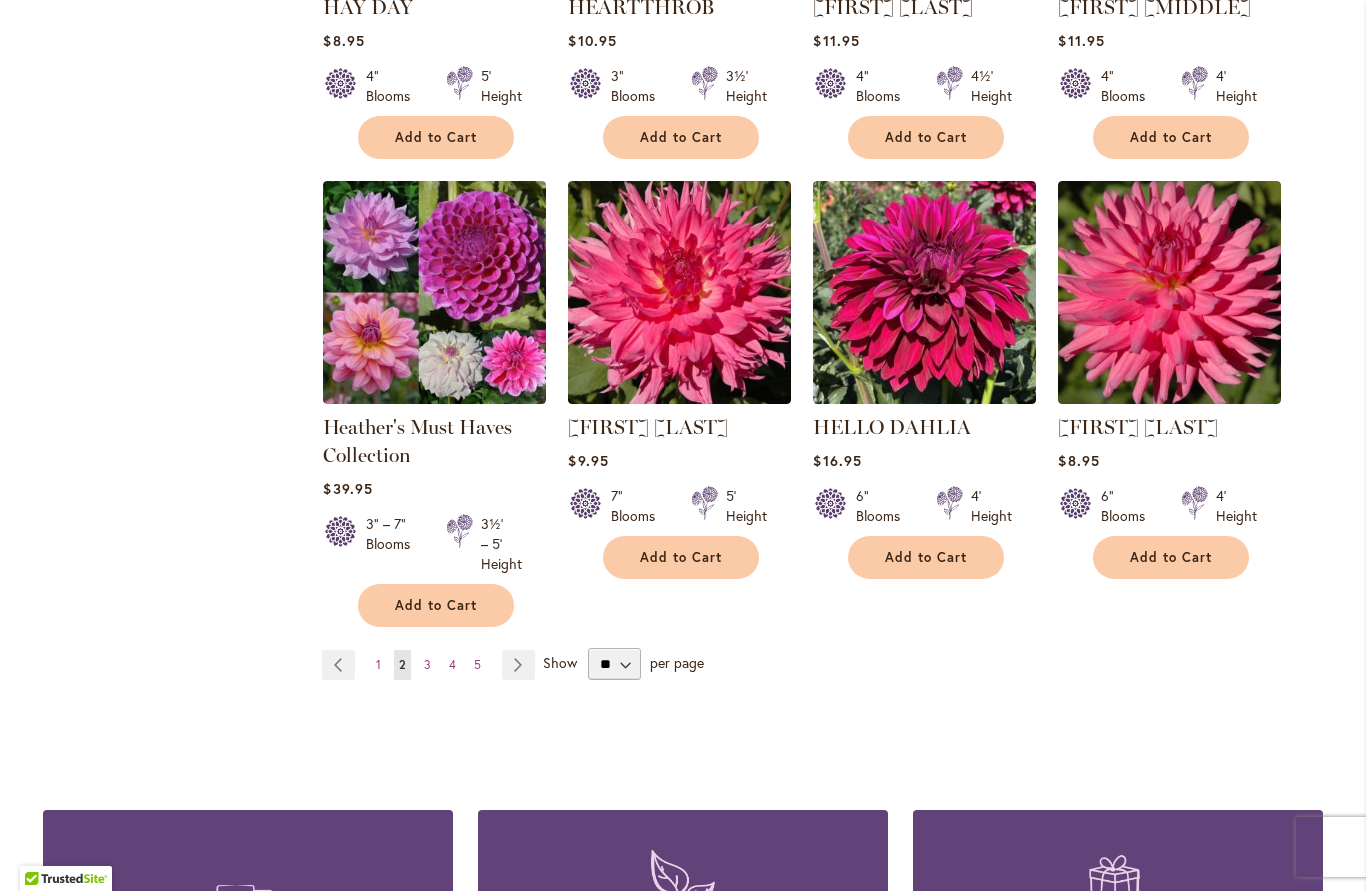 click on "Page
3" at bounding box center (427, 666) 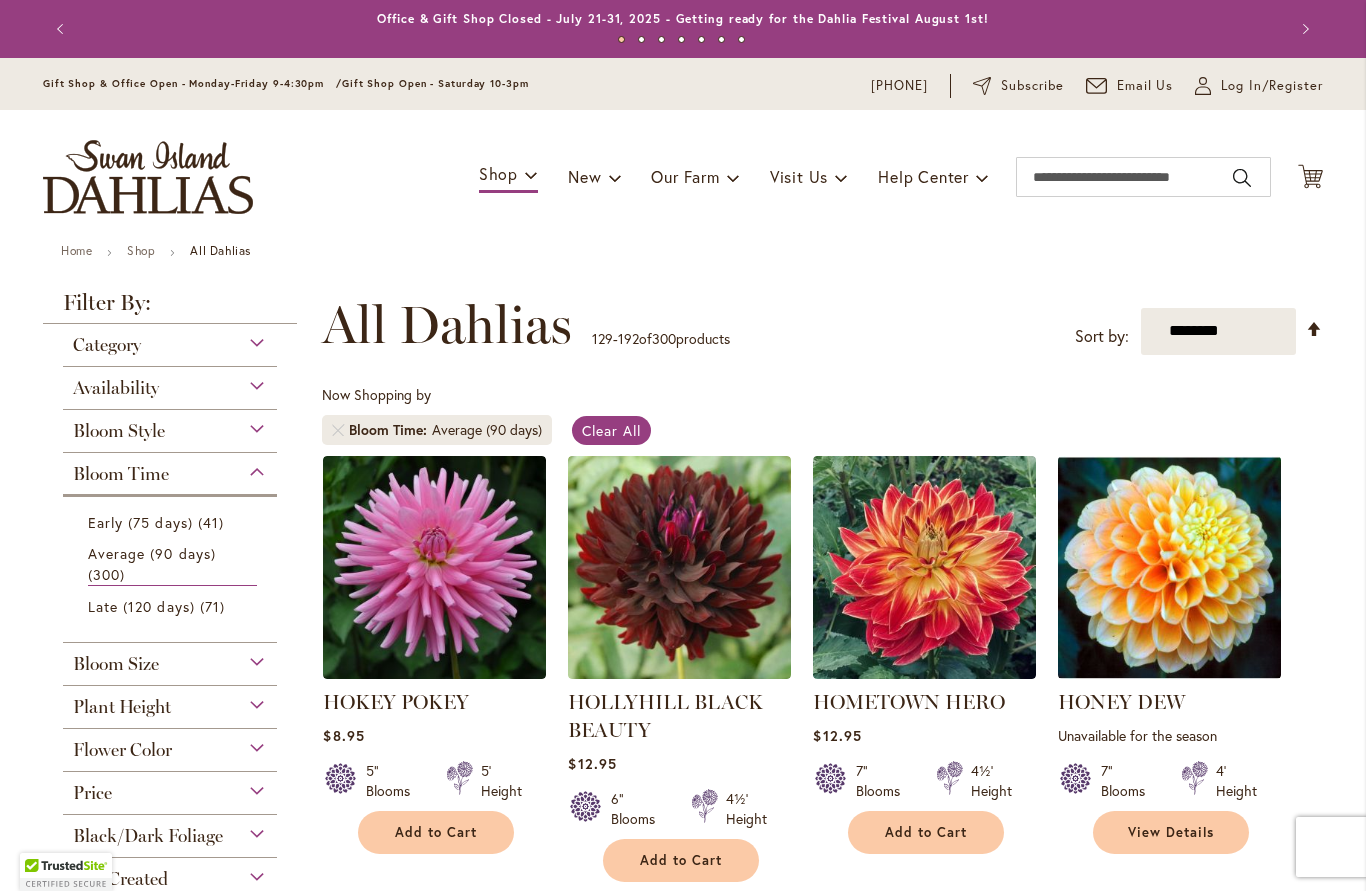 scroll, scrollTop: 1, scrollLeft: 0, axis: vertical 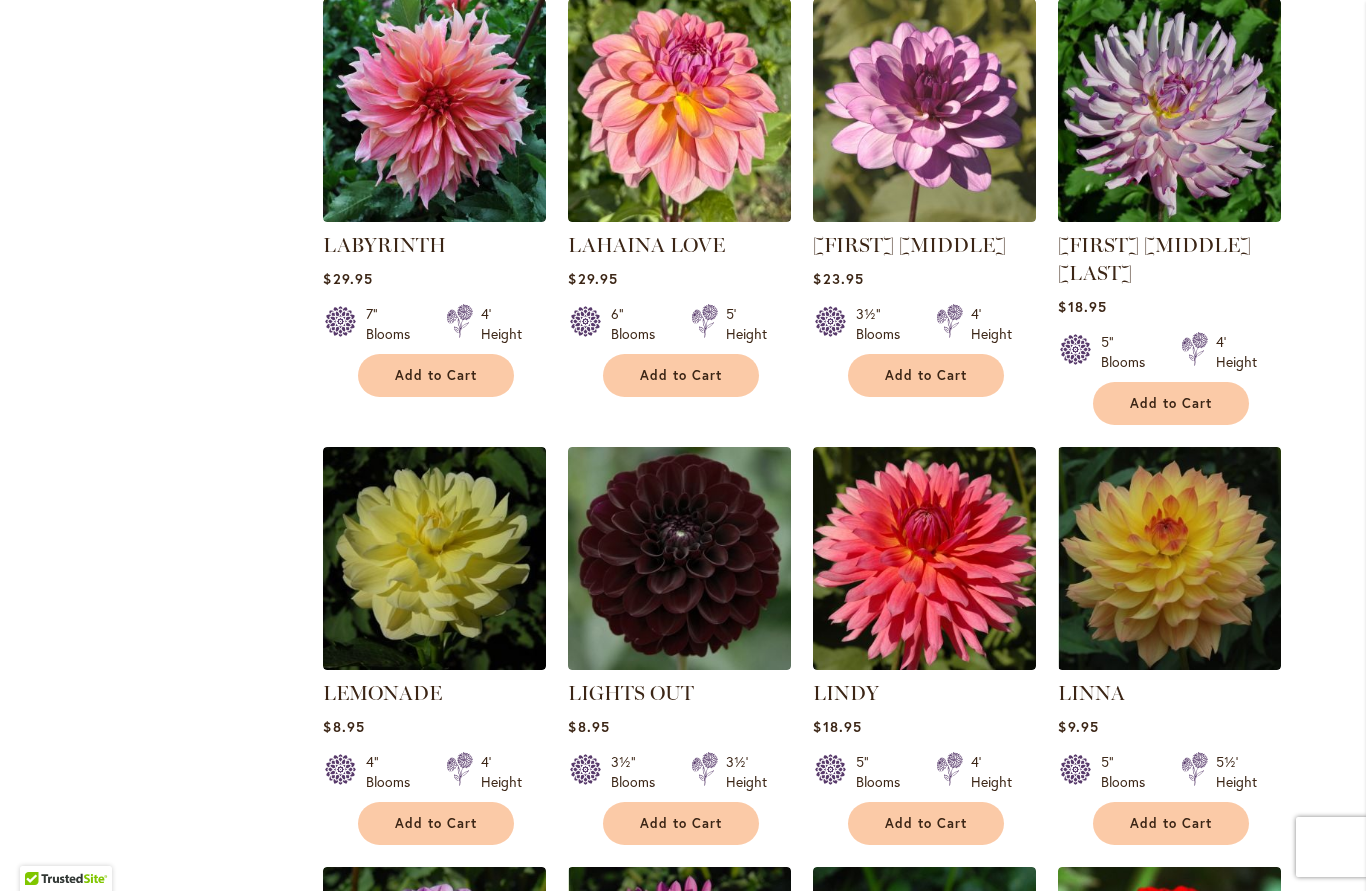 click at bounding box center (679, 559) 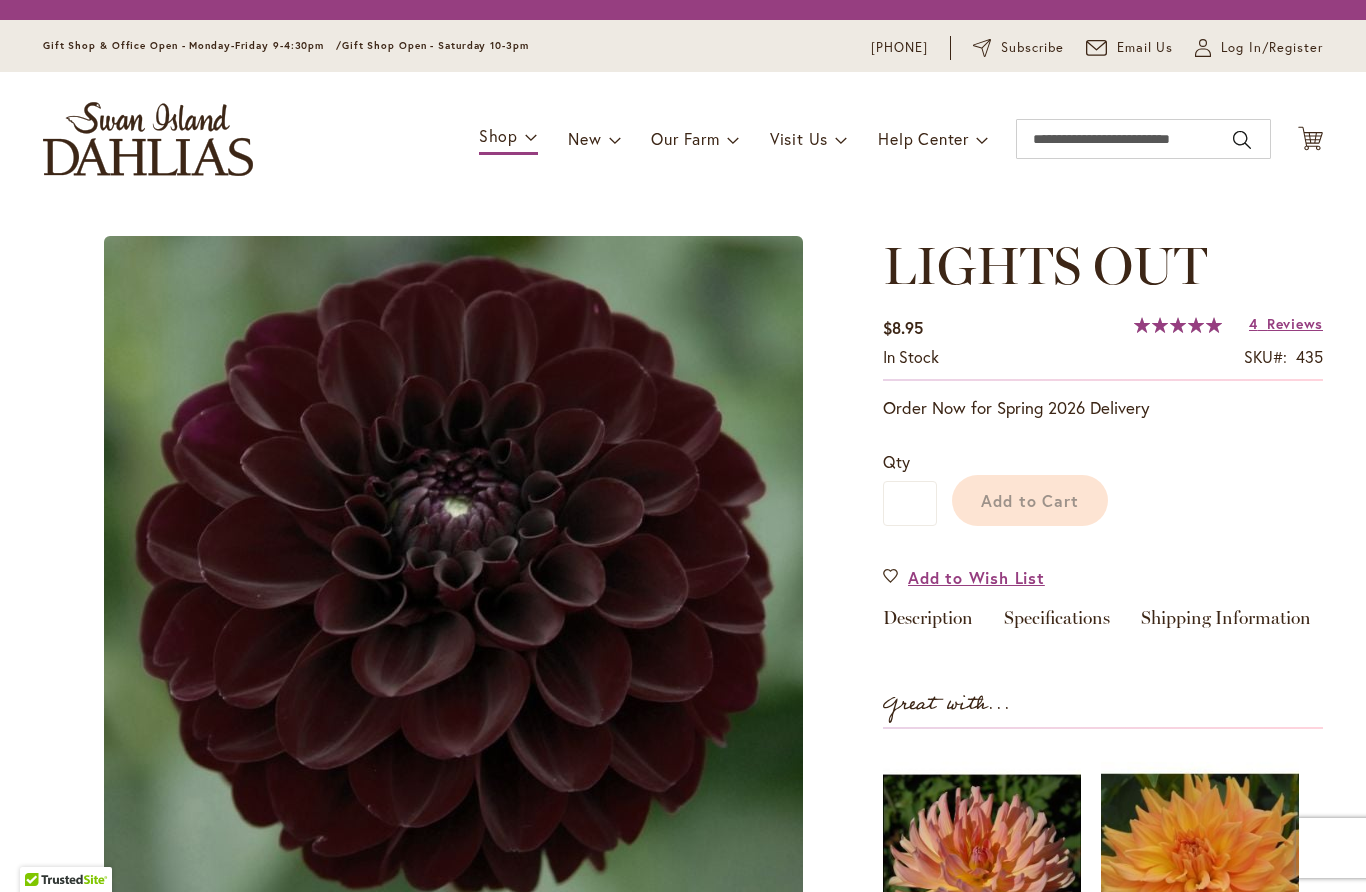scroll, scrollTop: 0, scrollLeft: 0, axis: both 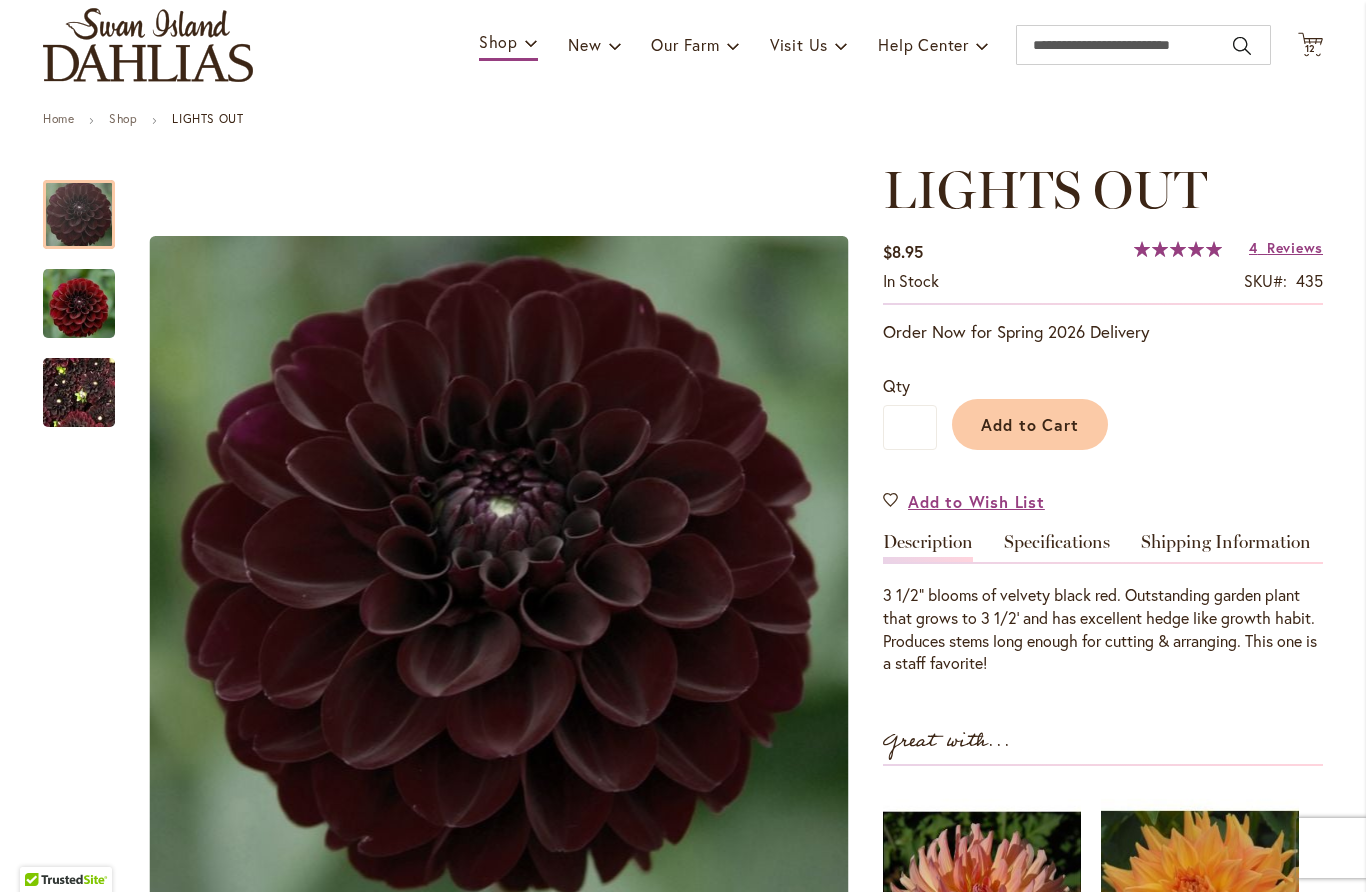 click at bounding box center [79, 303] 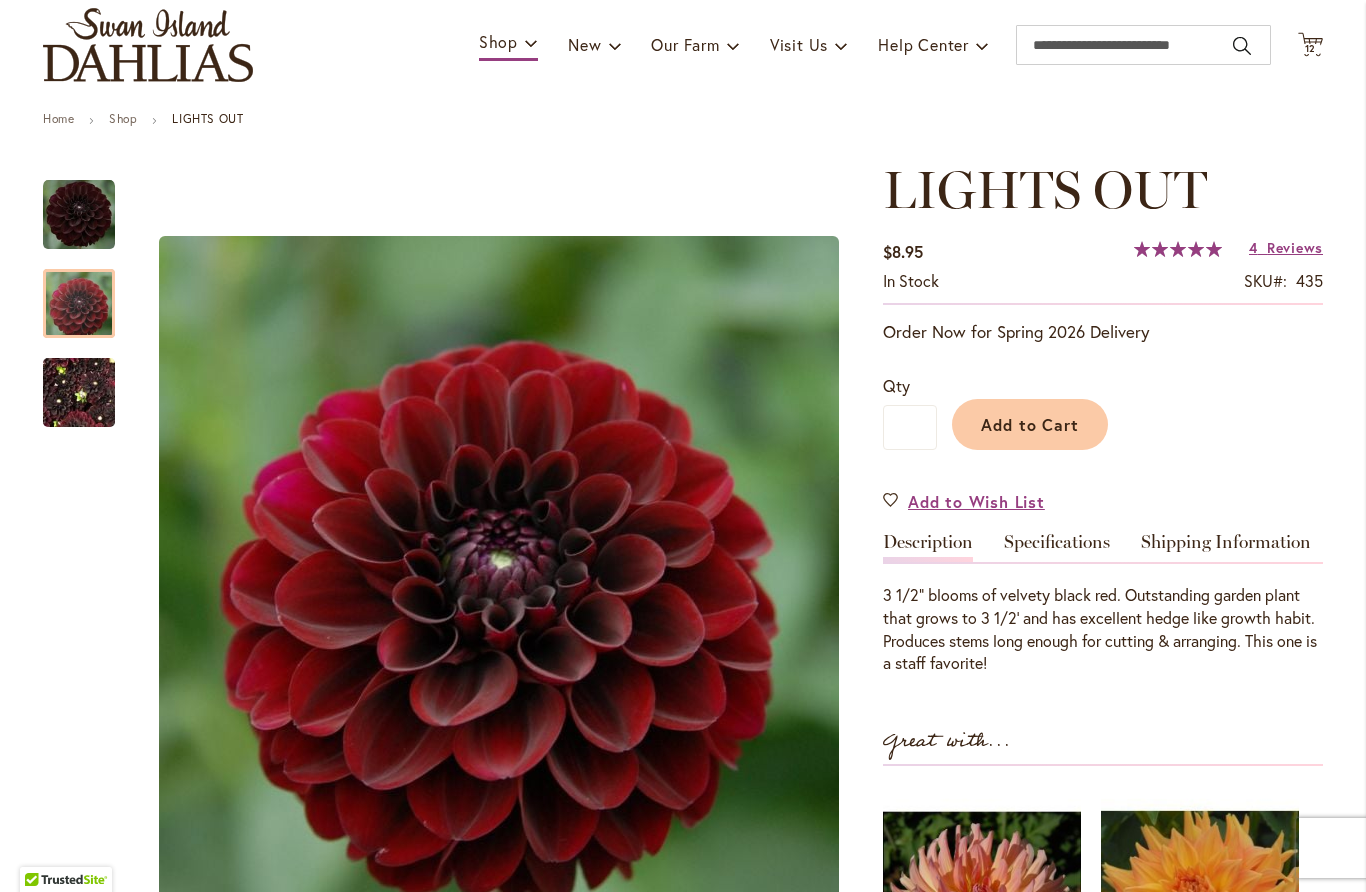 click at bounding box center (79, 393) 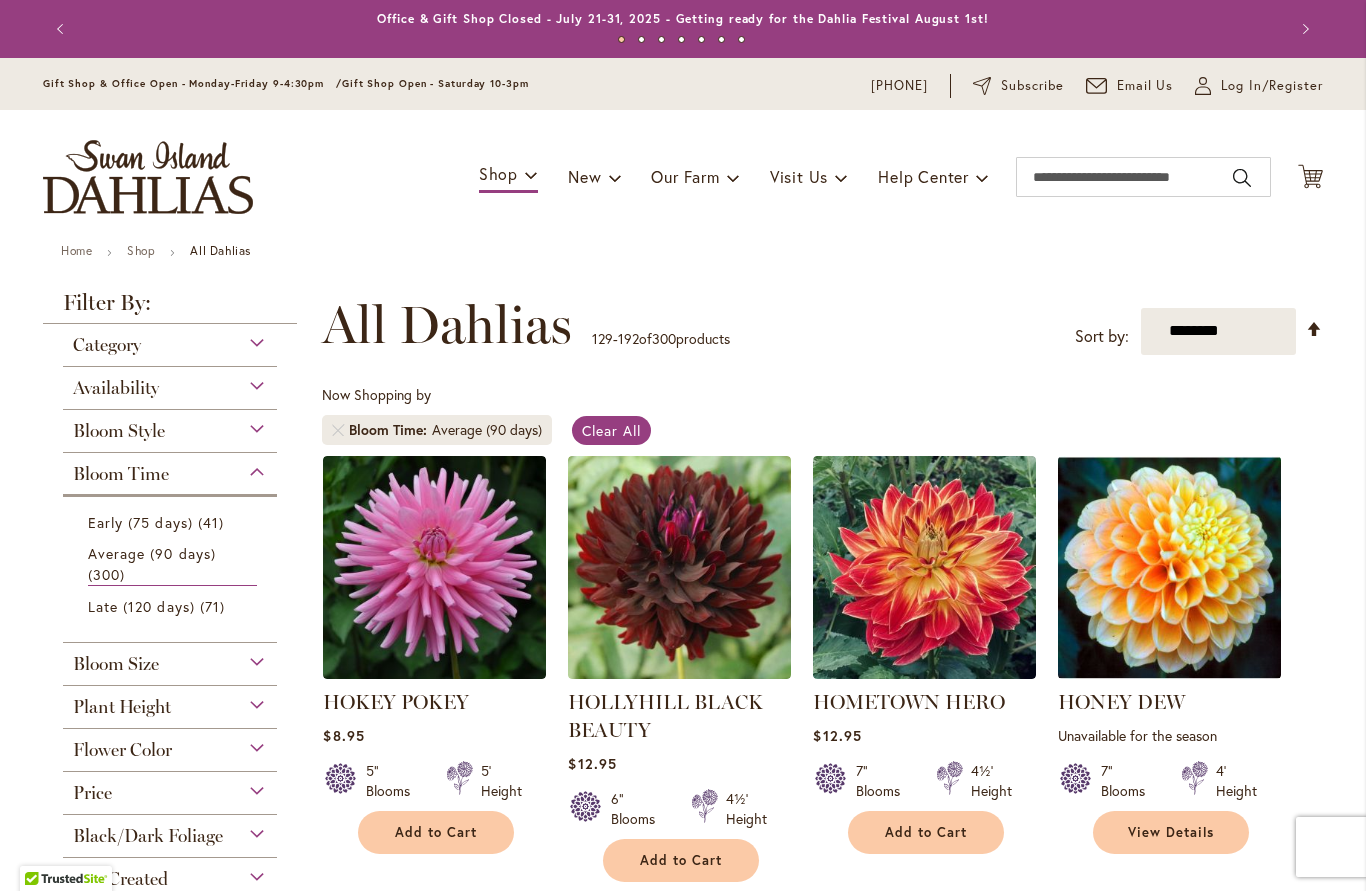 scroll, scrollTop: 1, scrollLeft: 0, axis: vertical 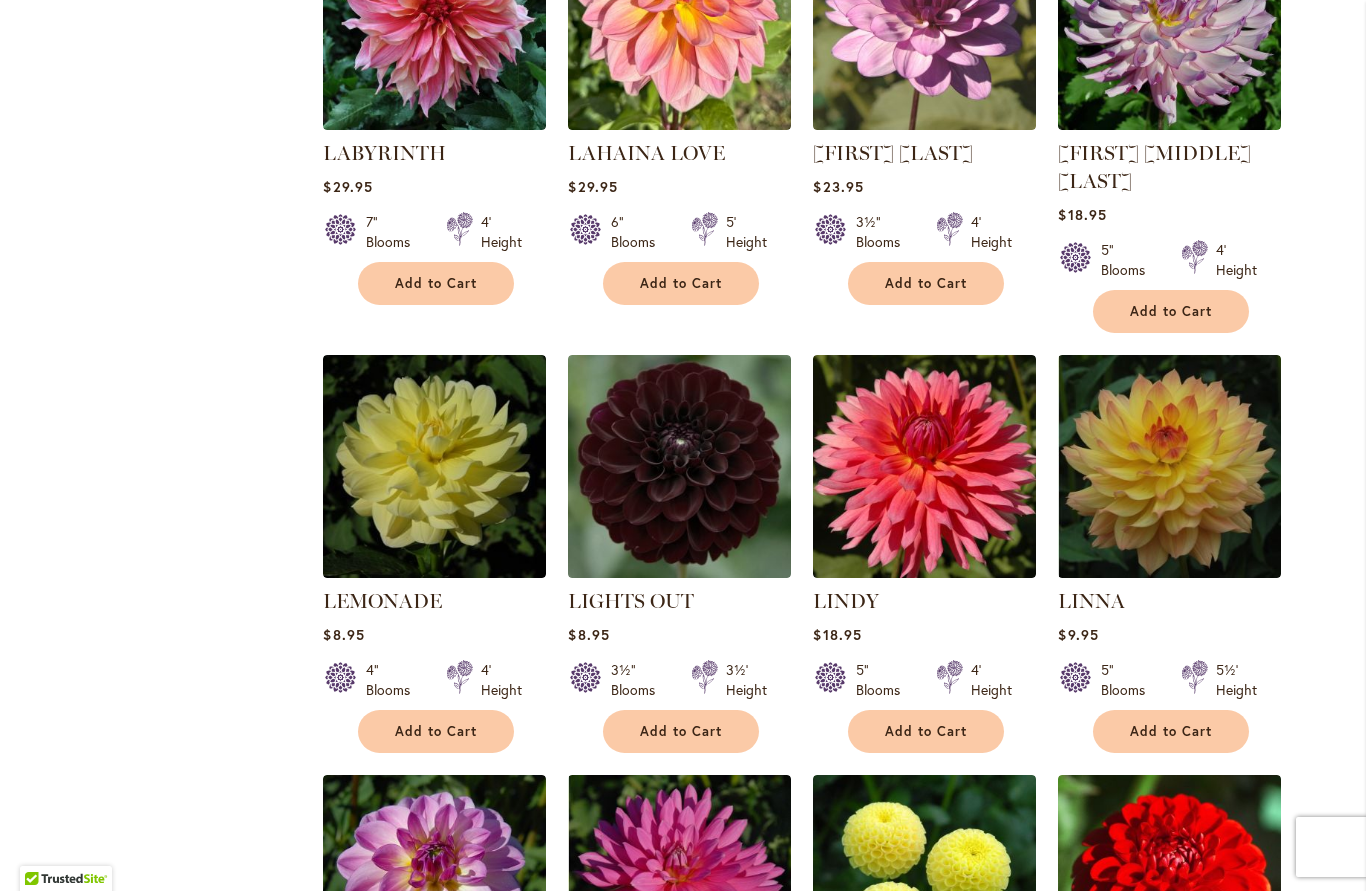 click at bounding box center [434, 19] 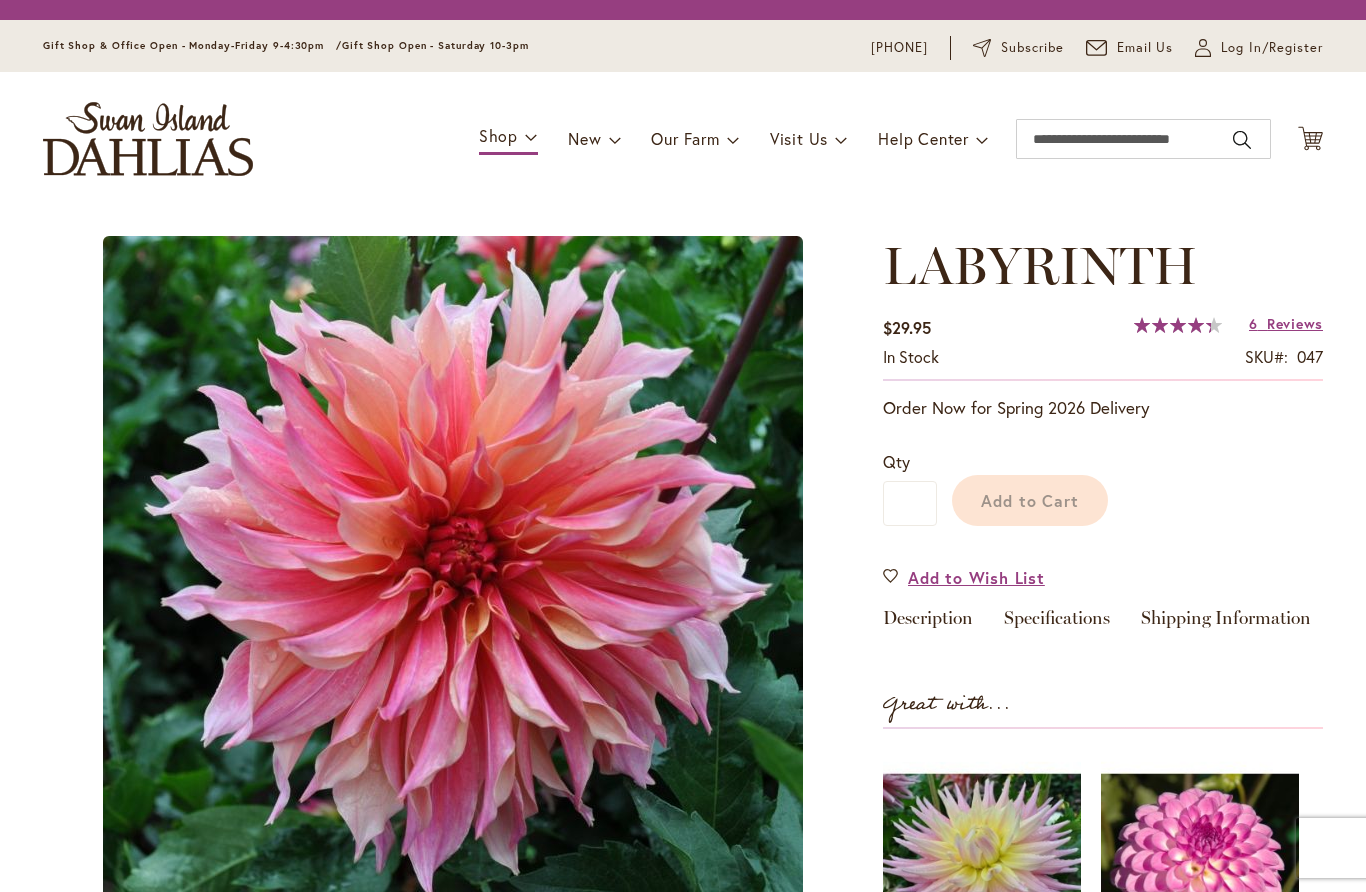 scroll, scrollTop: 0, scrollLeft: 0, axis: both 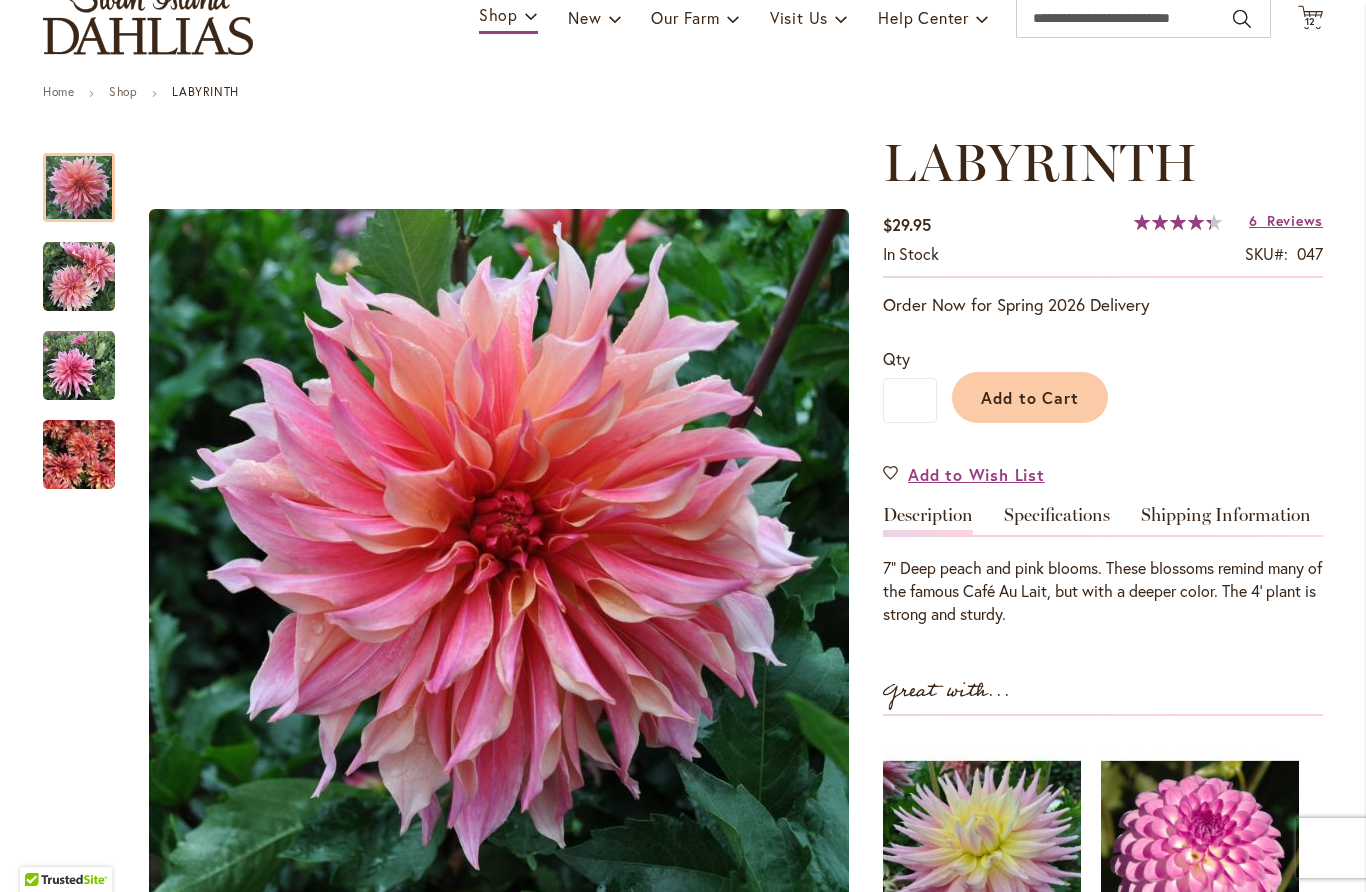 click on "Specifications" at bounding box center [1057, 520] 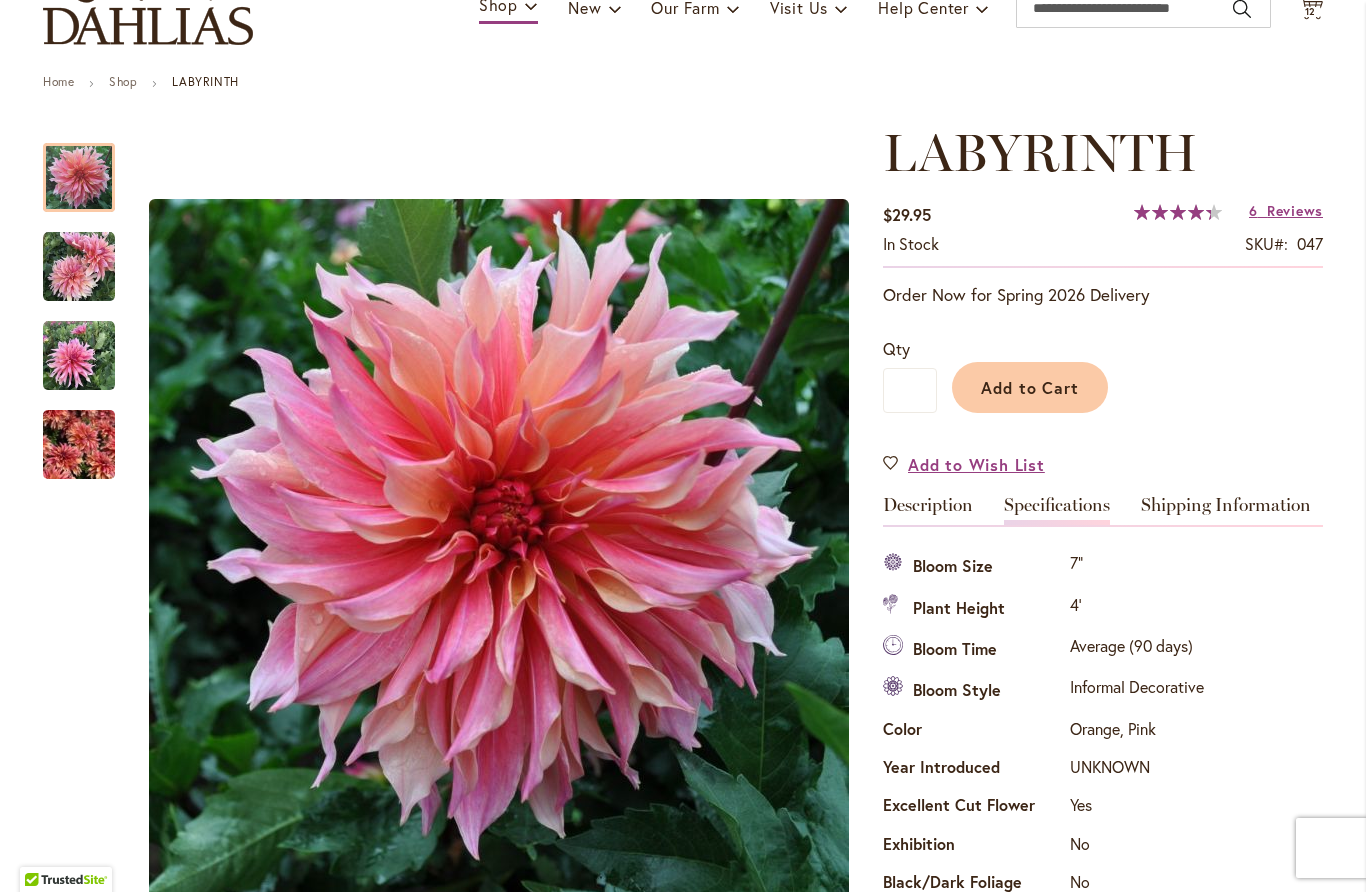 scroll, scrollTop: 167, scrollLeft: 0, axis: vertical 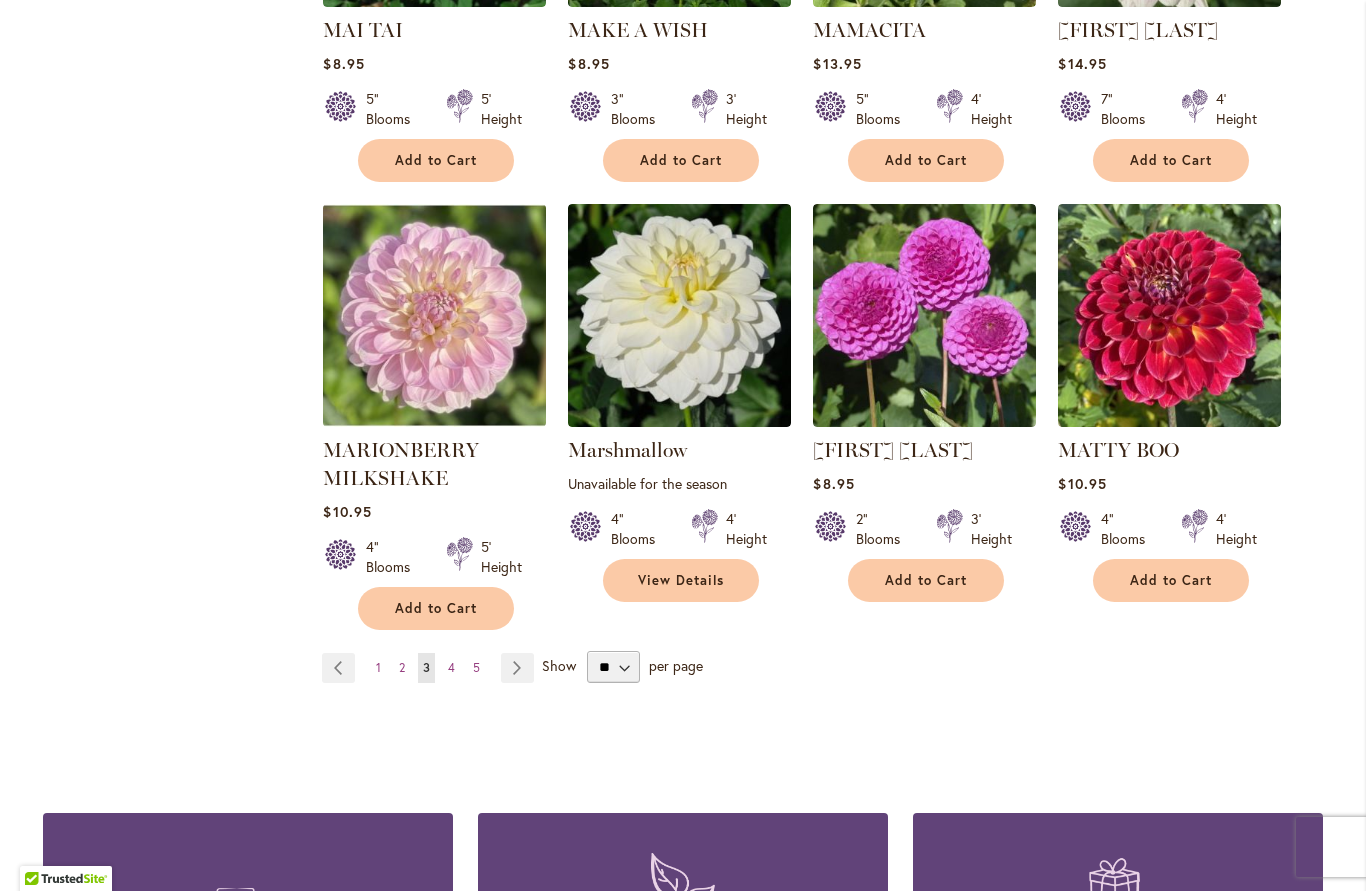 click on "Page
4" at bounding box center (451, 669) 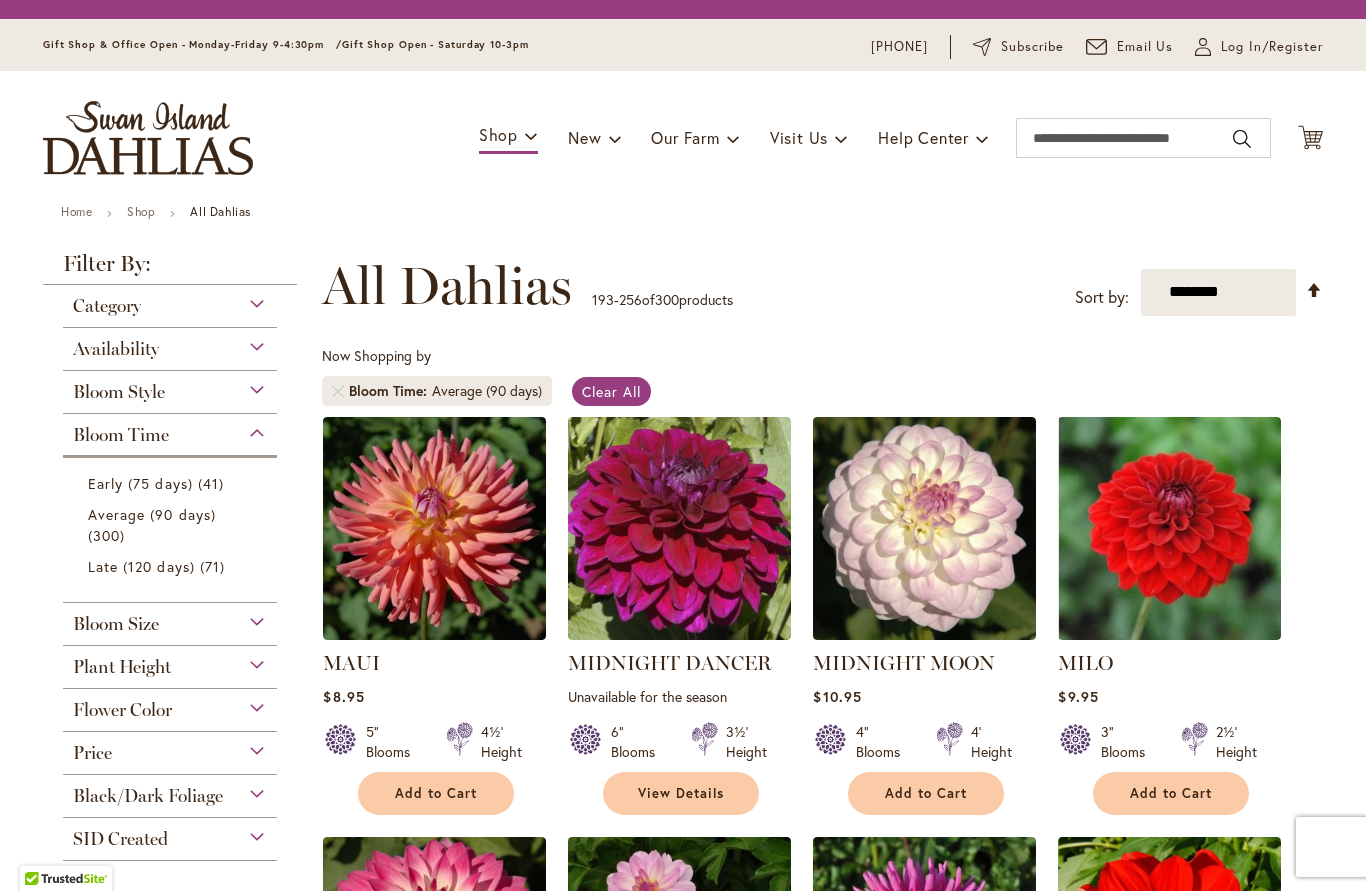 scroll, scrollTop: 1, scrollLeft: 0, axis: vertical 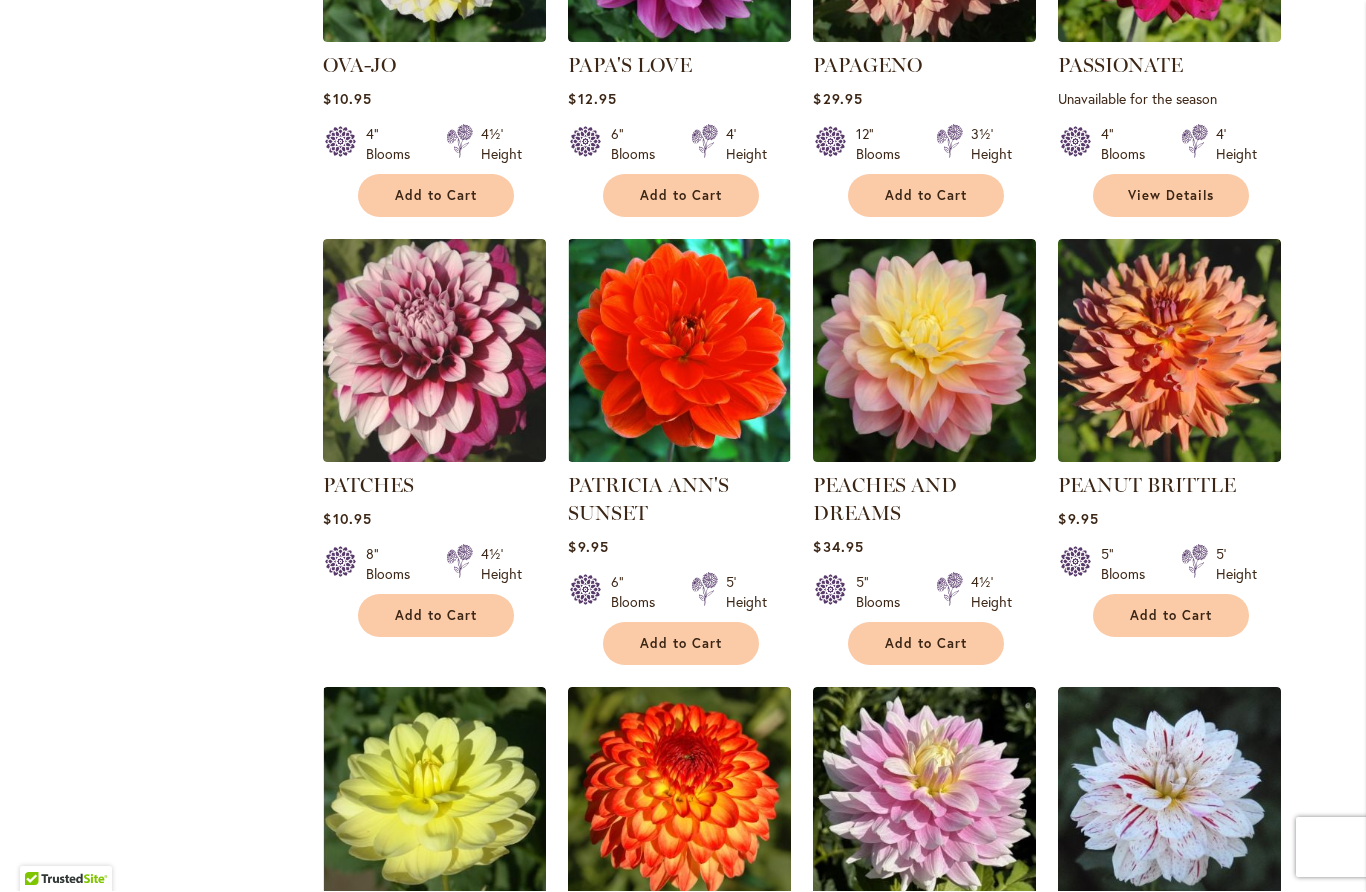 click at bounding box center (434, 351) 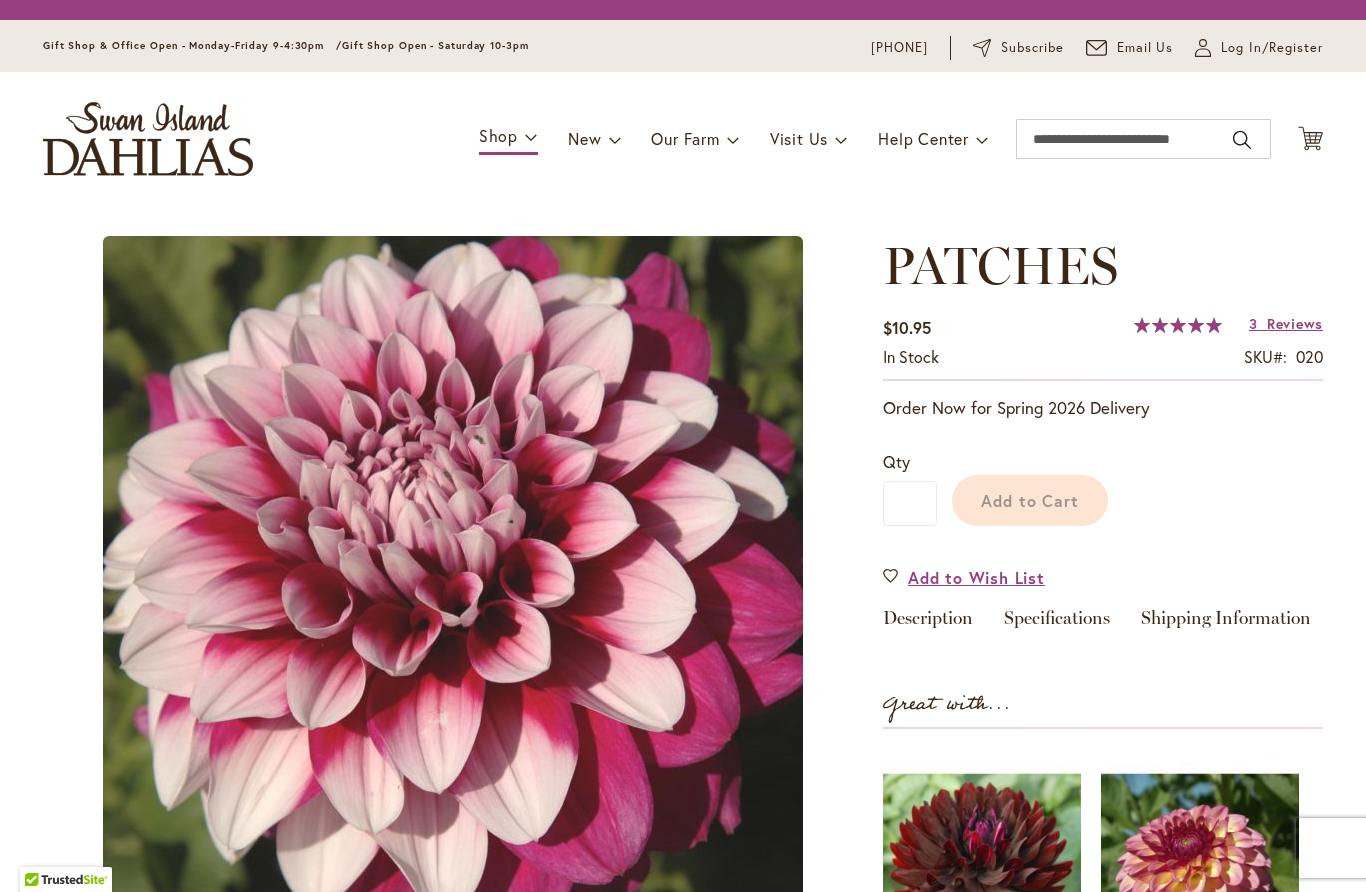 scroll, scrollTop: 0, scrollLeft: 0, axis: both 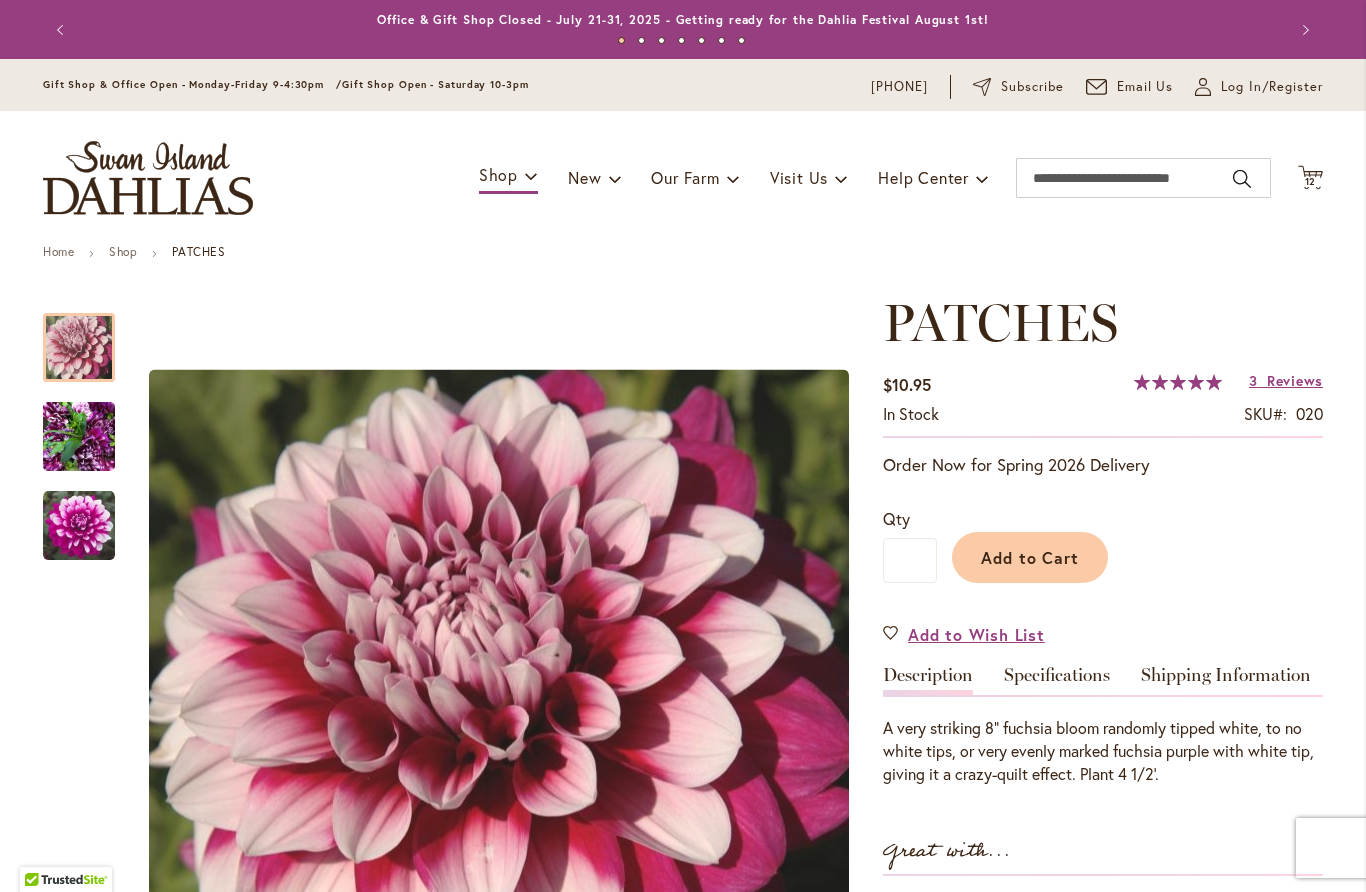 click at bounding box center (79, 526) 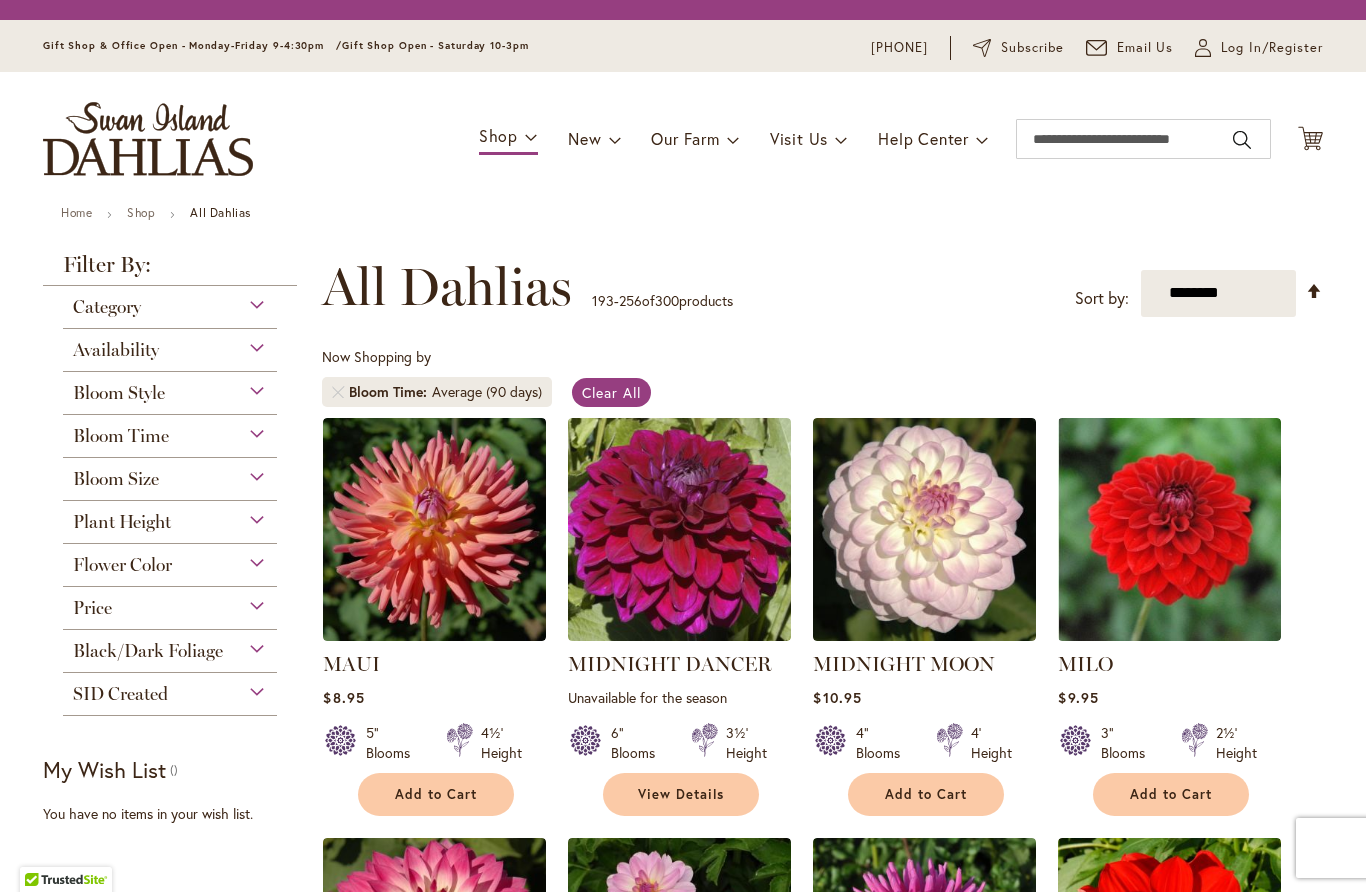 scroll, scrollTop: 1, scrollLeft: 0, axis: vertical 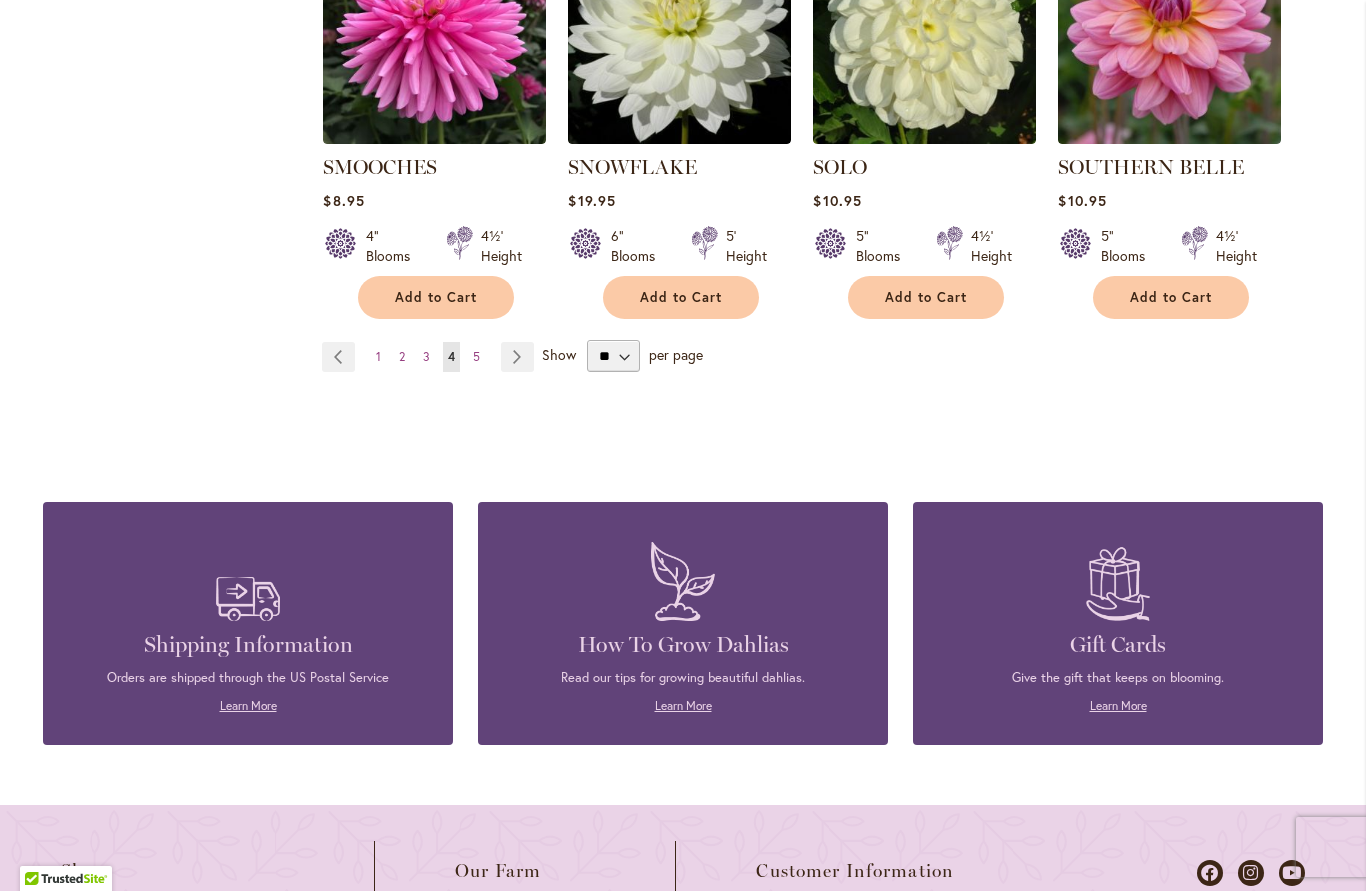 click on "Page
5" at bounding box center (476, 358) 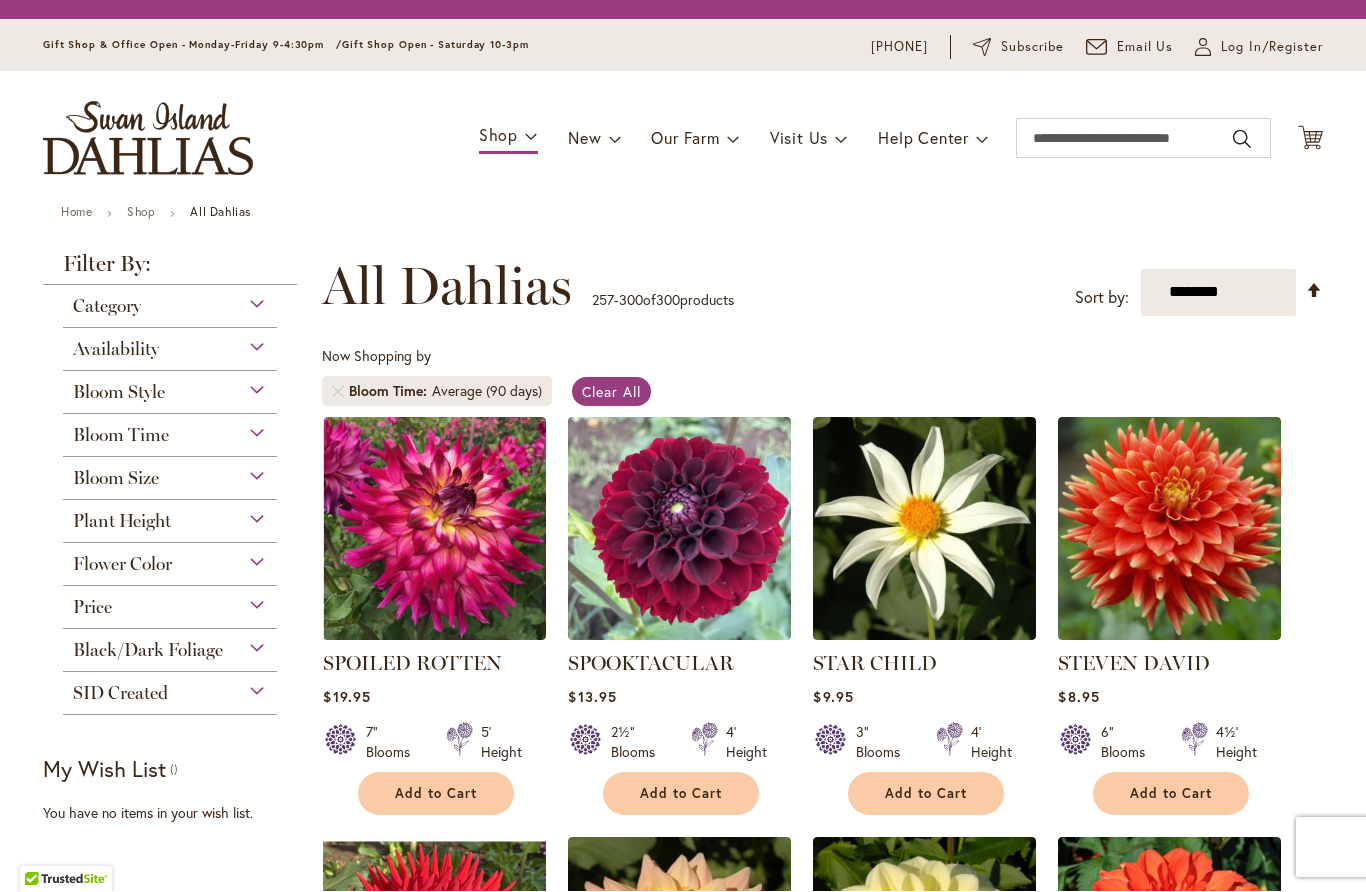 scroll, scrollTop: 1, scrollLeft: 0, axis: vertical 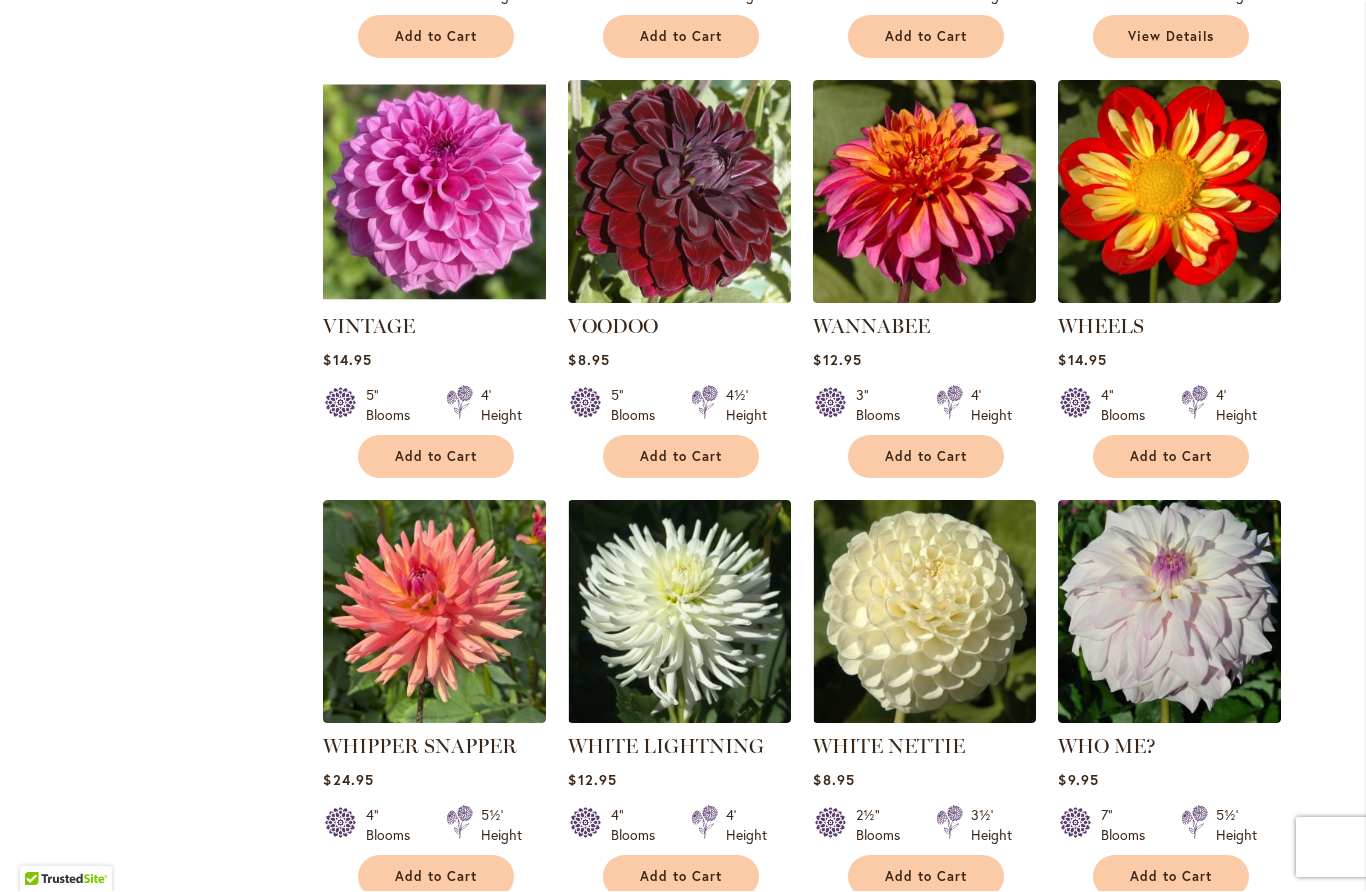 click at bounding box center [679, 192] 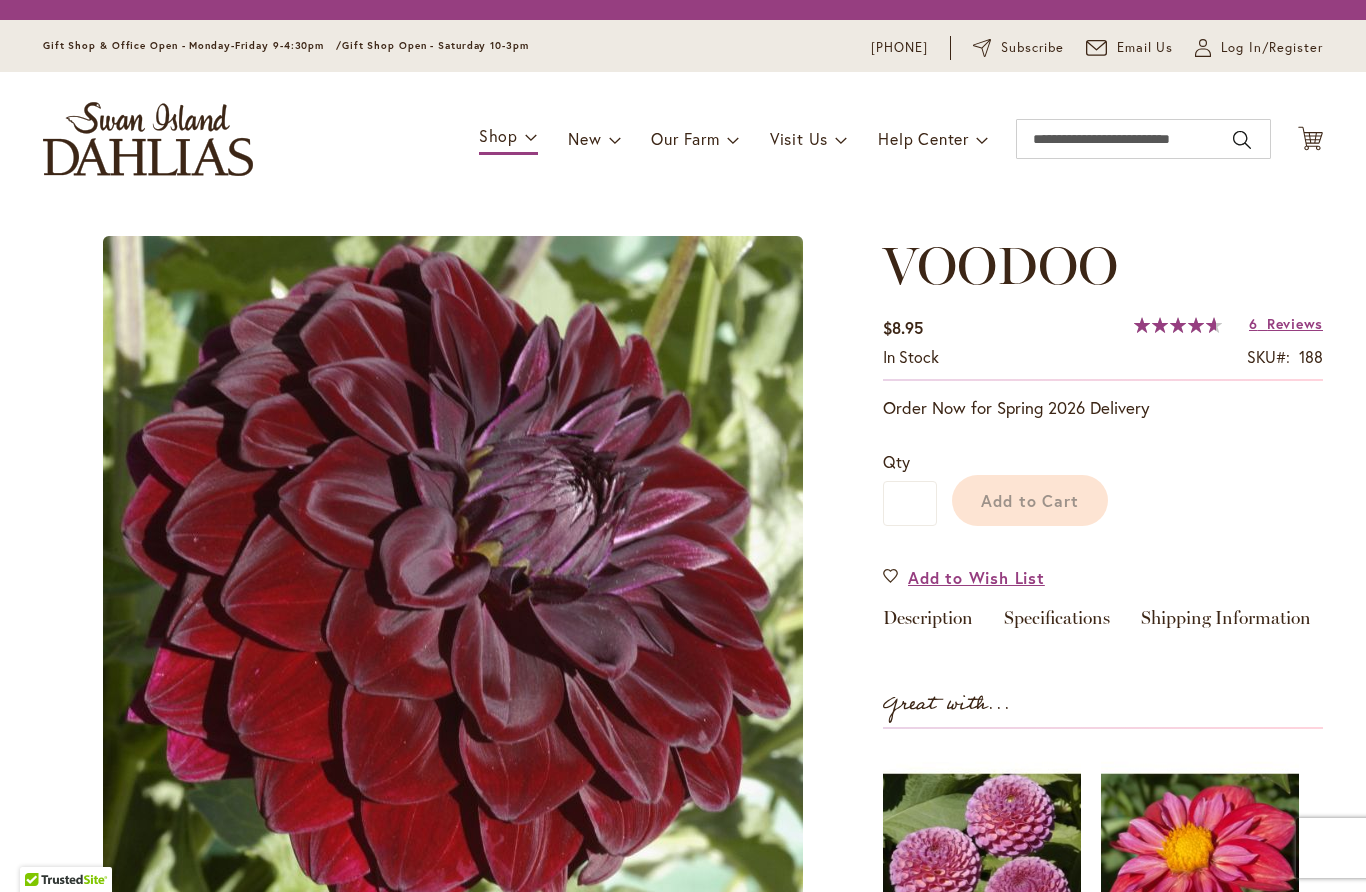 scroll, scrollTop: 0, scrollLeft: 0, axis: both 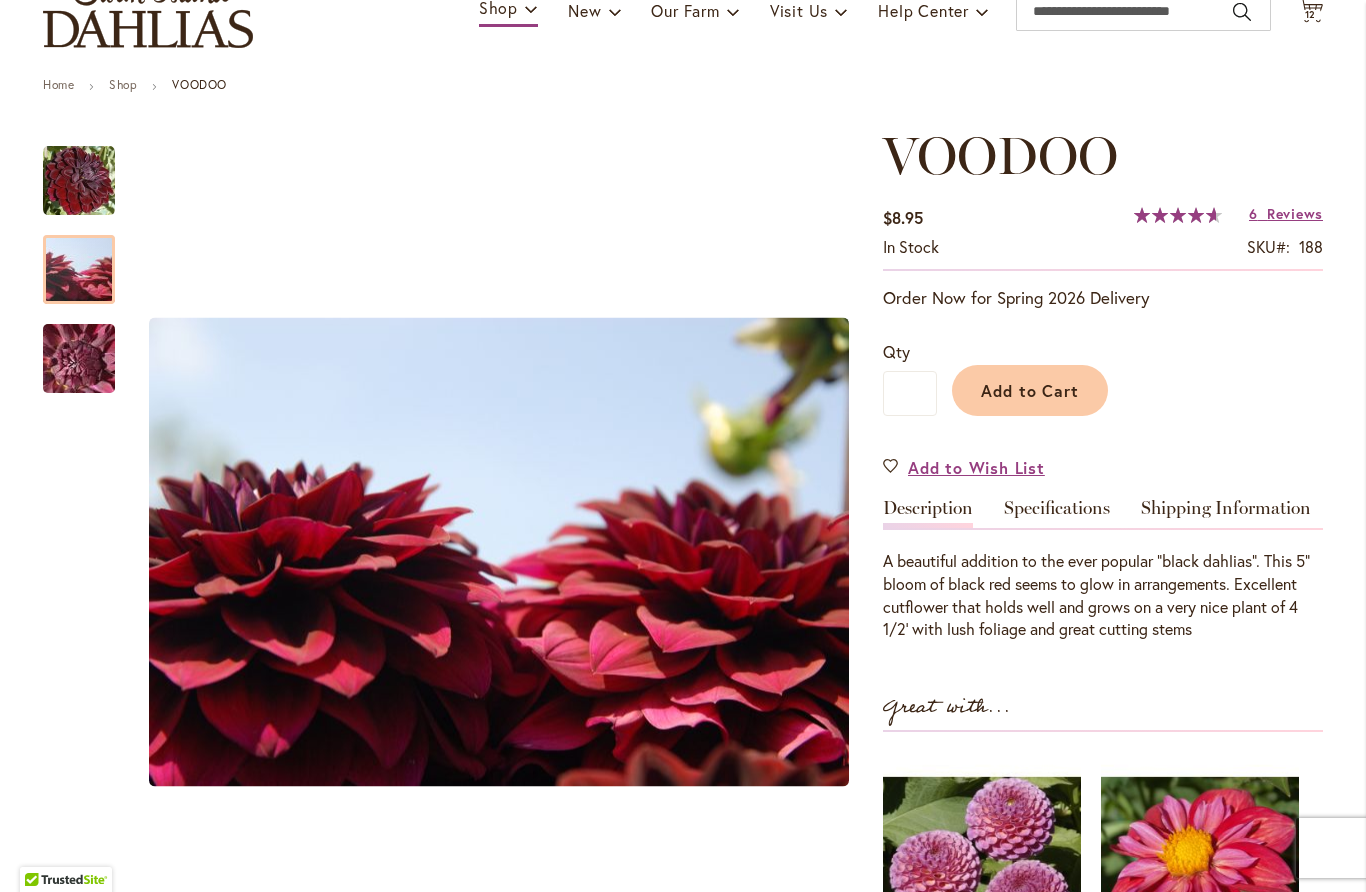 click at bounding box center (79, 270) 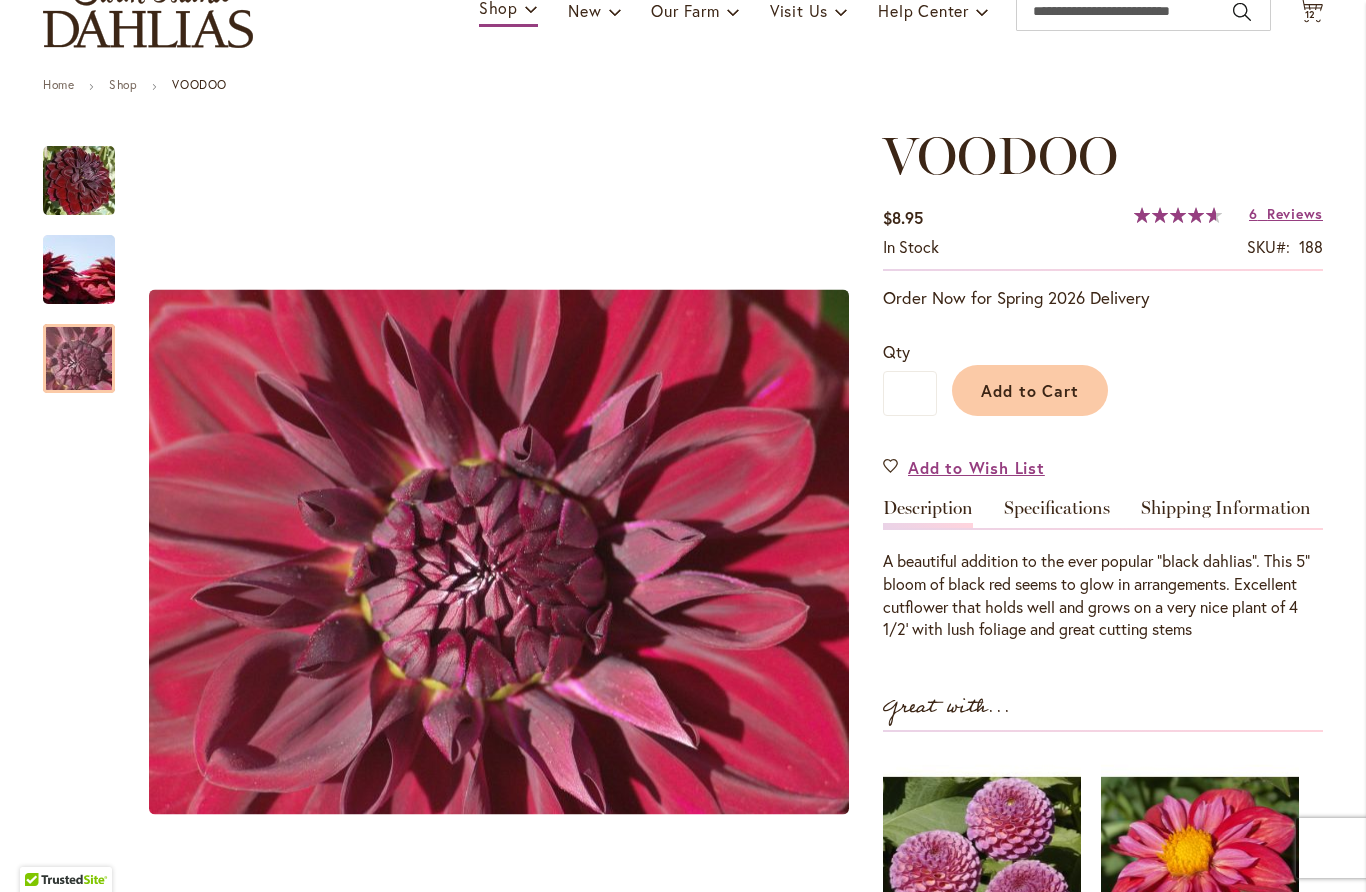 click at bounding box center (79, 358) 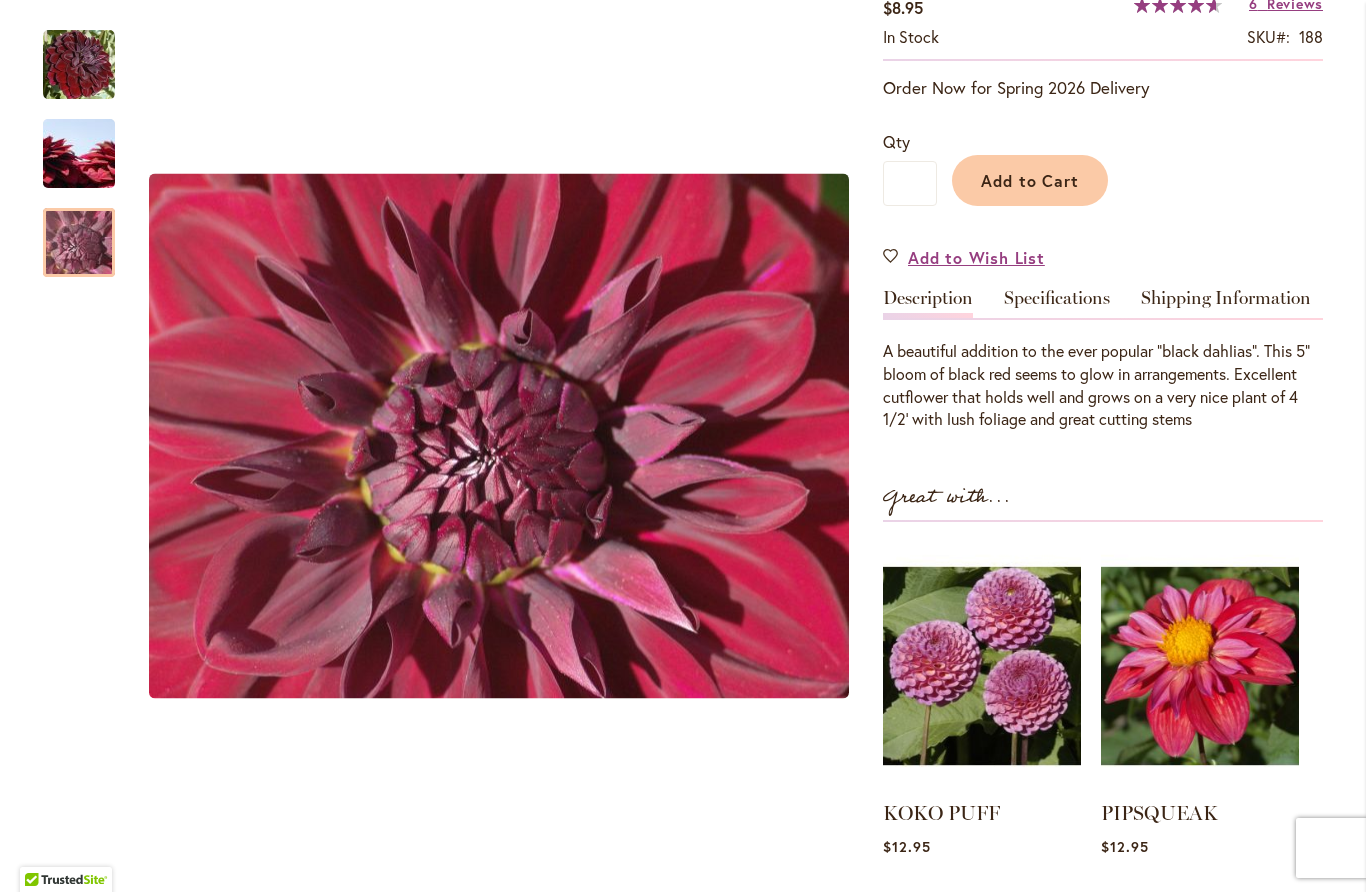 scroll, scrollTop: 375, scrollLeft: 0, axis: vertical 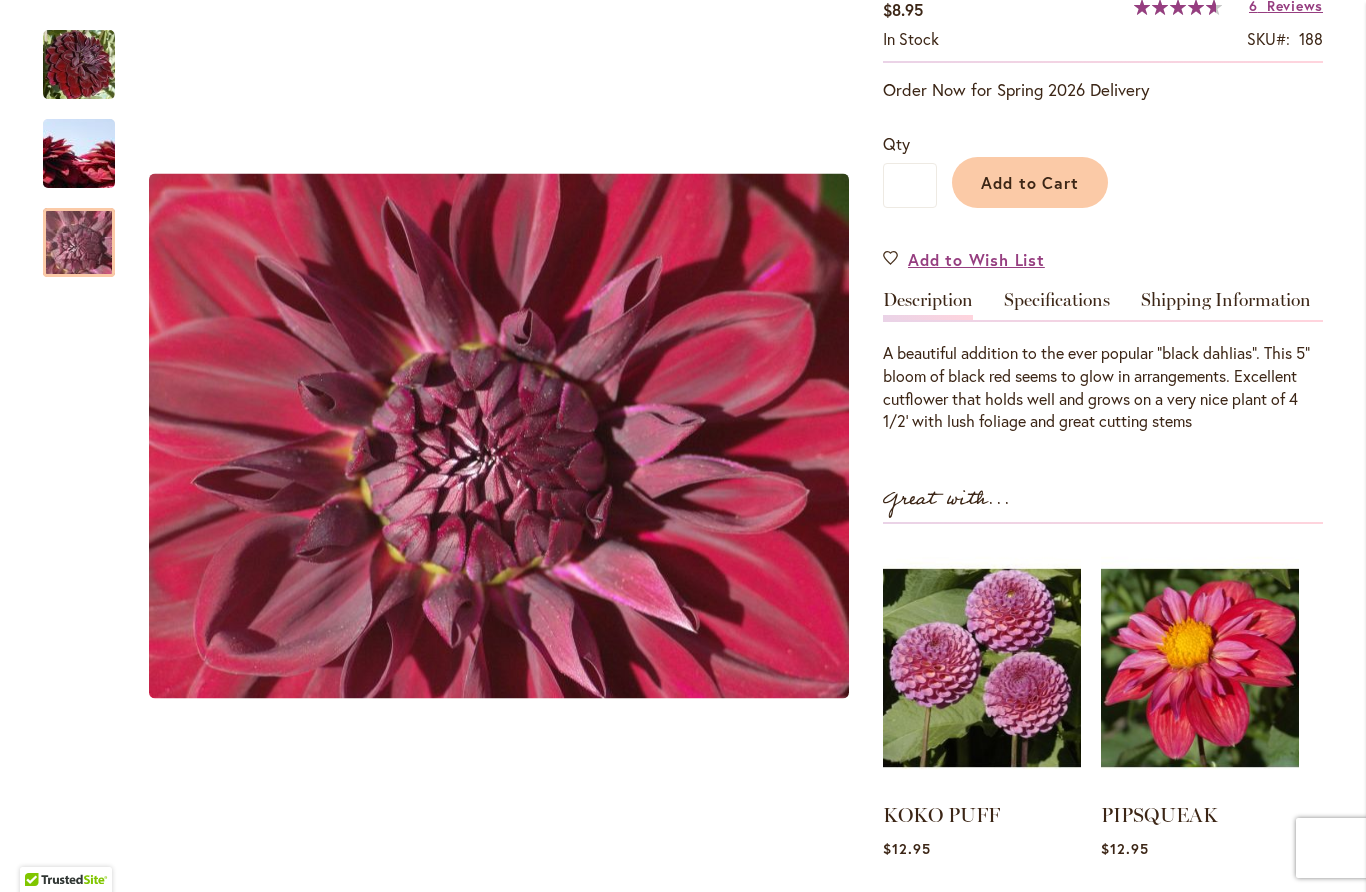 click on "Specifications" at bounding box center [1057, 305] 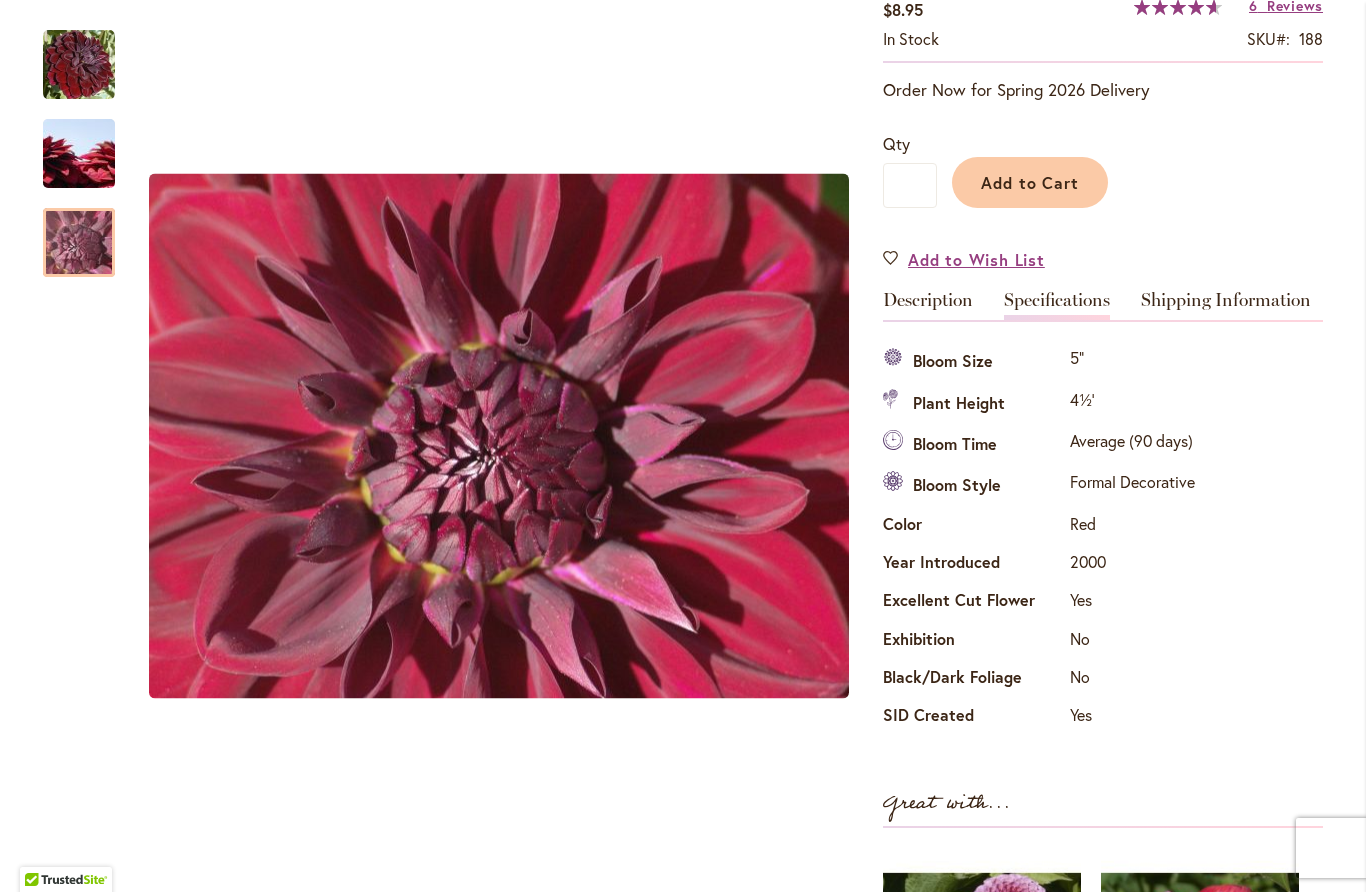 click on "Description" at bounding box center (928, 305) 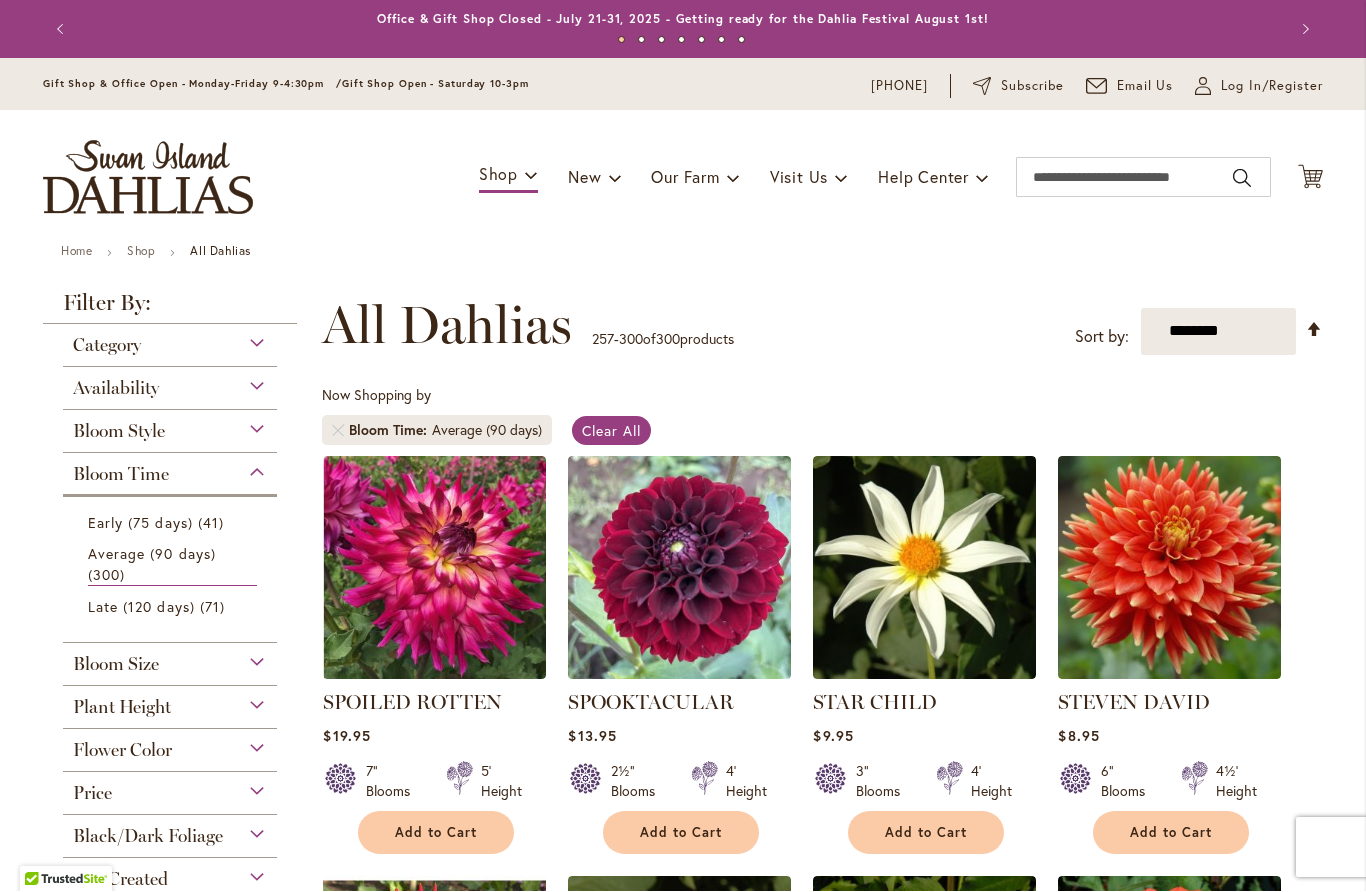 scroll, scrollTop: 1, scrollLeft: 0, axis: vertical 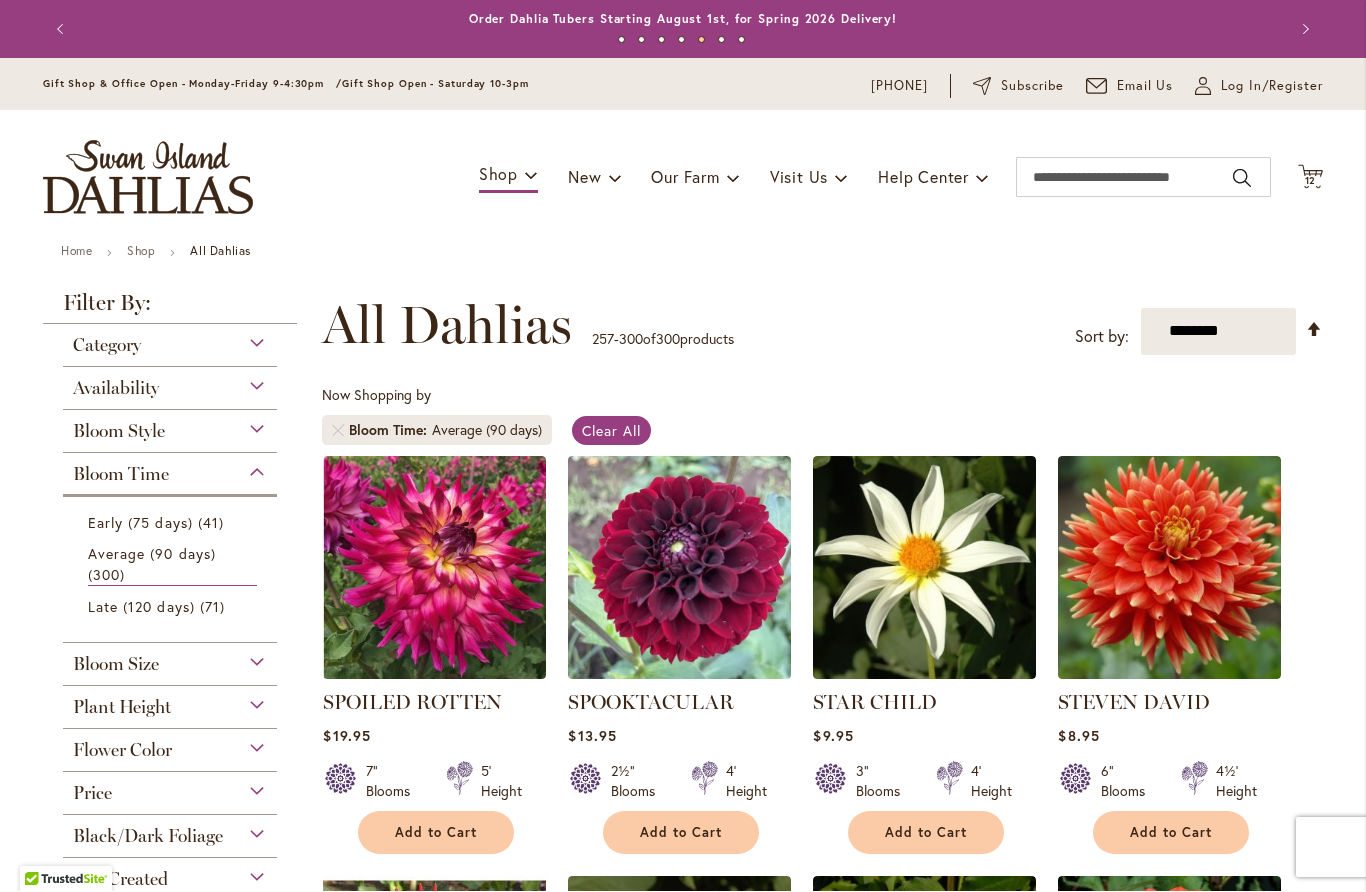 click on "Late (120 days)" at bounding box center (141, 607) 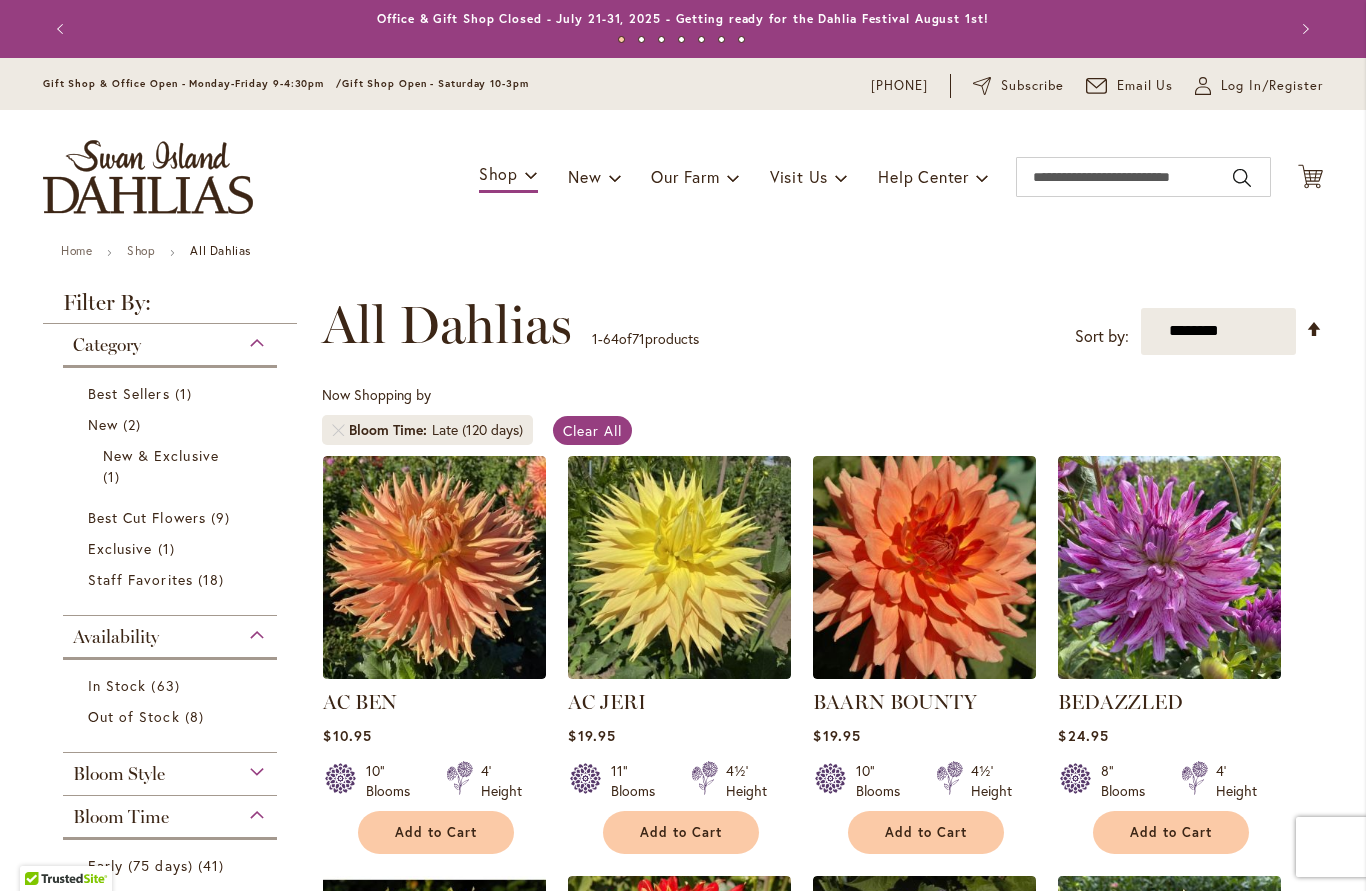 scroll, scrollTop: 1, scrollLeft: 0, axis: vertical 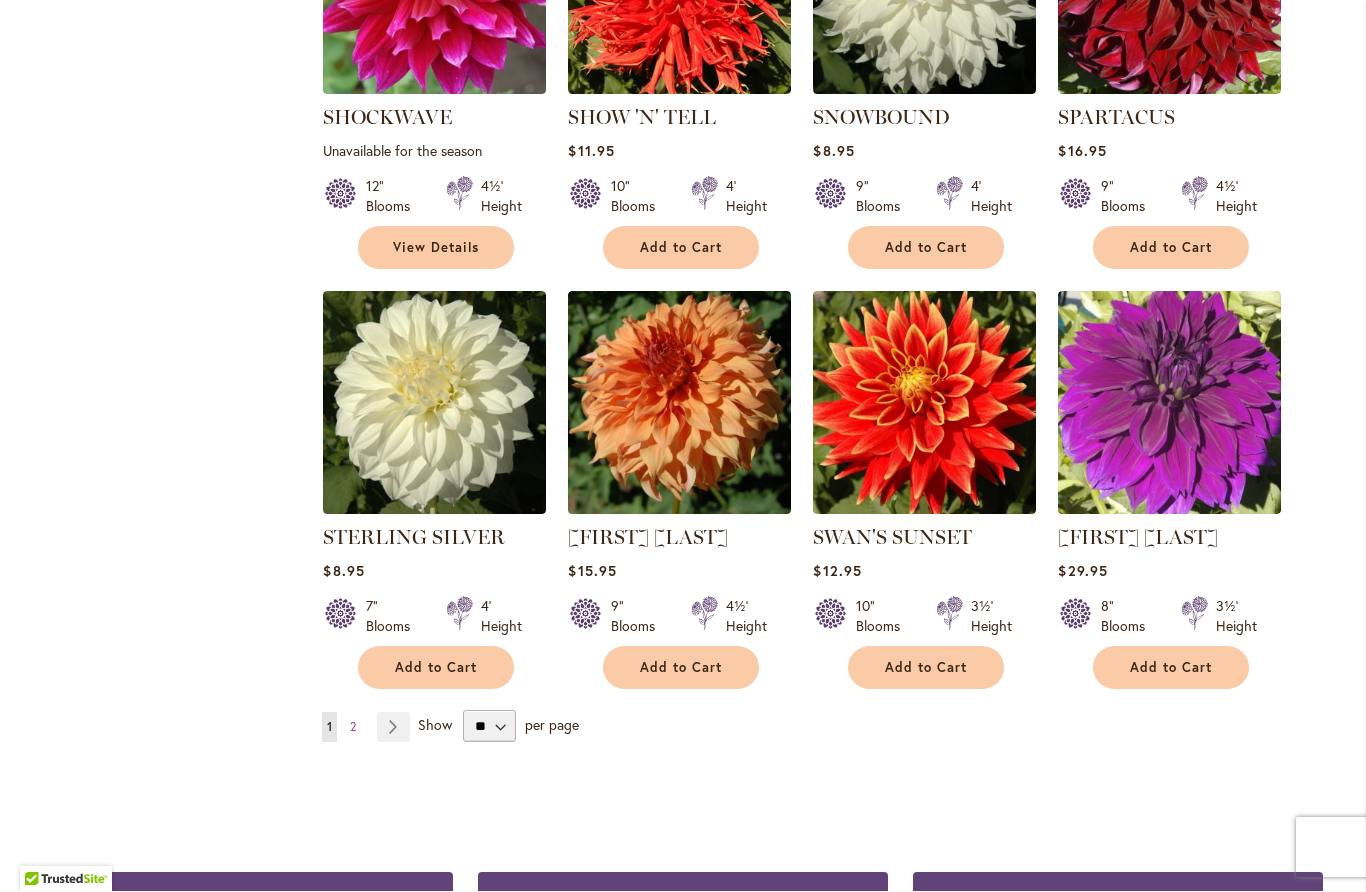 click on "Page
2" at bounding box center (353, 728) 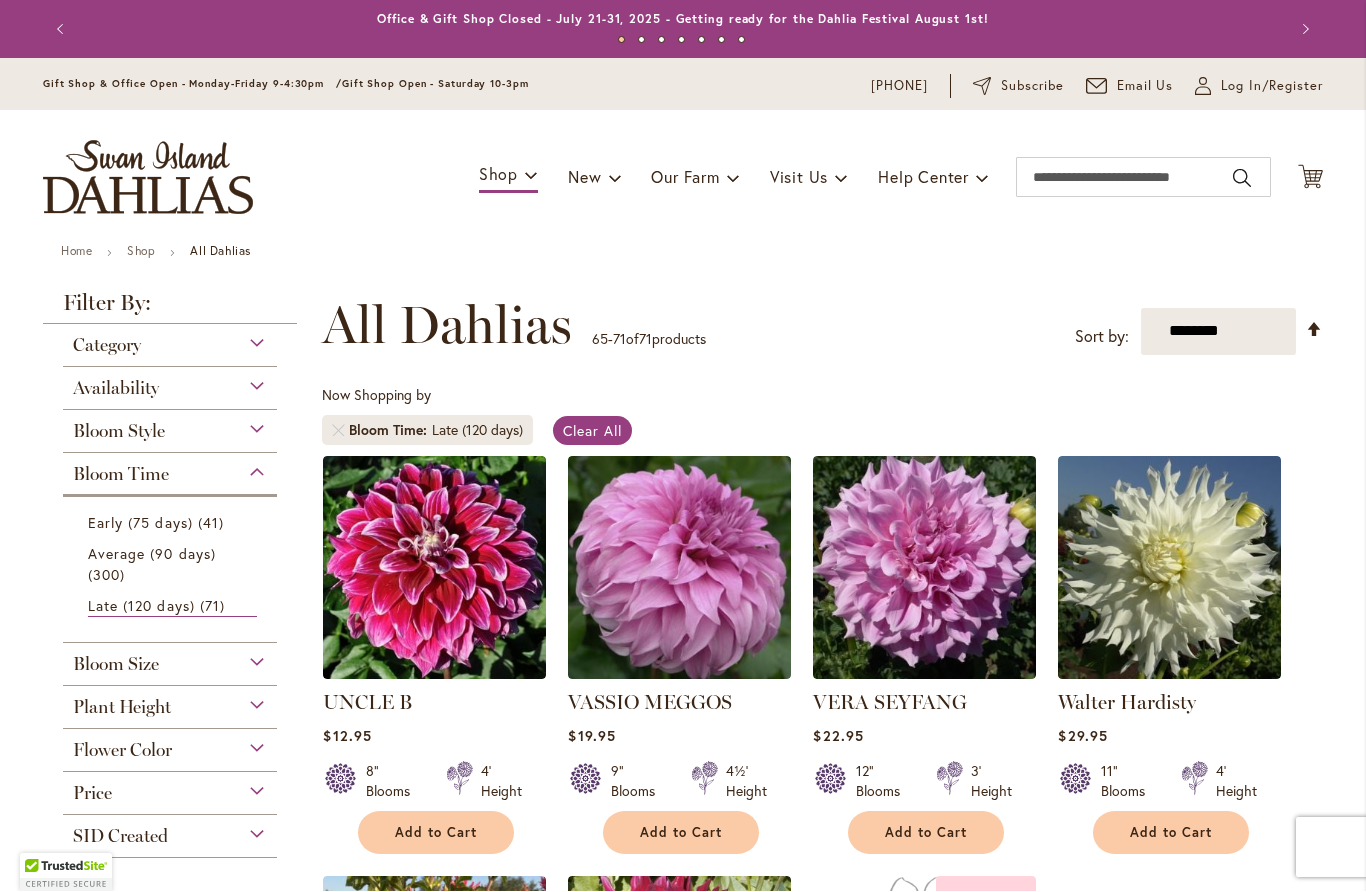 scroll, scrollTop: 1, scrollLeft: 0, axis: vertical 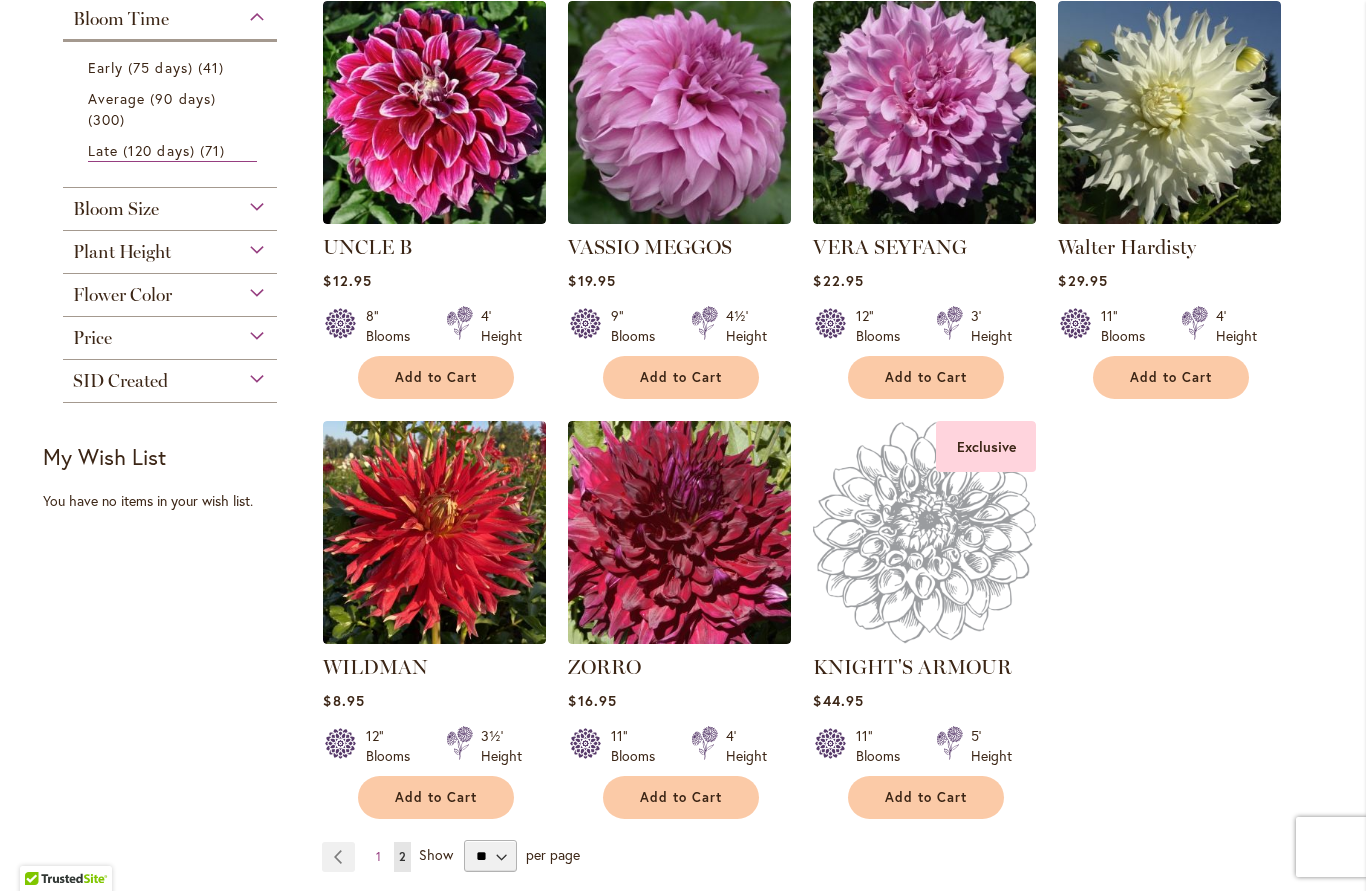 click on "Bloom Size" at bounding box center (116, 210) 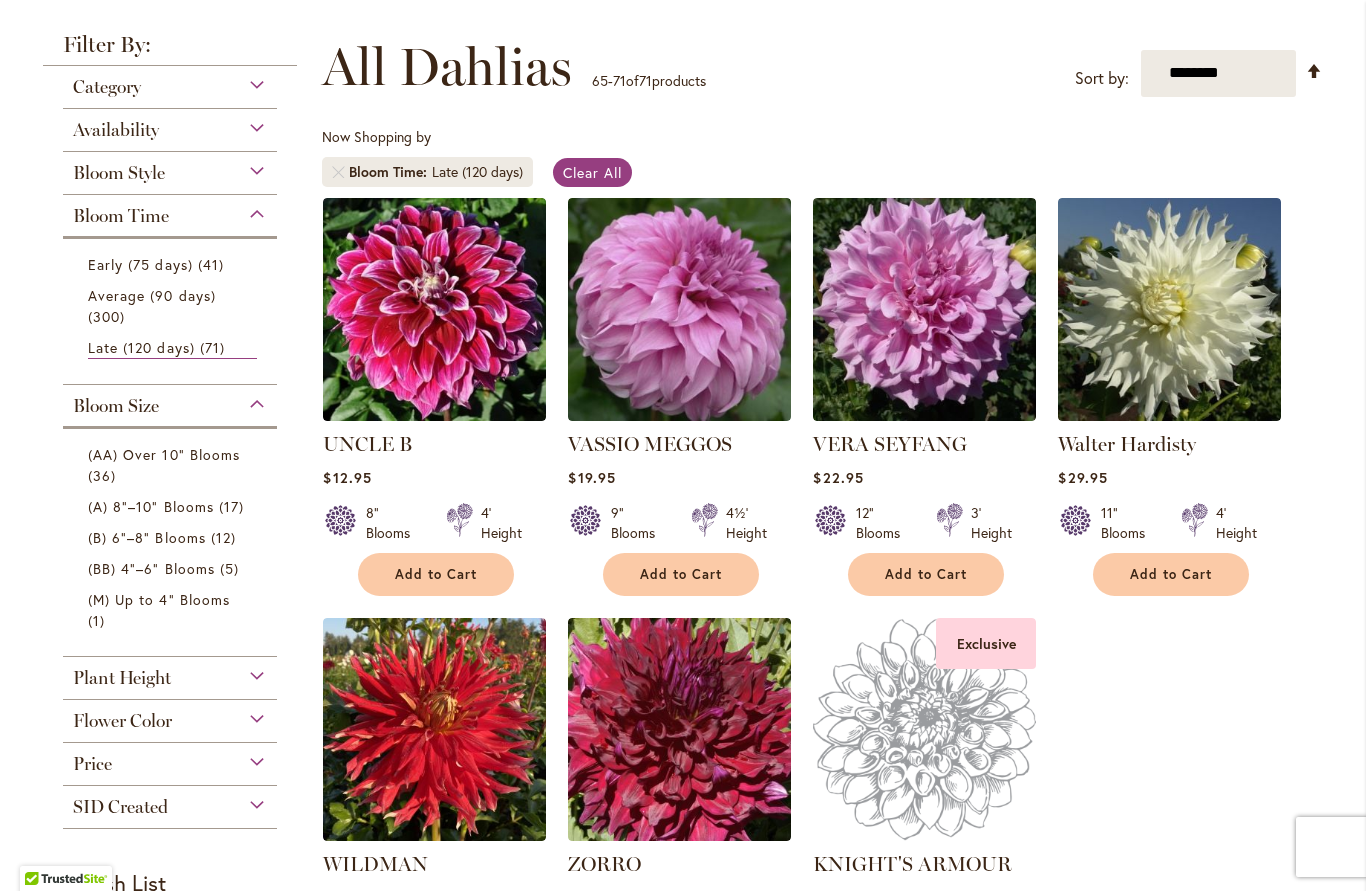 scroll, scrollTop: 248, scrollLeft: 0, axis: vertical 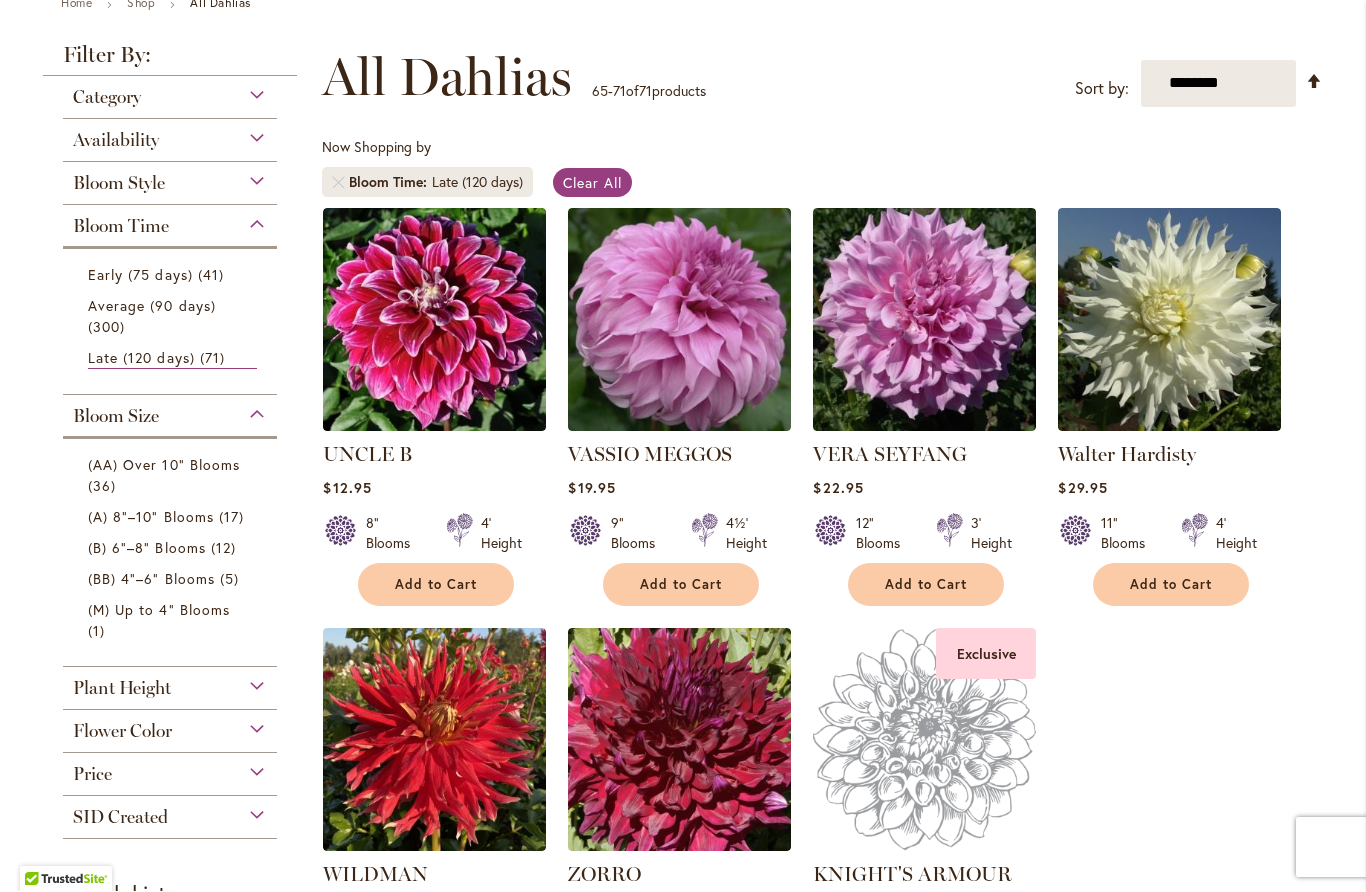 click on "Bloom Time" at bounding box center (121, 227) 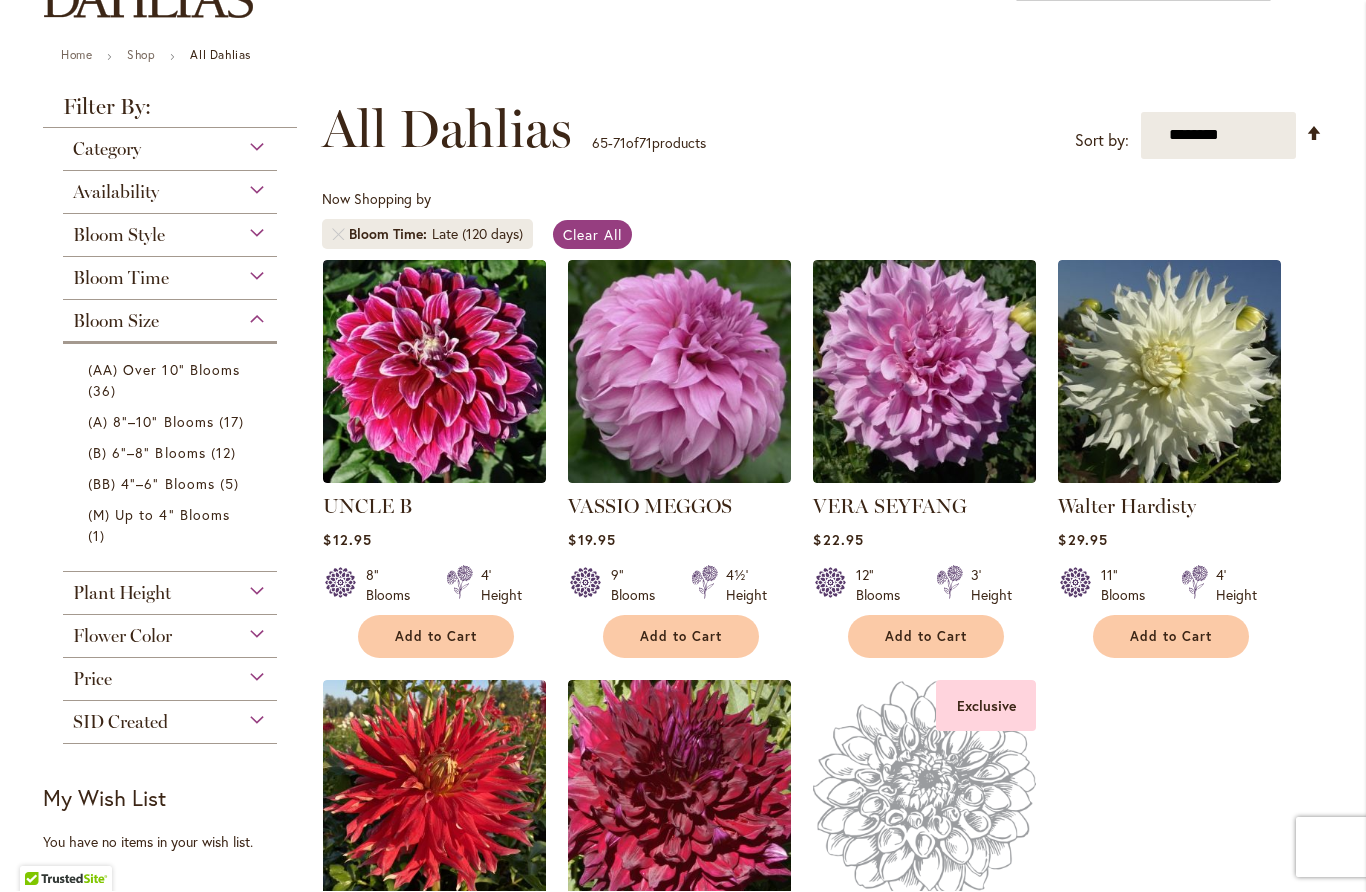 scroll, scrollTop: 162, scrollLeft: 0, axis: vertical 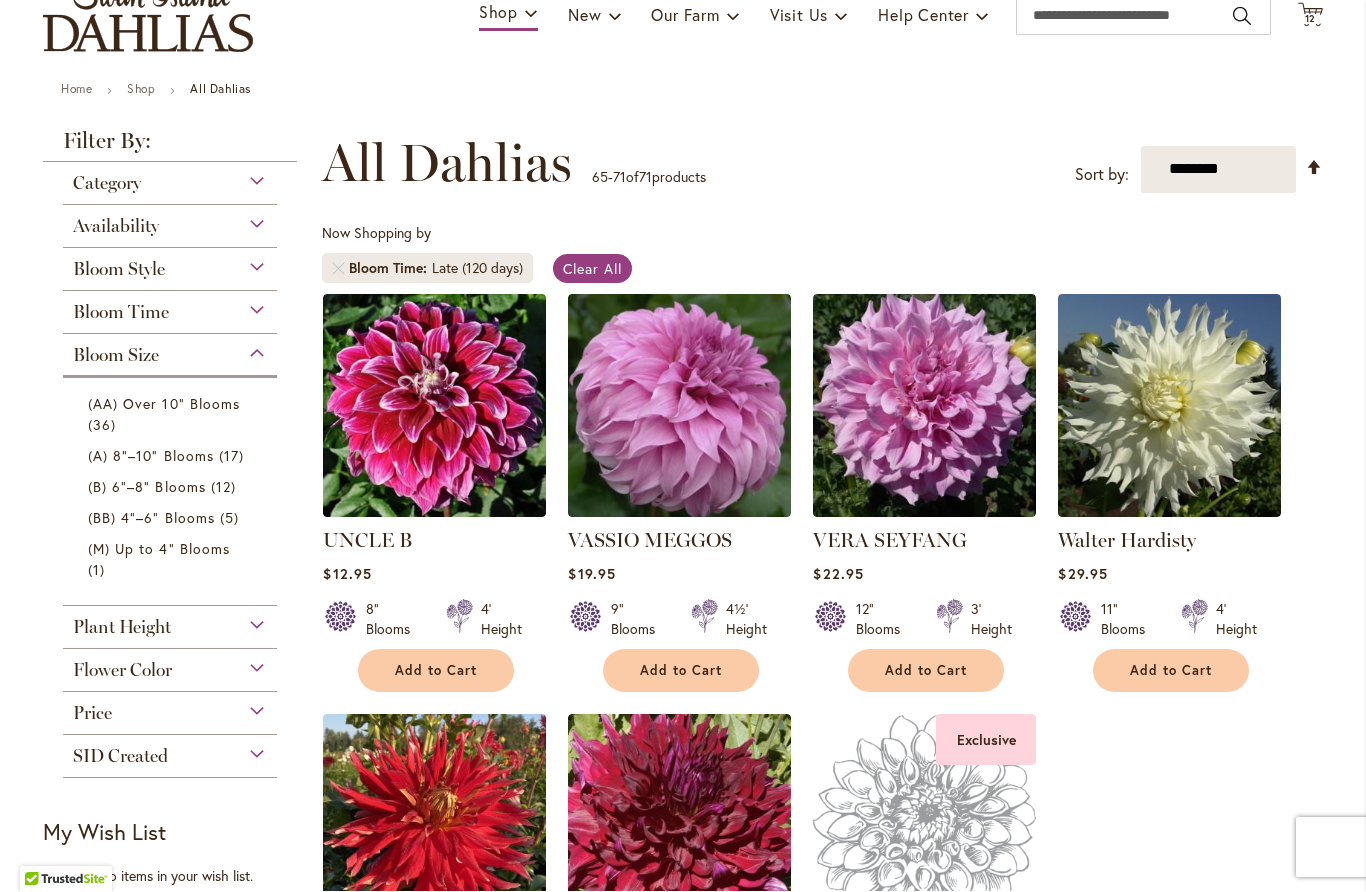click on "Category" at bounding box center [107, 184] 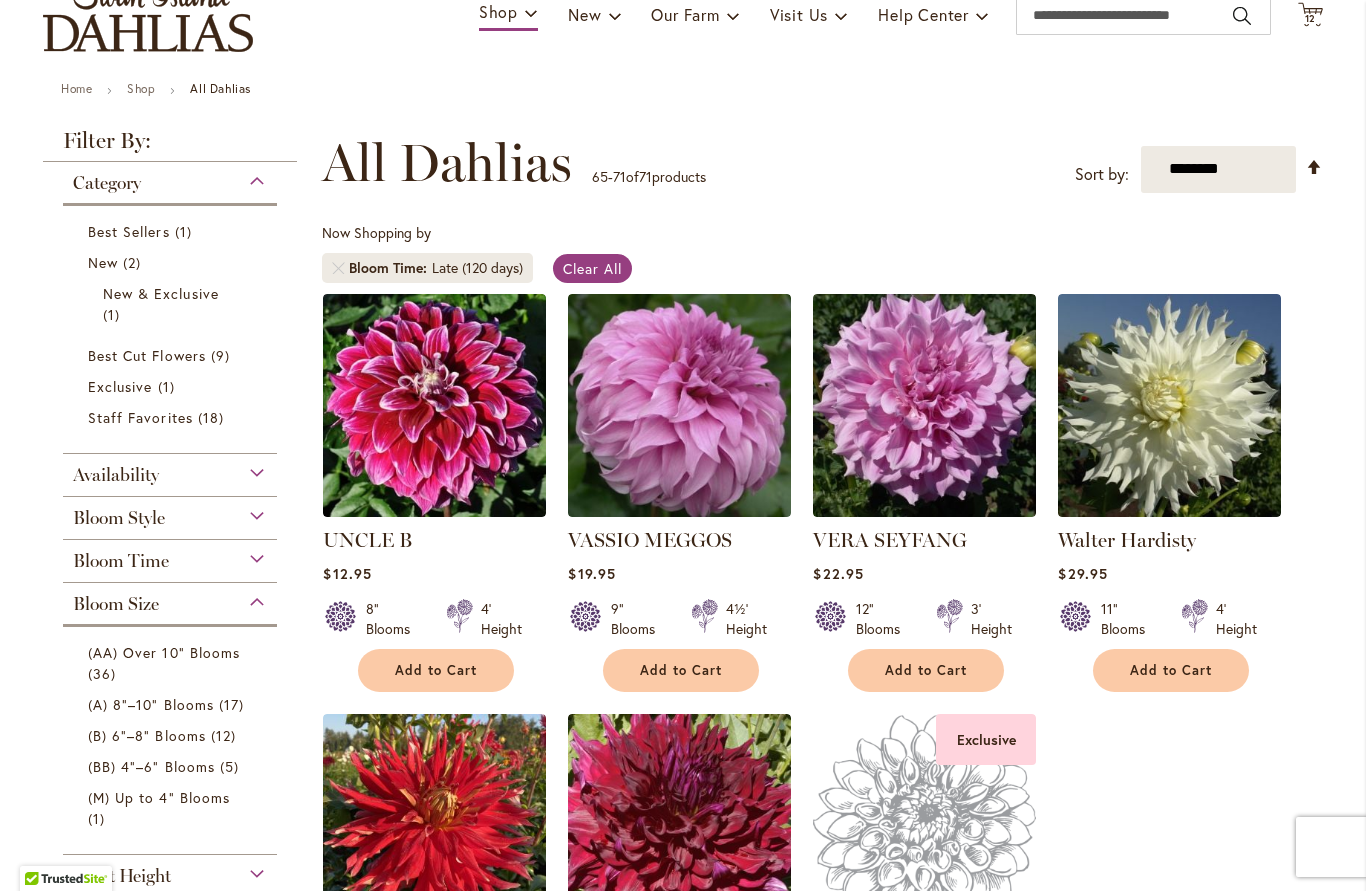 click on "New" at bounding box center (103, 263) 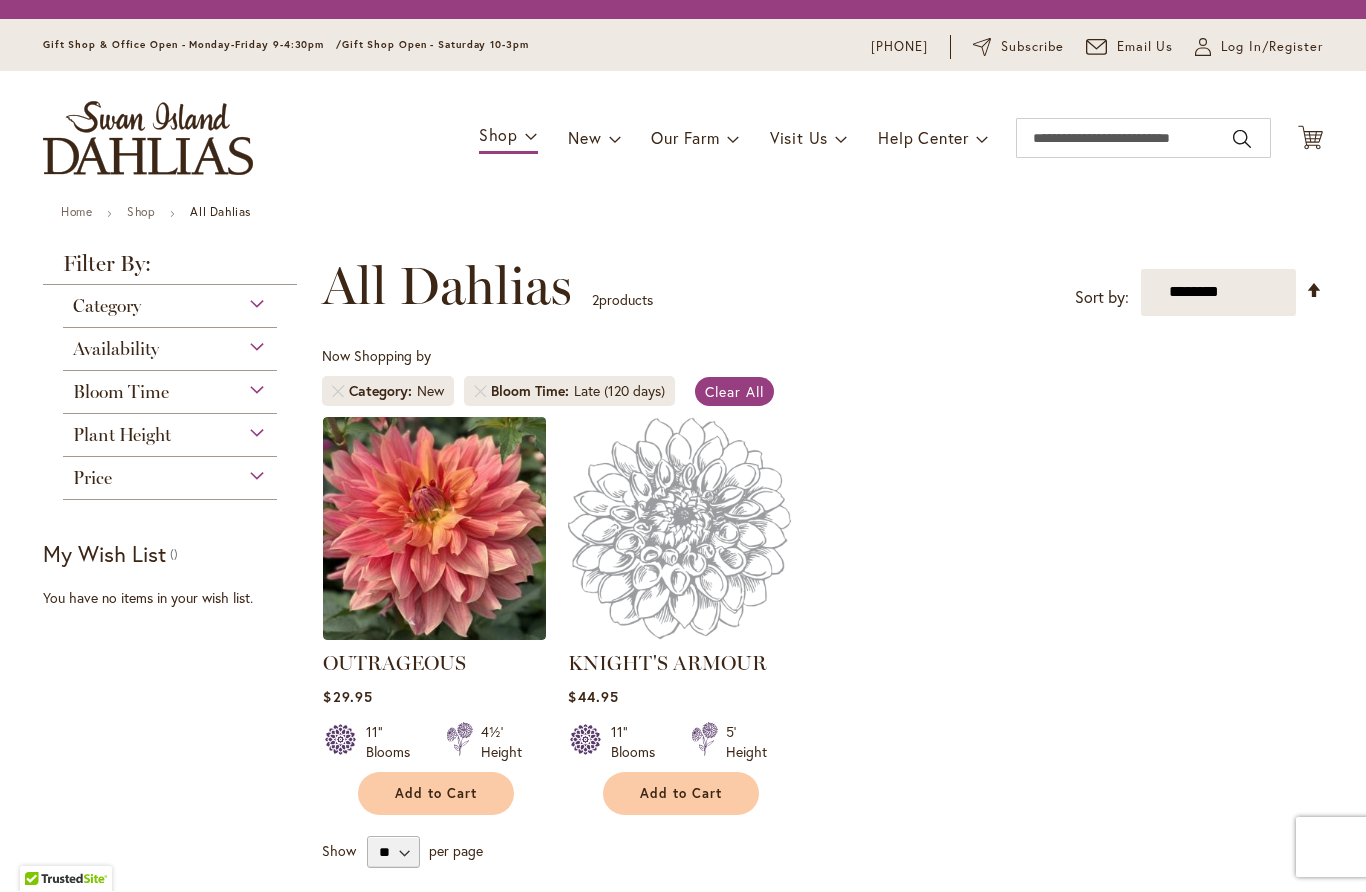 scroll, scrollTop: 1, scrollLeft: 0, axis: vertical 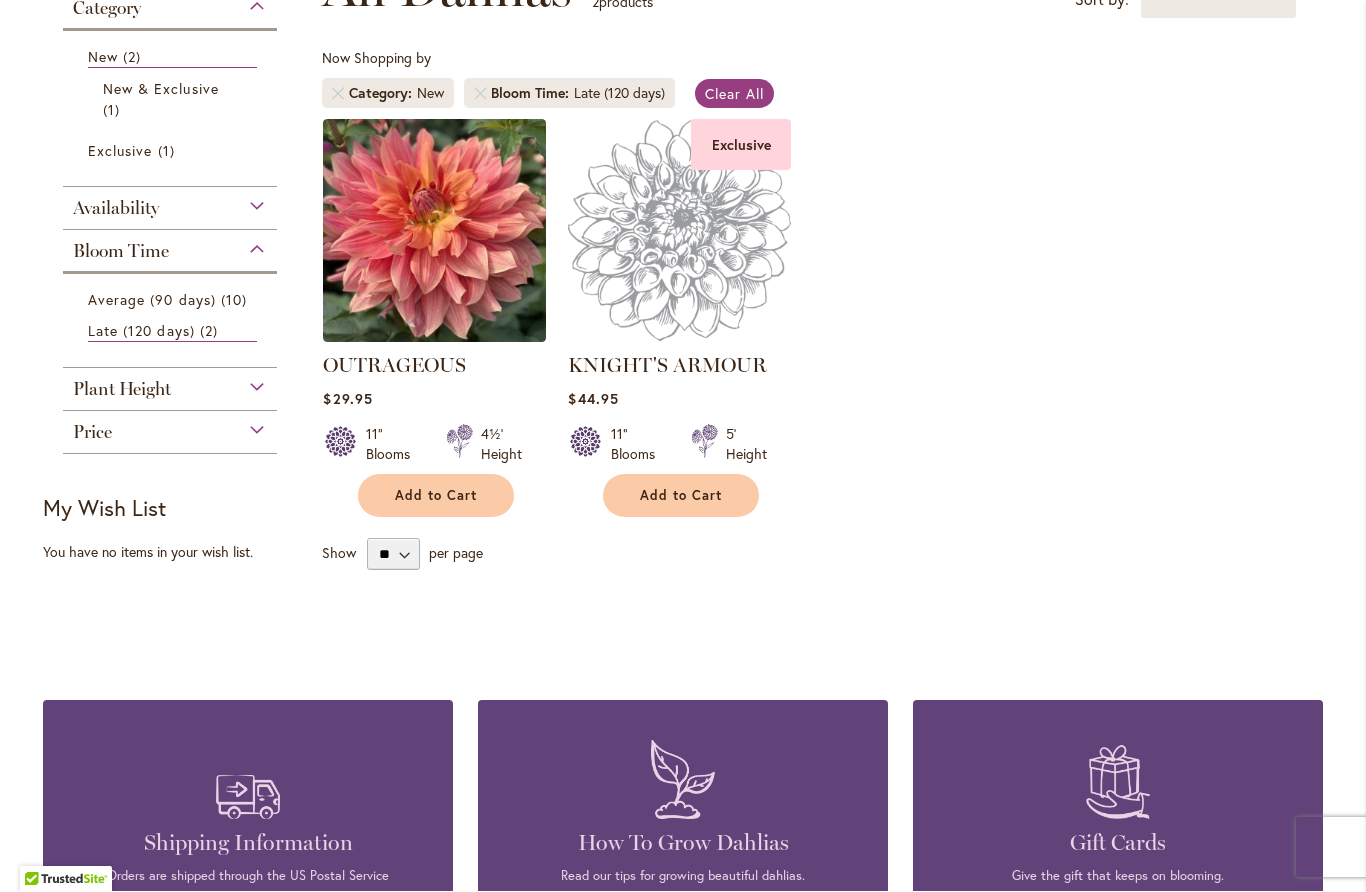 click on "Availability" at bounding box center [116, 209] 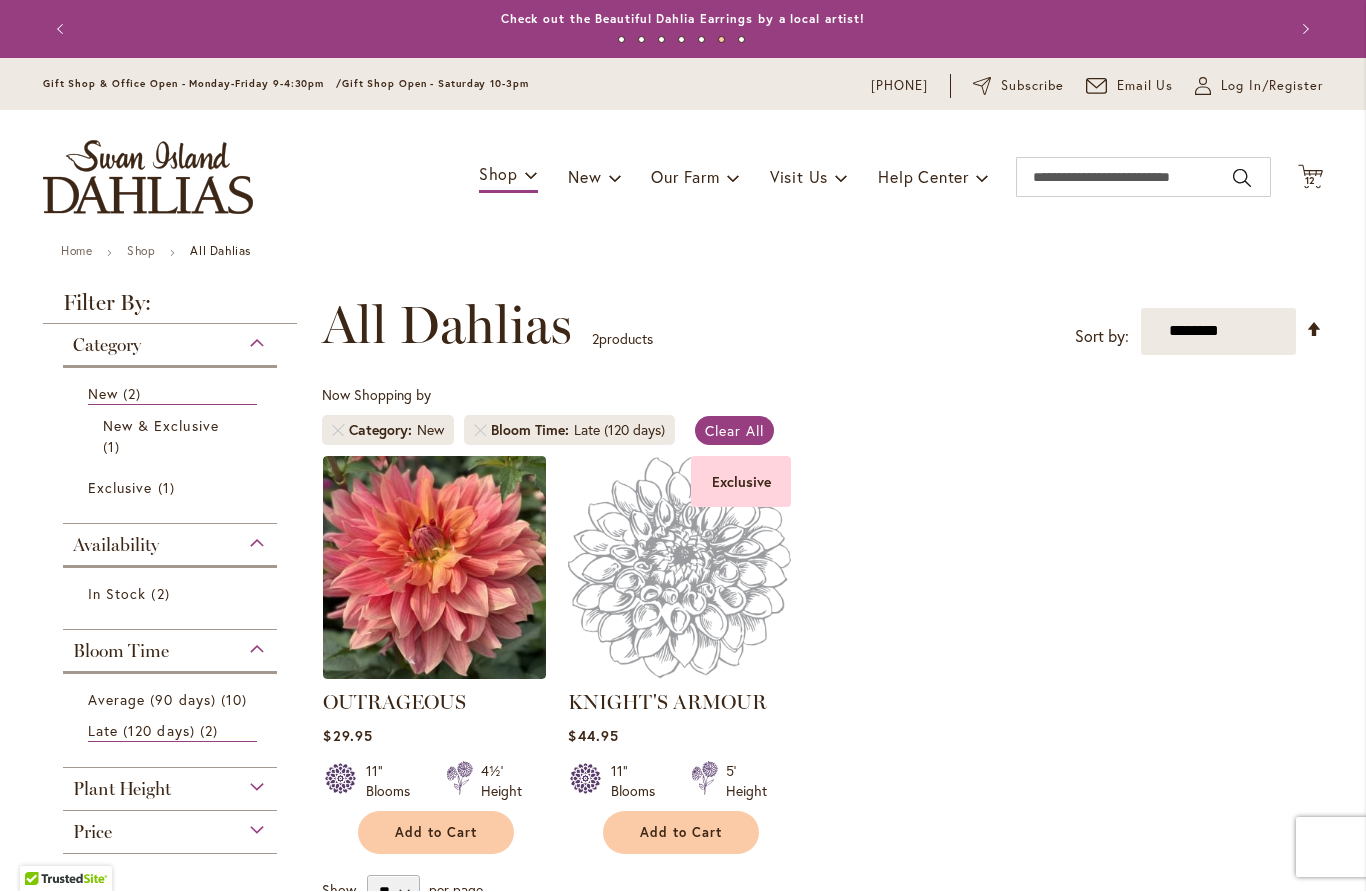 scroll, scrollTop: 0, scrollLeft: 0, axis: both 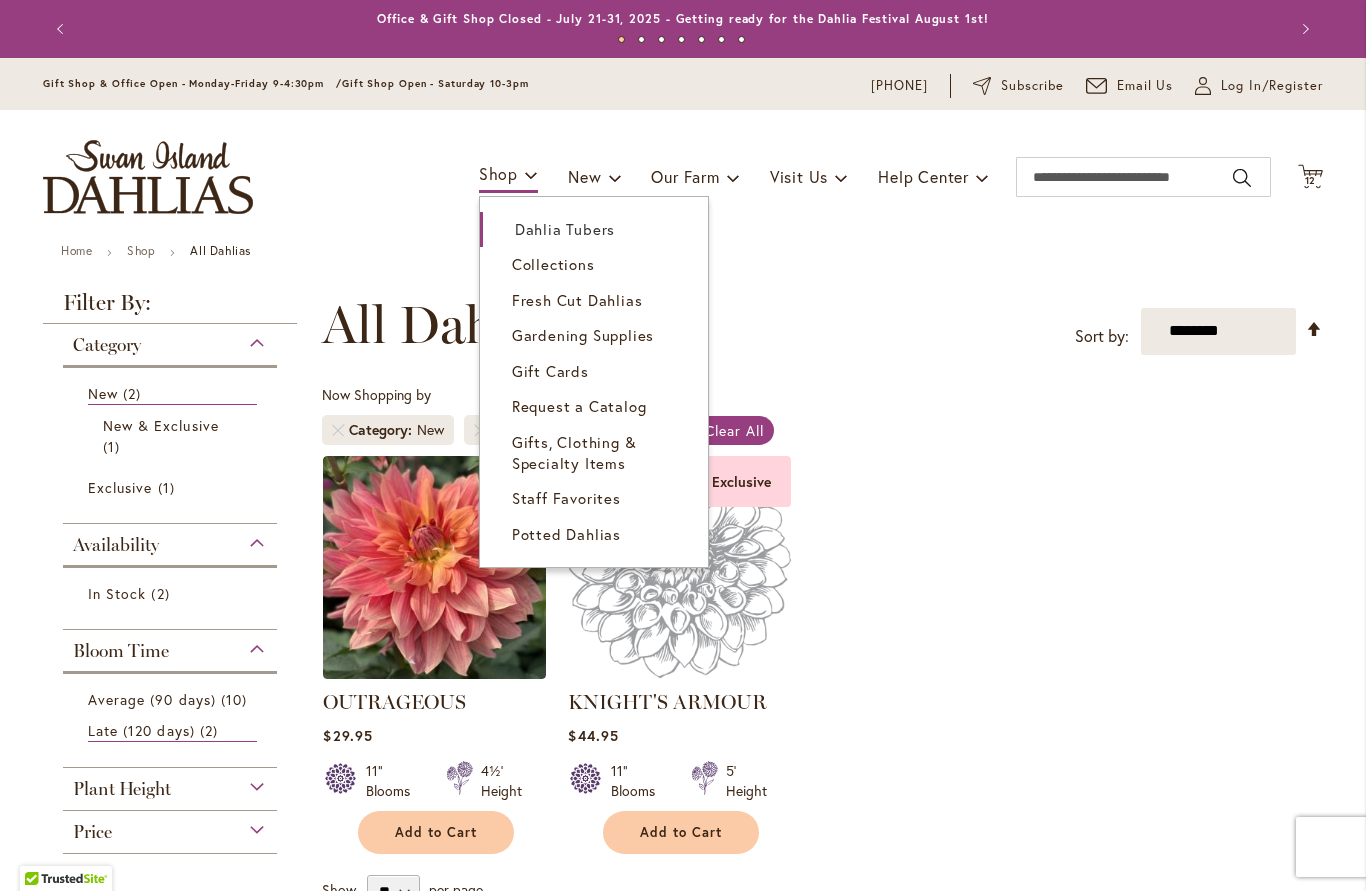 click on "Dahlia Tubers" at bounding box center [565, 230] 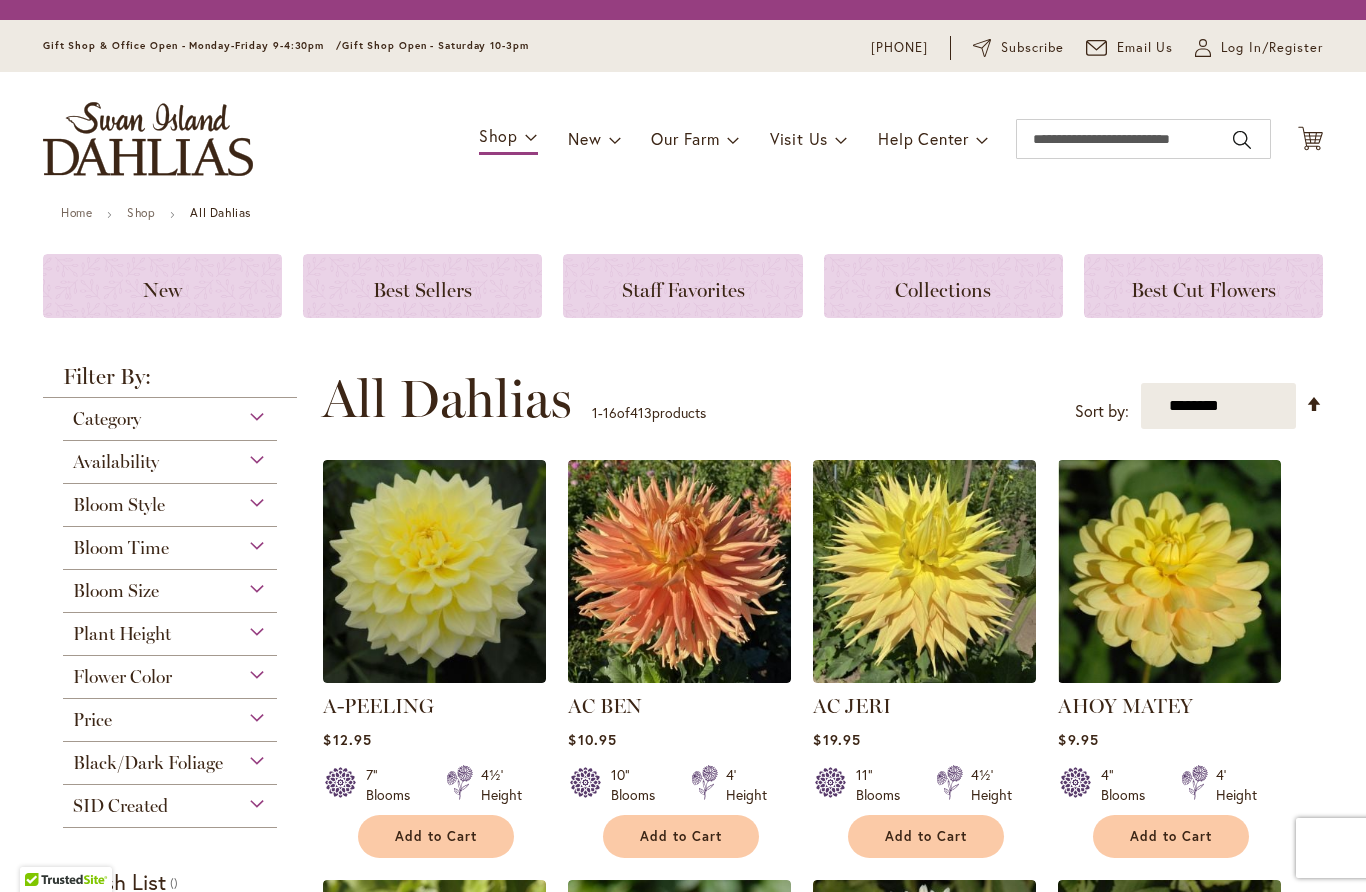 scroll, scrollTop: 0, scrollLeft: 0, axis: both 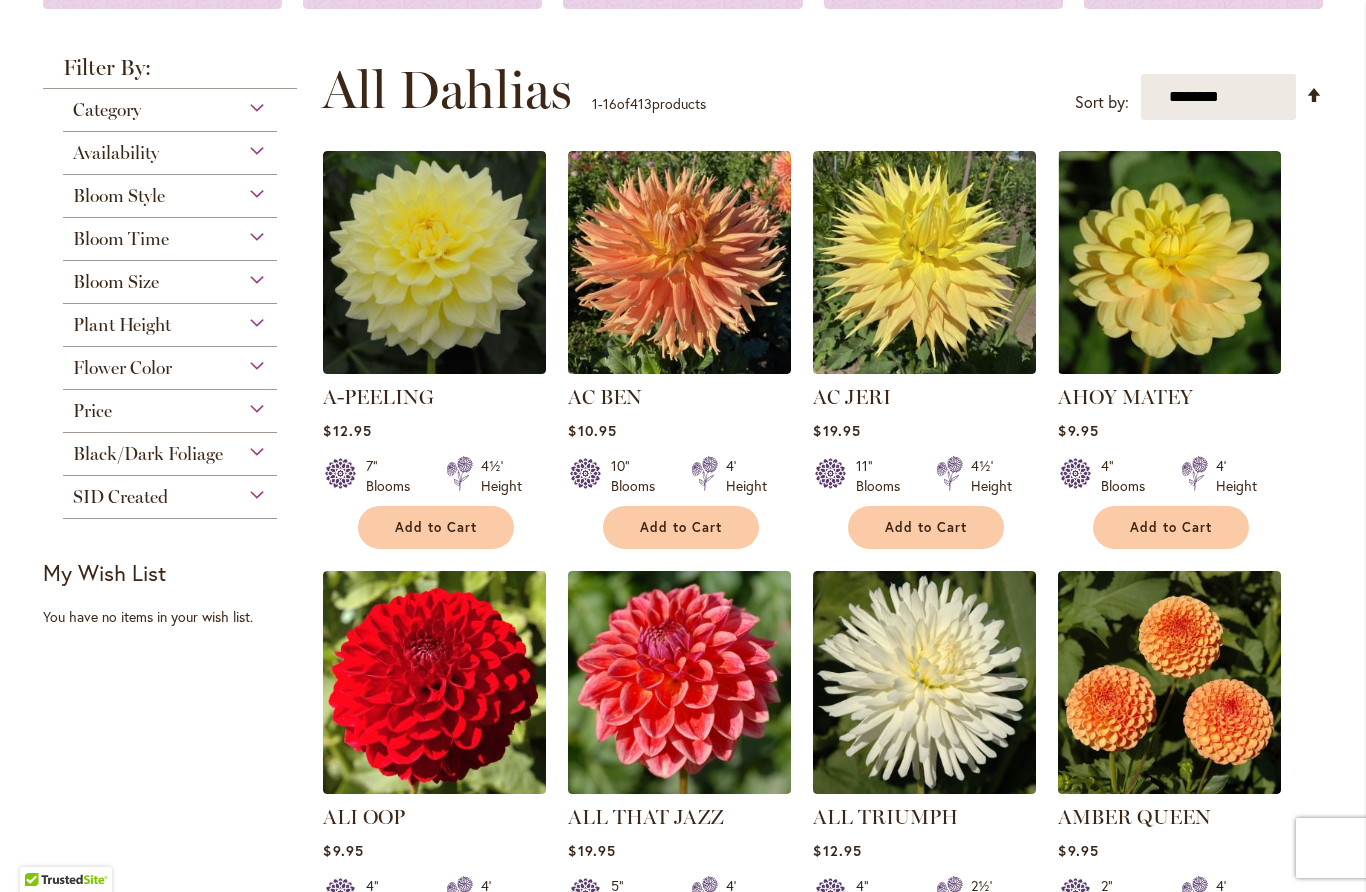 click on "Bloom Size" at bounding box center (116, 282) 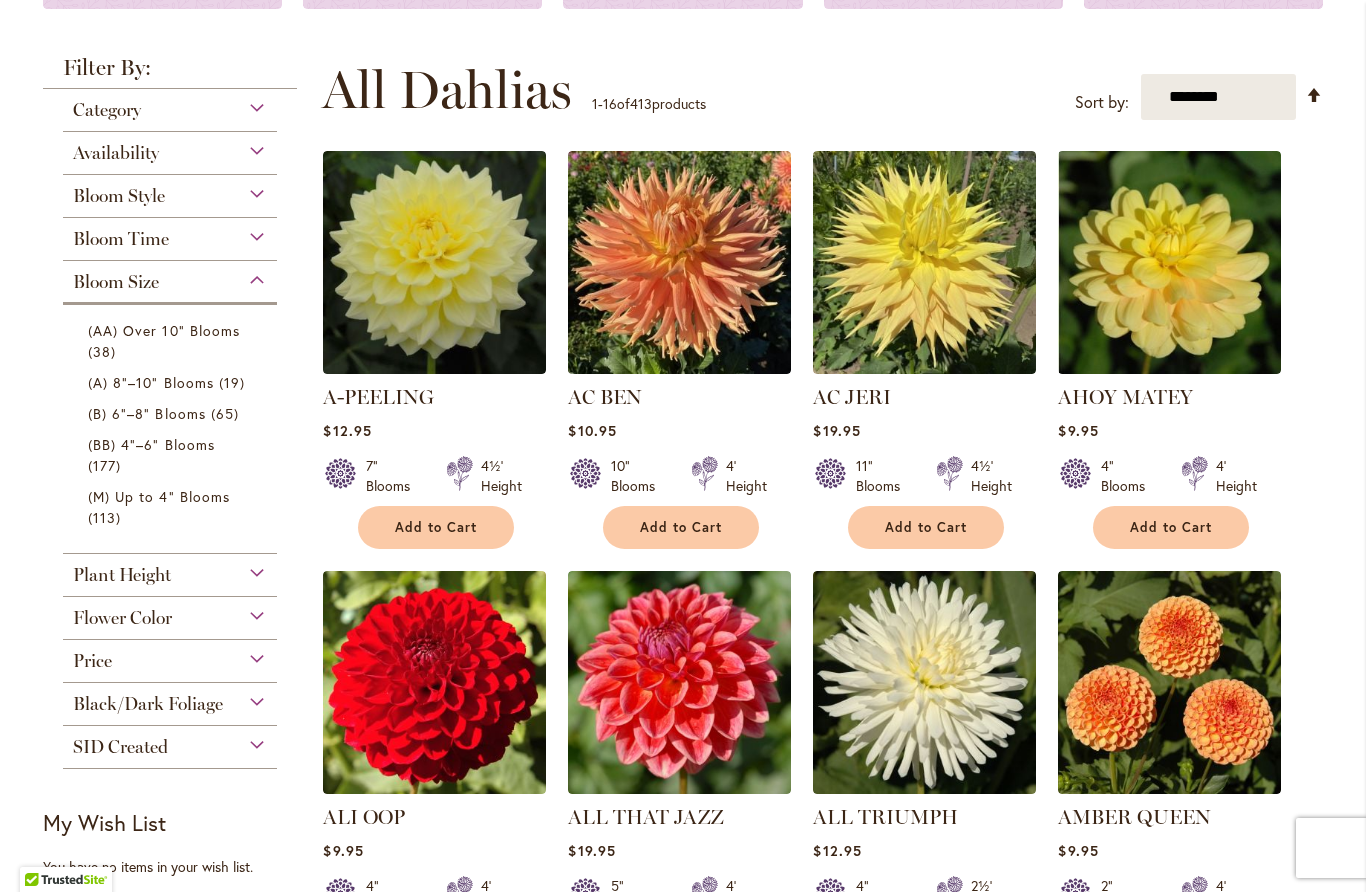 click on "(M) Up to 4" Blooms" at bounding box center (159, 496) 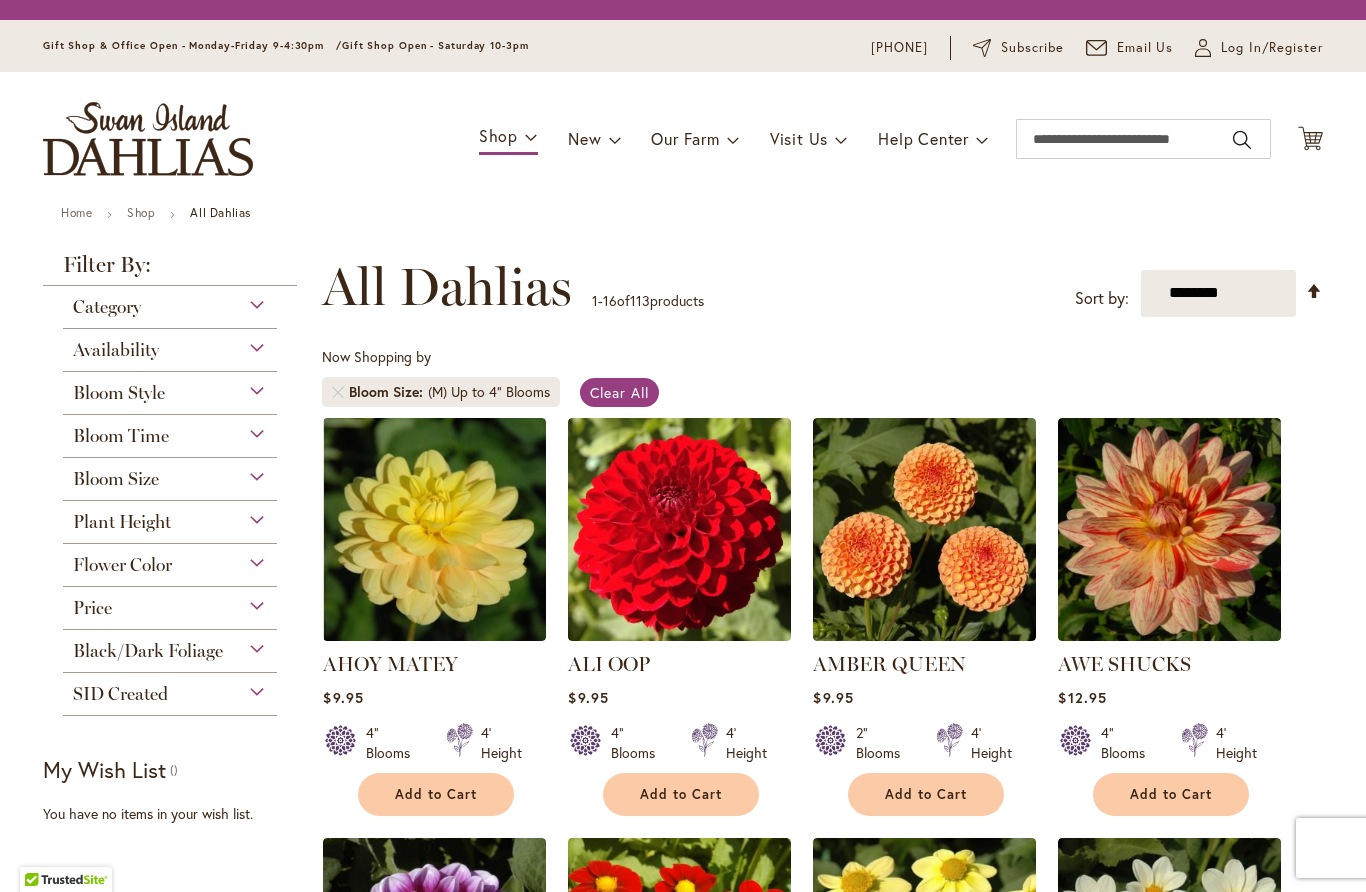 scroll, scrollTop: 0, scrollLeft: 0, axis: both 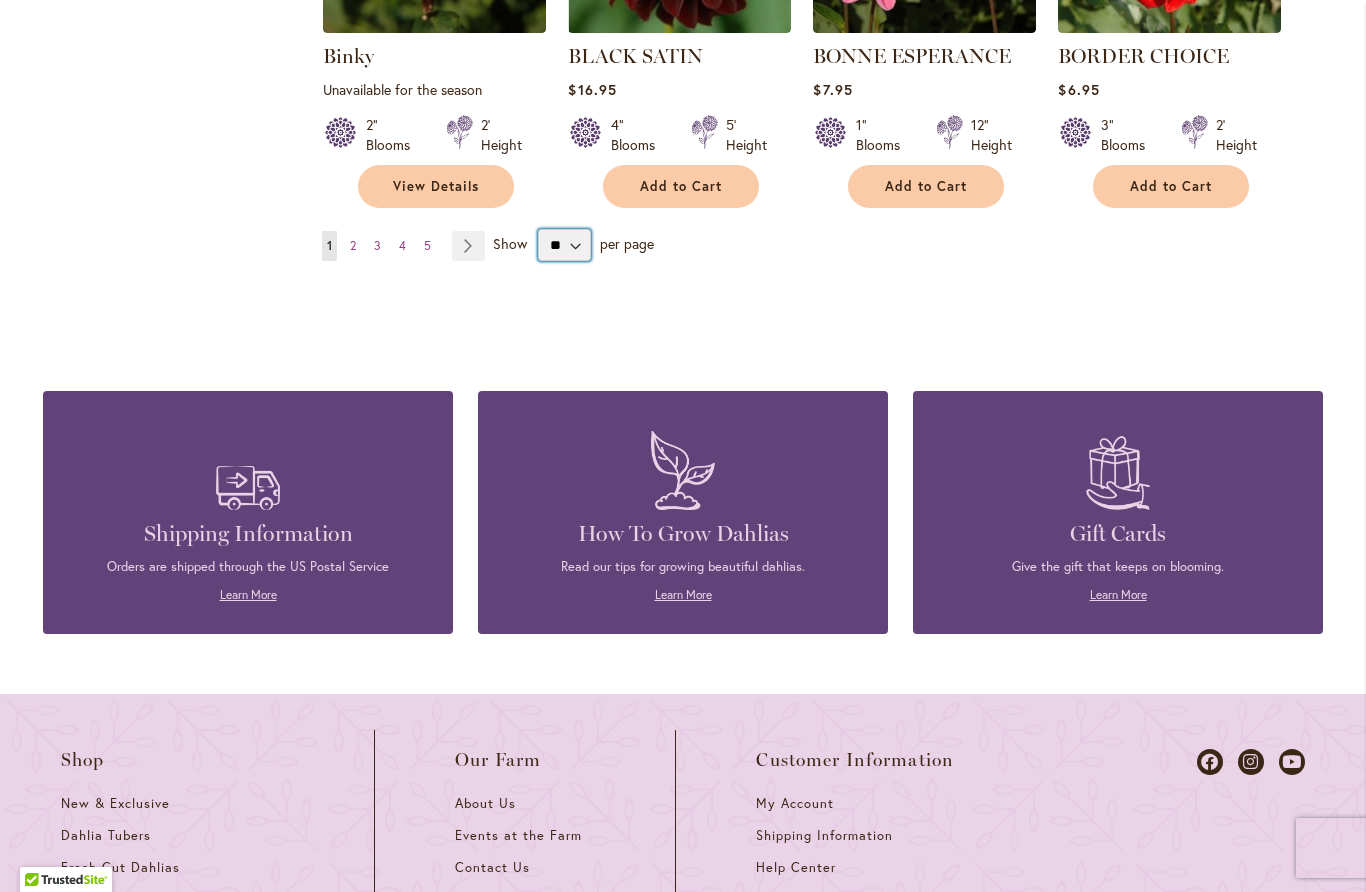 click on "**
**
**
**" at bounding box center (564, 245) 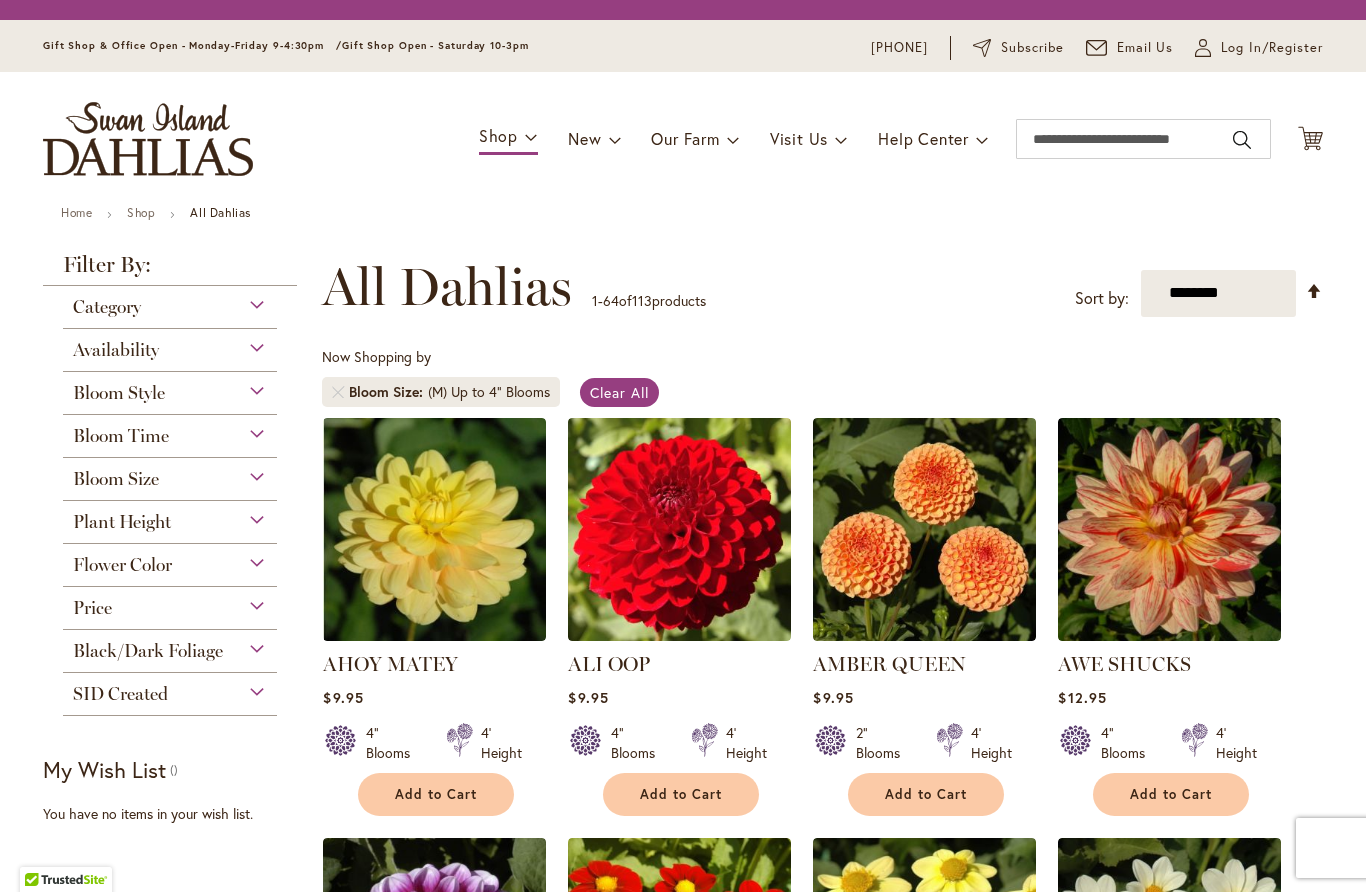 scroll, scrollTop: 1, scrollLeft: 0, axis: vertical 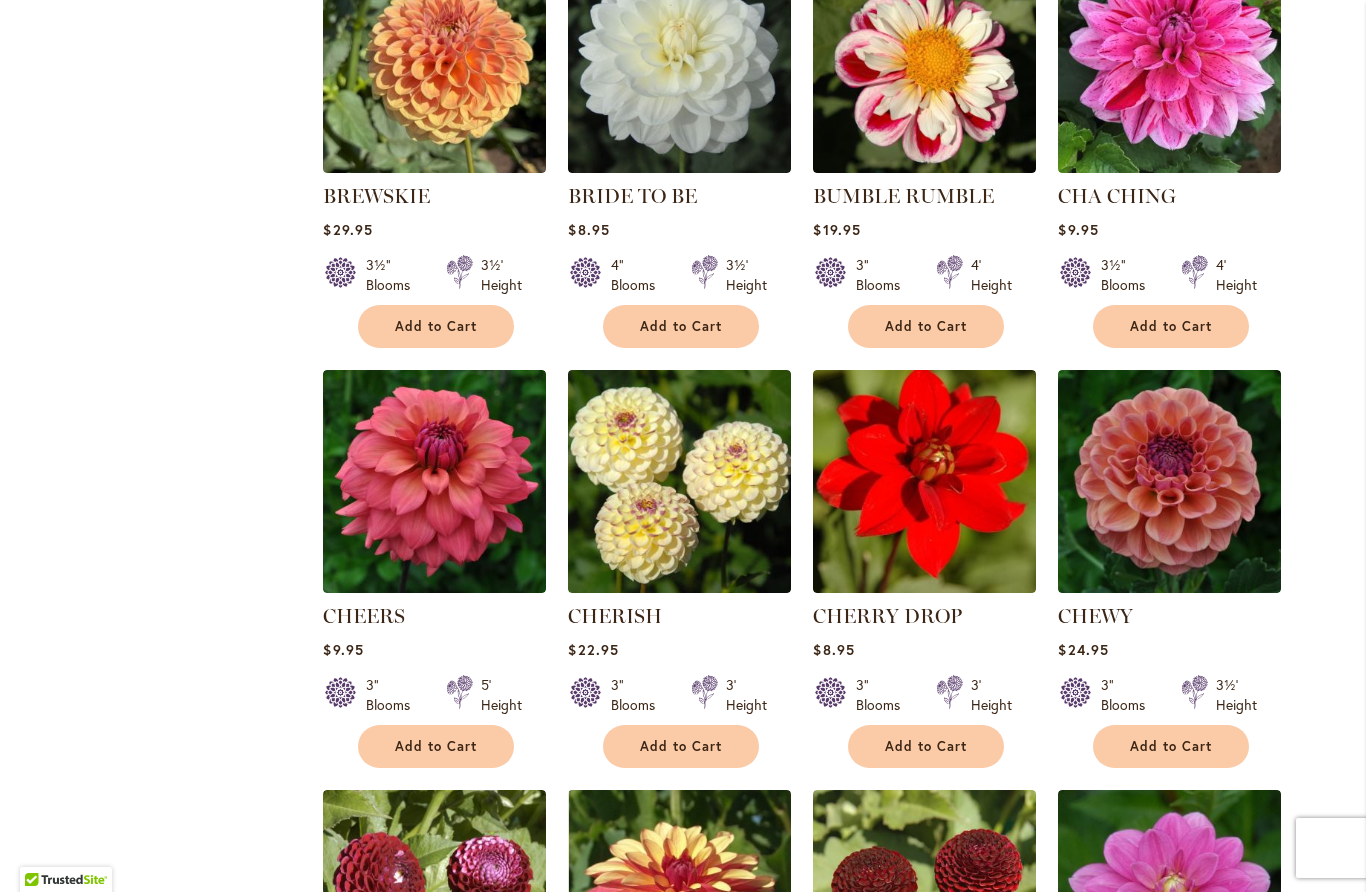 click at bounding box center [679, 481] 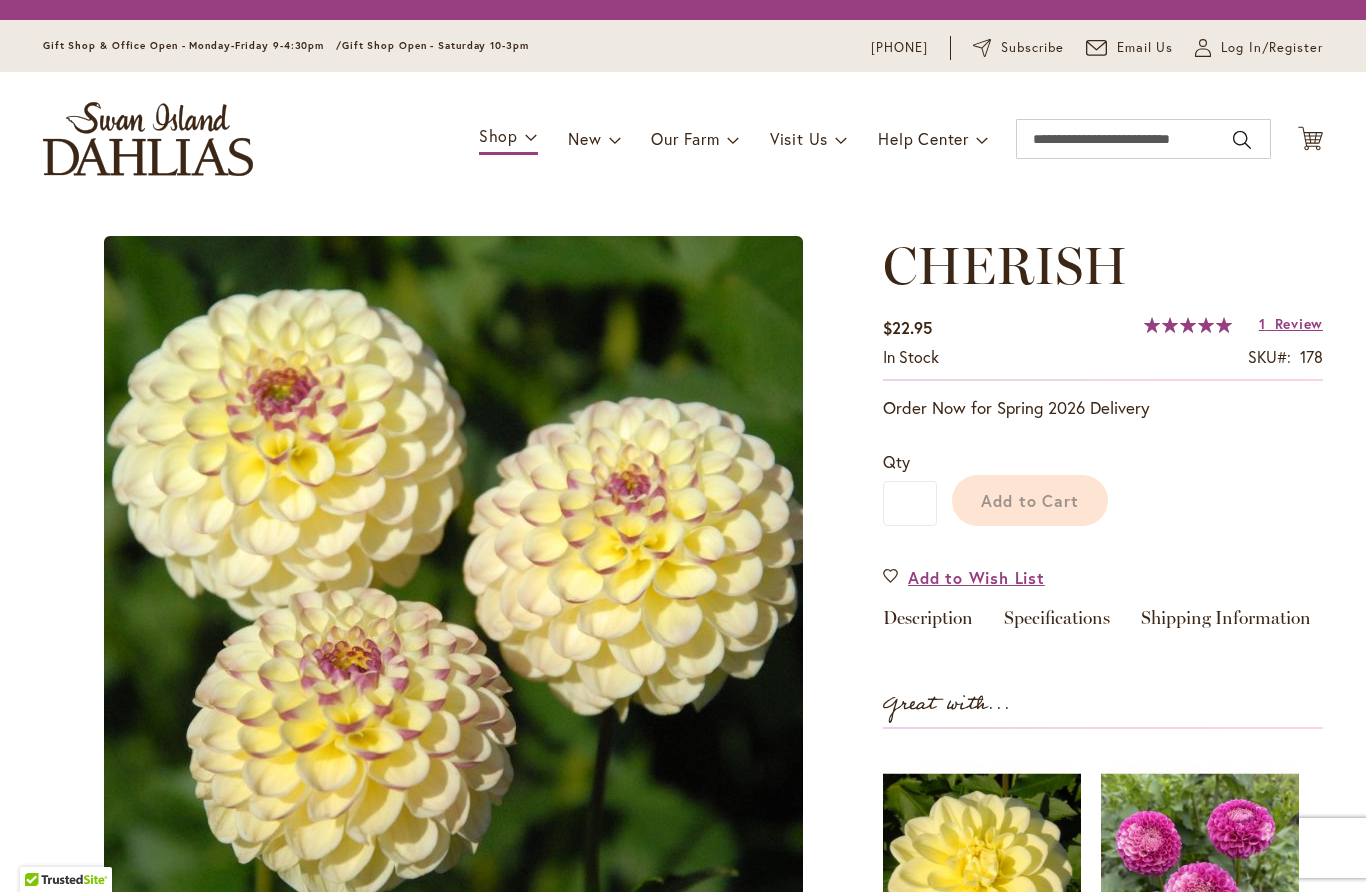 scroll, scrollTop: 0, scrollLeft: 0, axis: both 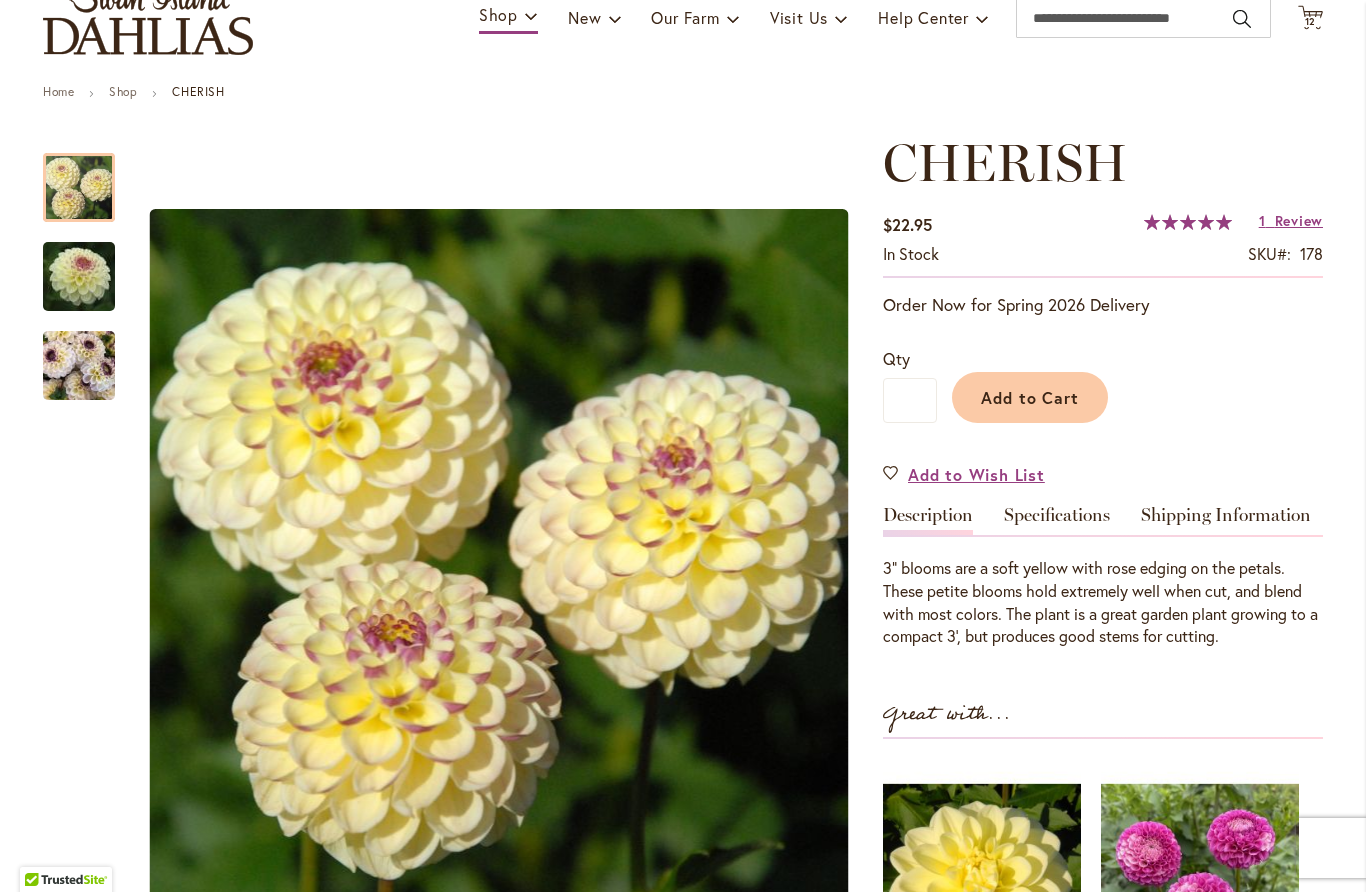 click on "12
12
items" at bounding box center (1311, 22) 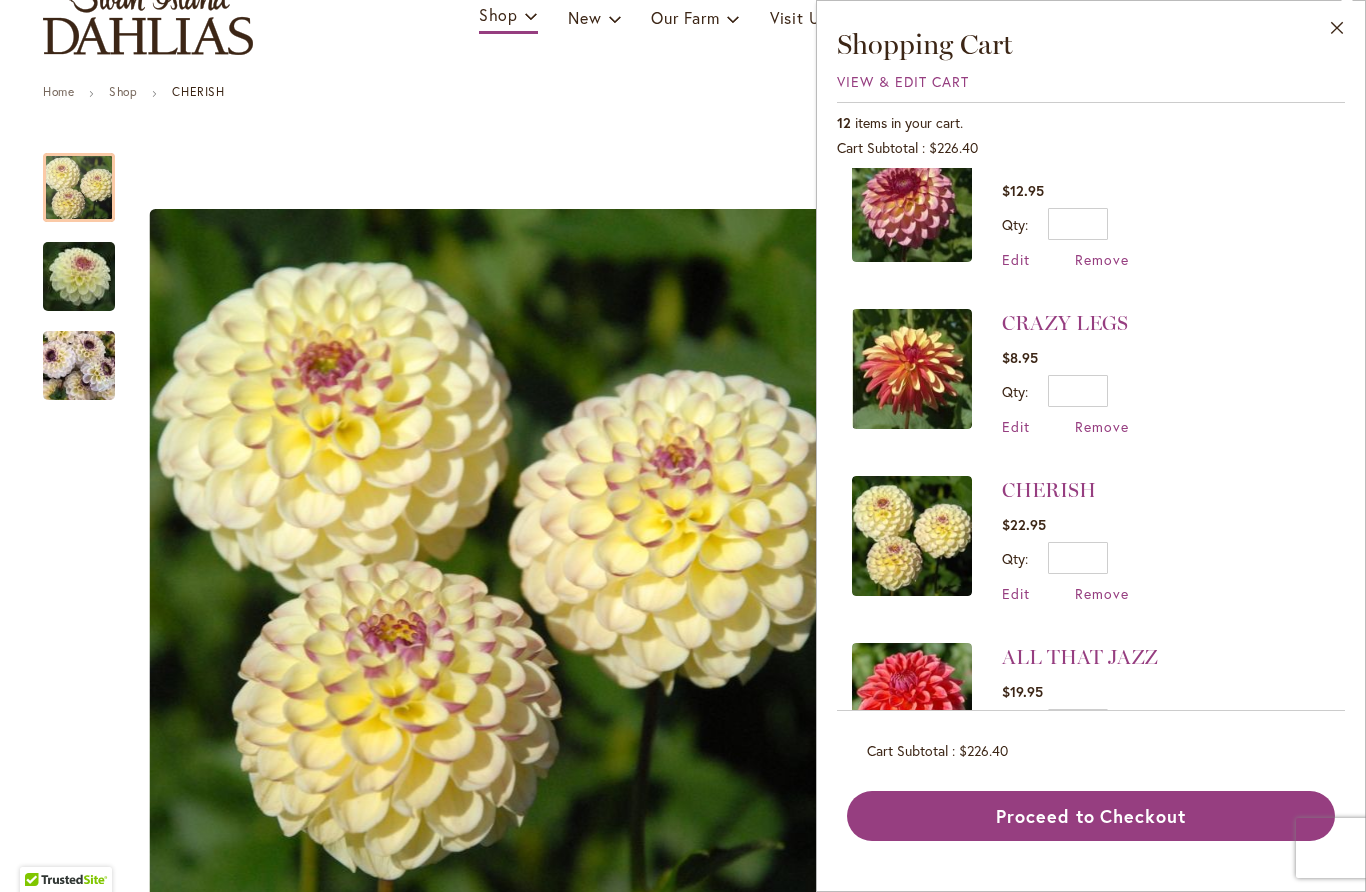 scroll, scrollTop: 1376, scrollLeft: 0, axis: vertical 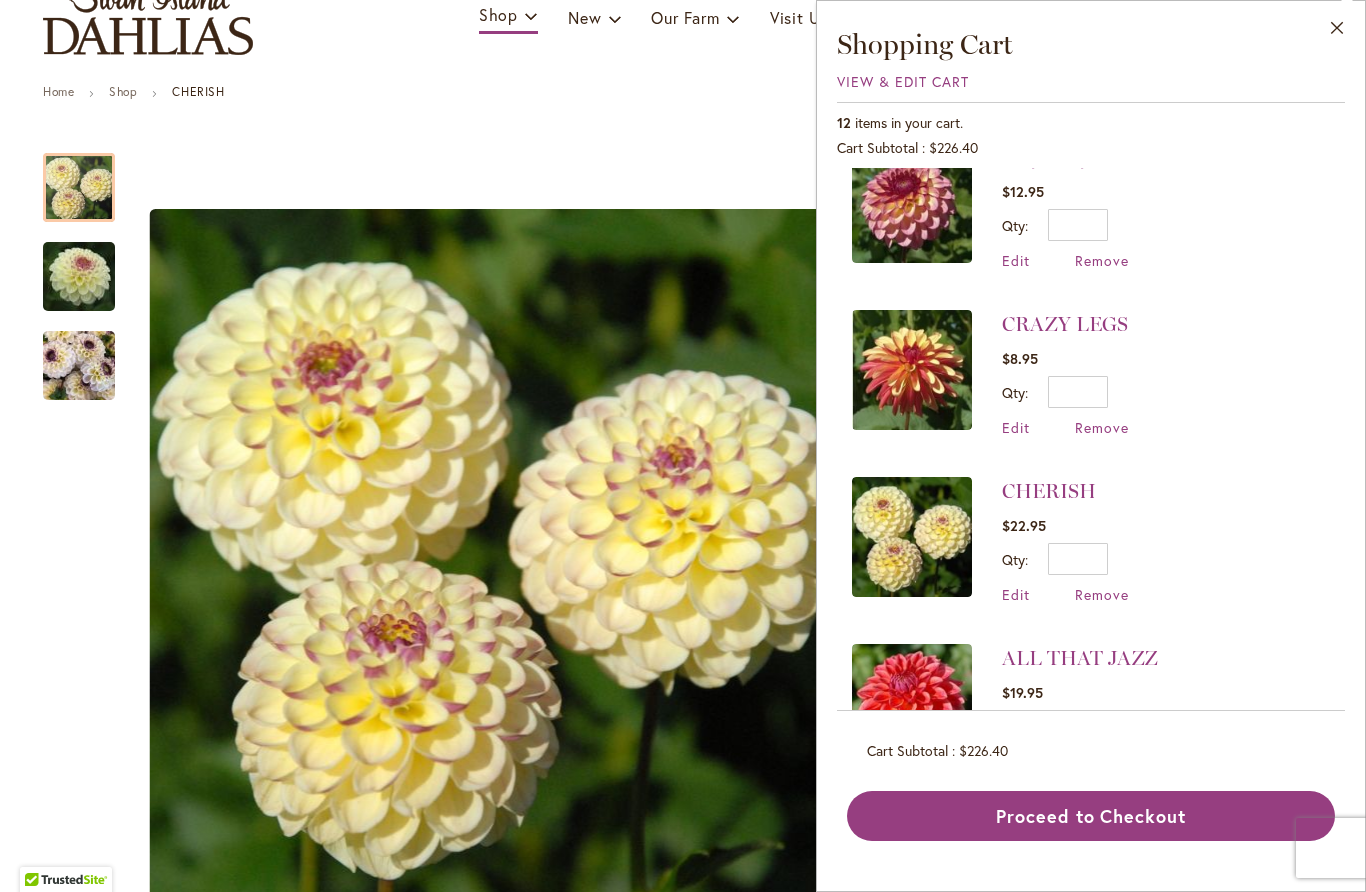 click on "Remove" at bounding box center [1102, 594] 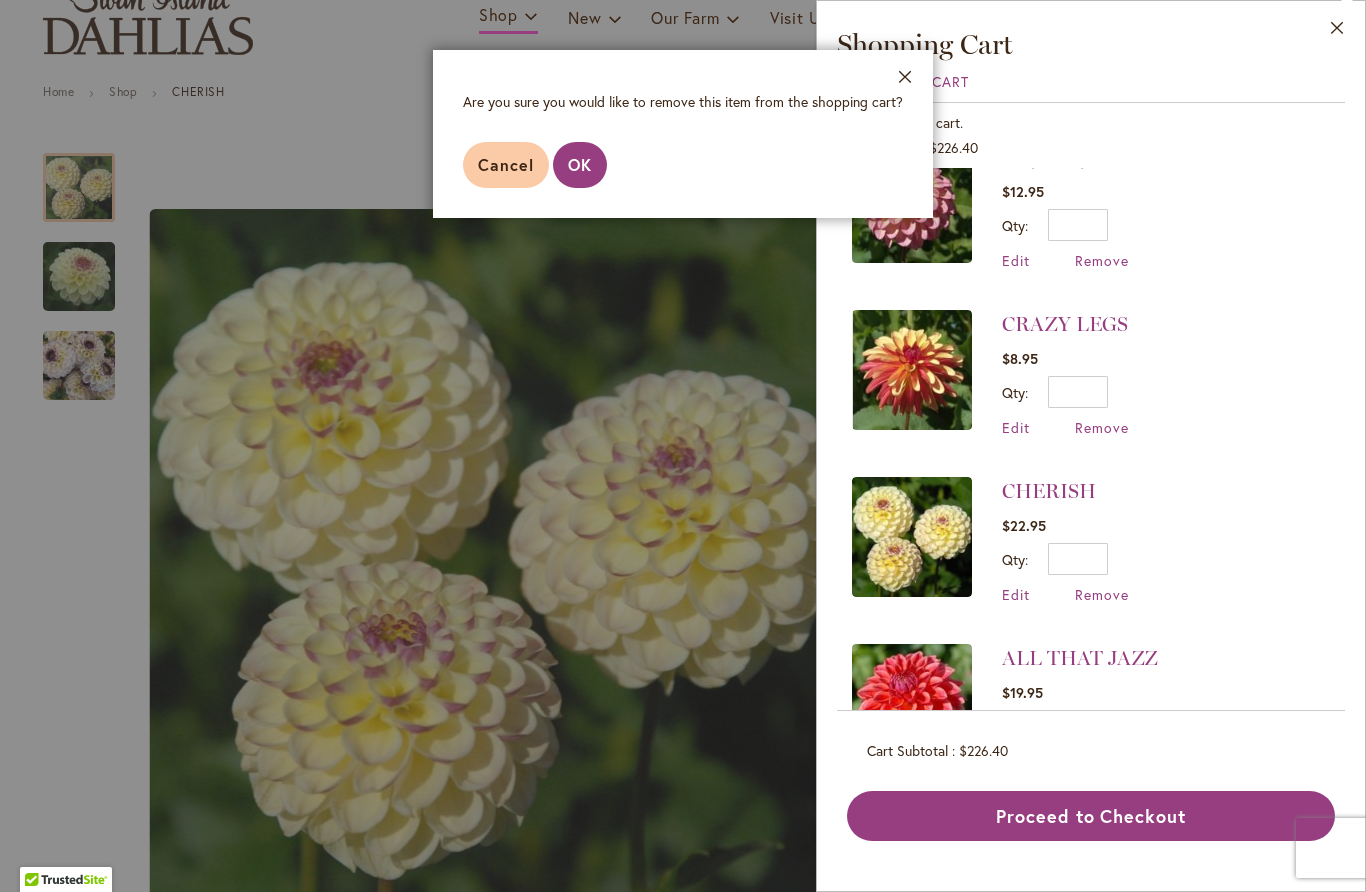 click on "OK" at bounding box center (580, 164) 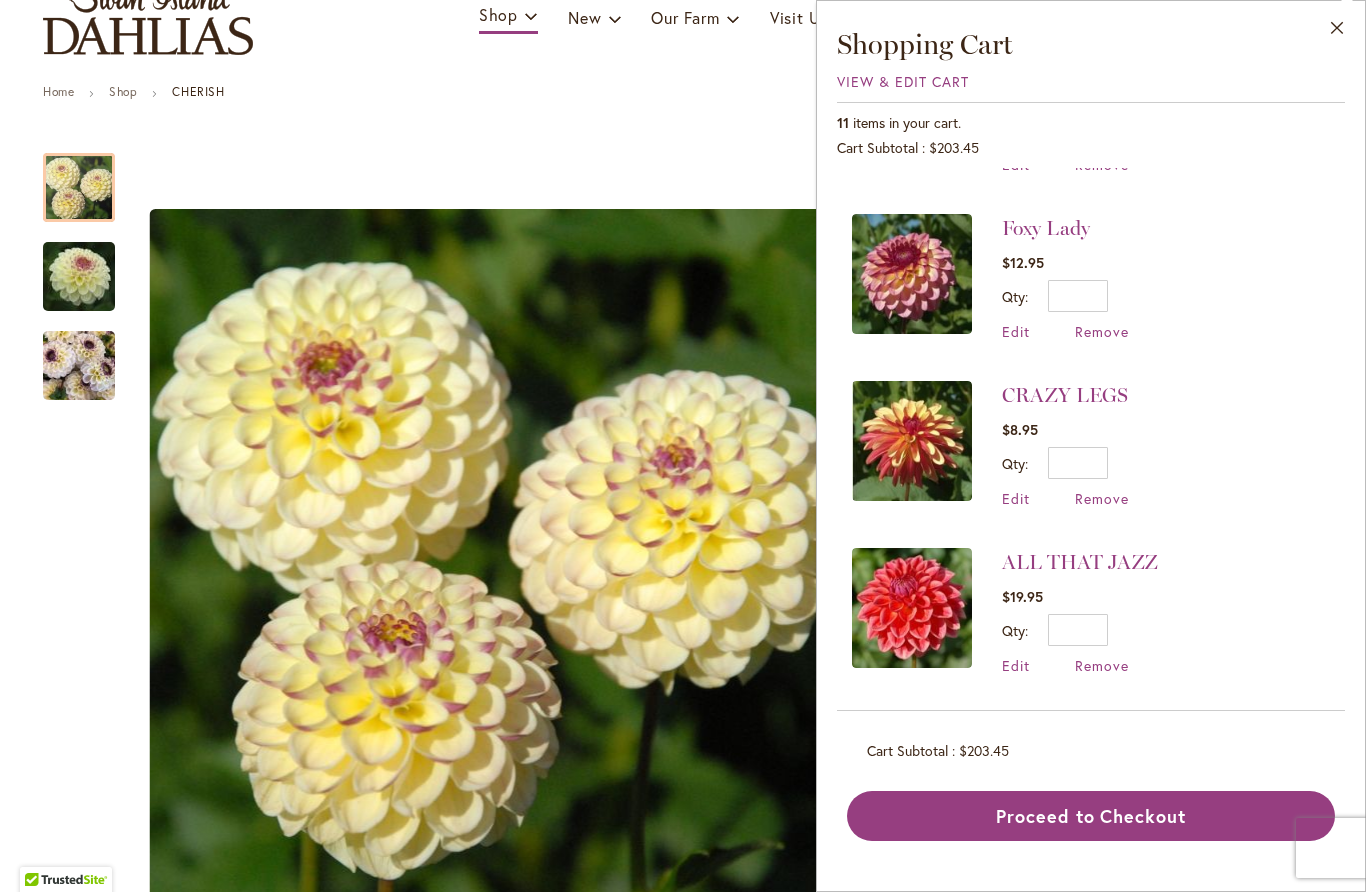 scroll, scrollTop: 0, scrollLeft: 0, axis: both 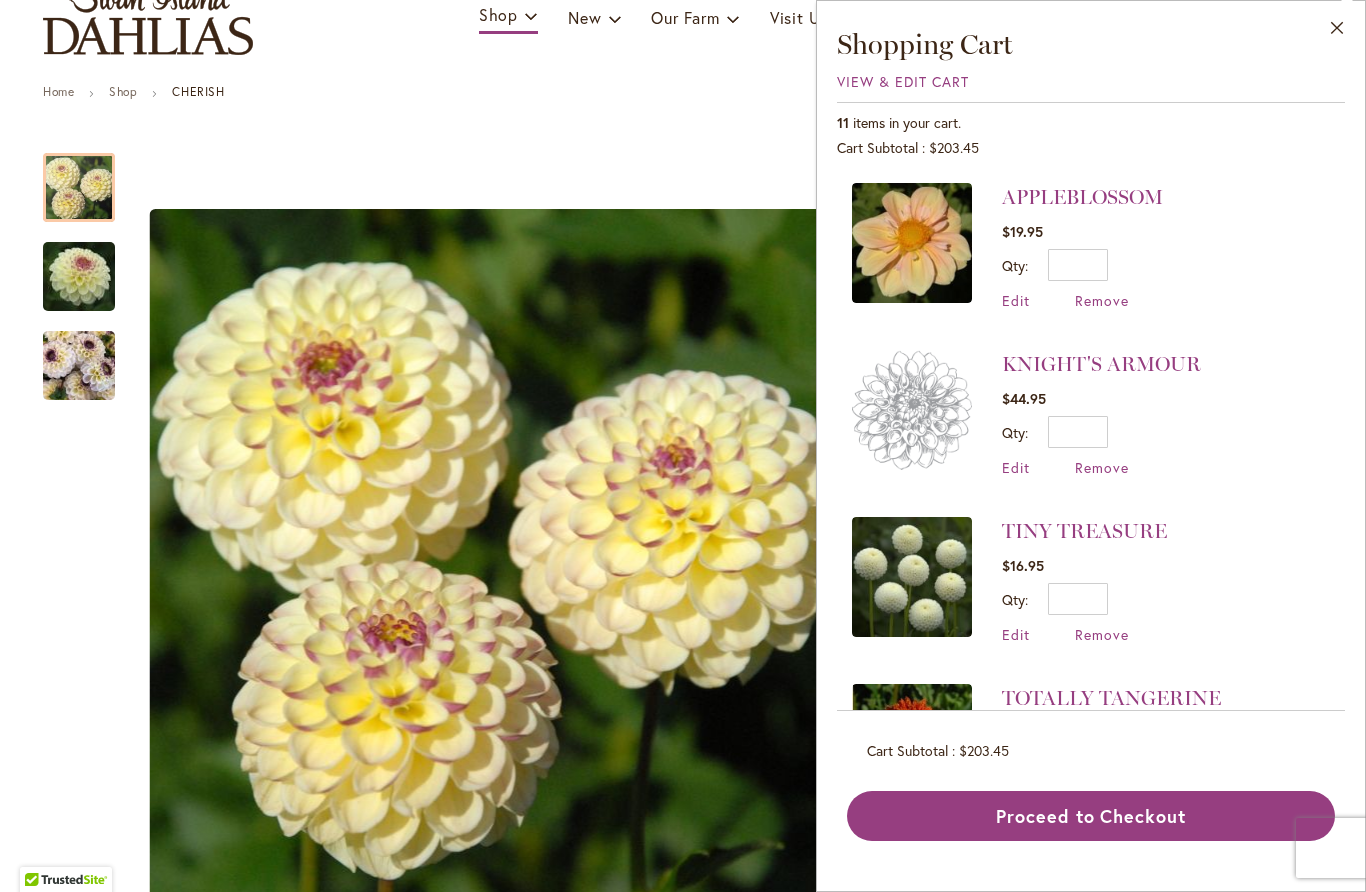 click on "Close" at bounding box center [1337, 32] 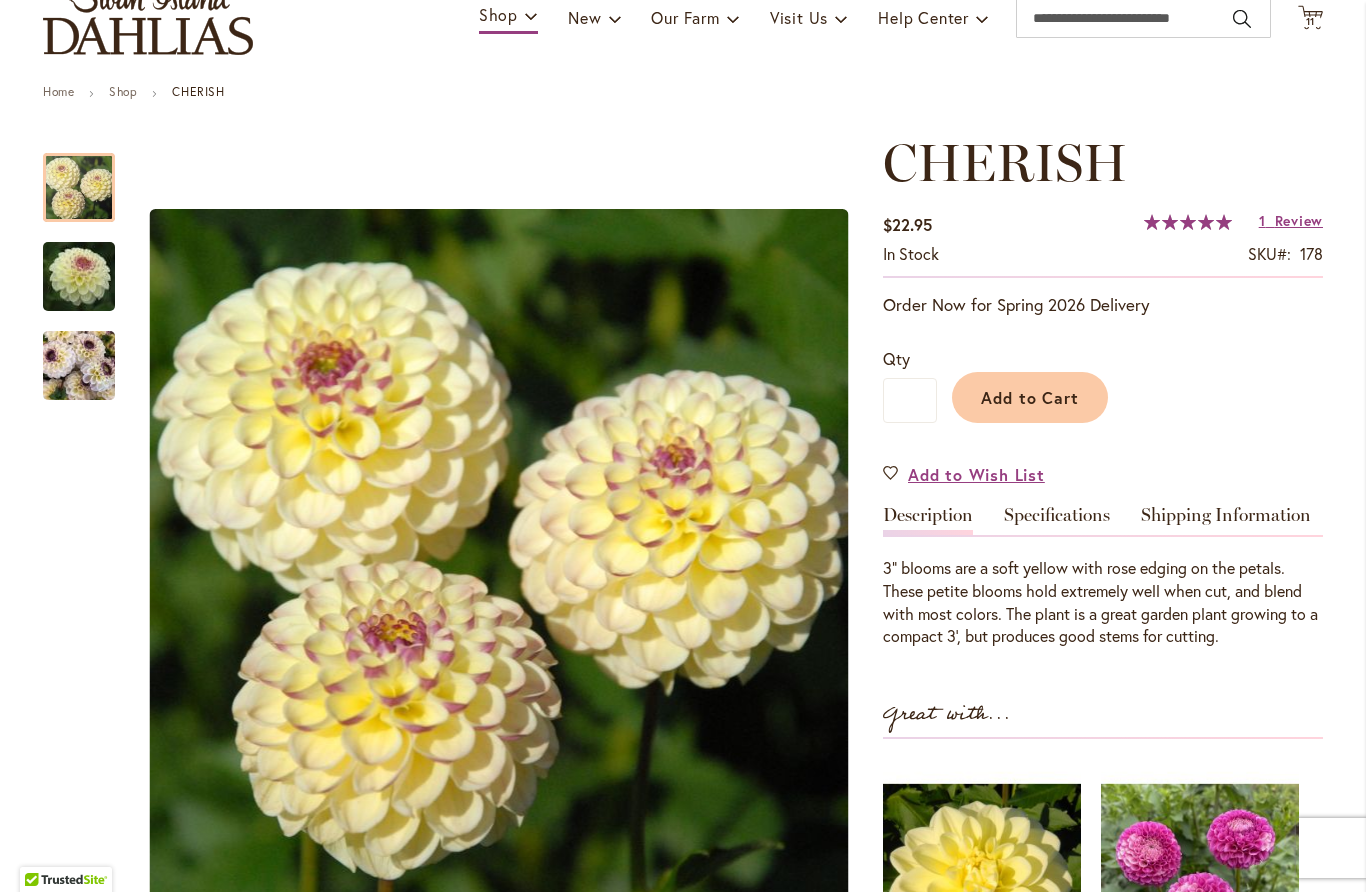click on "Shop" at bounding box center [123, 91] 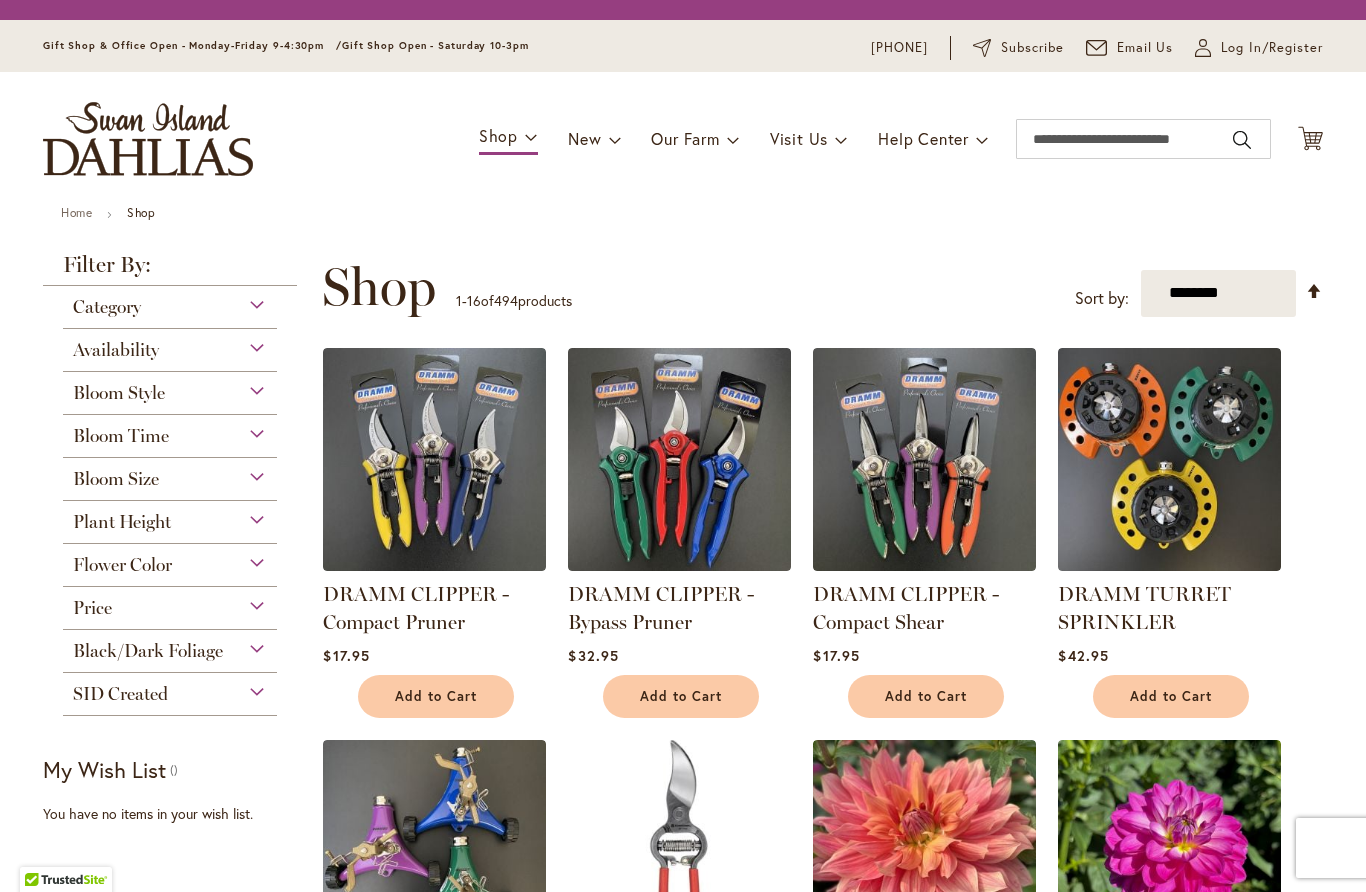 scroll, scrollTop: 0, scrollLeft: 0, axis: both 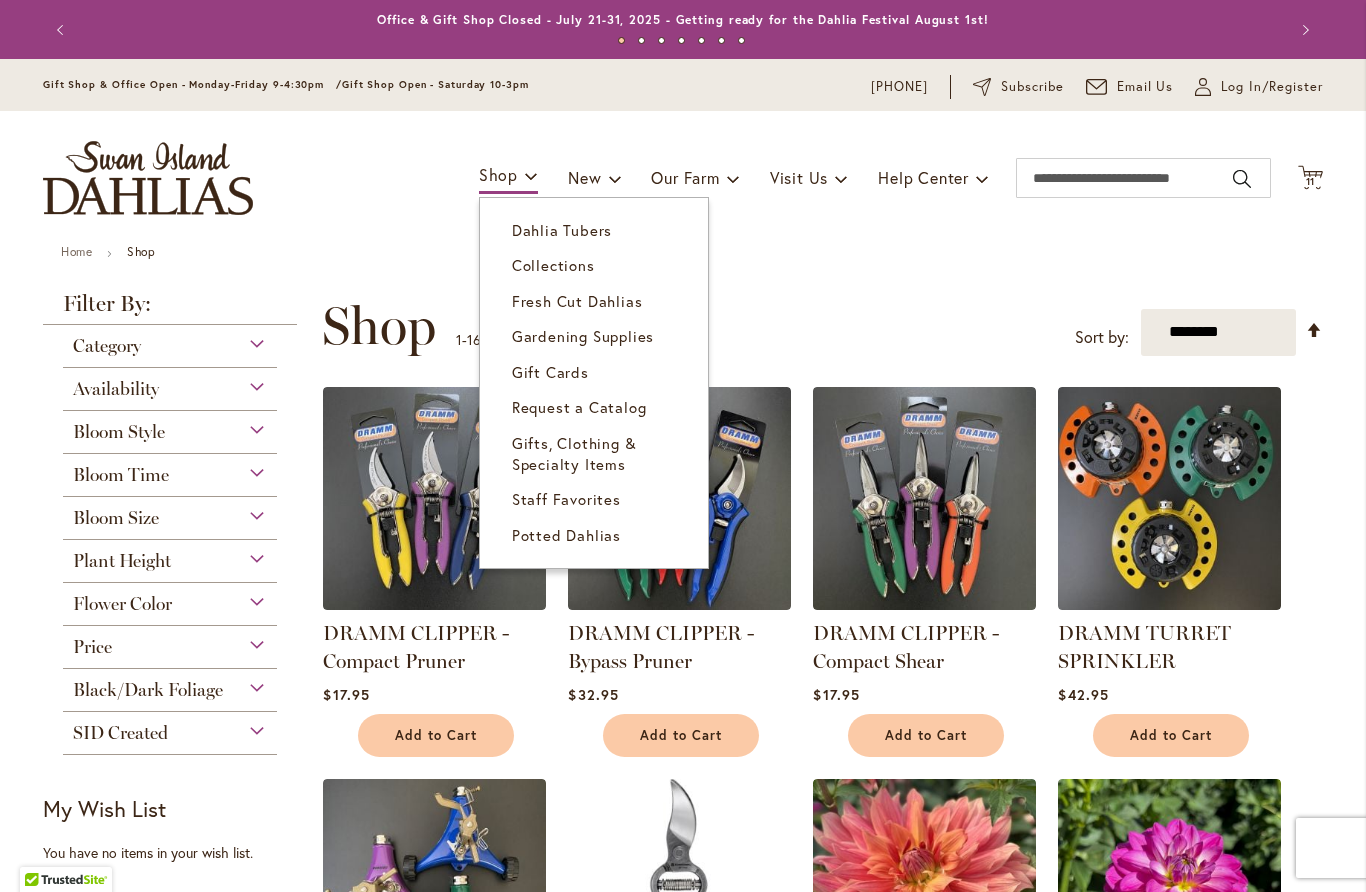 click on "Dahlia Tubers" at bounding box center (562, 230) 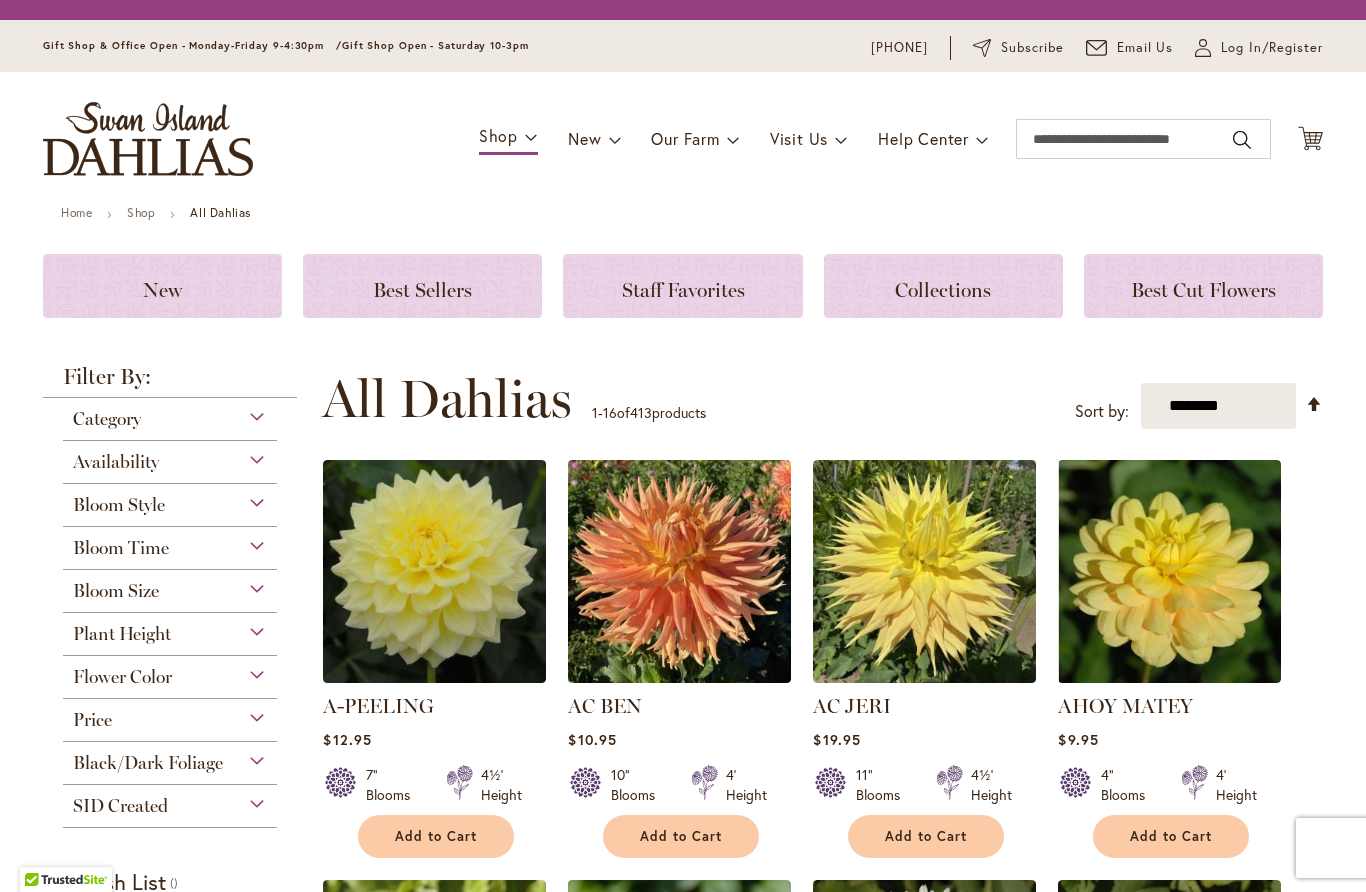 scroll, scrollTop: 0, scrollLeft: 0, axis: both 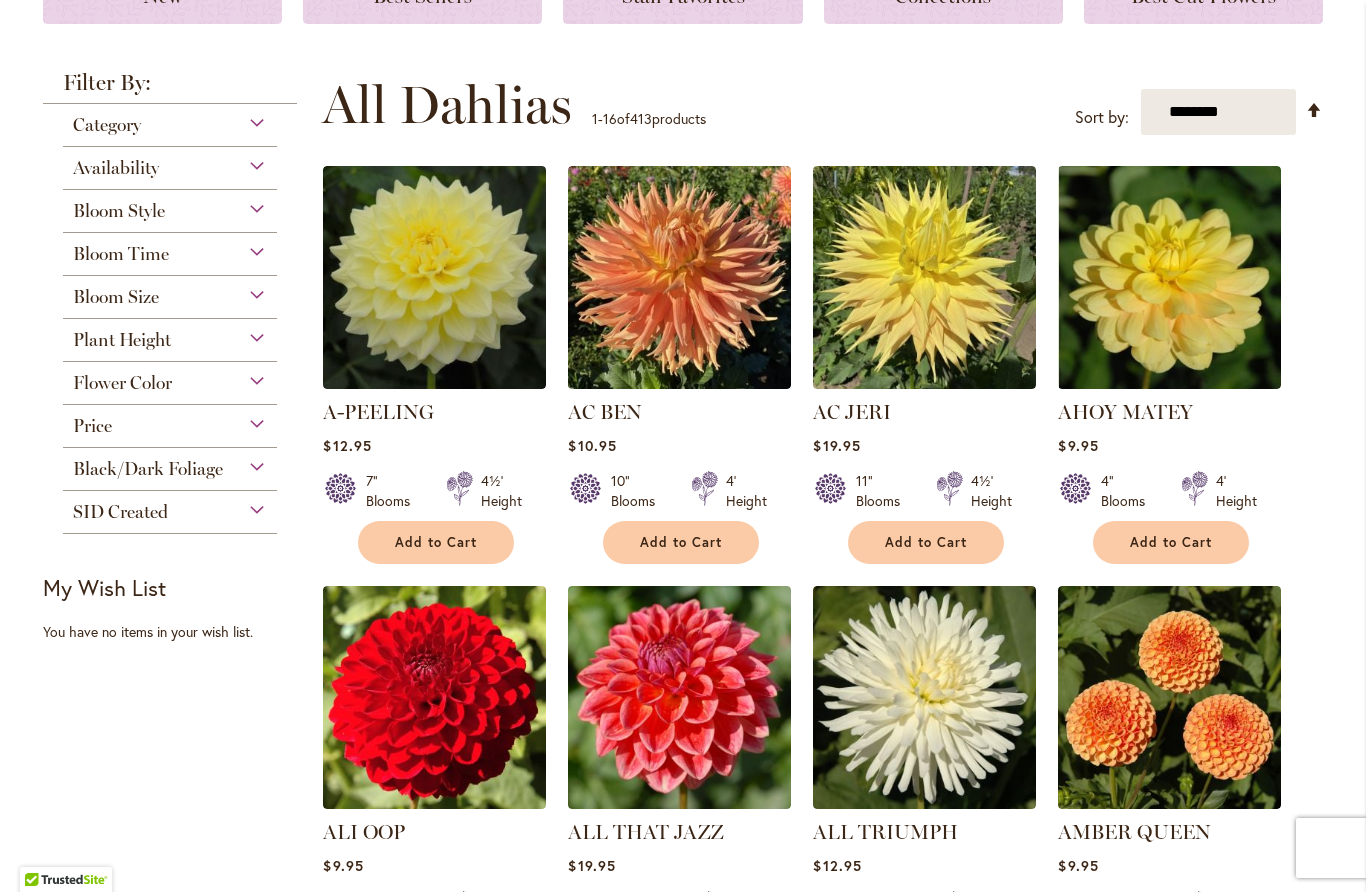 click on "Bloom Size" at bounding box center [116, 297] 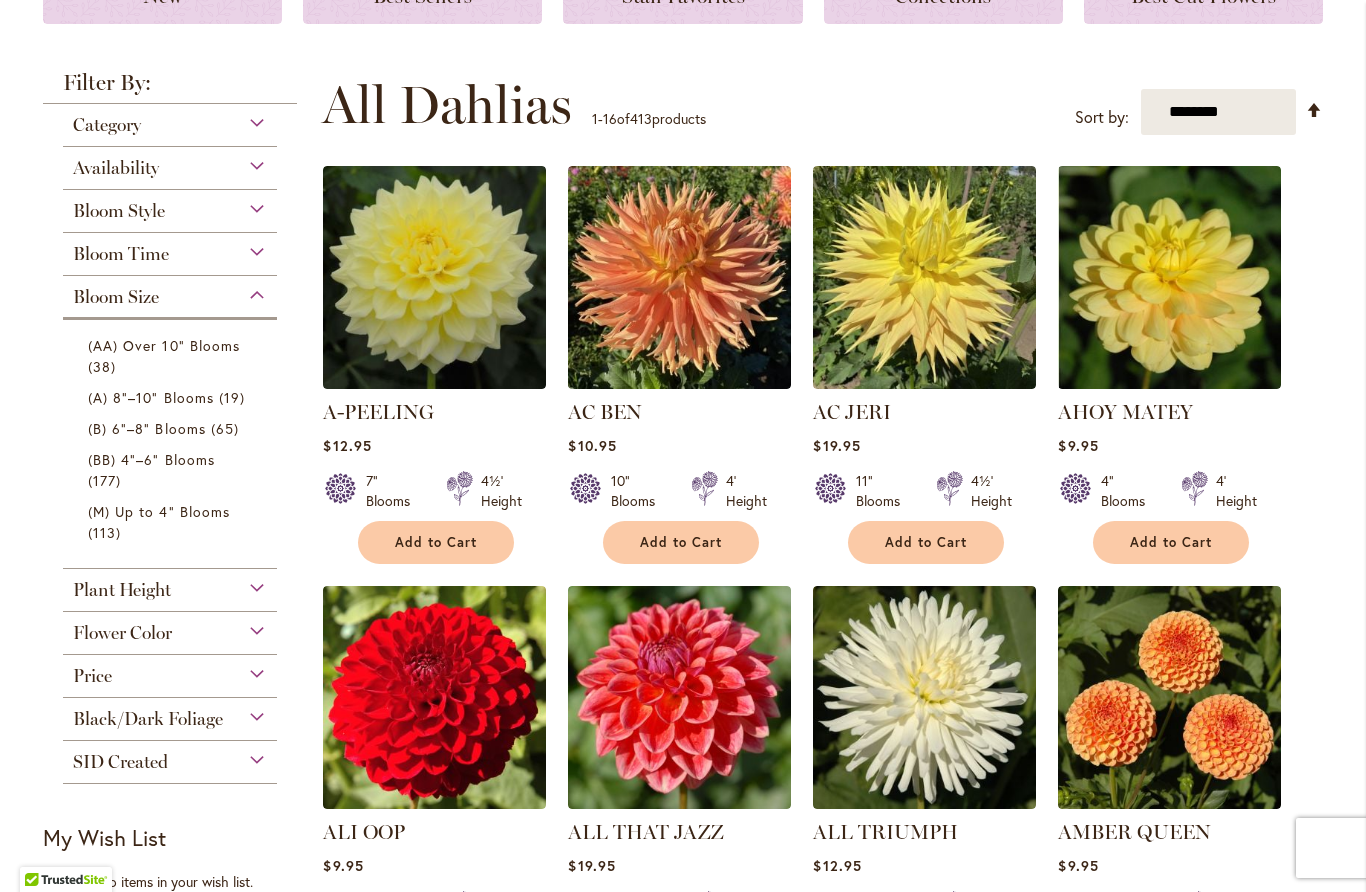 click on "(M) Up to 4" Blooms" at bounding box center [159, 511] 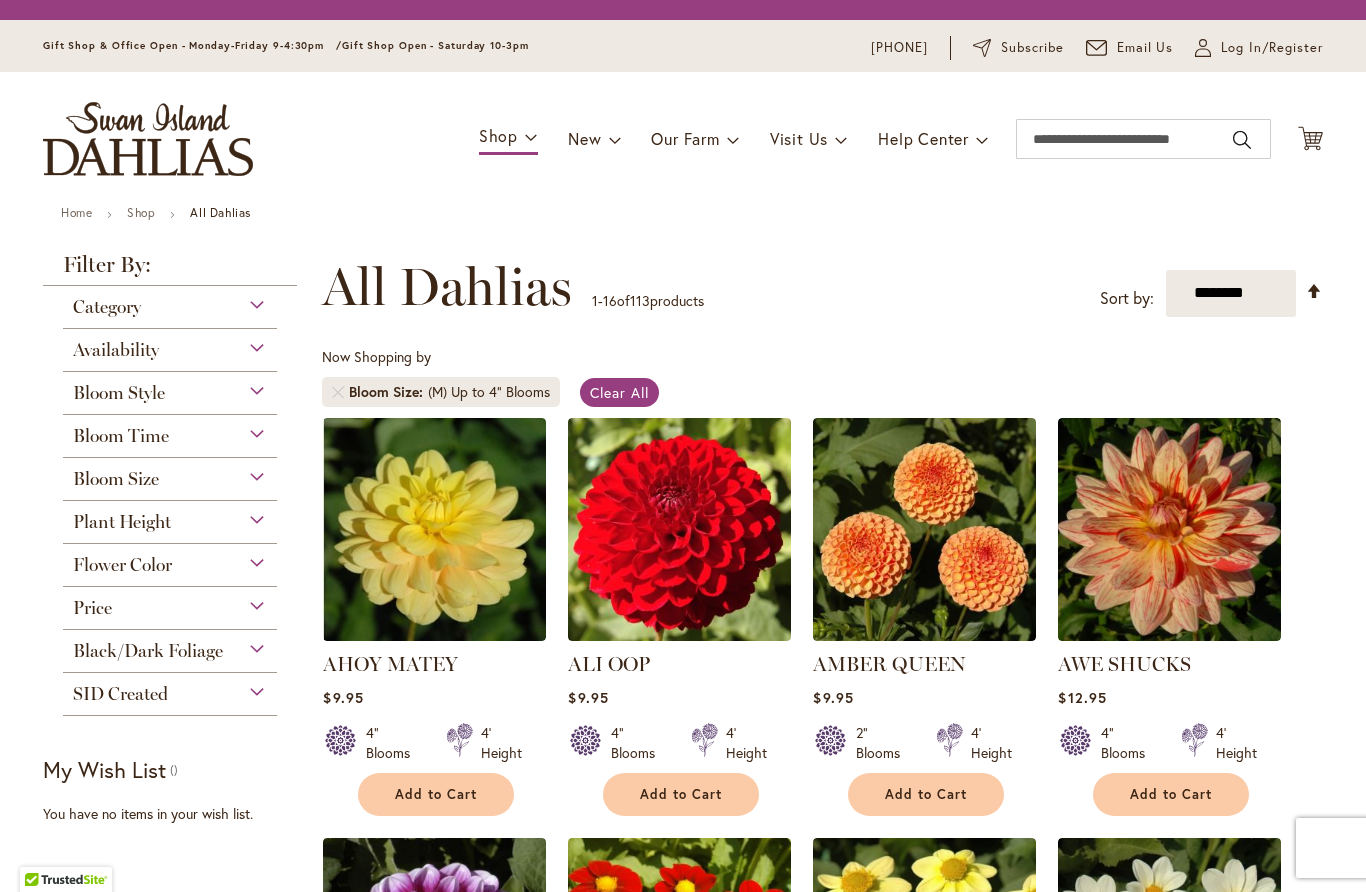 scroll, scrollTop: 0, scrollLeft: 0, axis: both 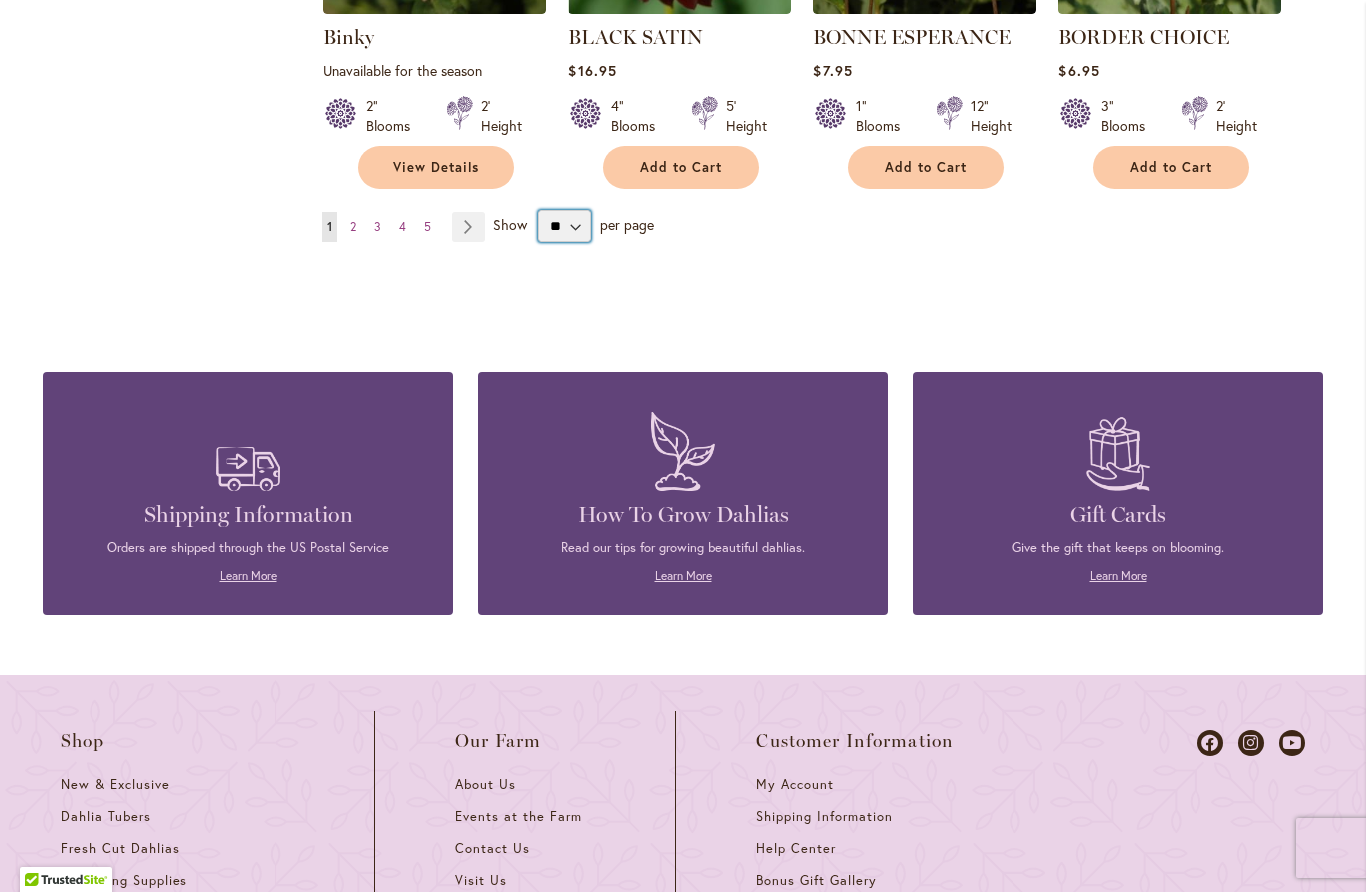click on "**
**
**
**" at bounding box center (564, 226) 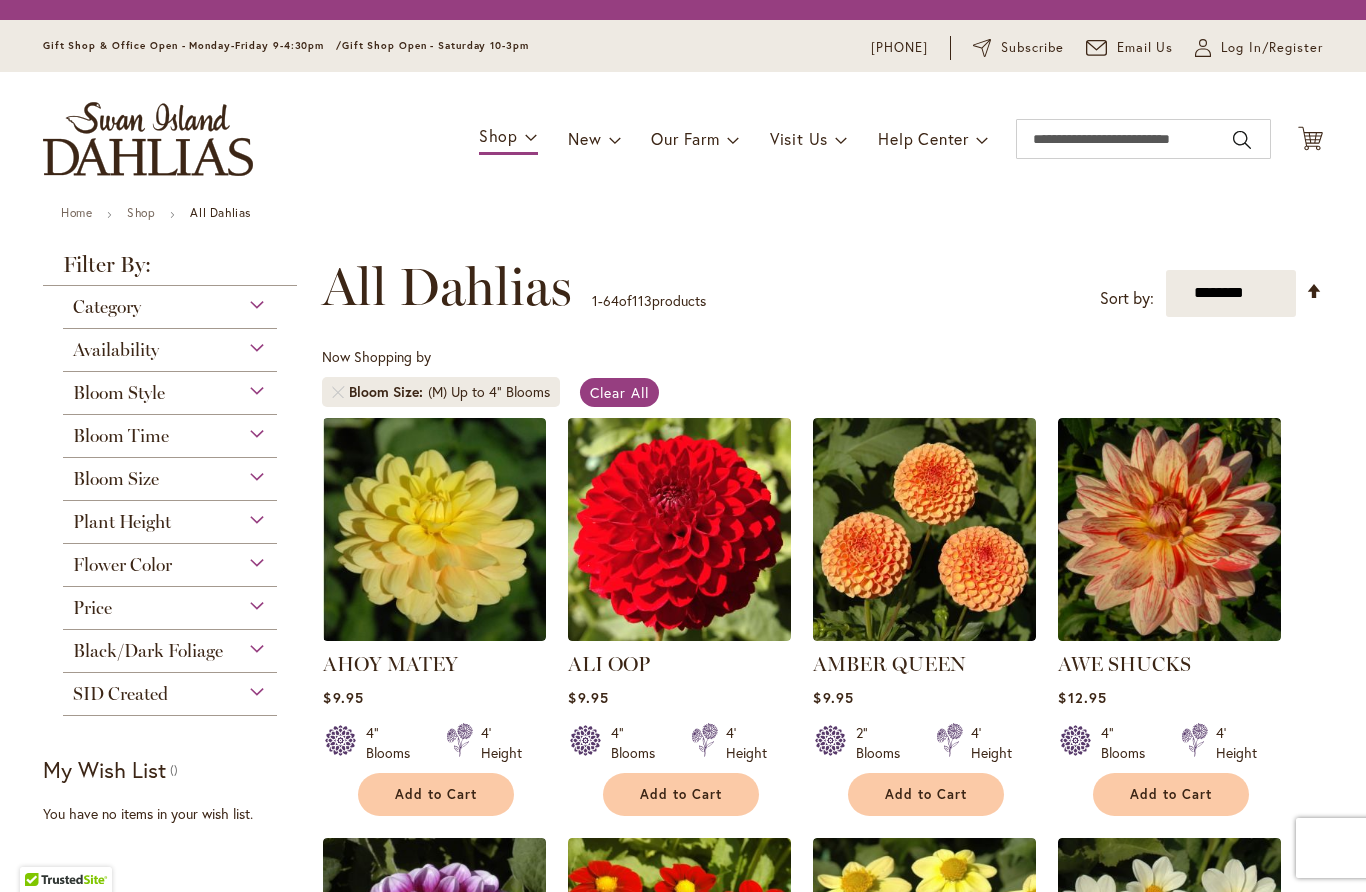 scroll, scrollTop: 0, scrollLeft: 0, axis: both 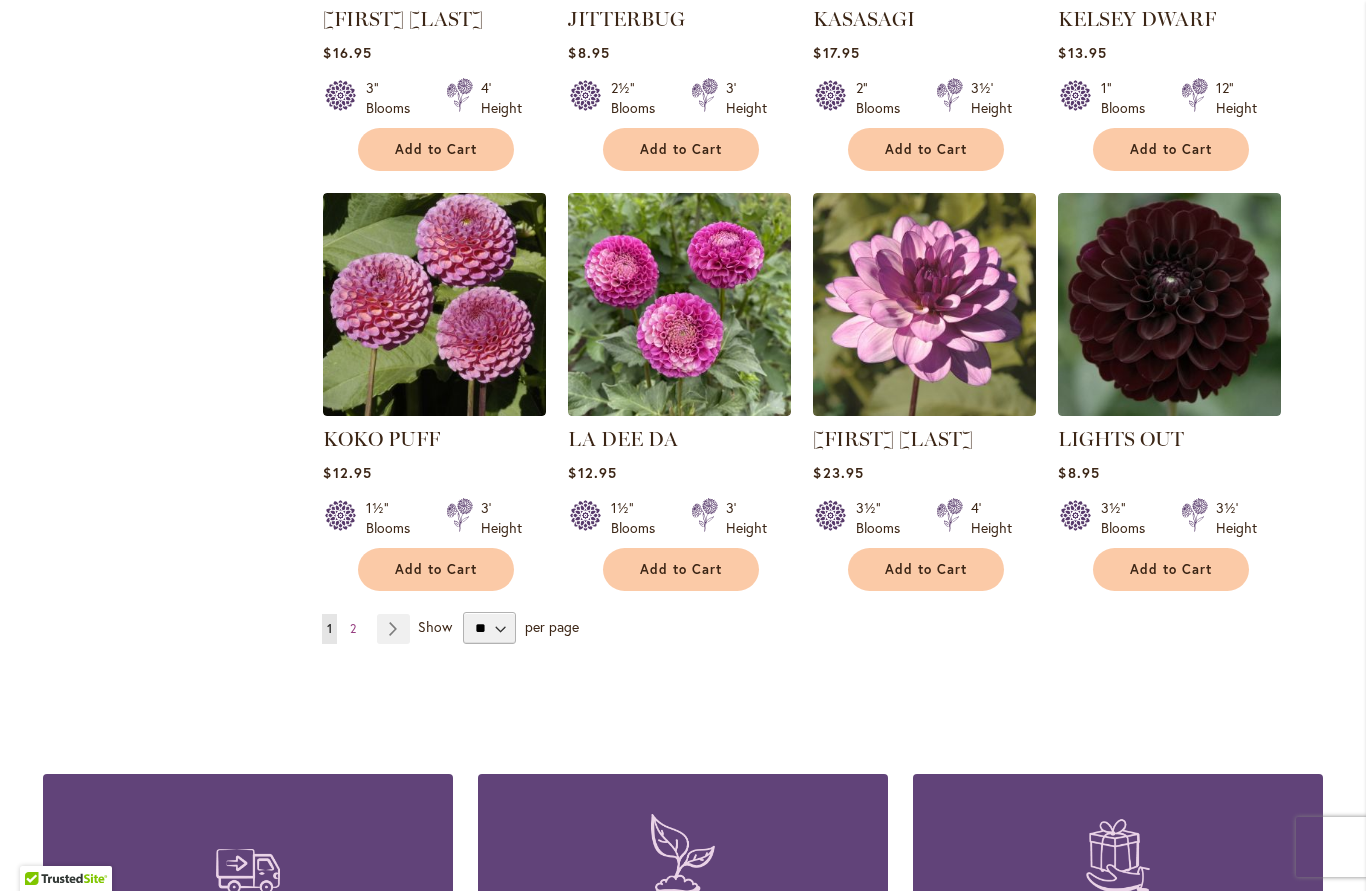 click on "Page
2" at bounding box center [353, 630] 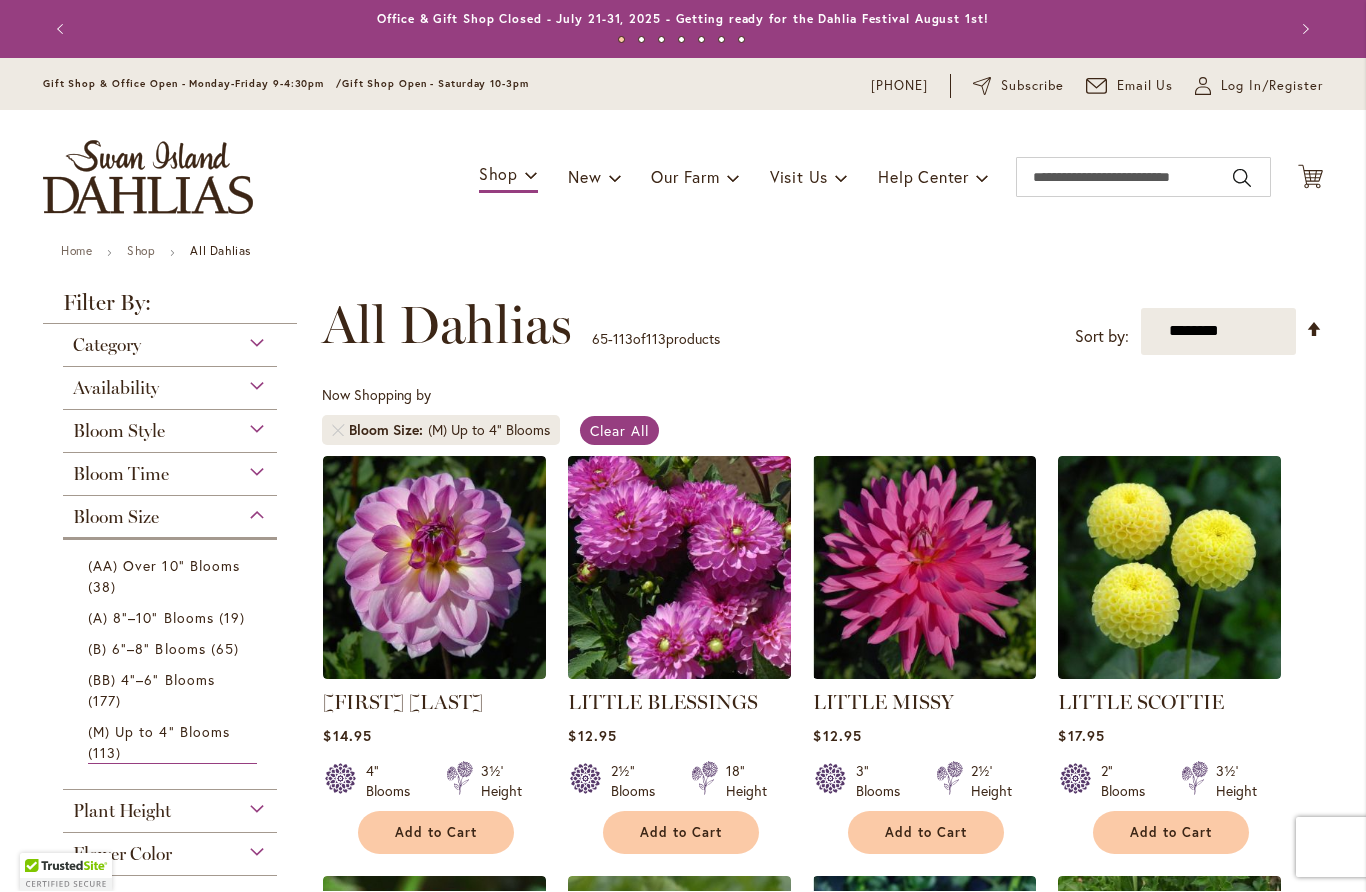 scroll, scrollTop: 1, scrollLeft: 0, axis: vertical 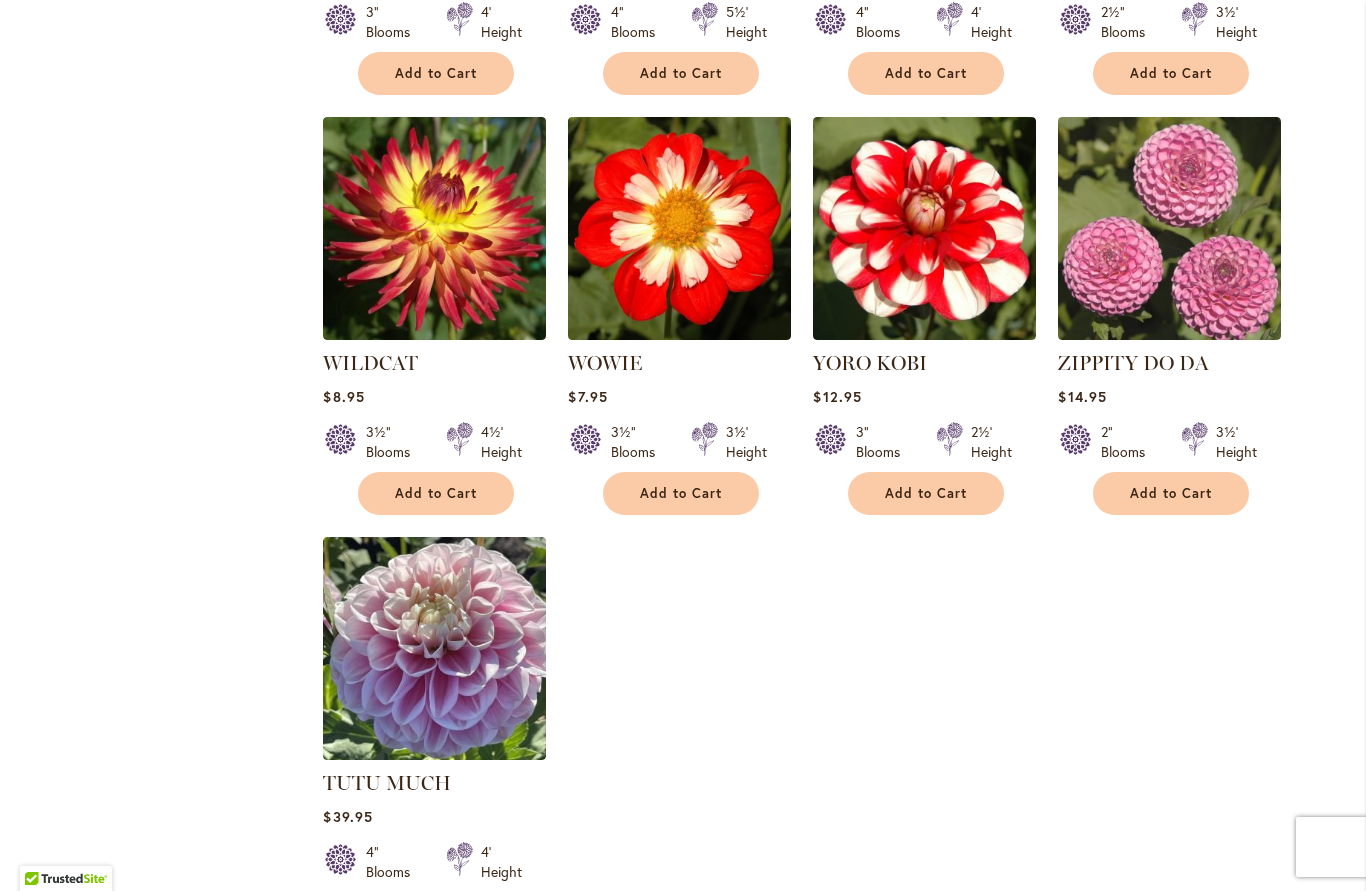 click at bounding box center (1169, 229) 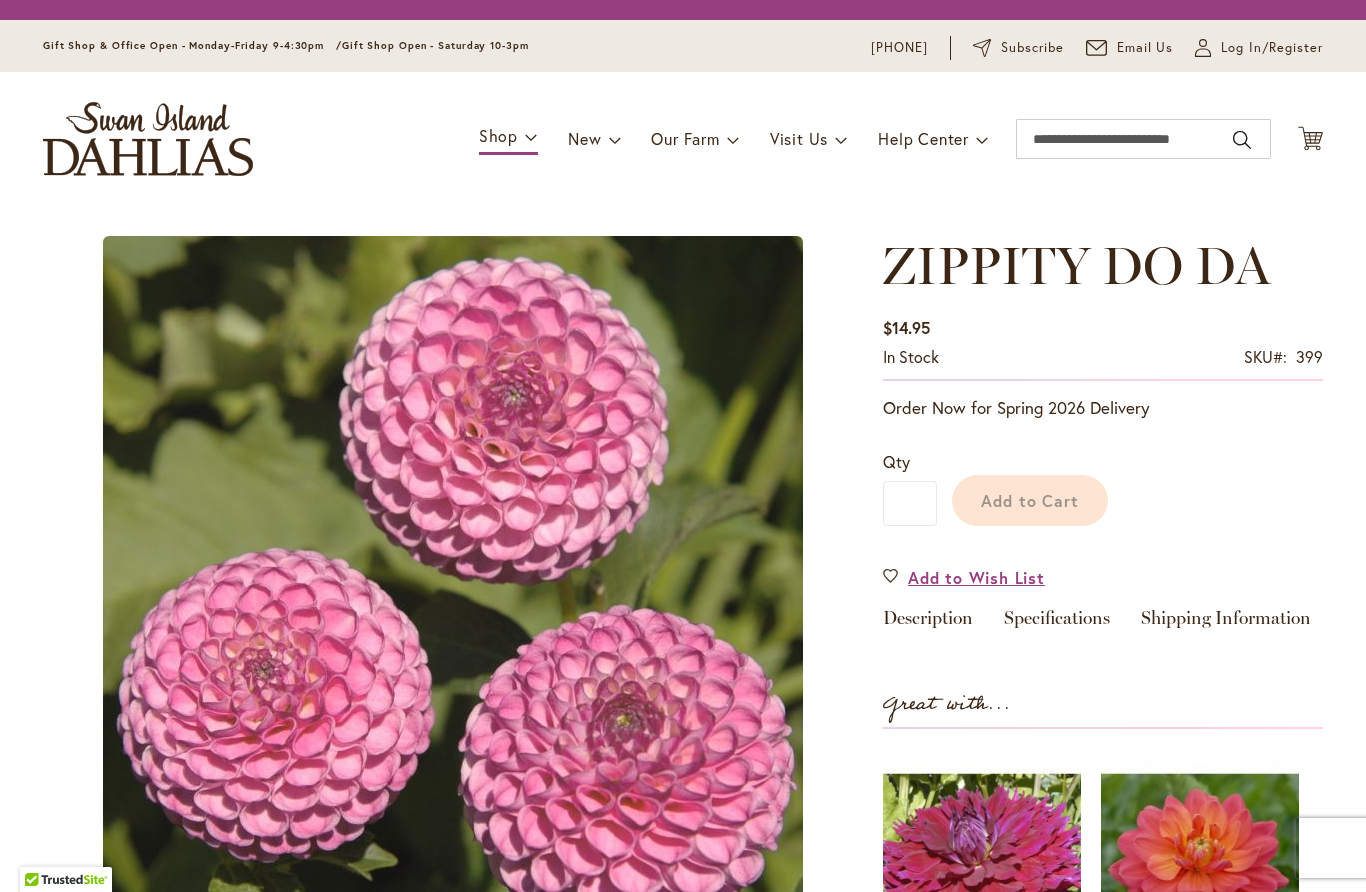 scroll, scrollTop: 0, scrollLeft: 0, axis: both 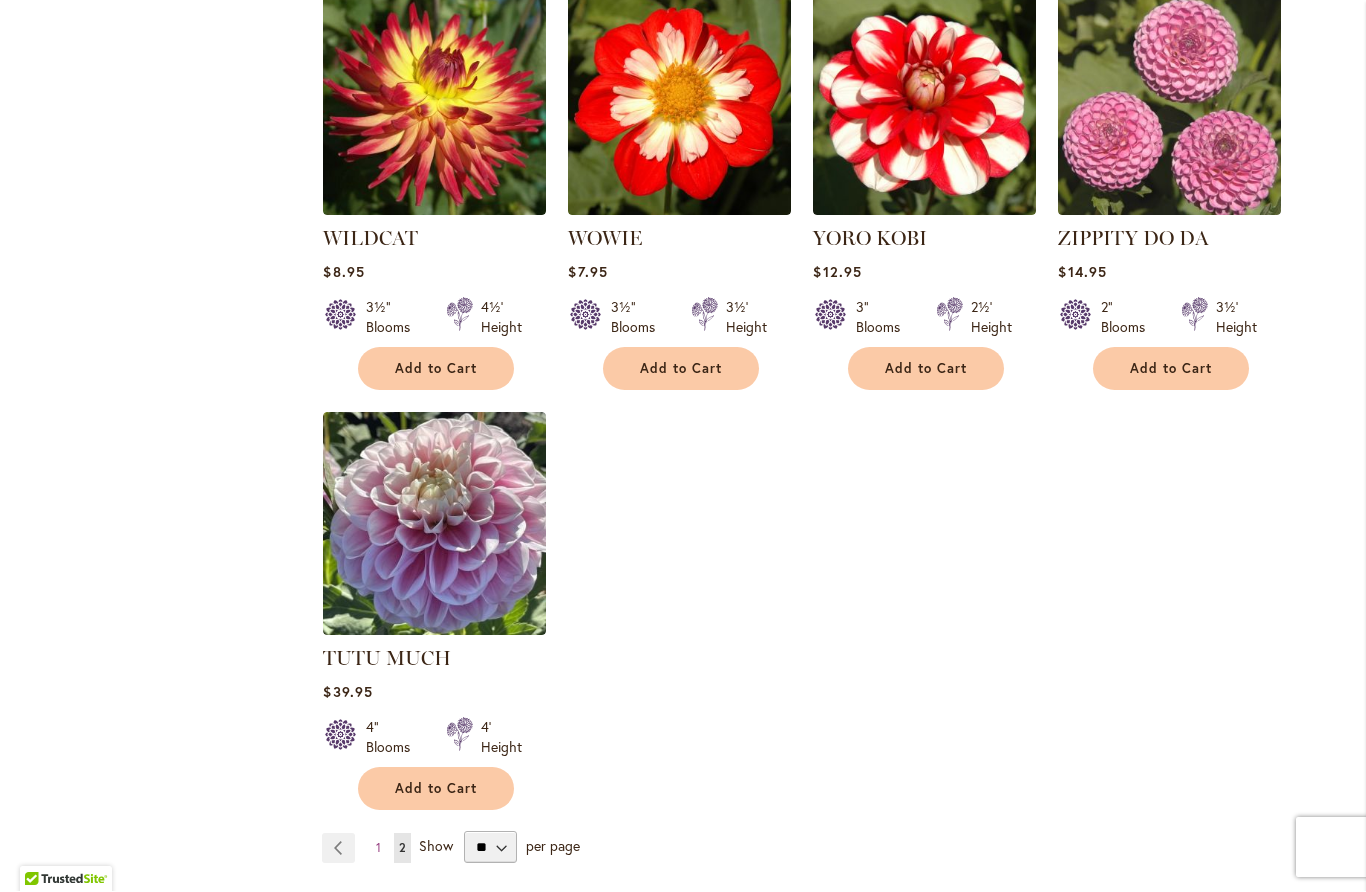 click at bounding box center (434, 524) 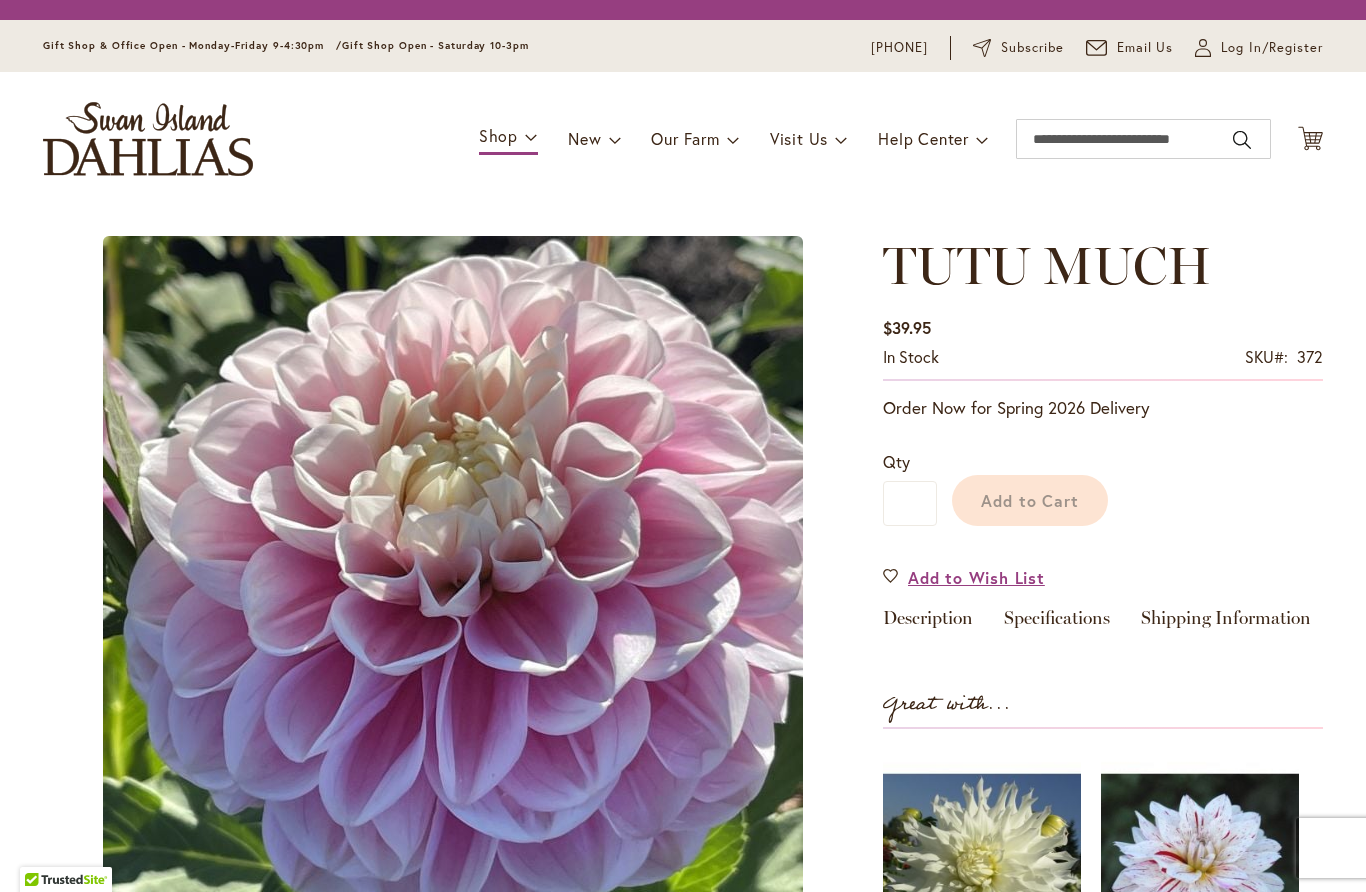 scroll, scrollTop: 0, scrollLeft: 0, axis: both 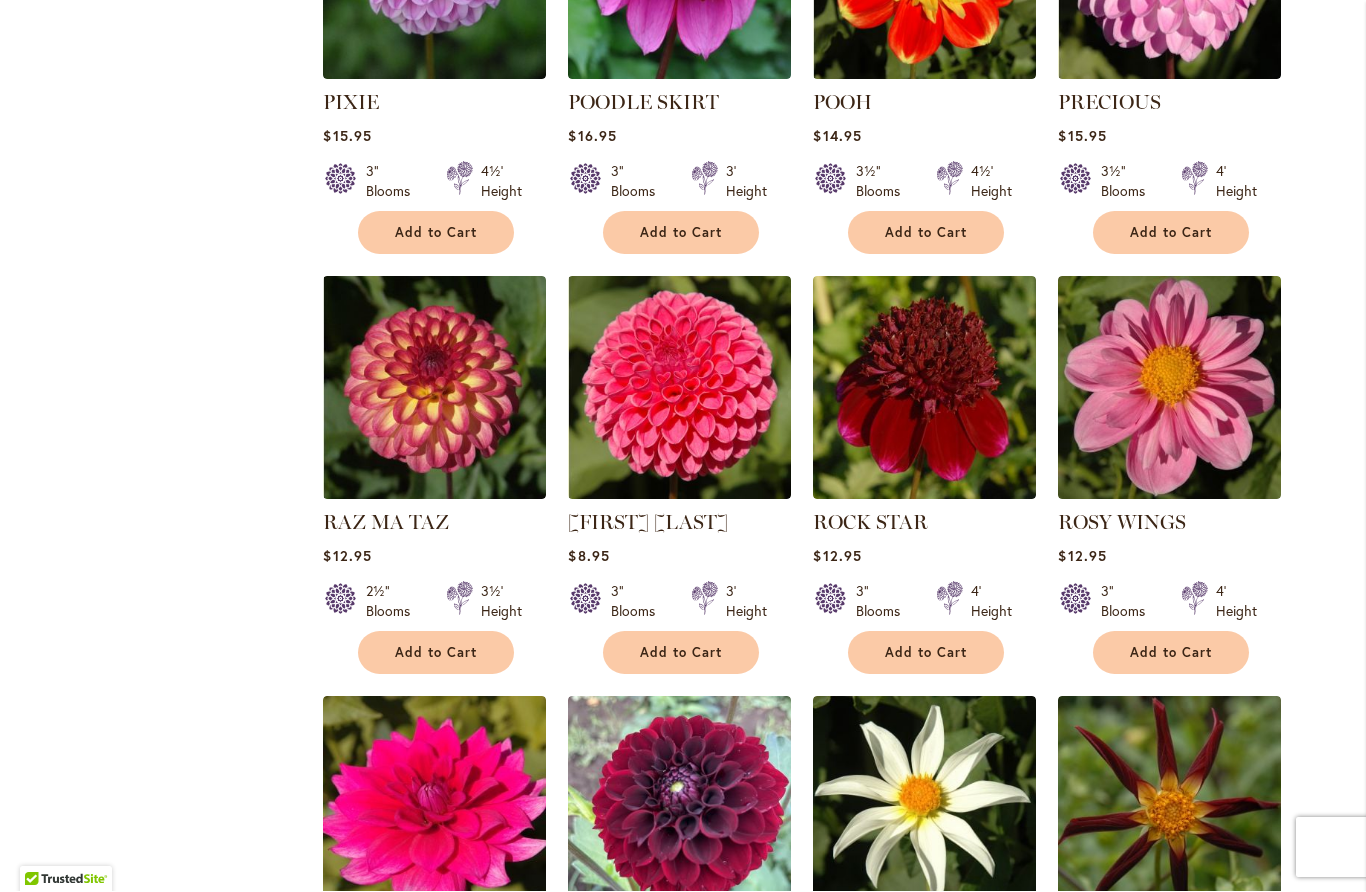 click at bounding box center [434, 388] 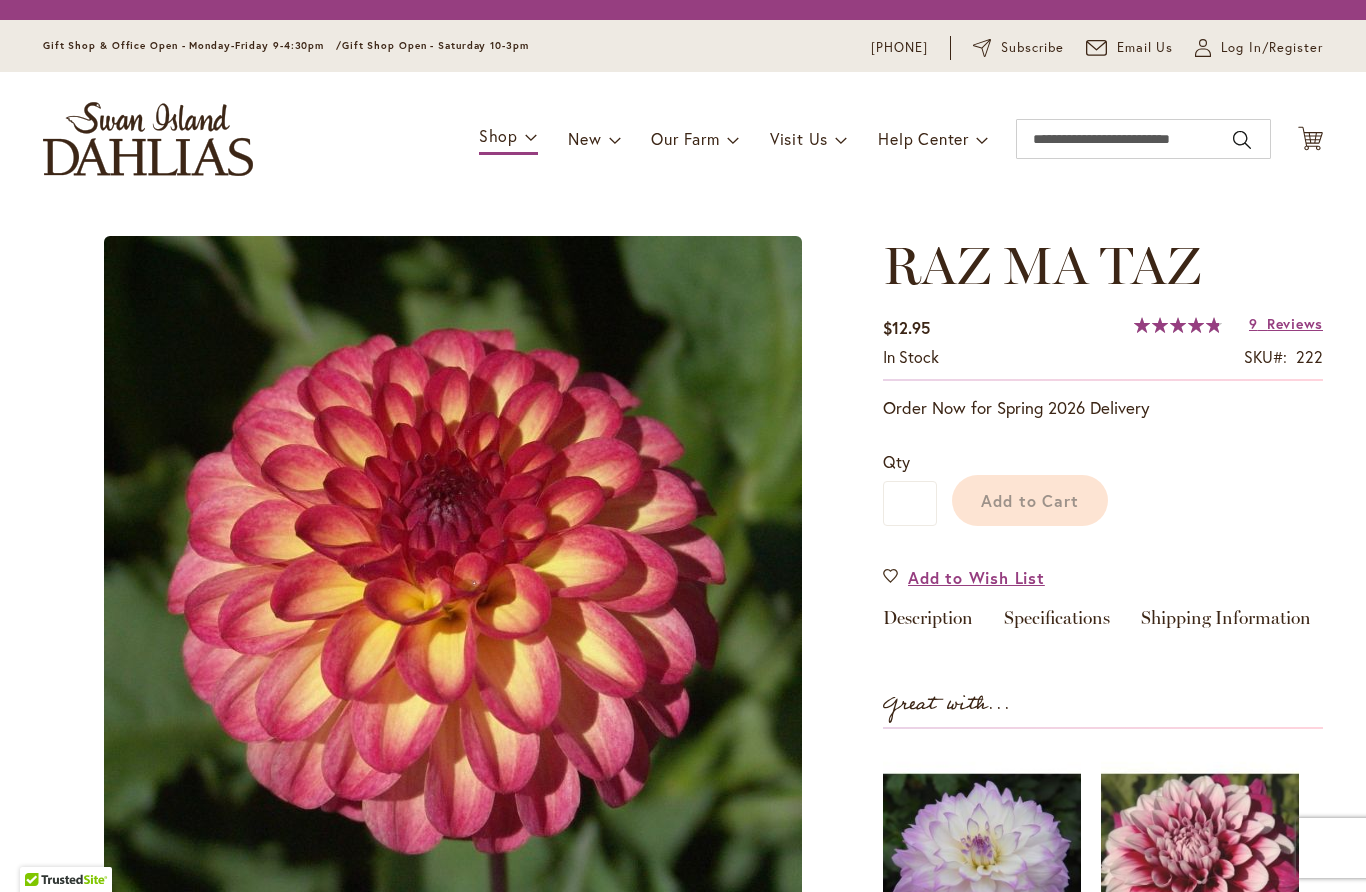 scroll, scrollTop: 0, scrollLeft: 0, axis: both 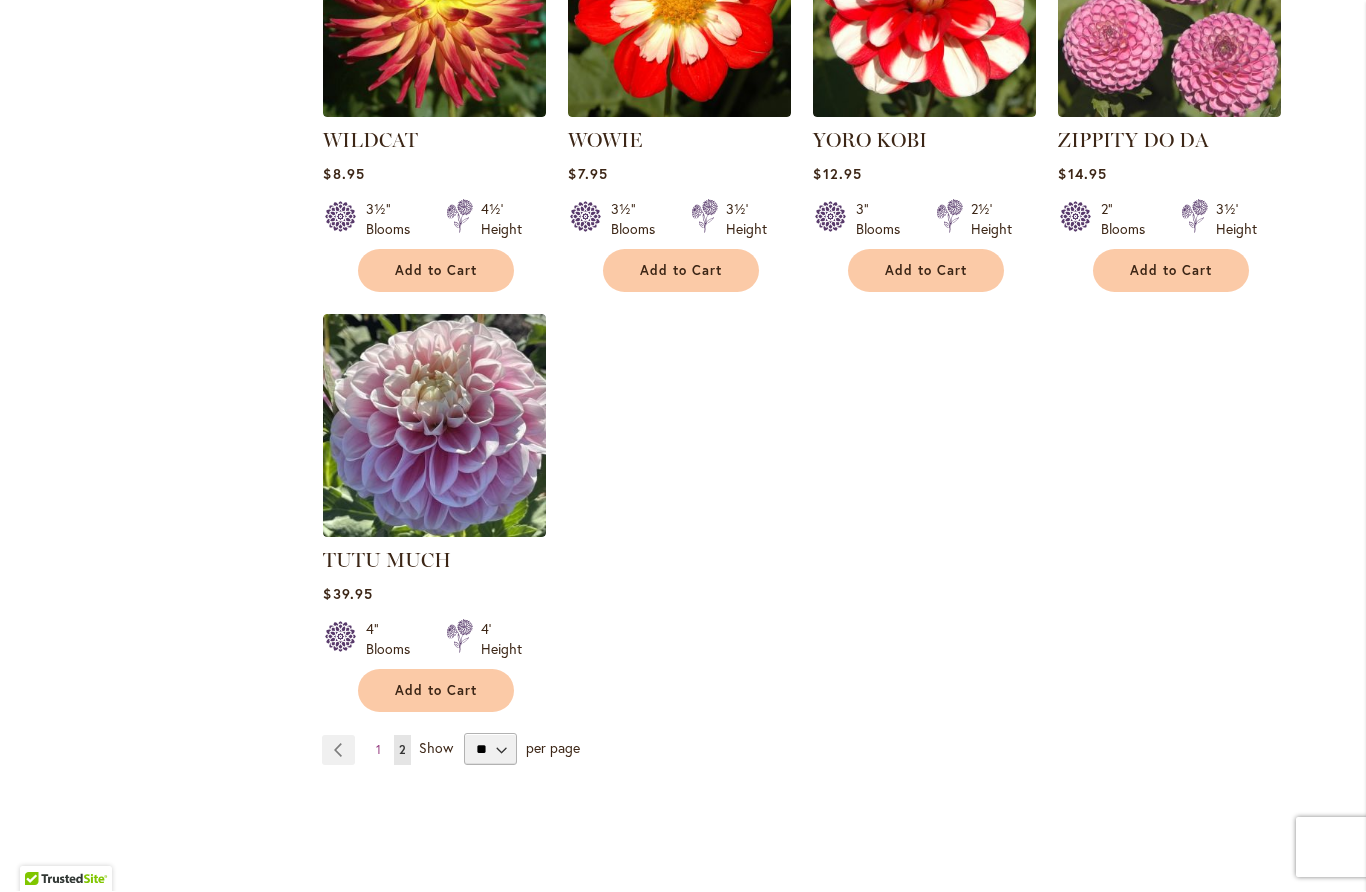 click on "1" at bounding box center (378, 750) 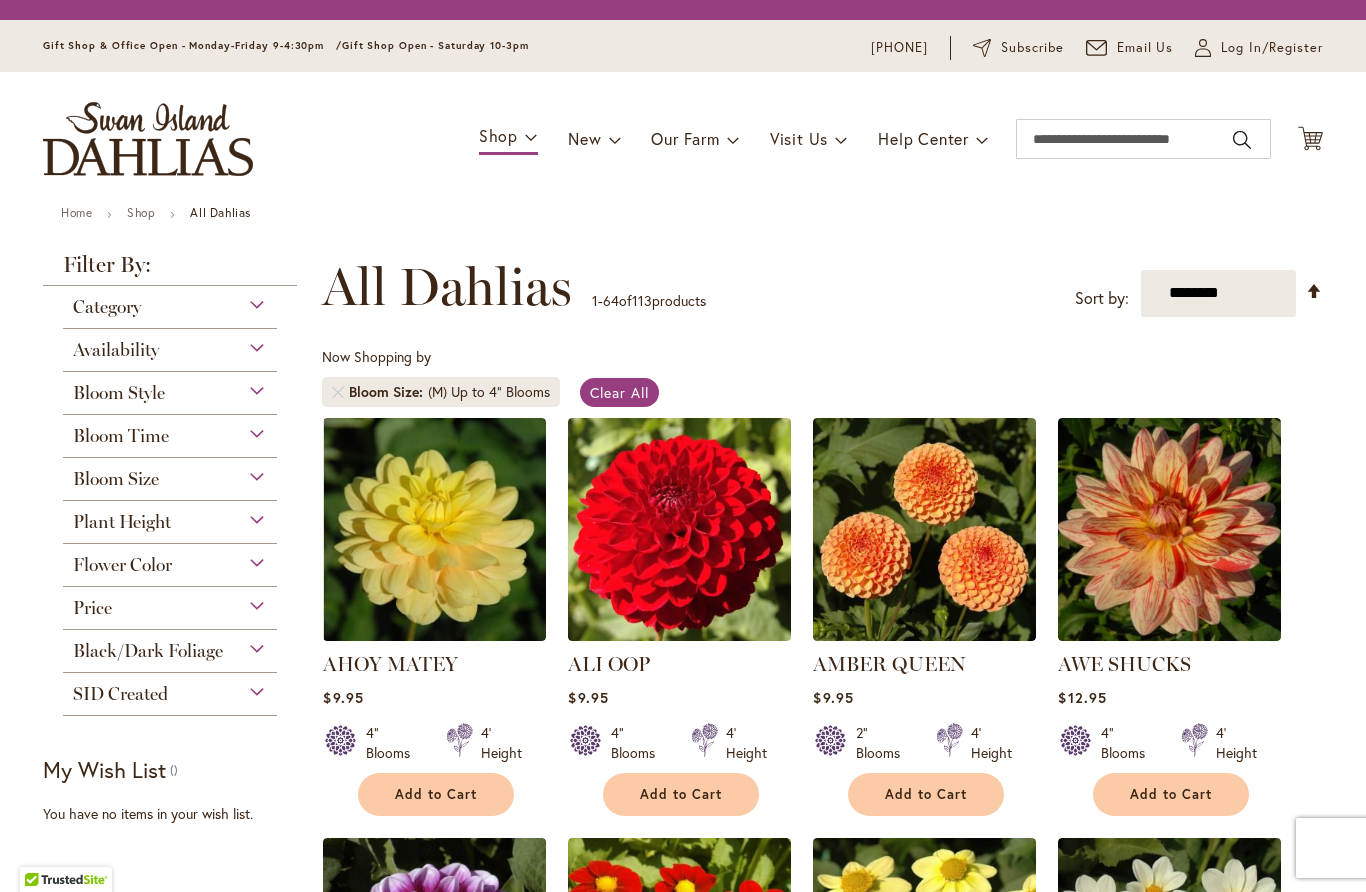 scroll, scrollTop: 1, scrollLeft: 0, axis: vertical 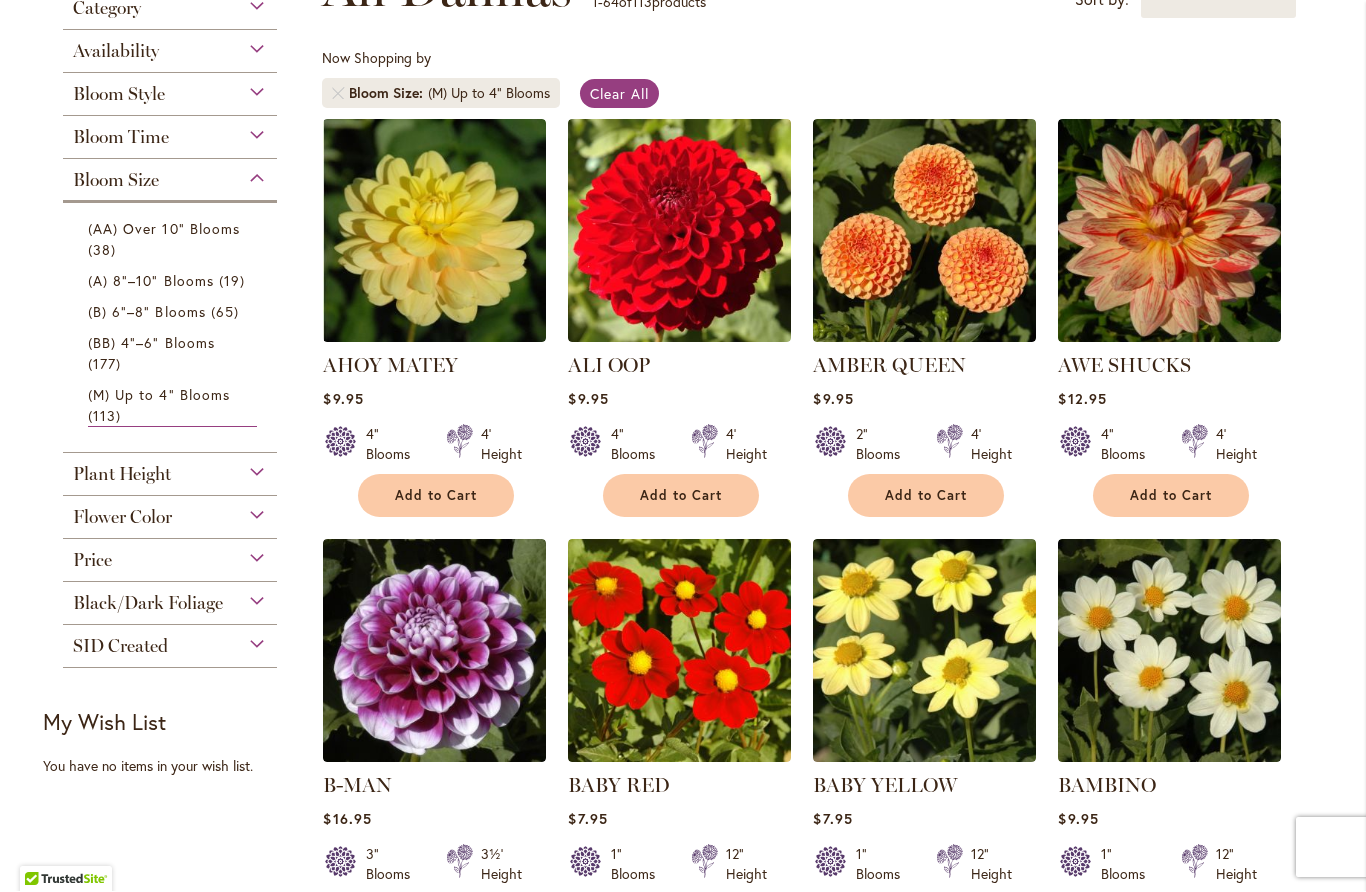 click at bounding box center (924, 231) 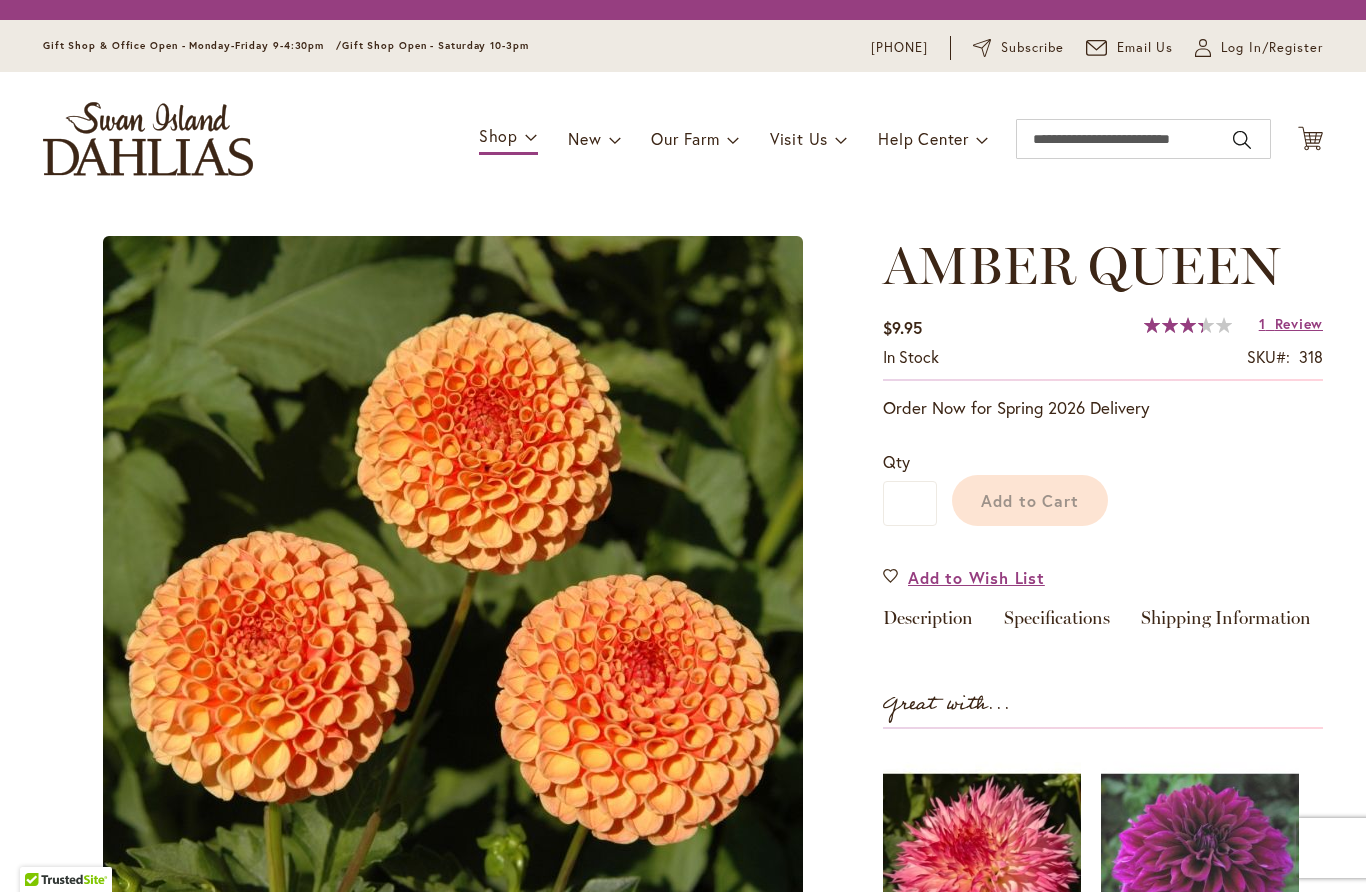scroll, scrollTop: 0, scrollLeft: 0, axis: both 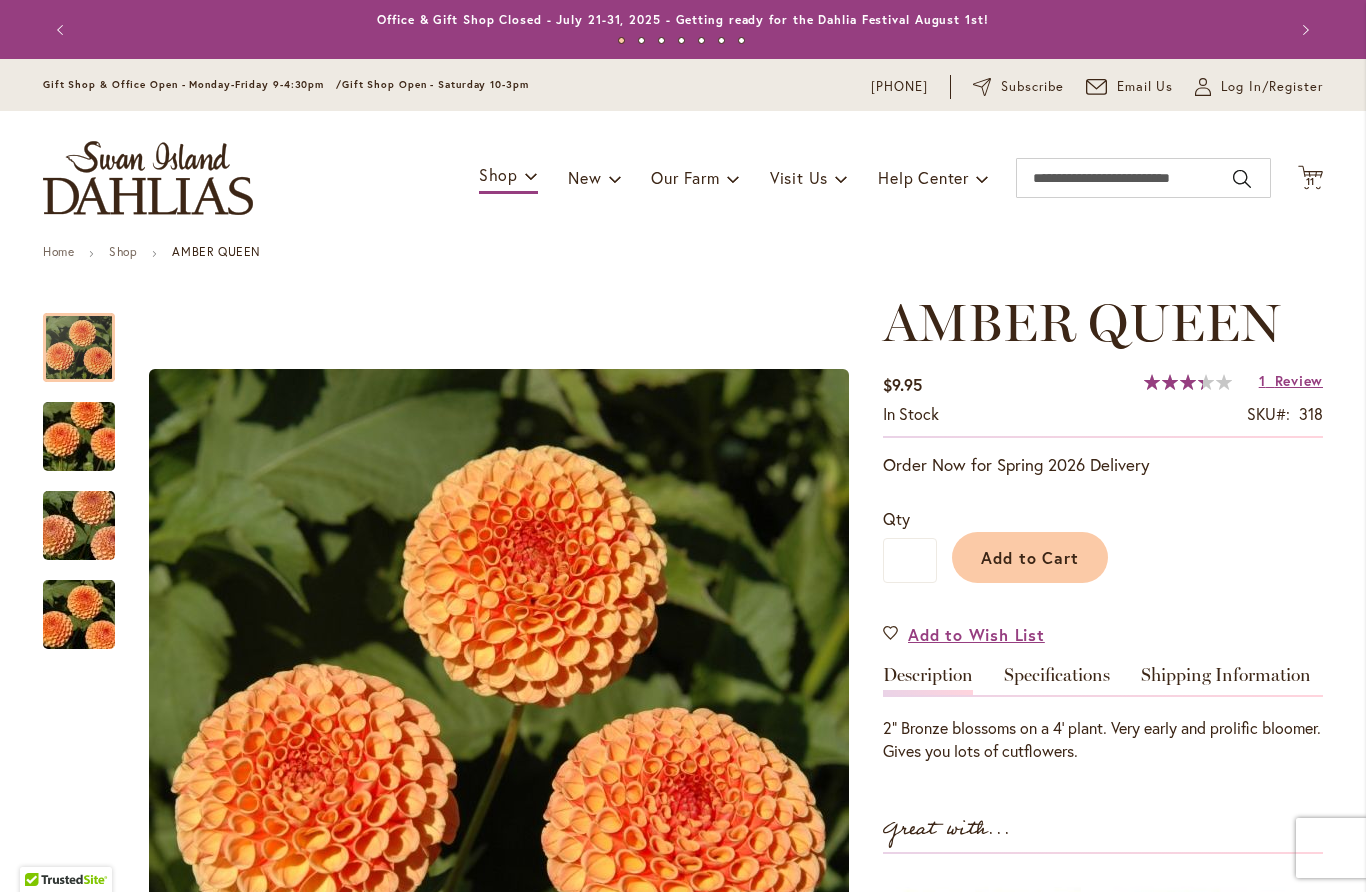 click at bounding box center (79, 526) 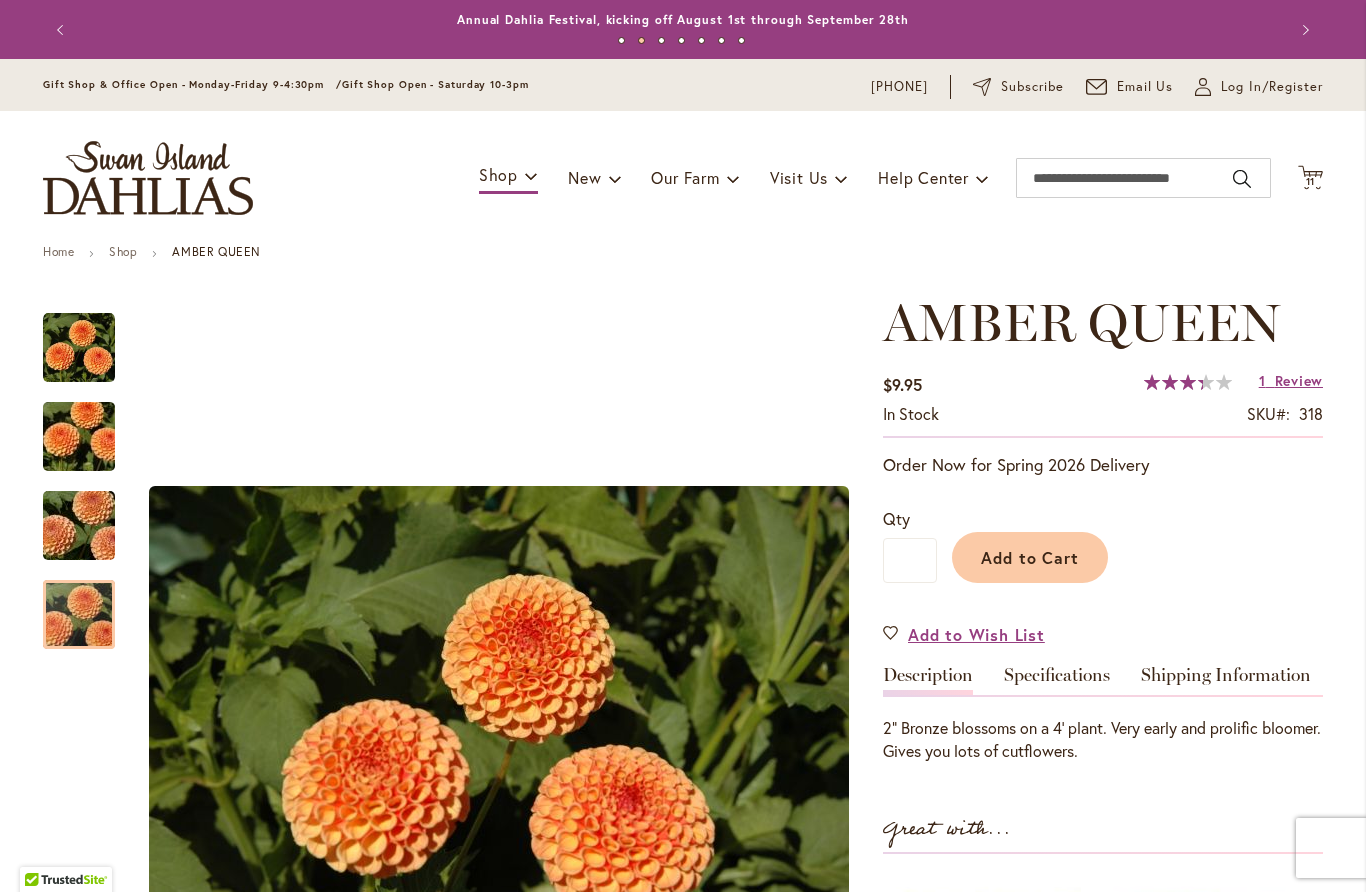 click at bounding box center (79, 615) 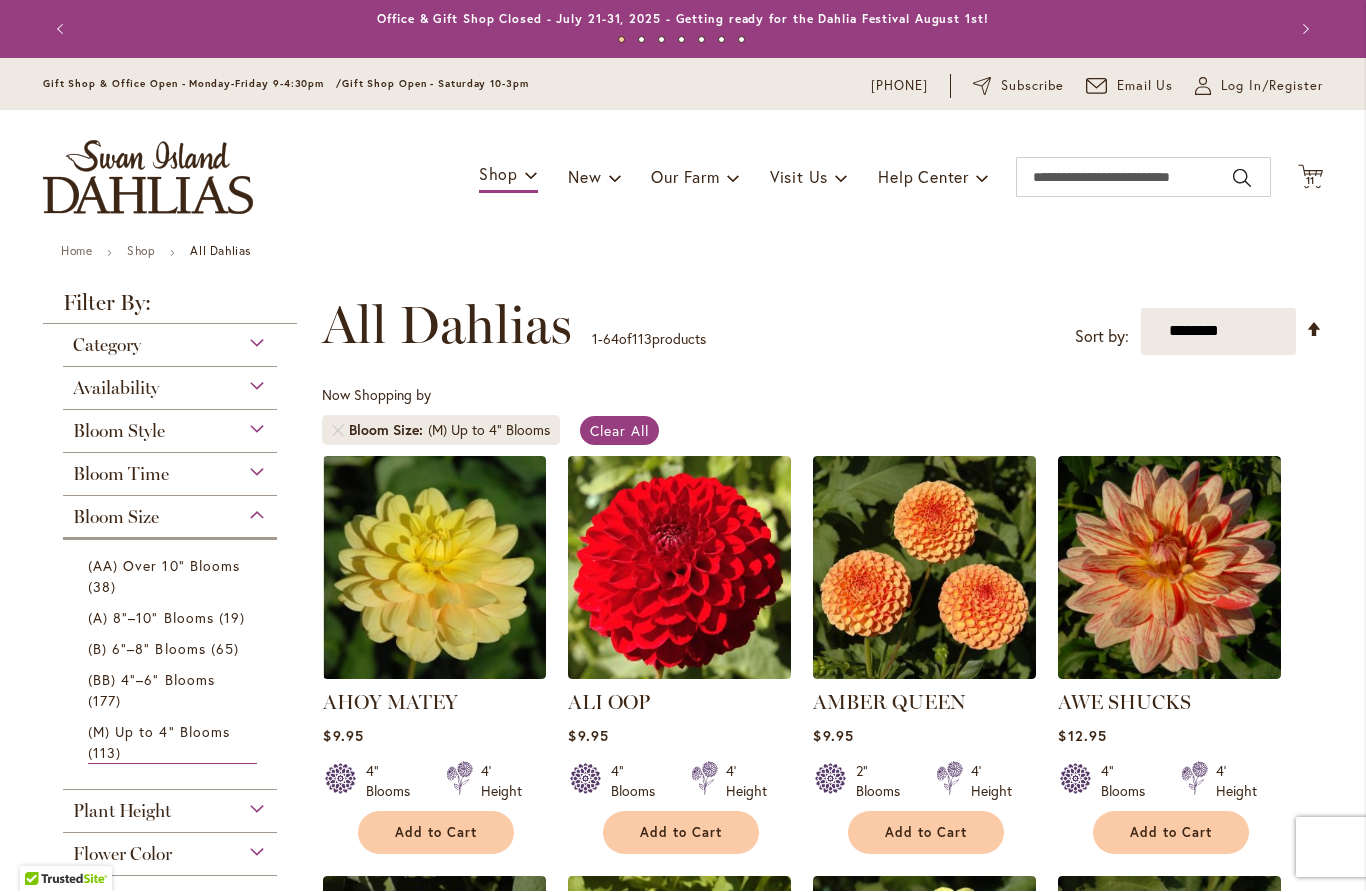 scroll, scrollTop: 1, scrollLeft: 0, axis: vertical 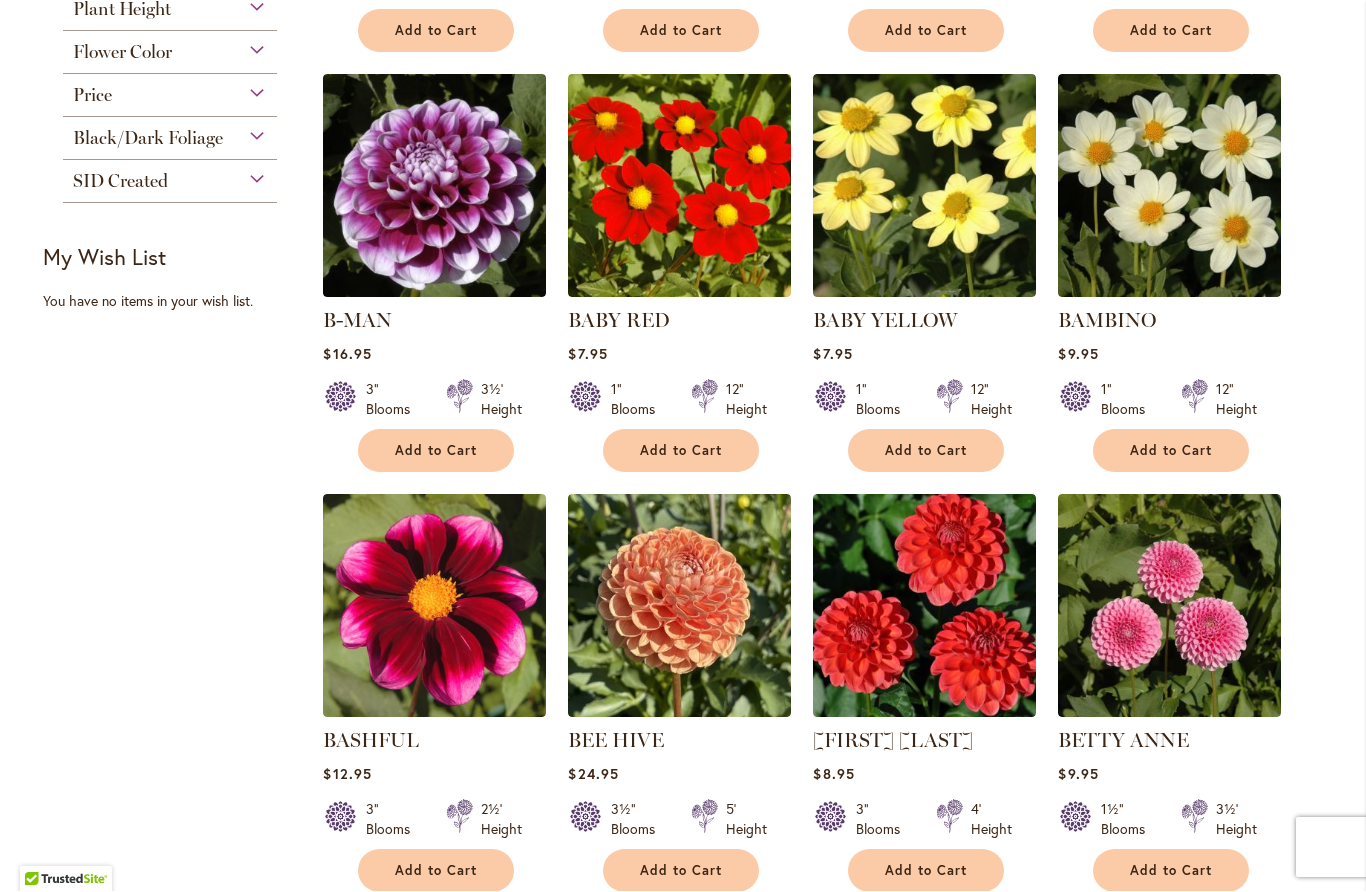 click at bounding box center [679, 606] 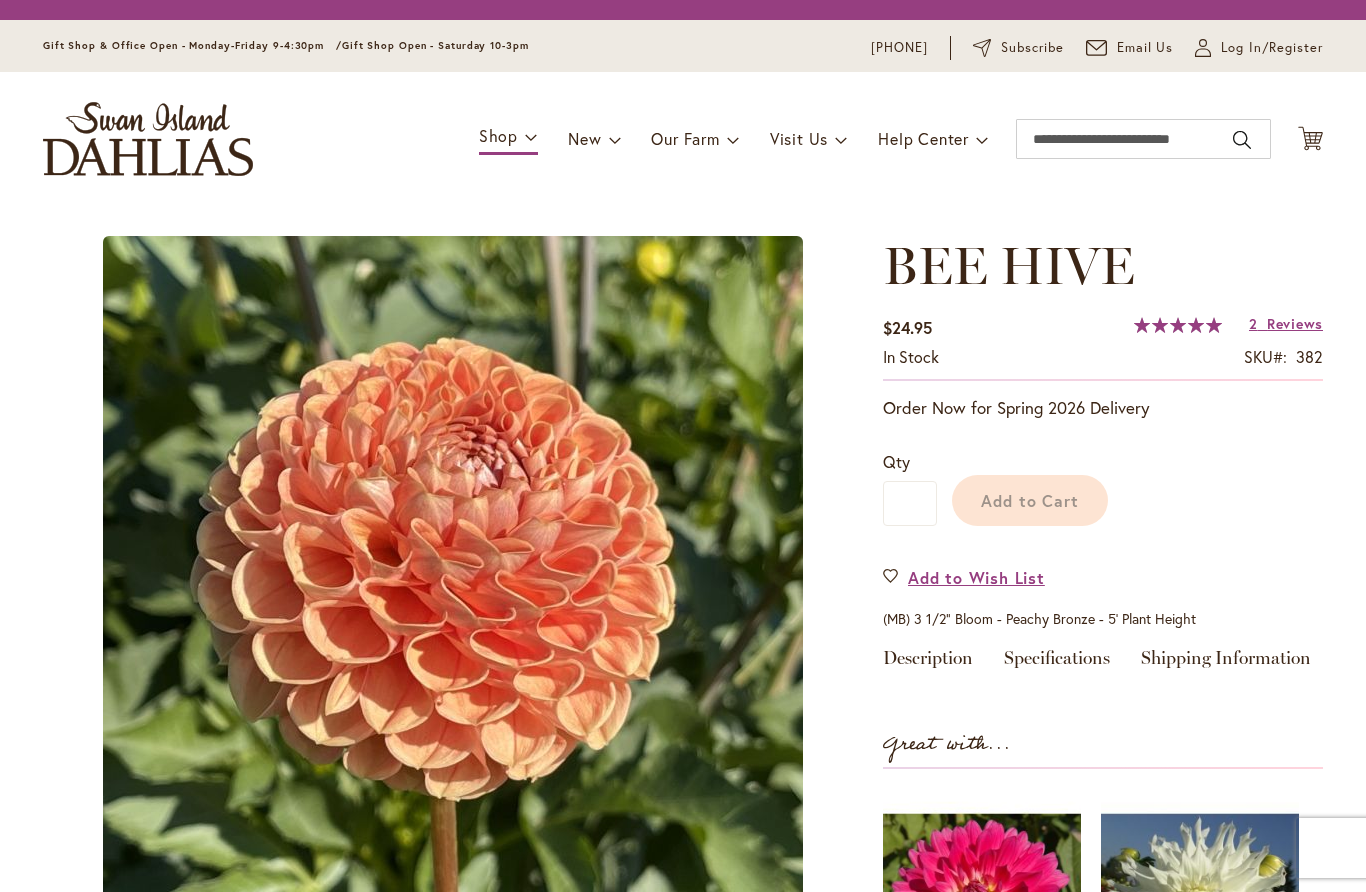 scroll, scrollTop: 0, scrollLeft: 0, axis: both 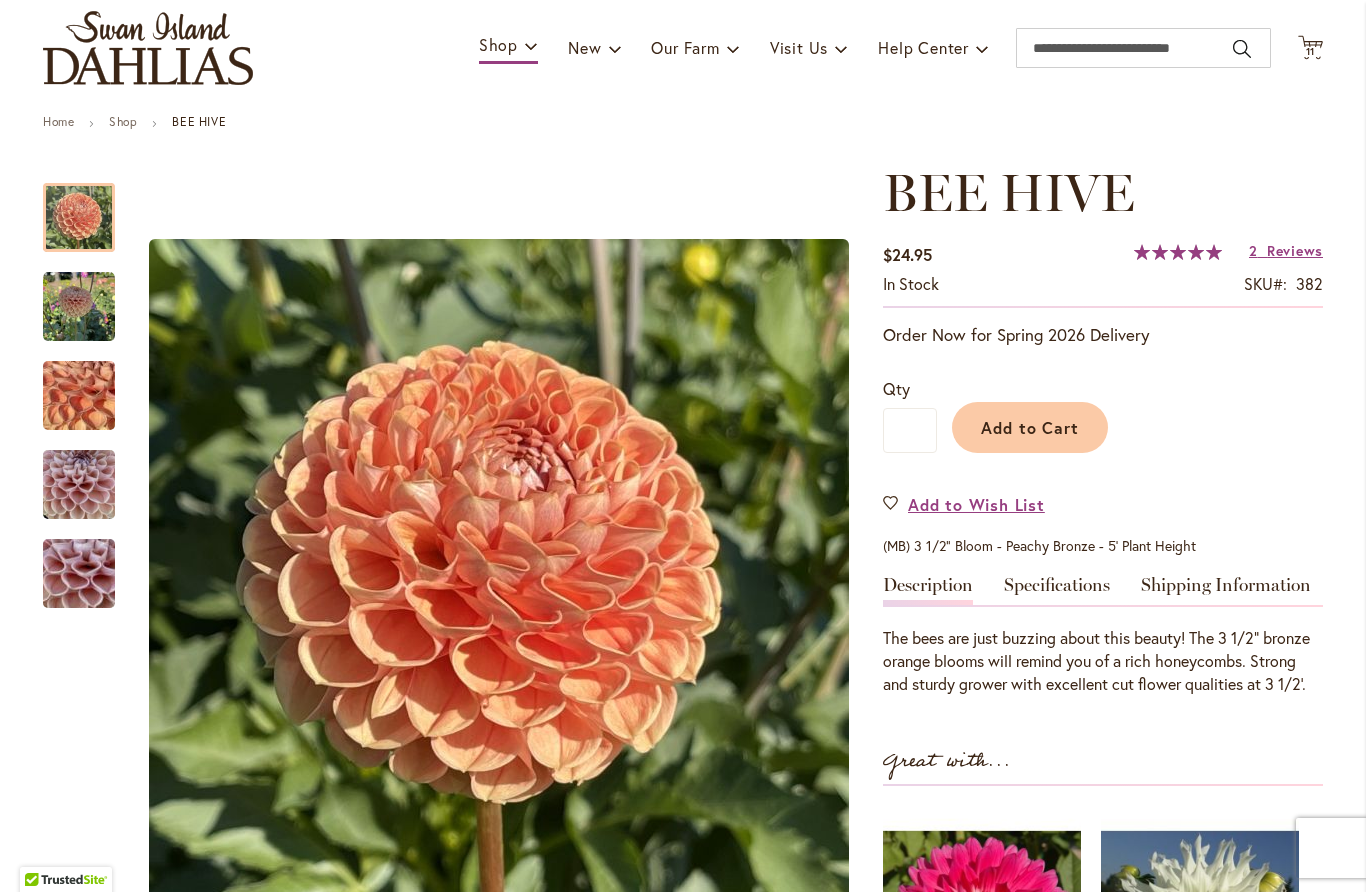 click at bounding box center (79, 307) 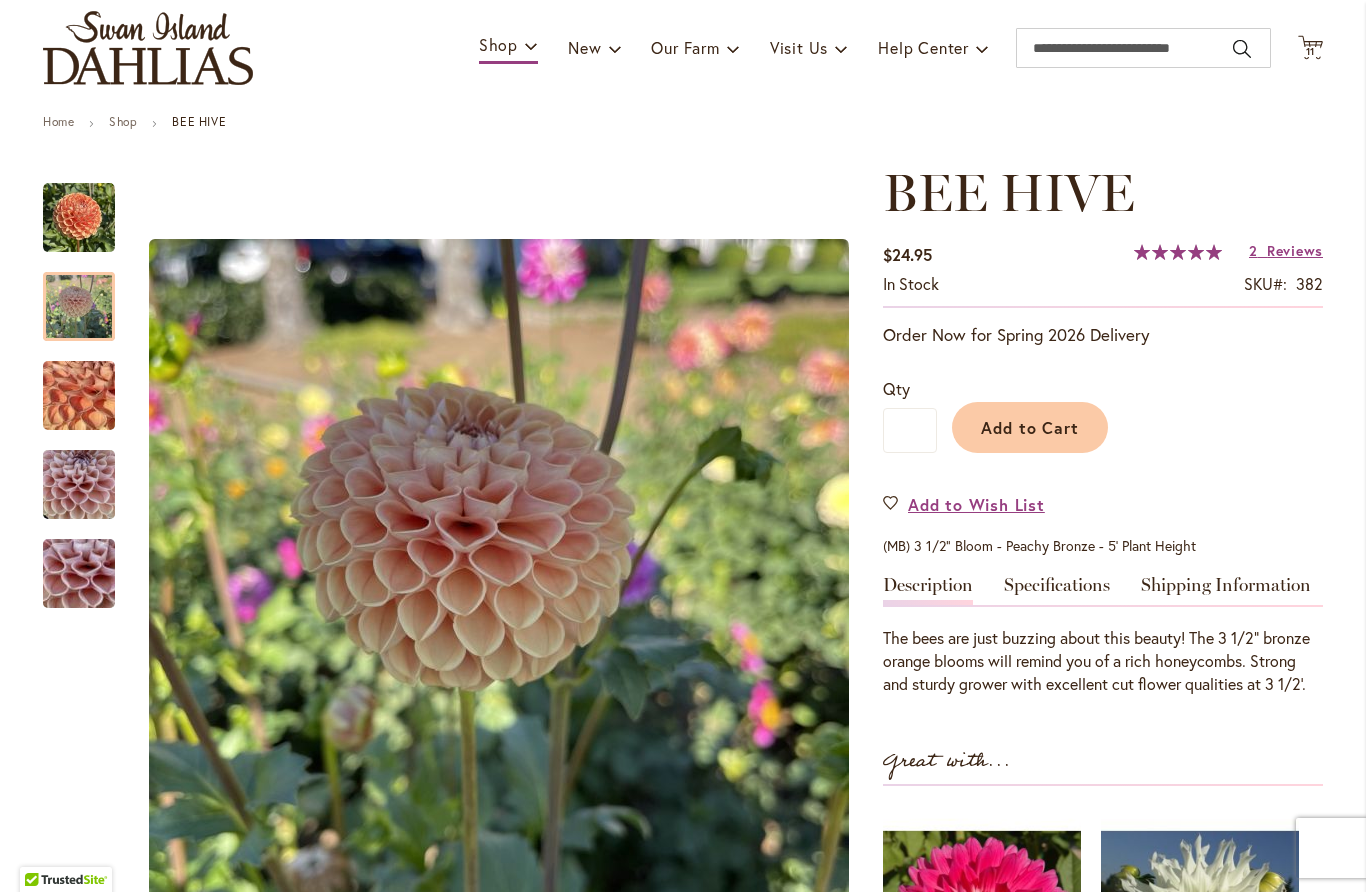 click at bounding box center (79, 306) 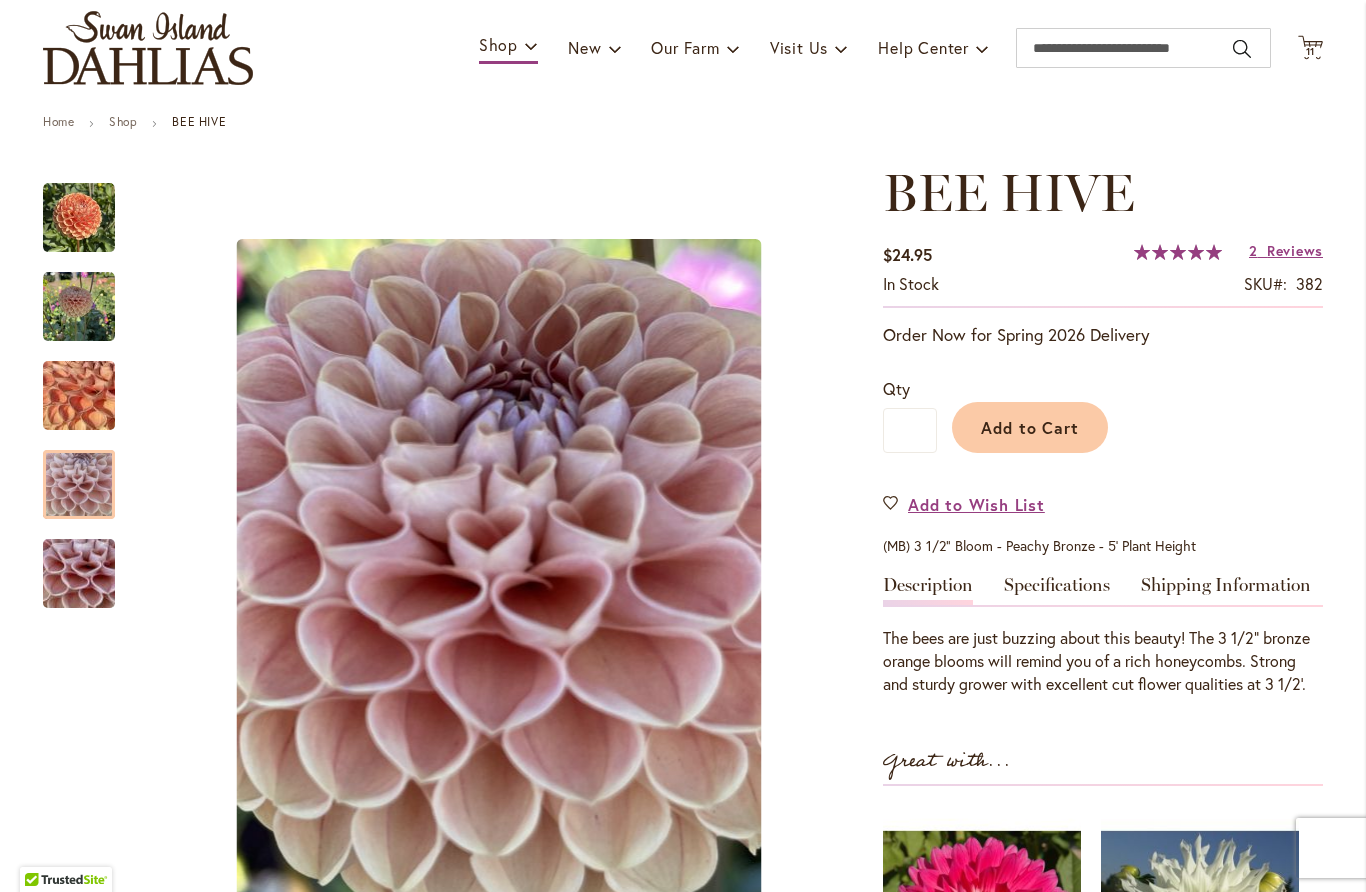 click at bounding box center (79, 485) 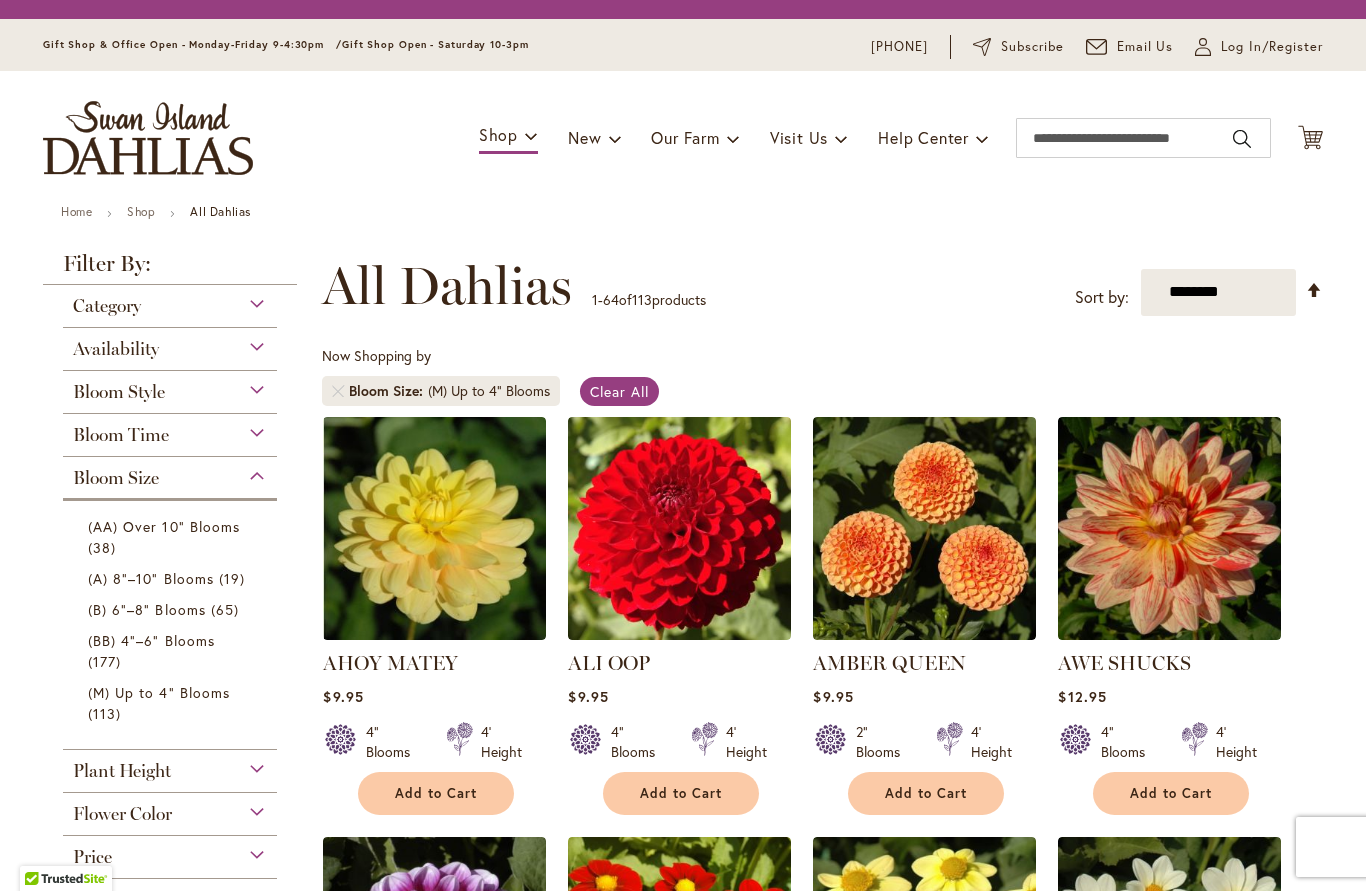 scroll, scrollTop: 1, scrollLeft: 0, axis: vertical 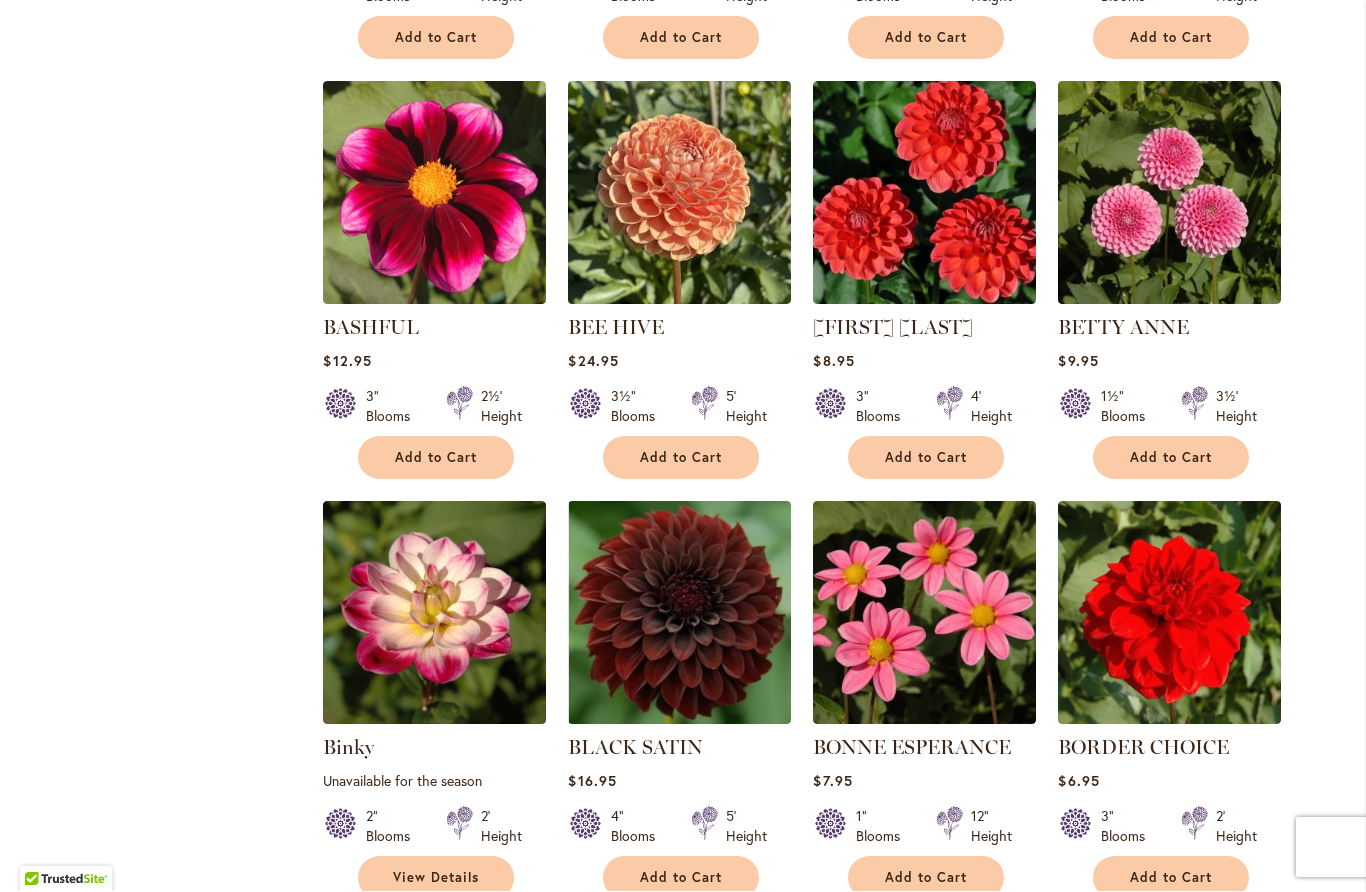 click at bounding box center (1169, 193) 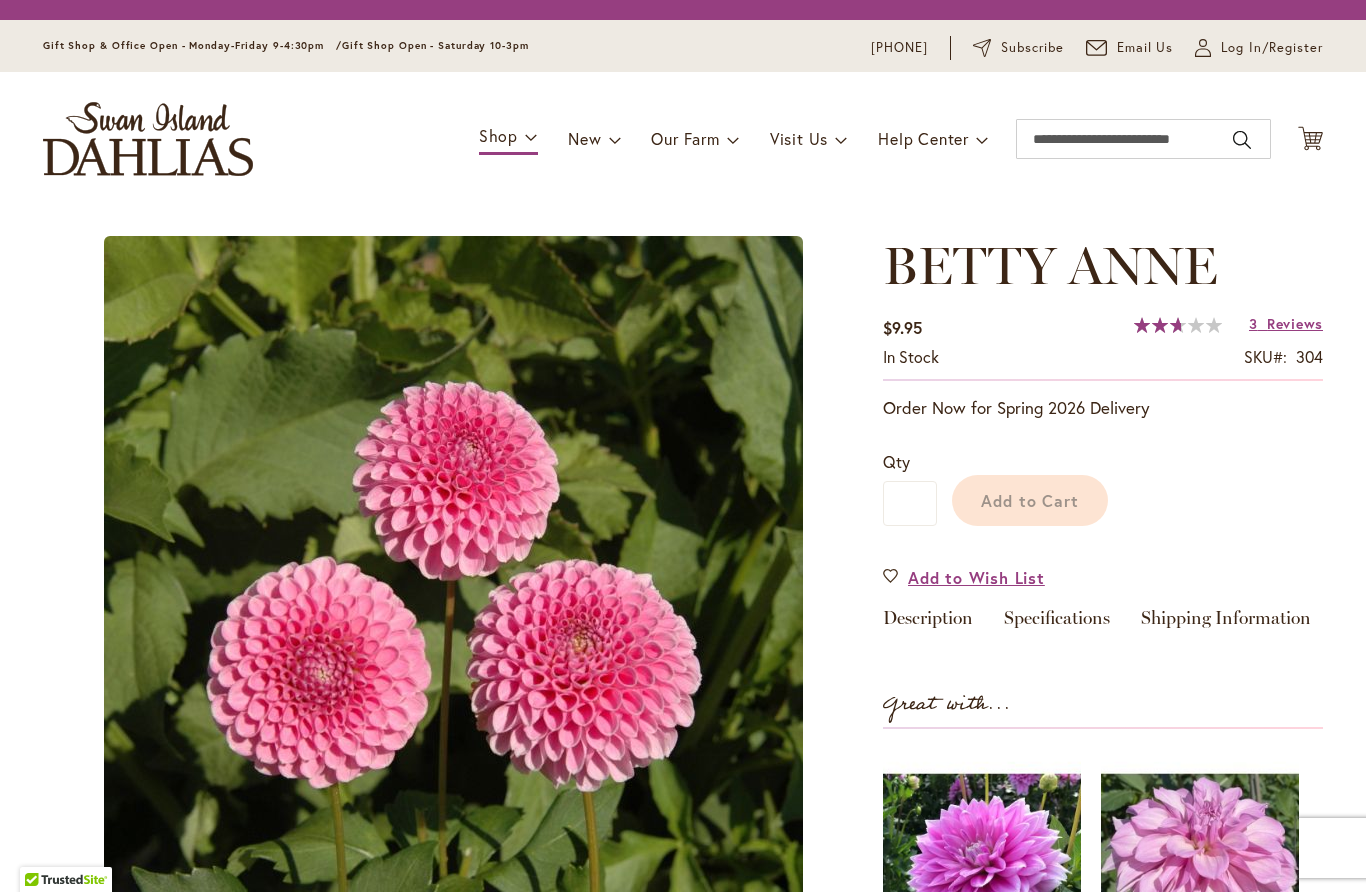 scroll, scrollTop: 0, scrollLeft: 0, axis: both 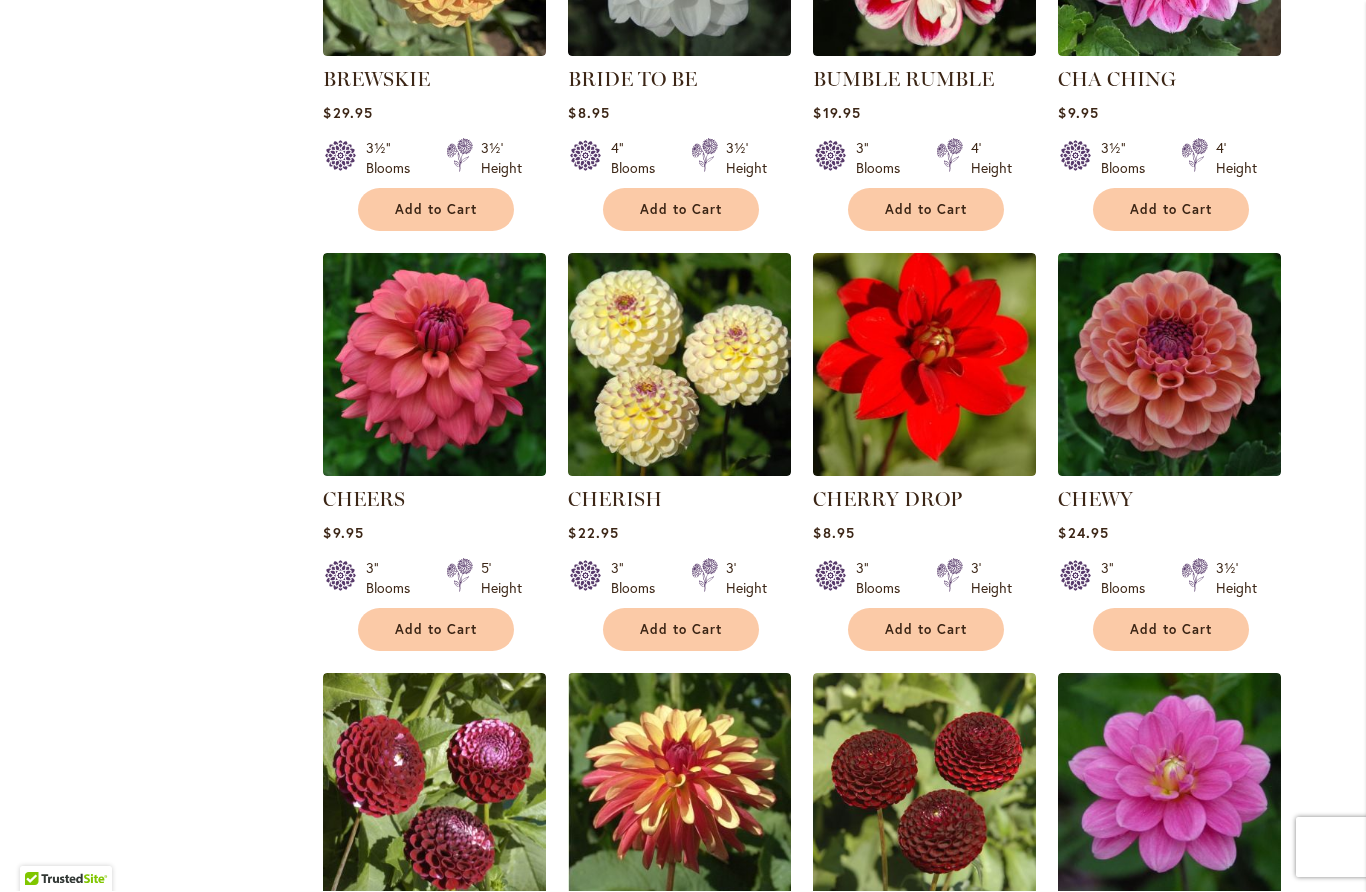 click at bounding box center (1169, 365) 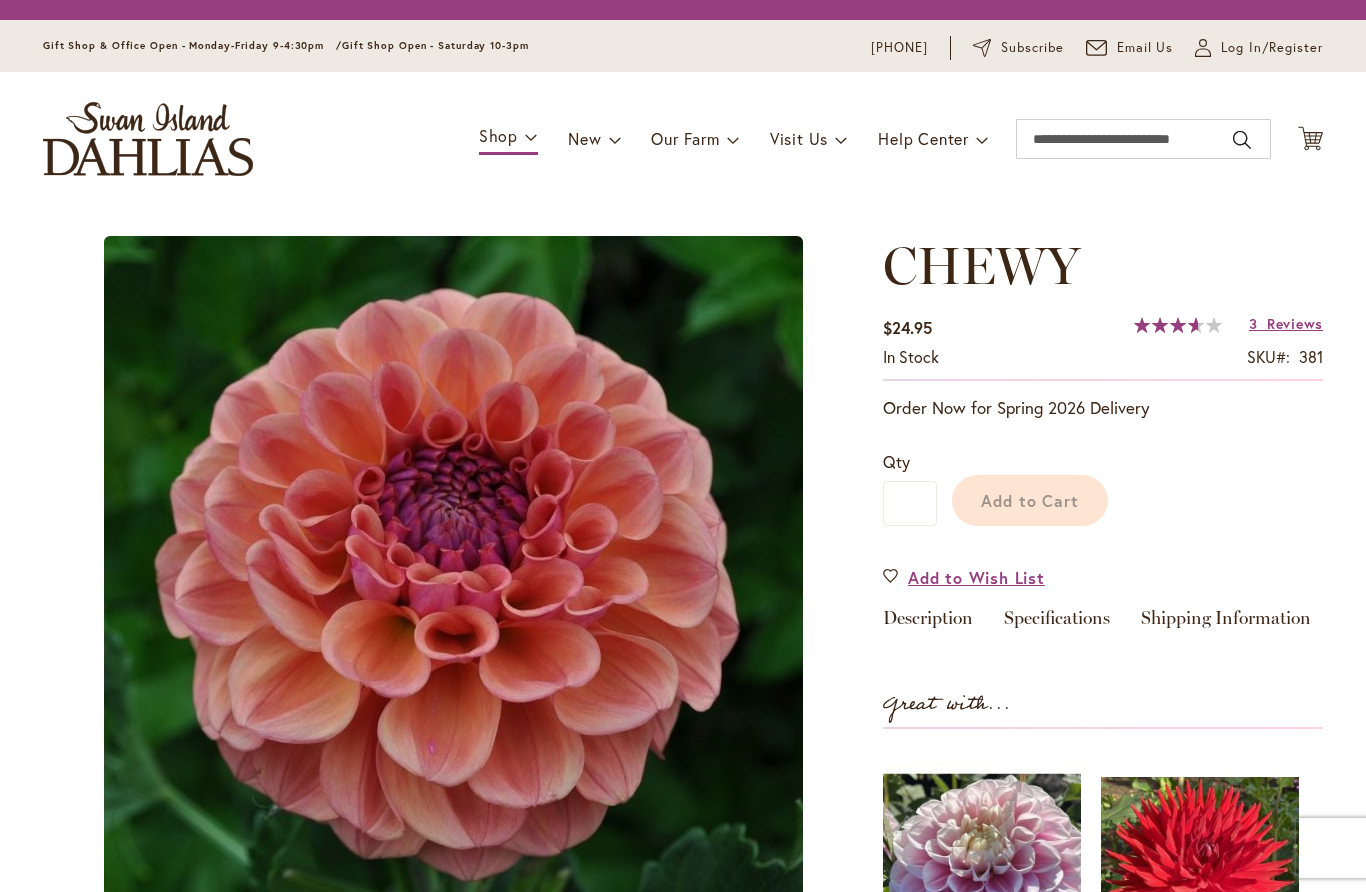 scroll, scrollTop: 0, scrollLeft: 0, axis: both 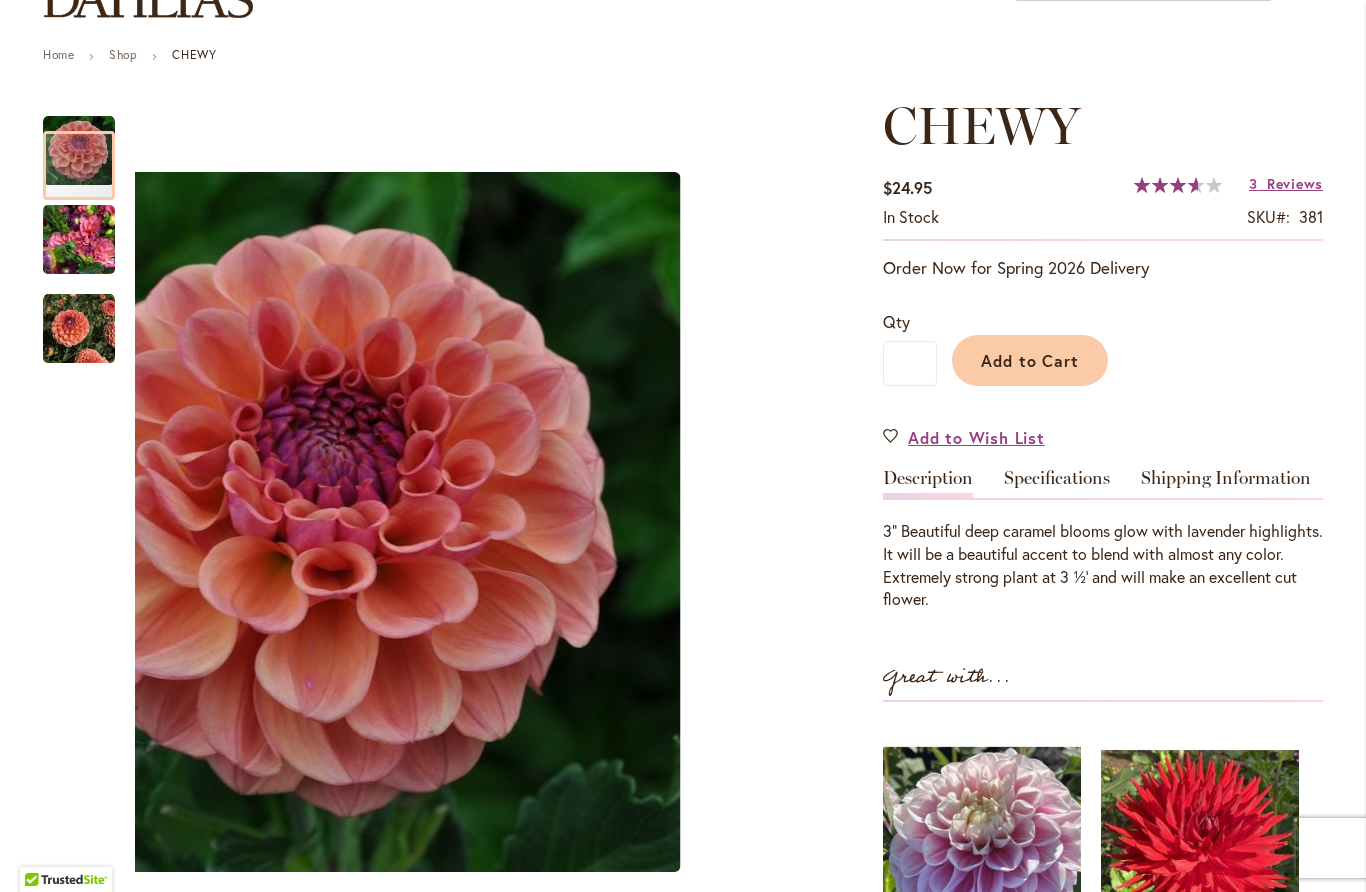 click at bounding box center [79, 240] 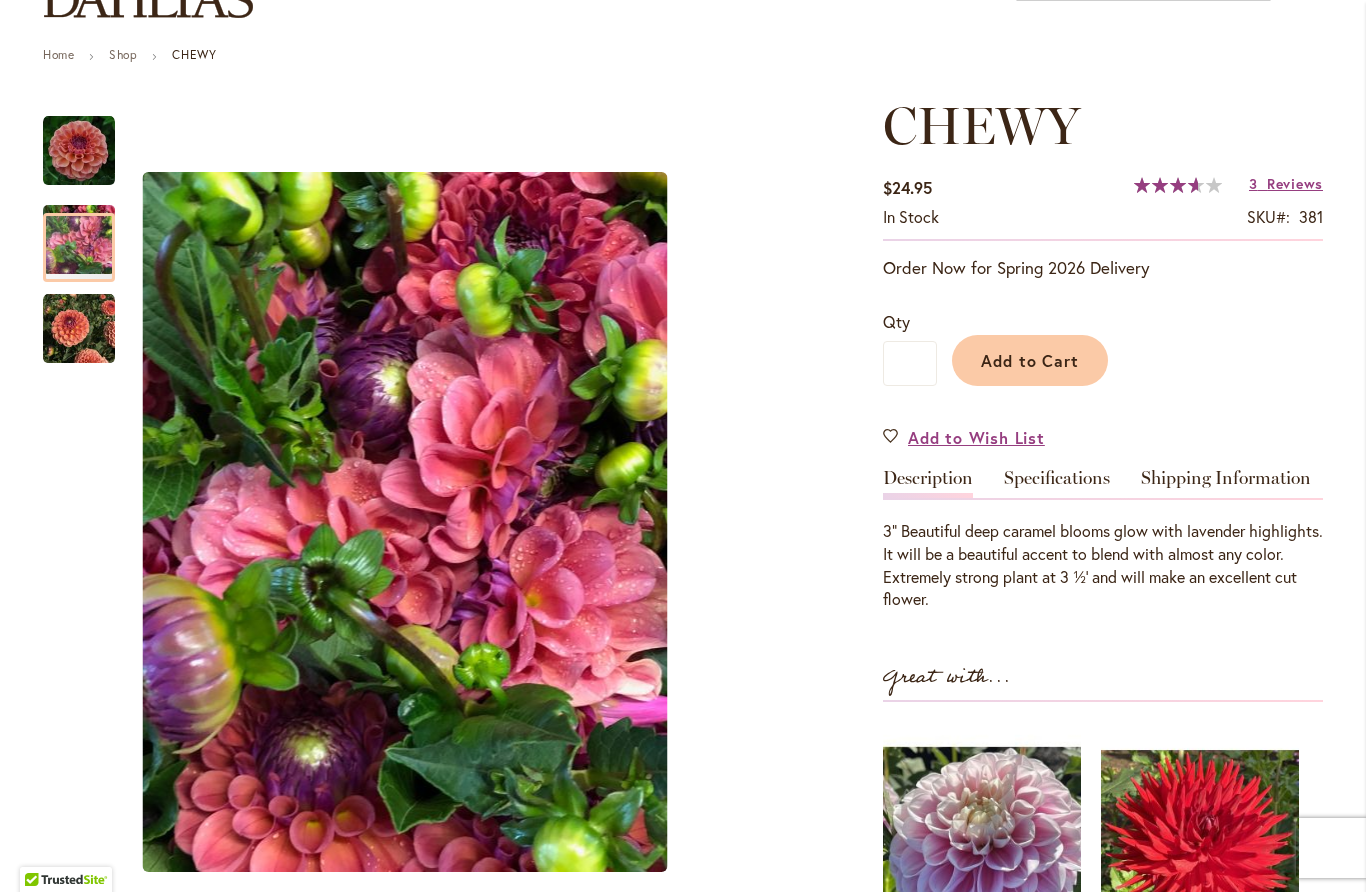 click at bounding box center [79, 329] 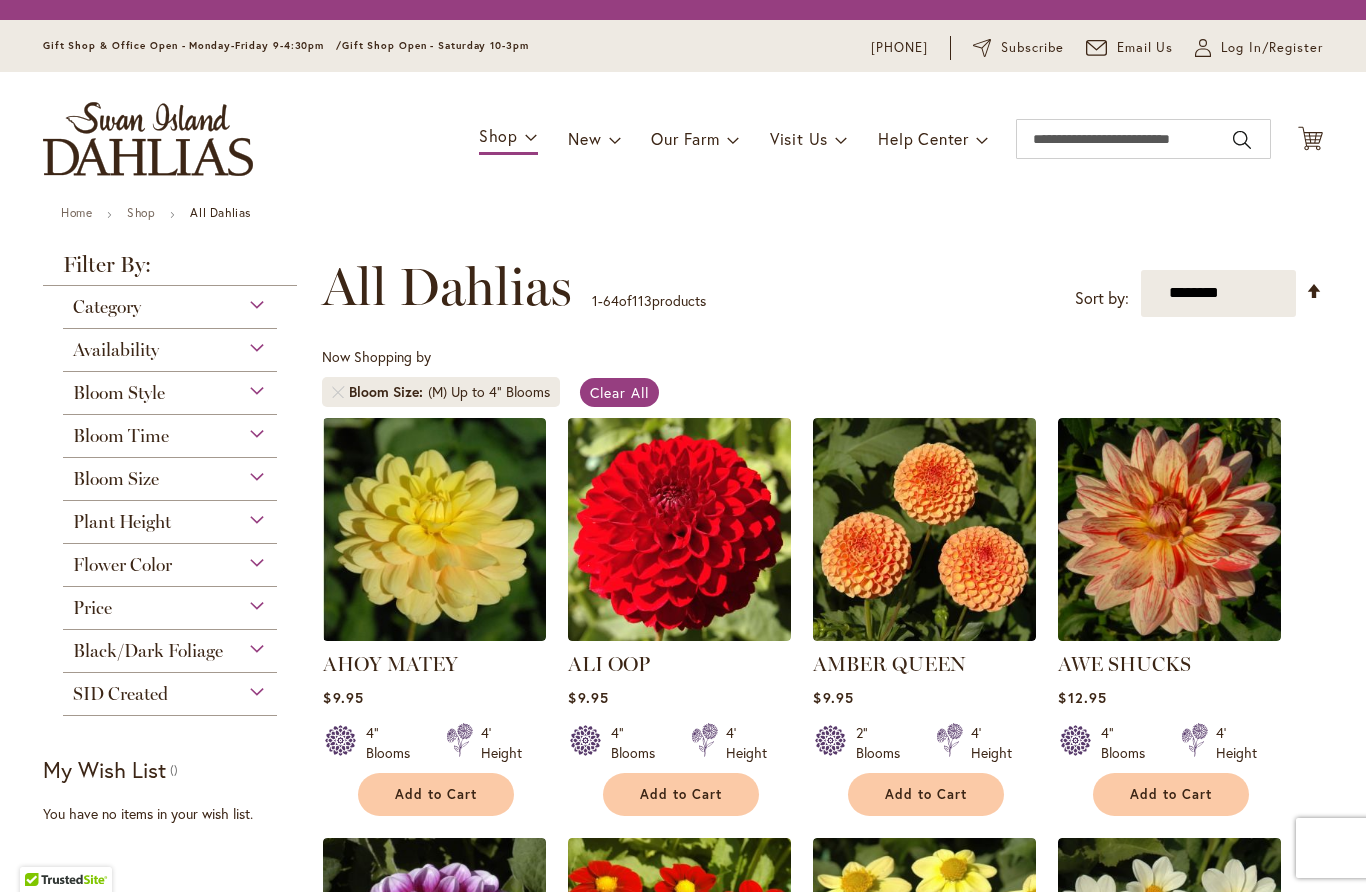 scroll, scrollTop: 1, scrollLeft: 0, axis: vertical 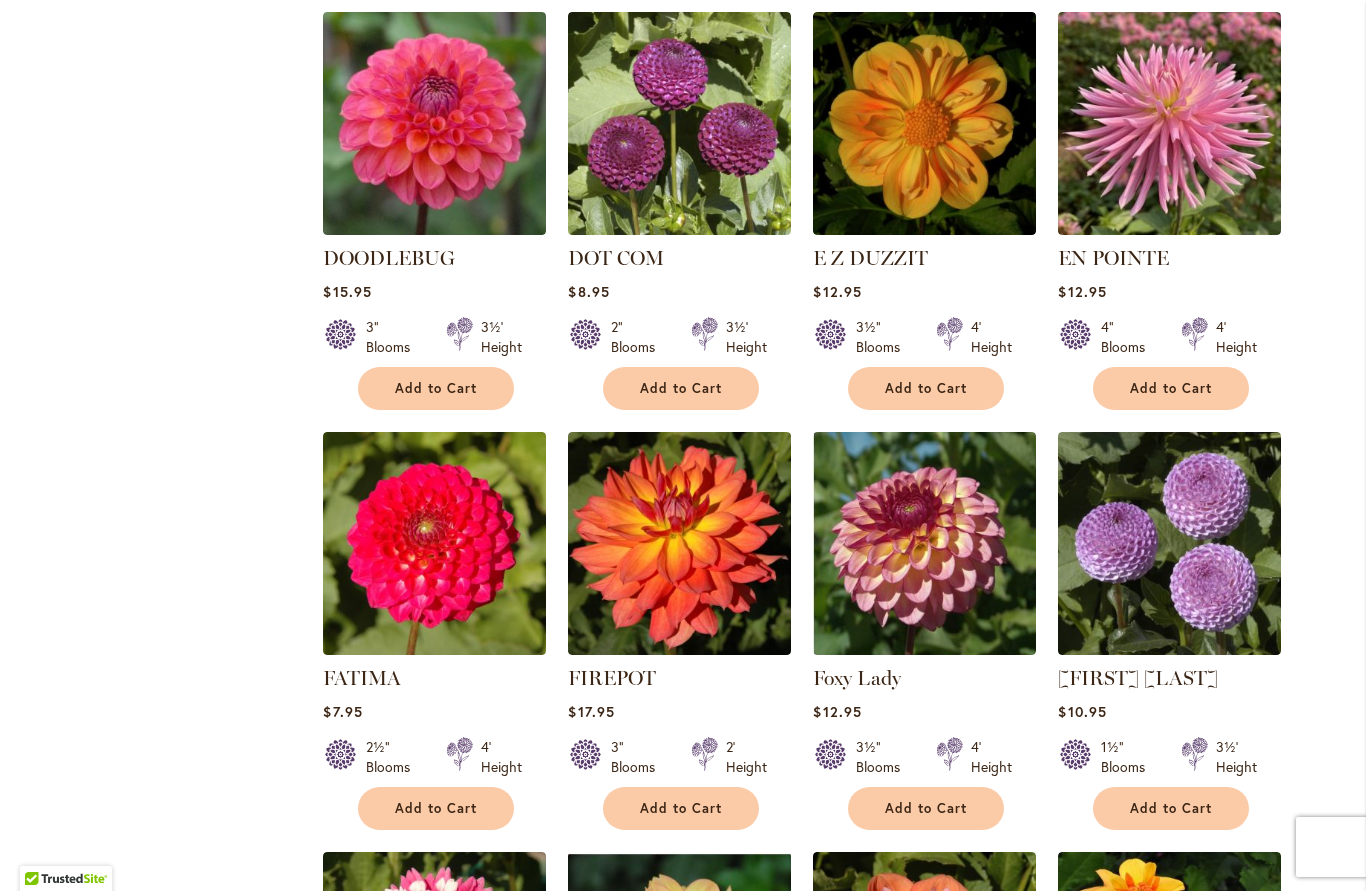click at bounding box center (924, 544) 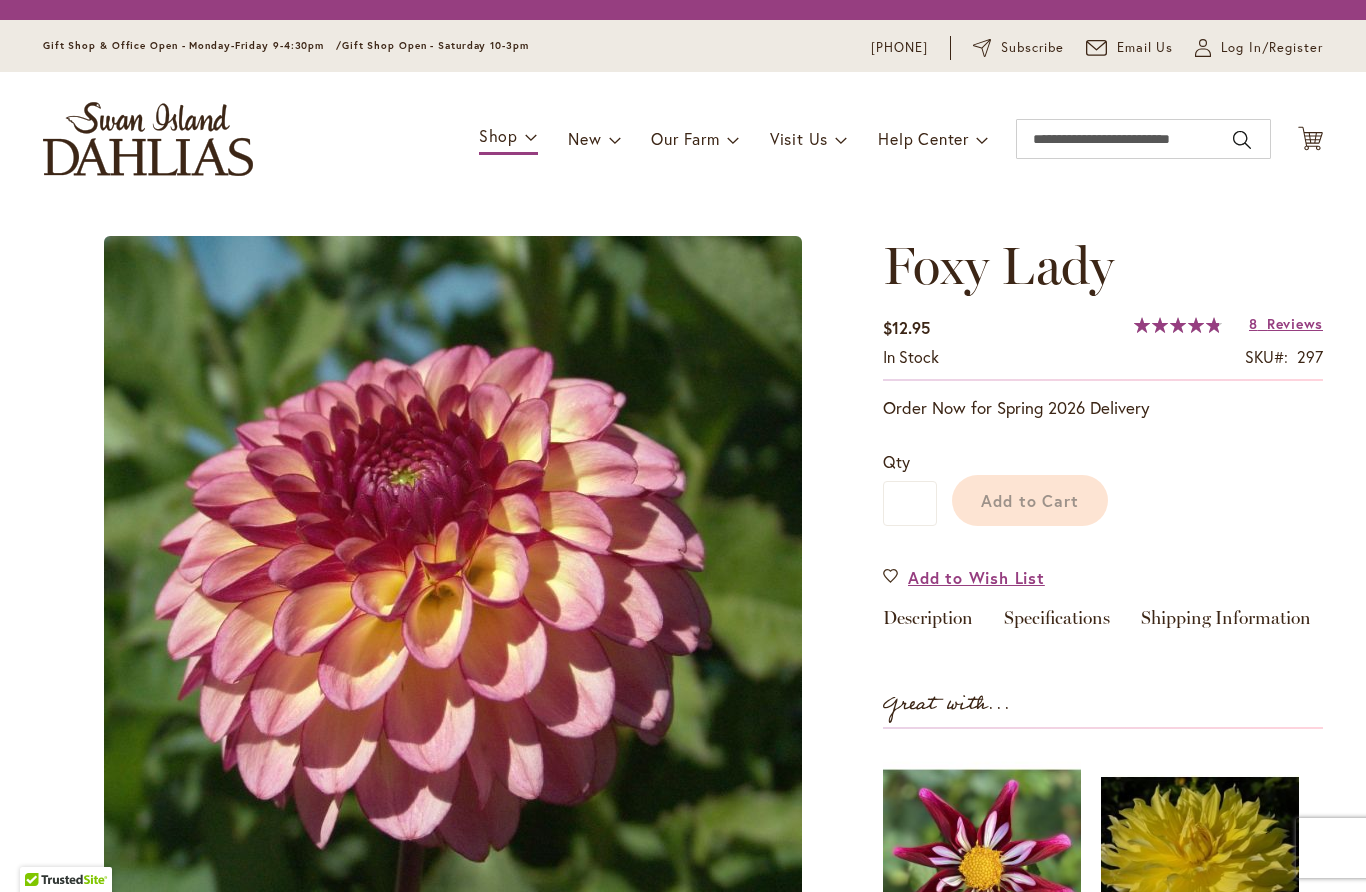 scroll, scrollTop: 0, scrollLeft: 0, axis: both 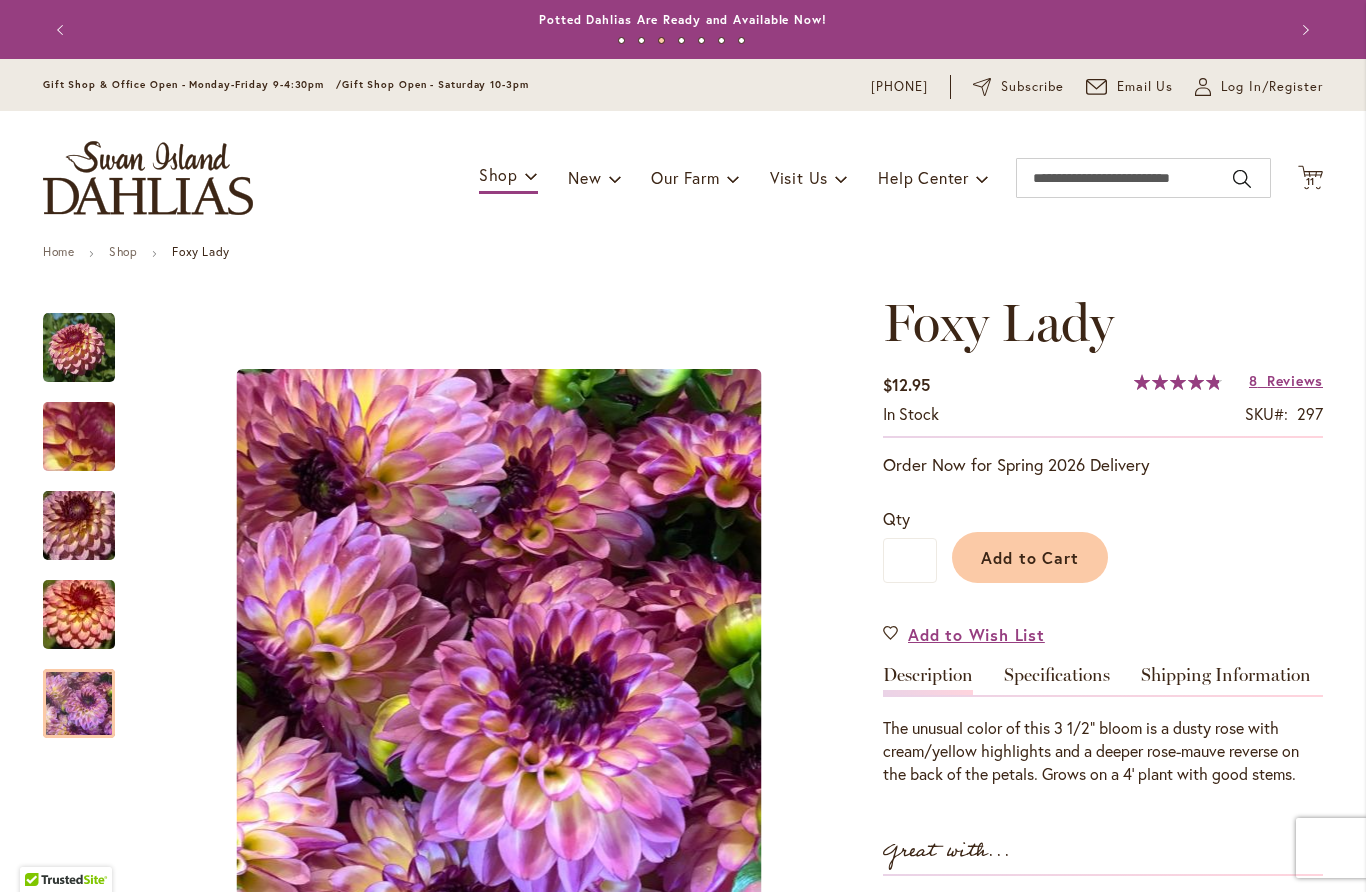 click at bounding box center [79, 704] 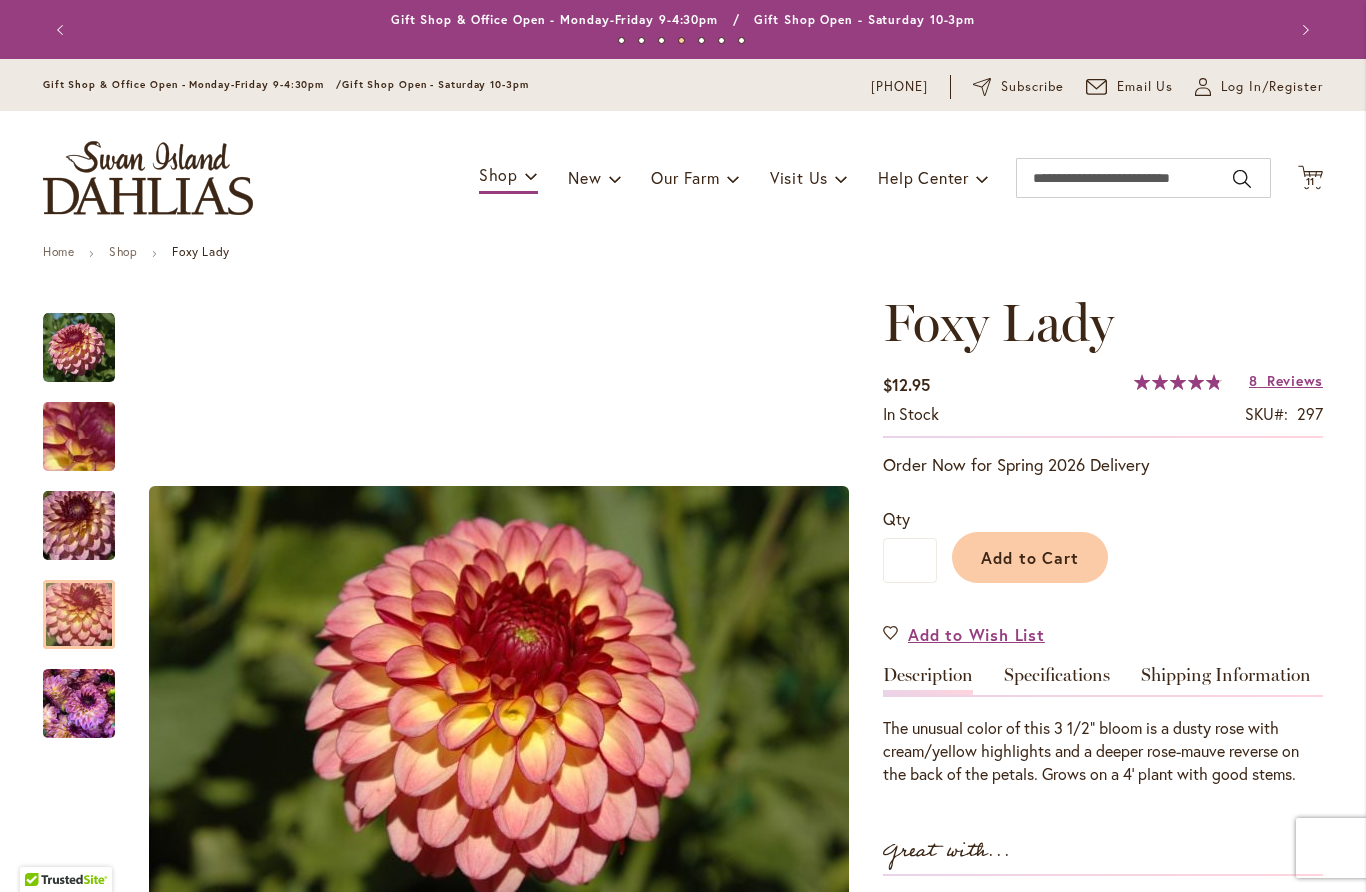 click at bounding box center [79, 615] 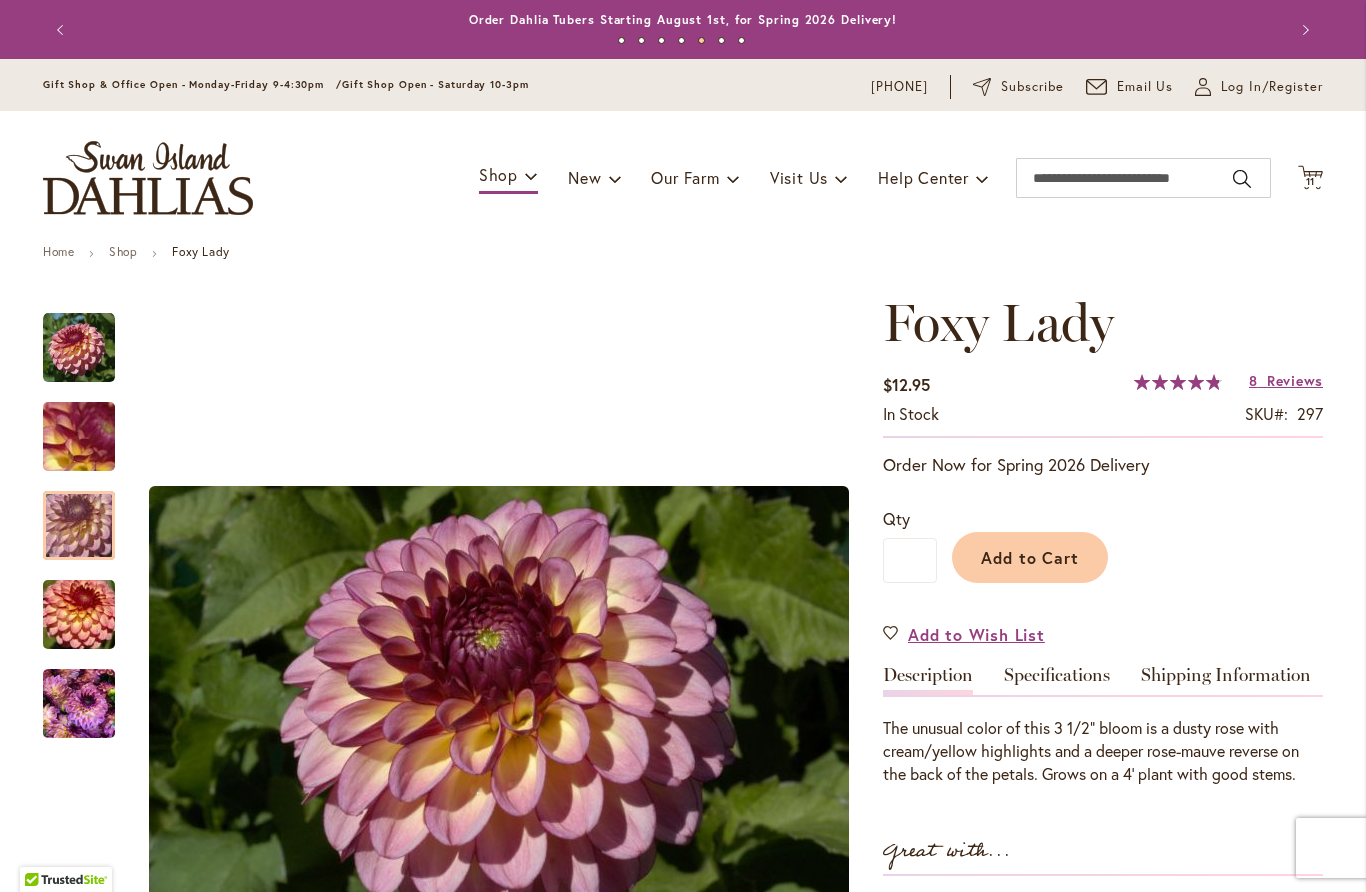 click at bounding box center (79, 526) 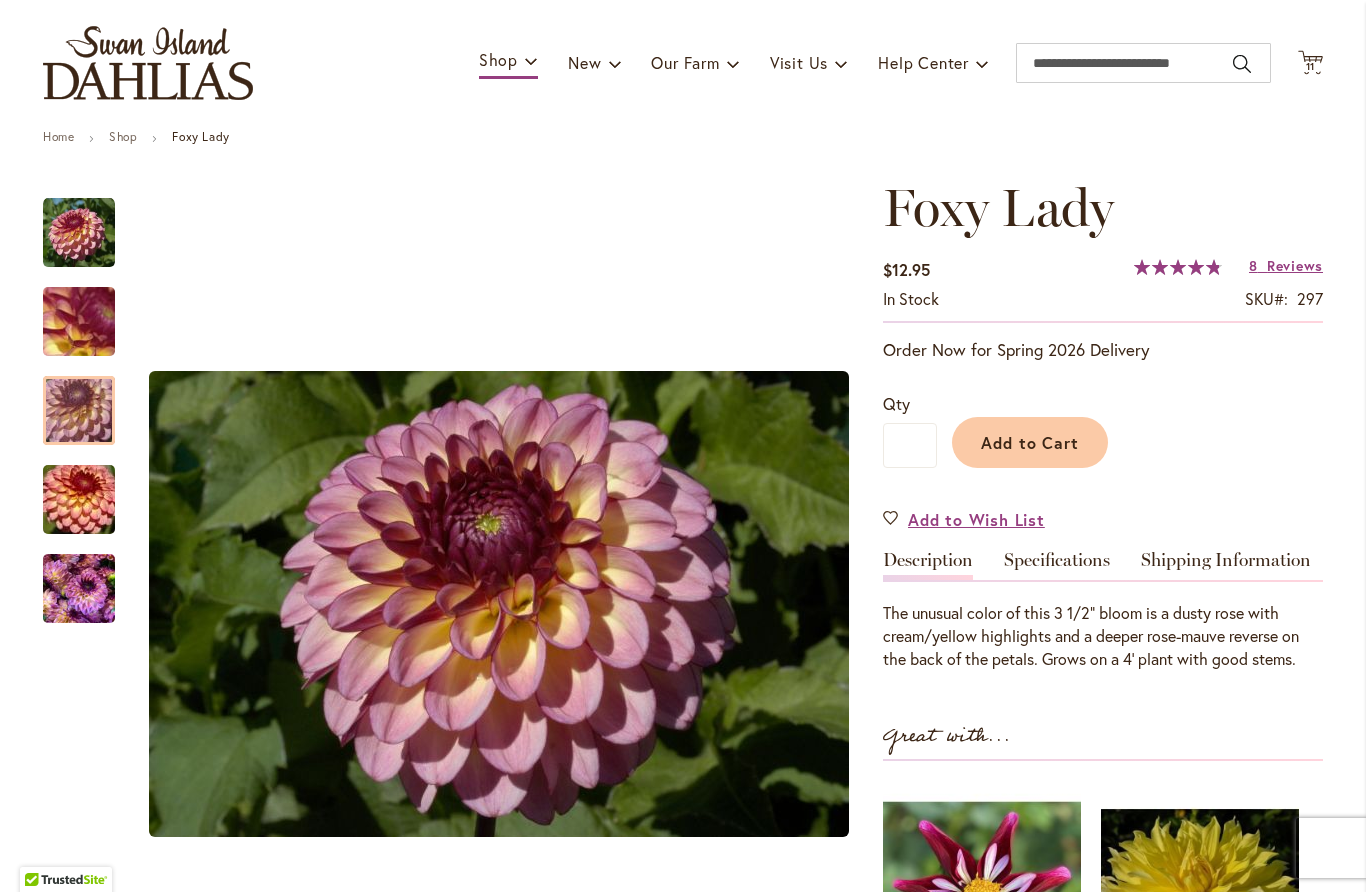 click on "Specifications" at bounding box center (1057, 565) 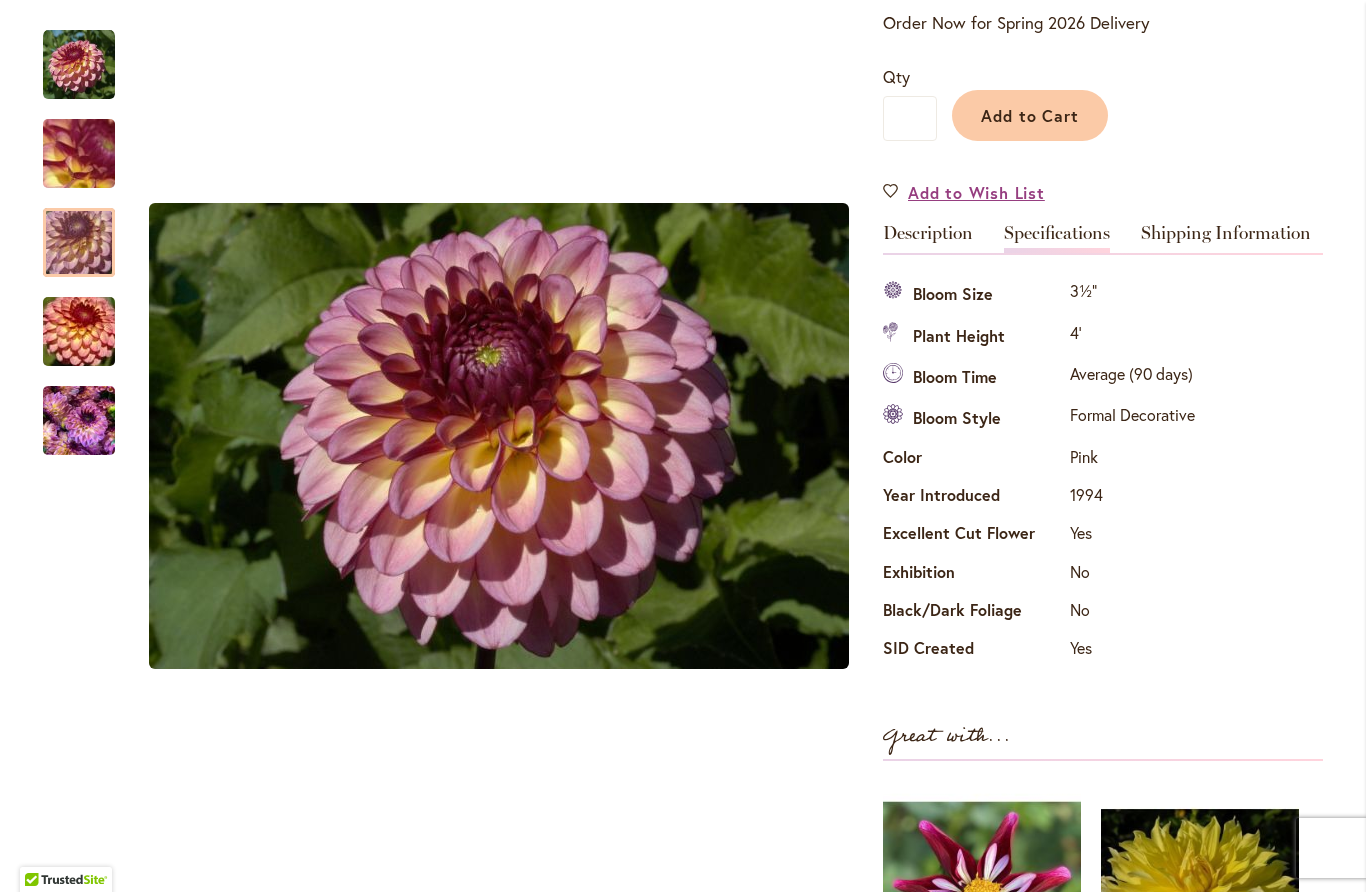 scroll, scrollTop: 442, scrollLeft: 0, axis: vertical 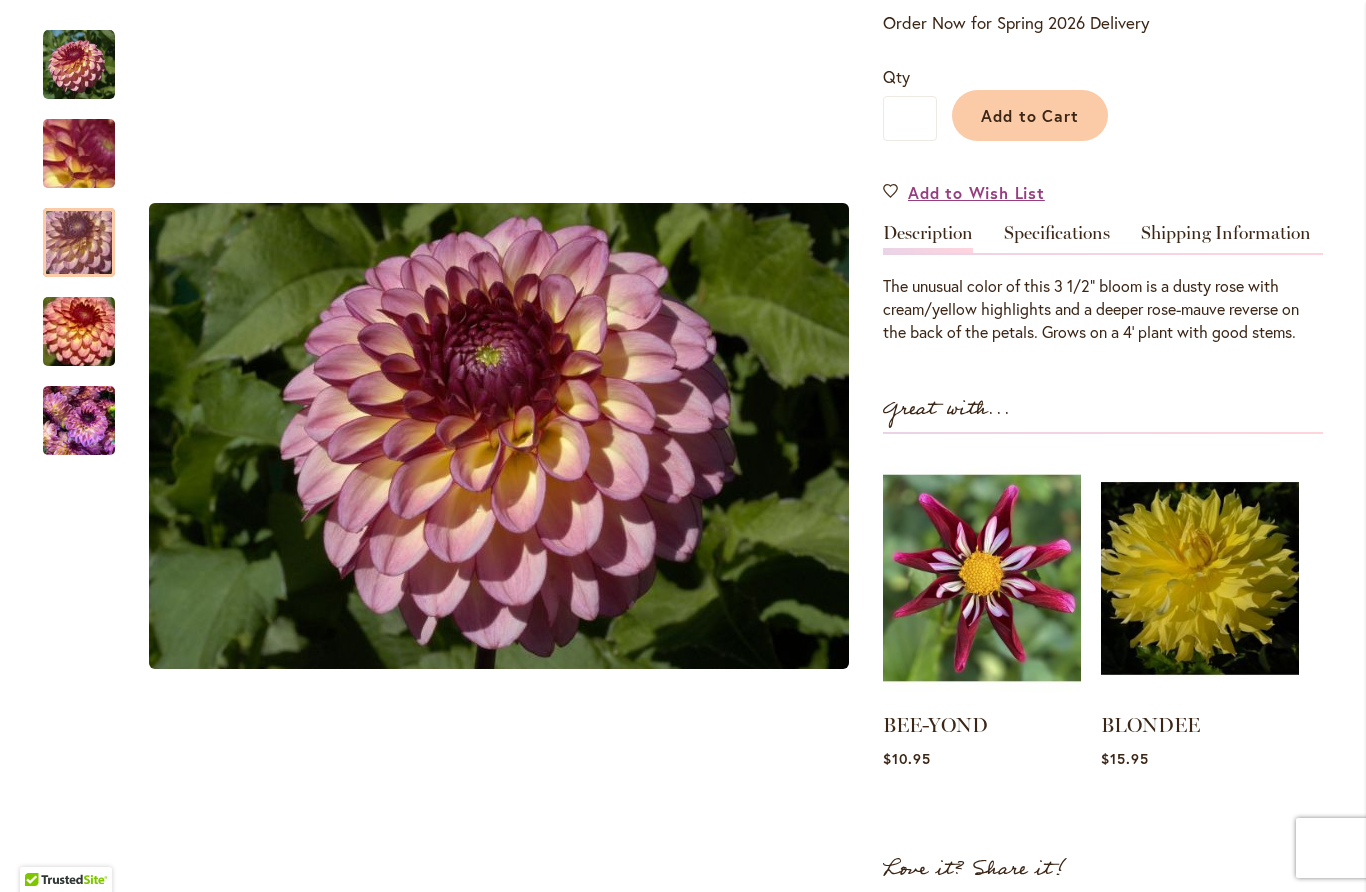 click on "Add to Cart" at bounding box center (1030, 115) 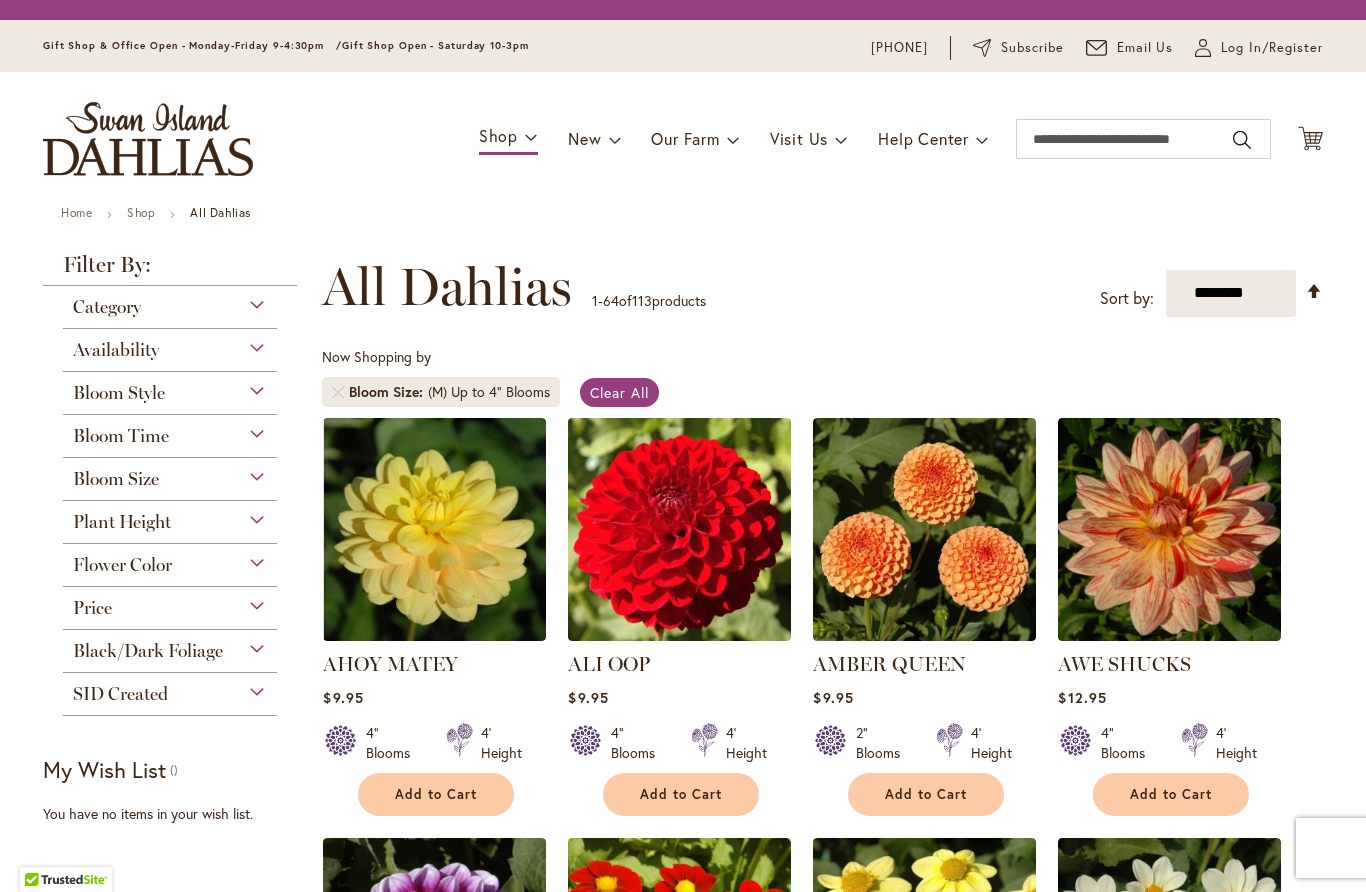 scroll, scrollTop: 1, scrollLeft: 0, axis: vertical 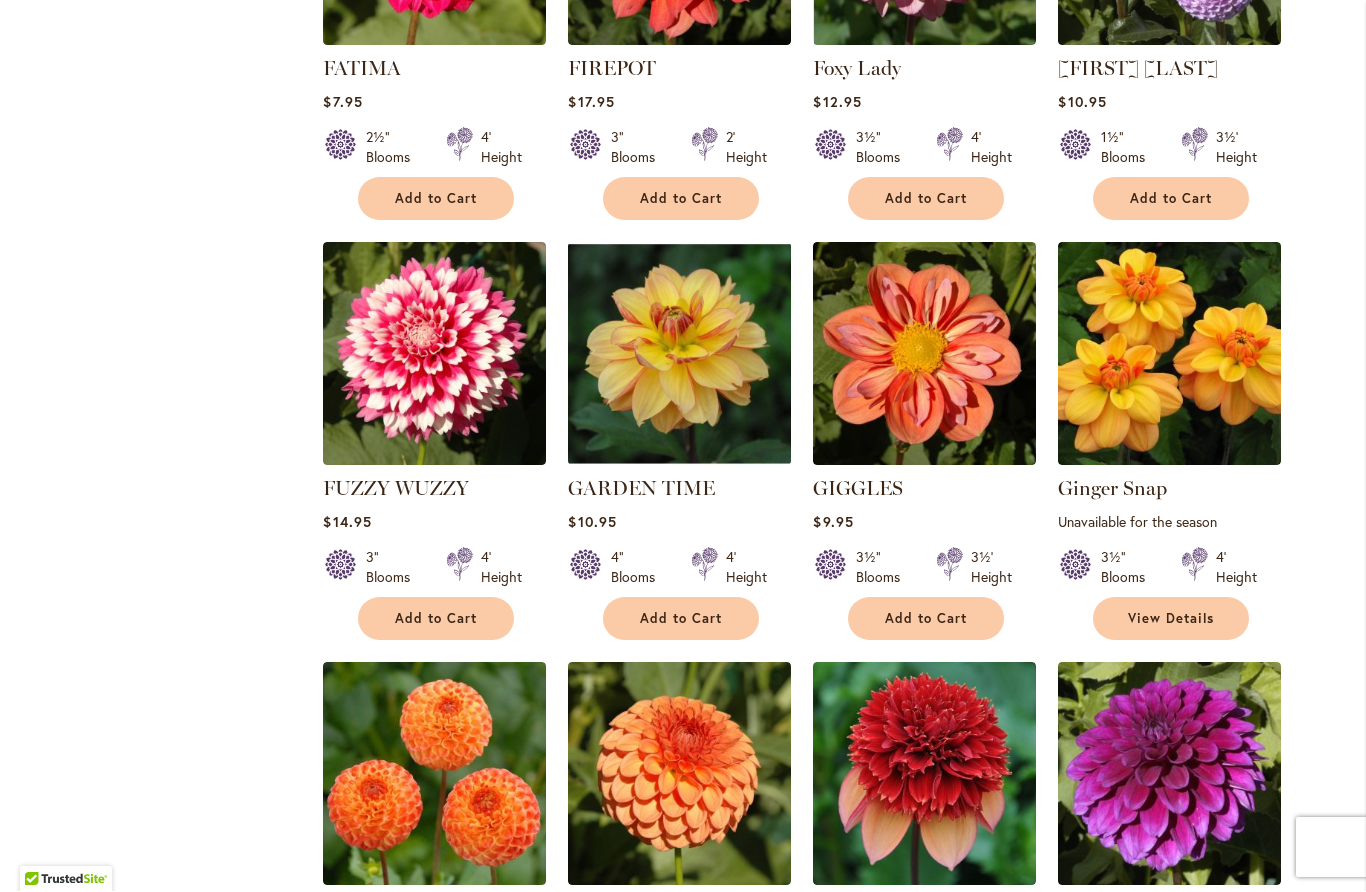 click at bounding box center (924, 354) 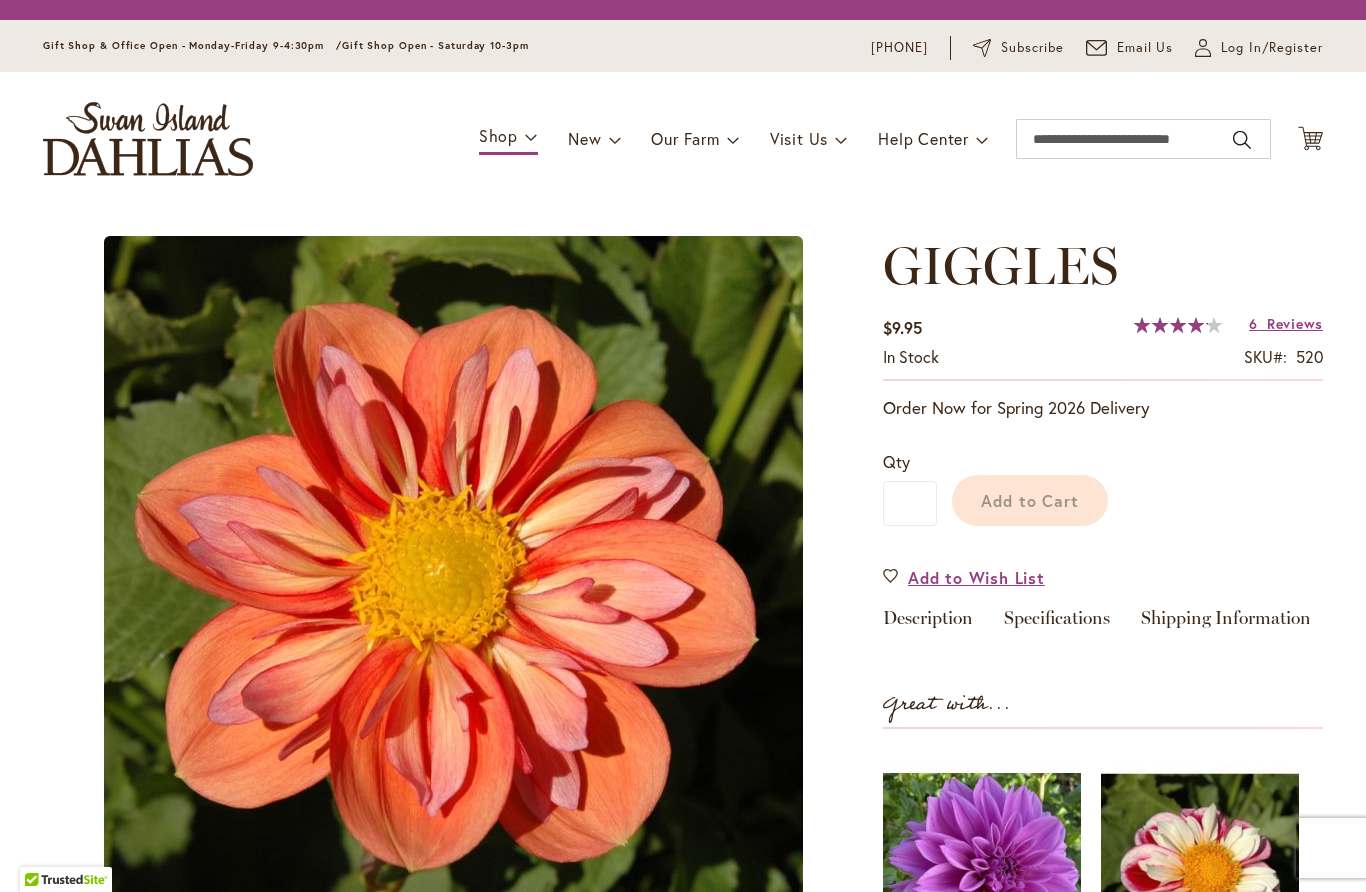 scroll, scrollTop: 0, scrollLeft: 0, axis: both 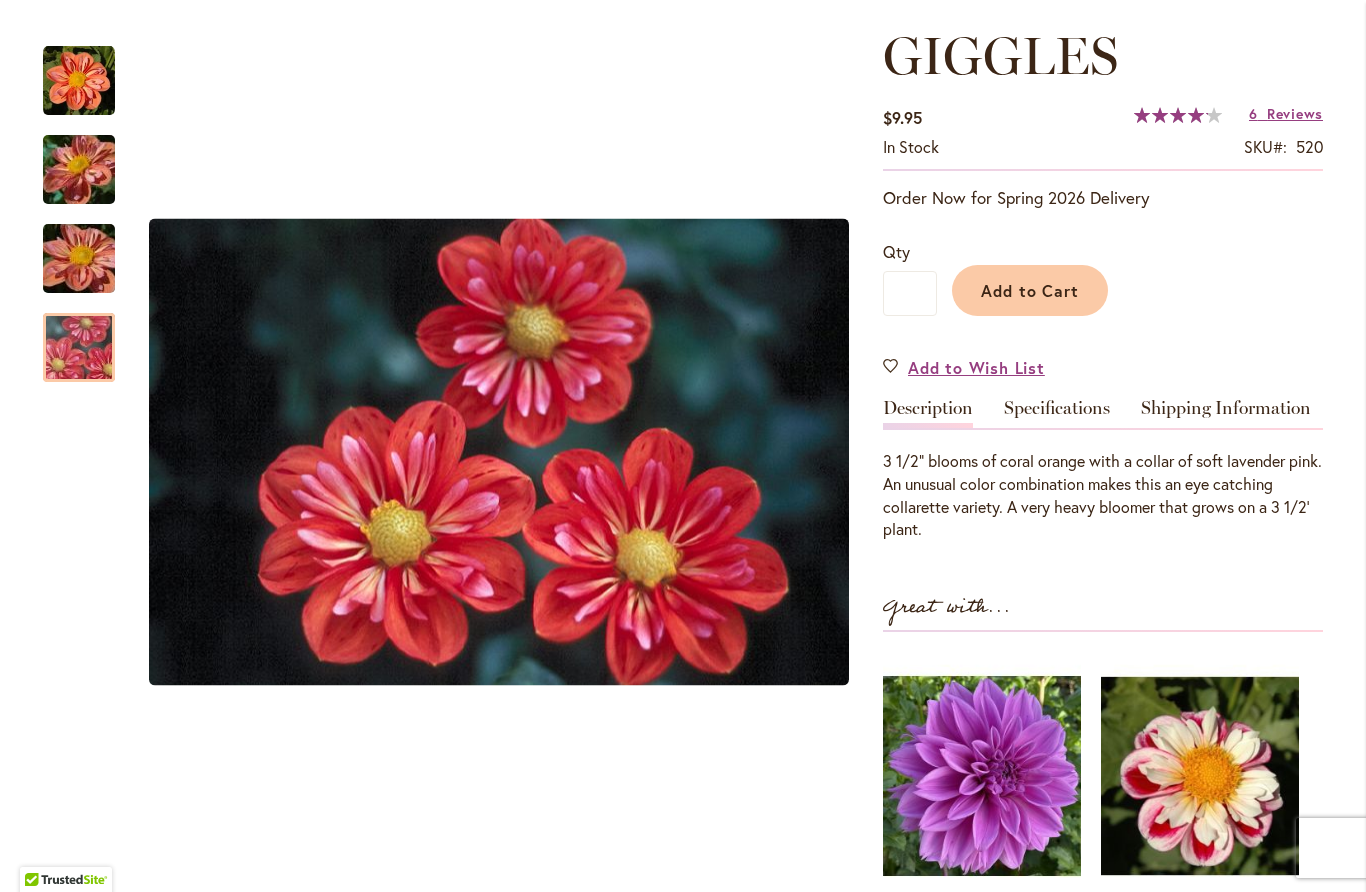 click at bounding box center (79, 348) 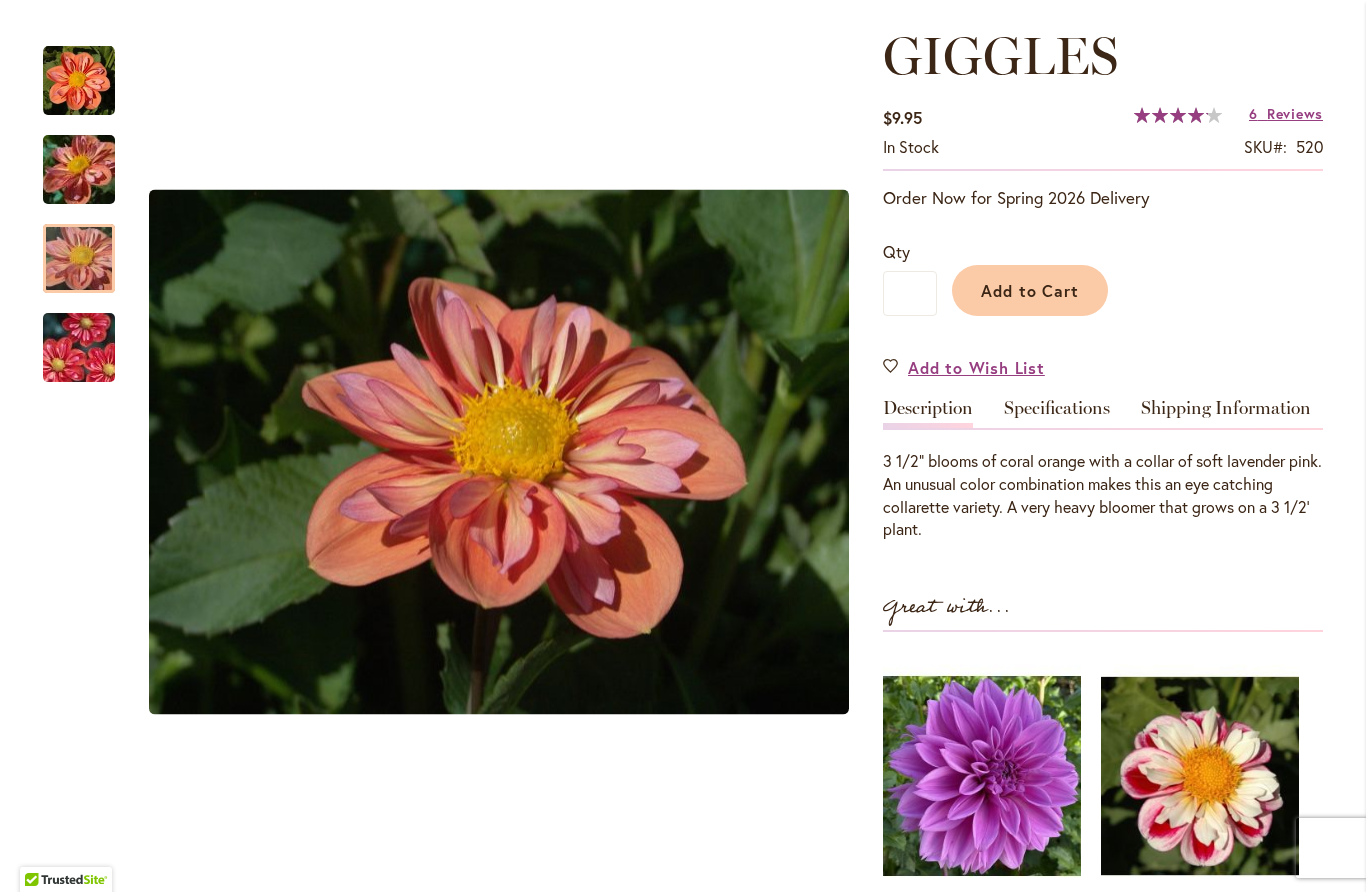 click at bounding box center (79, 259) 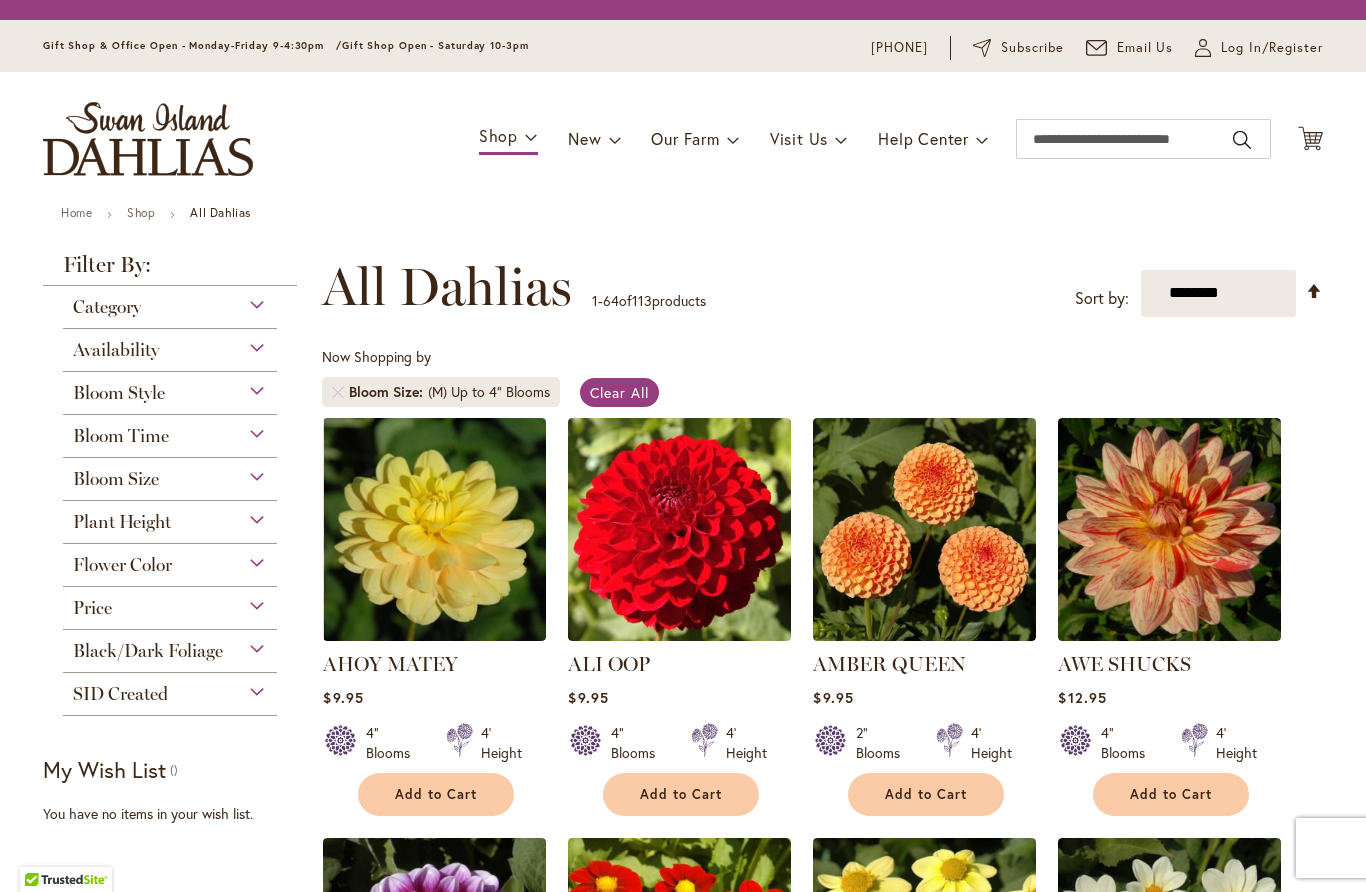 scroll, scrollTop: 1, scrollLeft: 0, axis: vertical 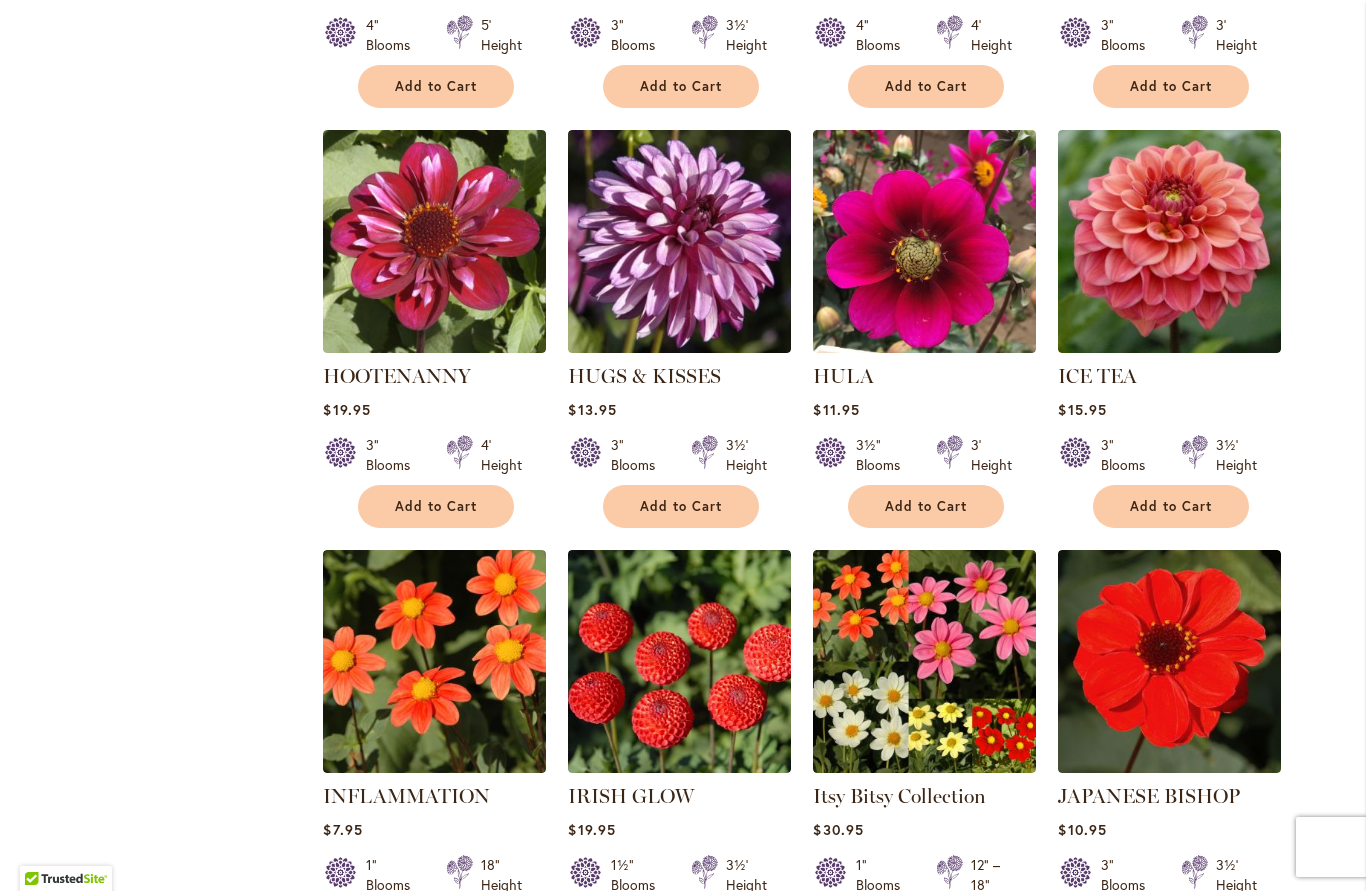 click at bounding box center (1169, 242) 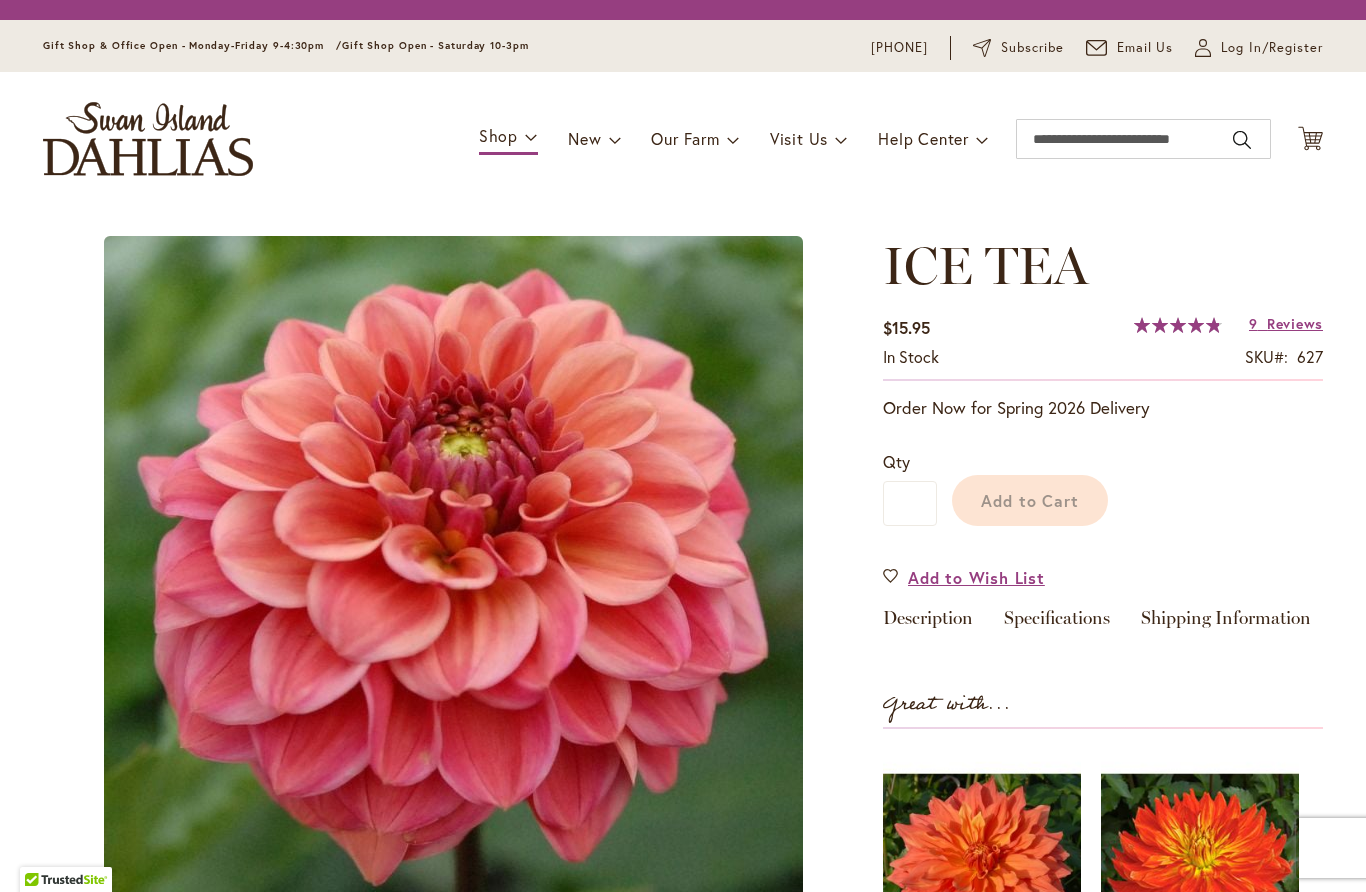 scroll, scrollTop: 0, scrollLeft: 0, axis: both 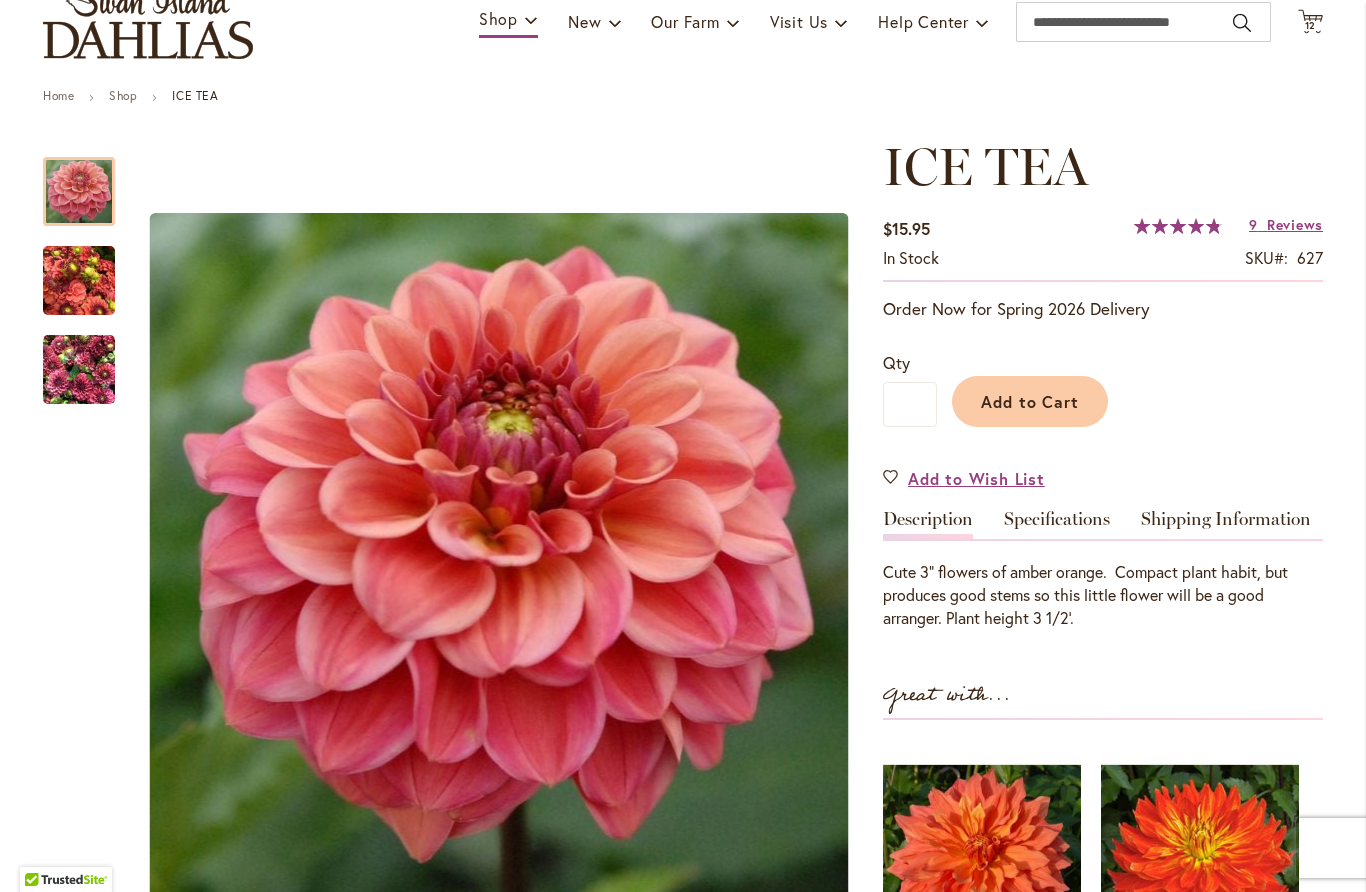 click at bounding box center [79, 281] 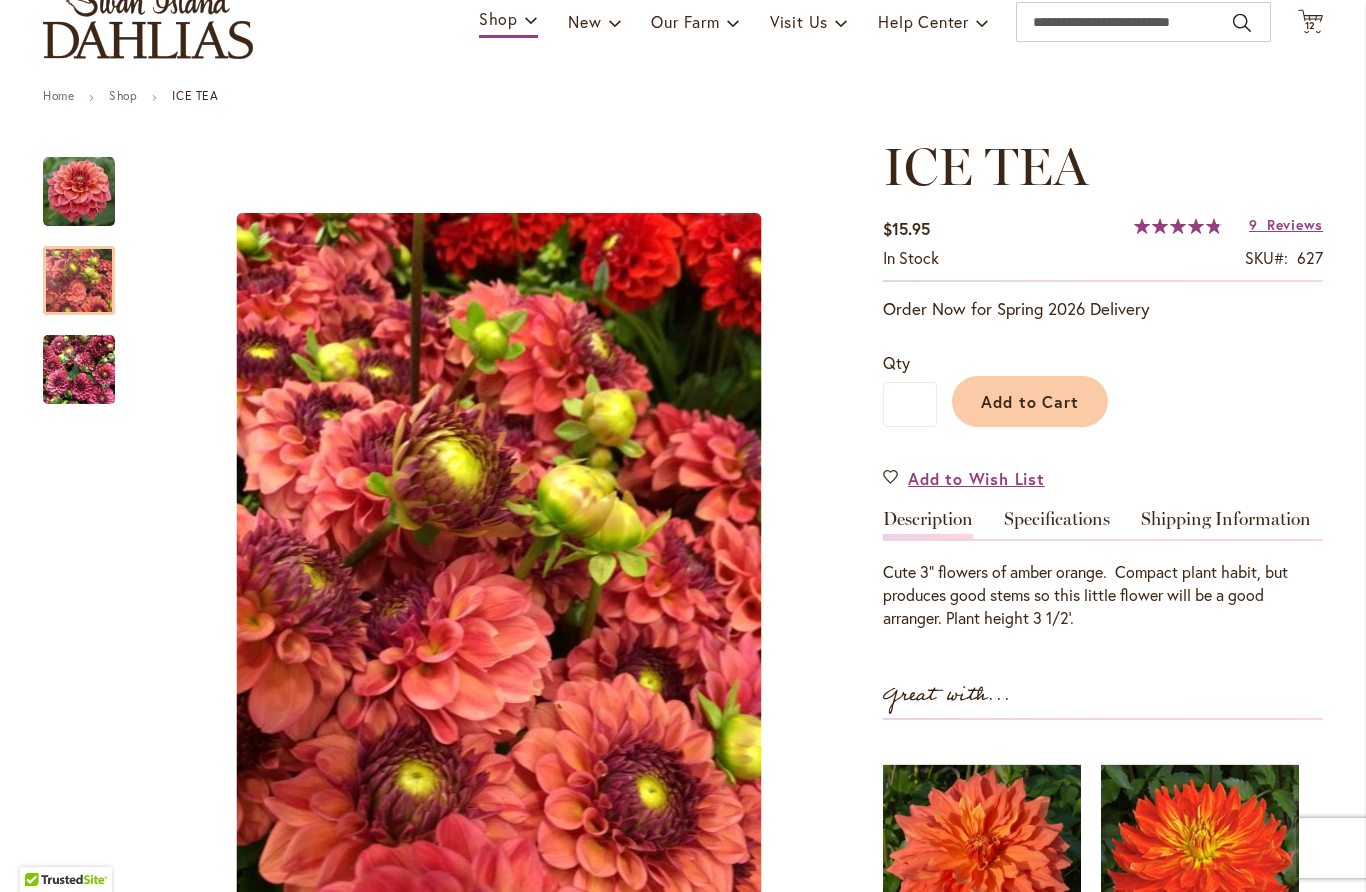 click at bounding box center [79, 370] 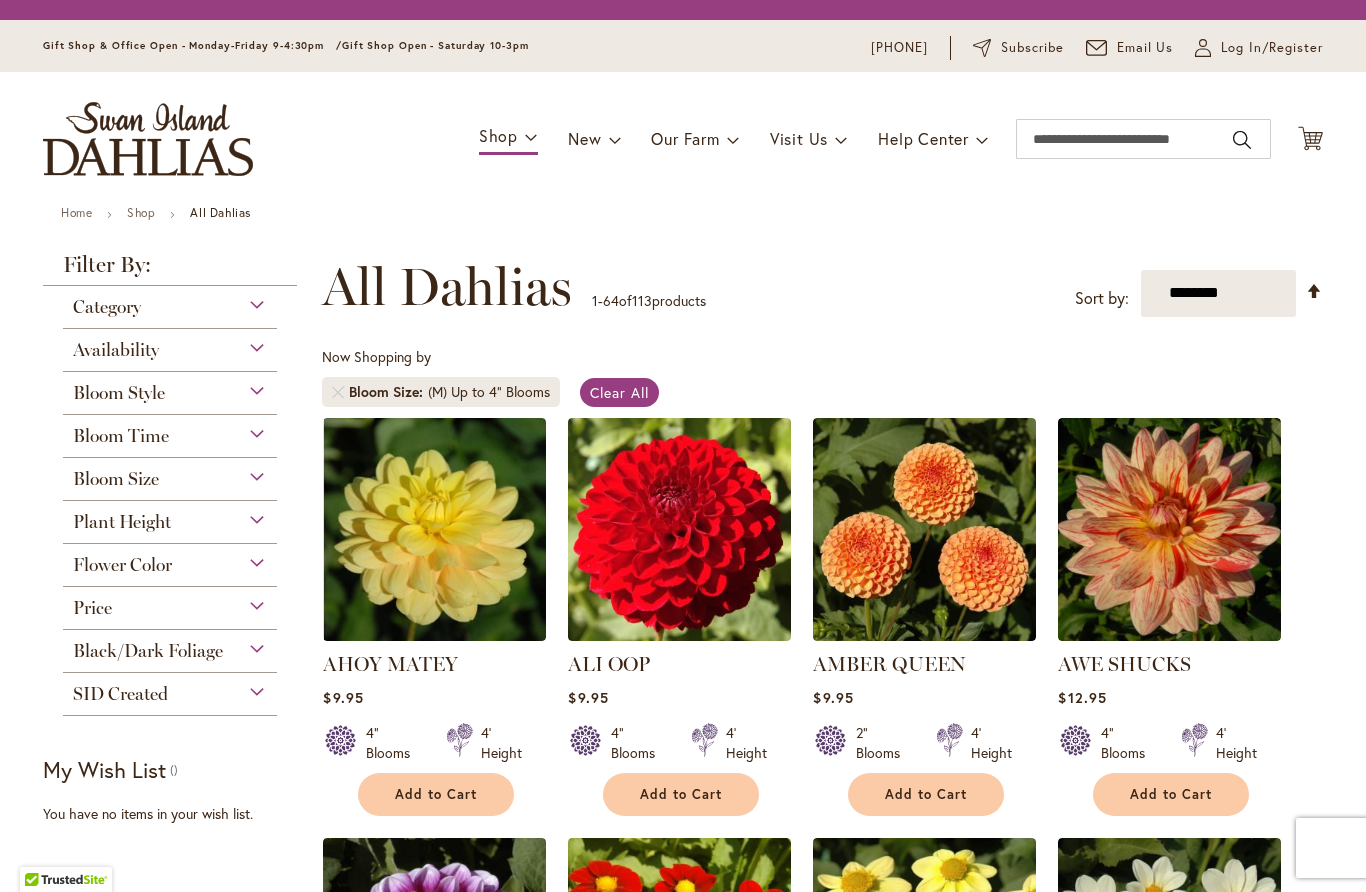 scroll, scrollTop: 1, scrollLeft: 0, axis: vertical 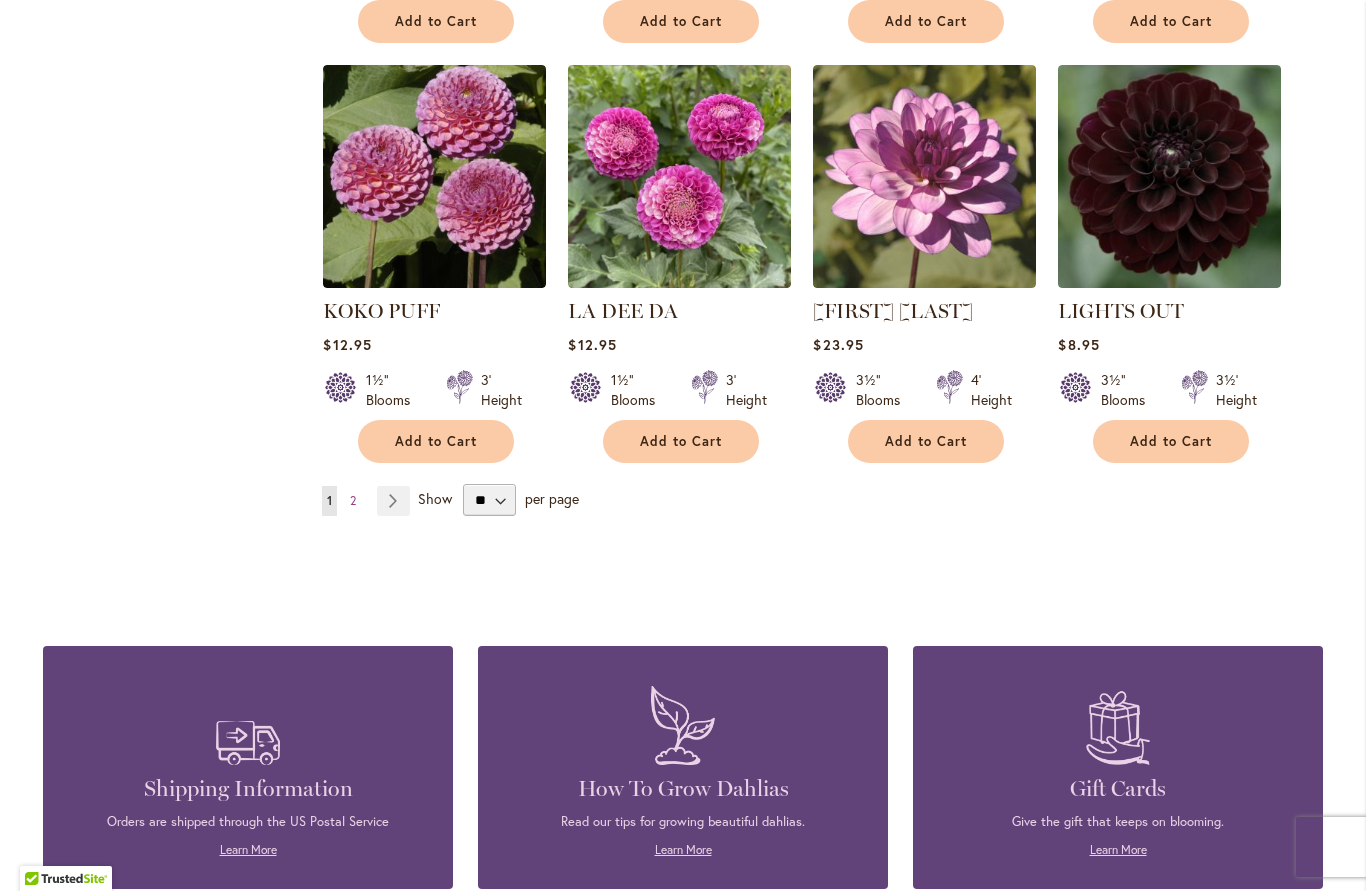 click on "Page
2" at bounding box center [353, 502] 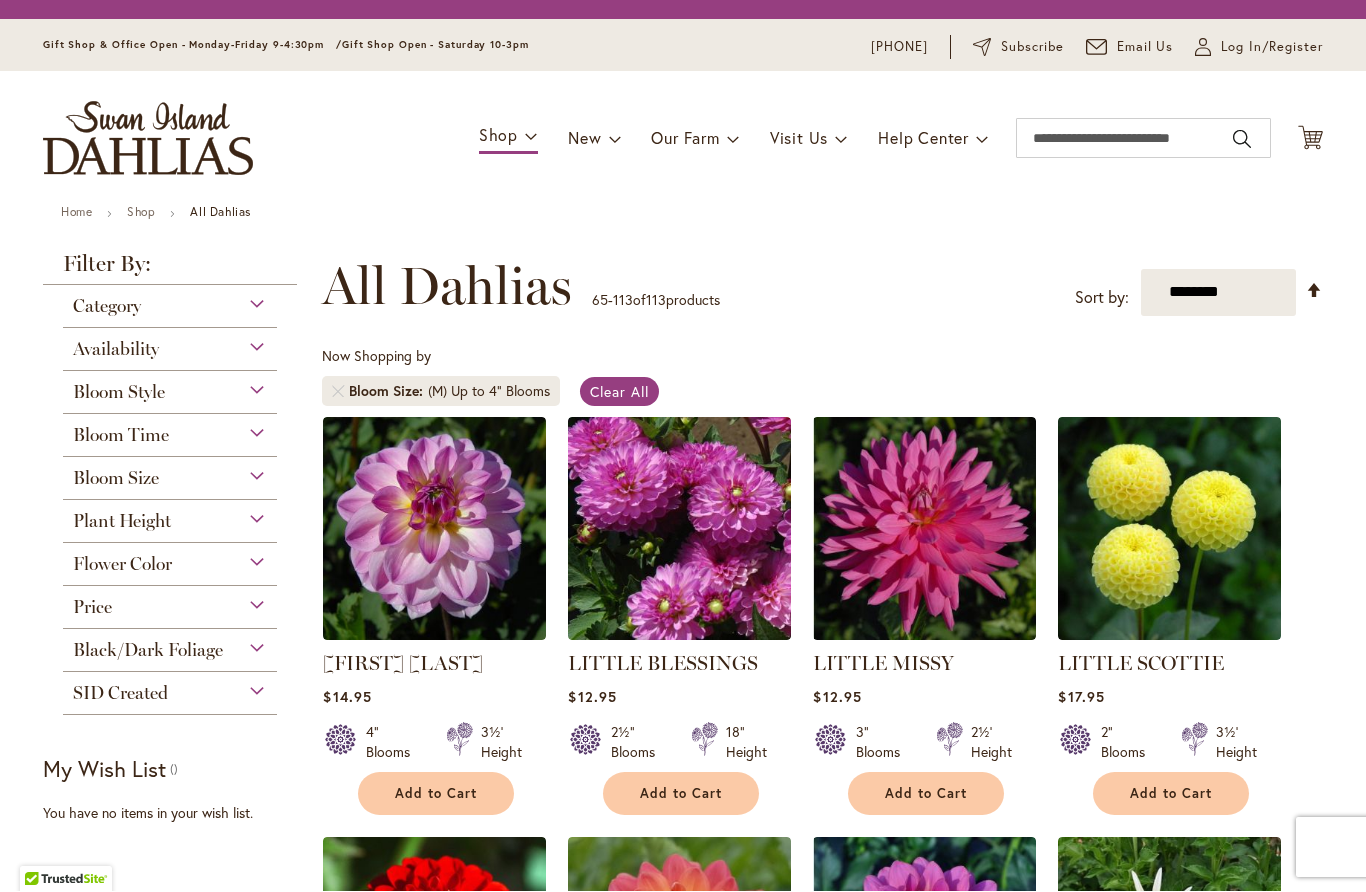 scroll, scrollTop: 1, scrollLeft: 0, axis: vertical 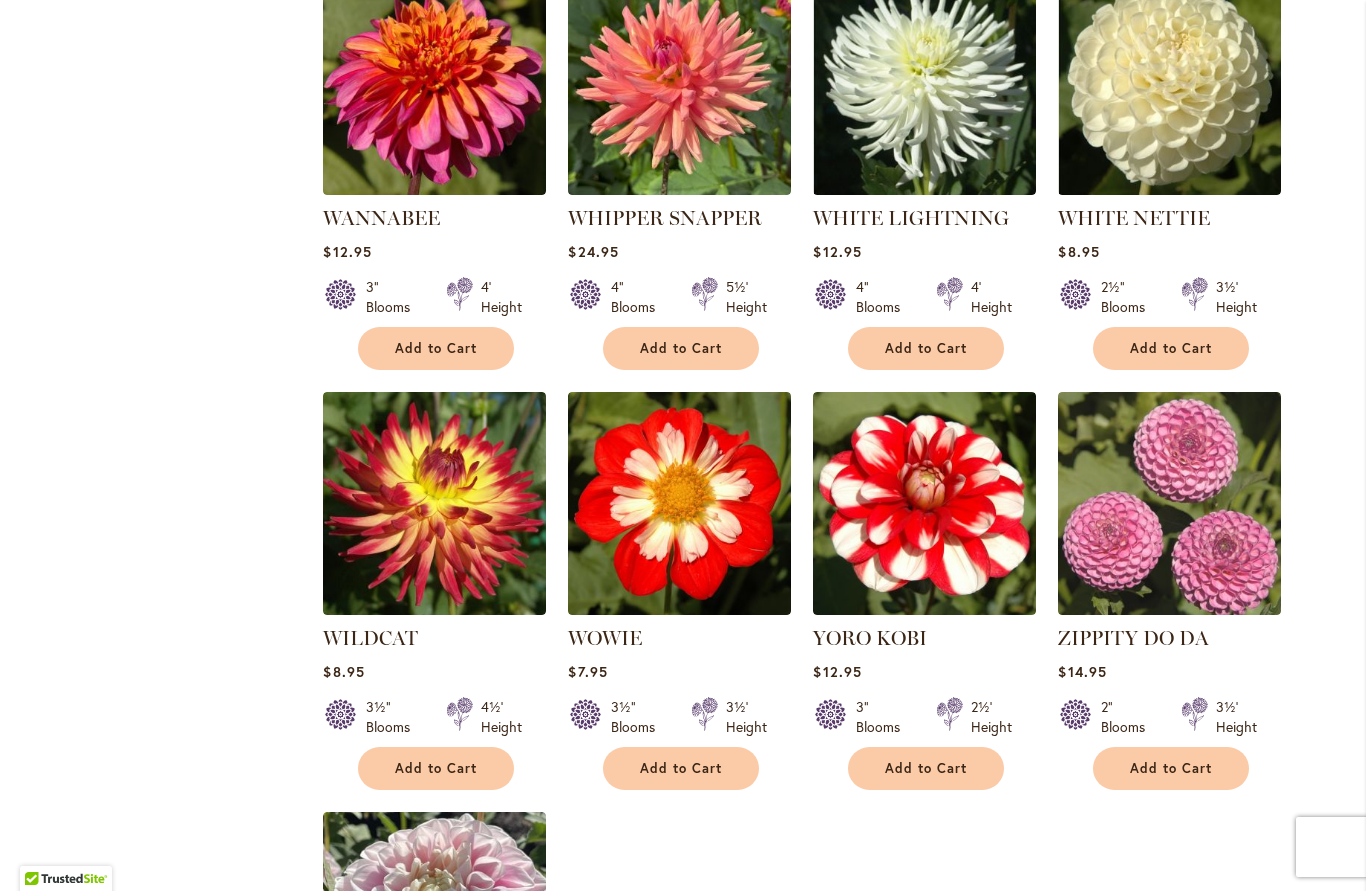 click at bounding box center (1169, 504) 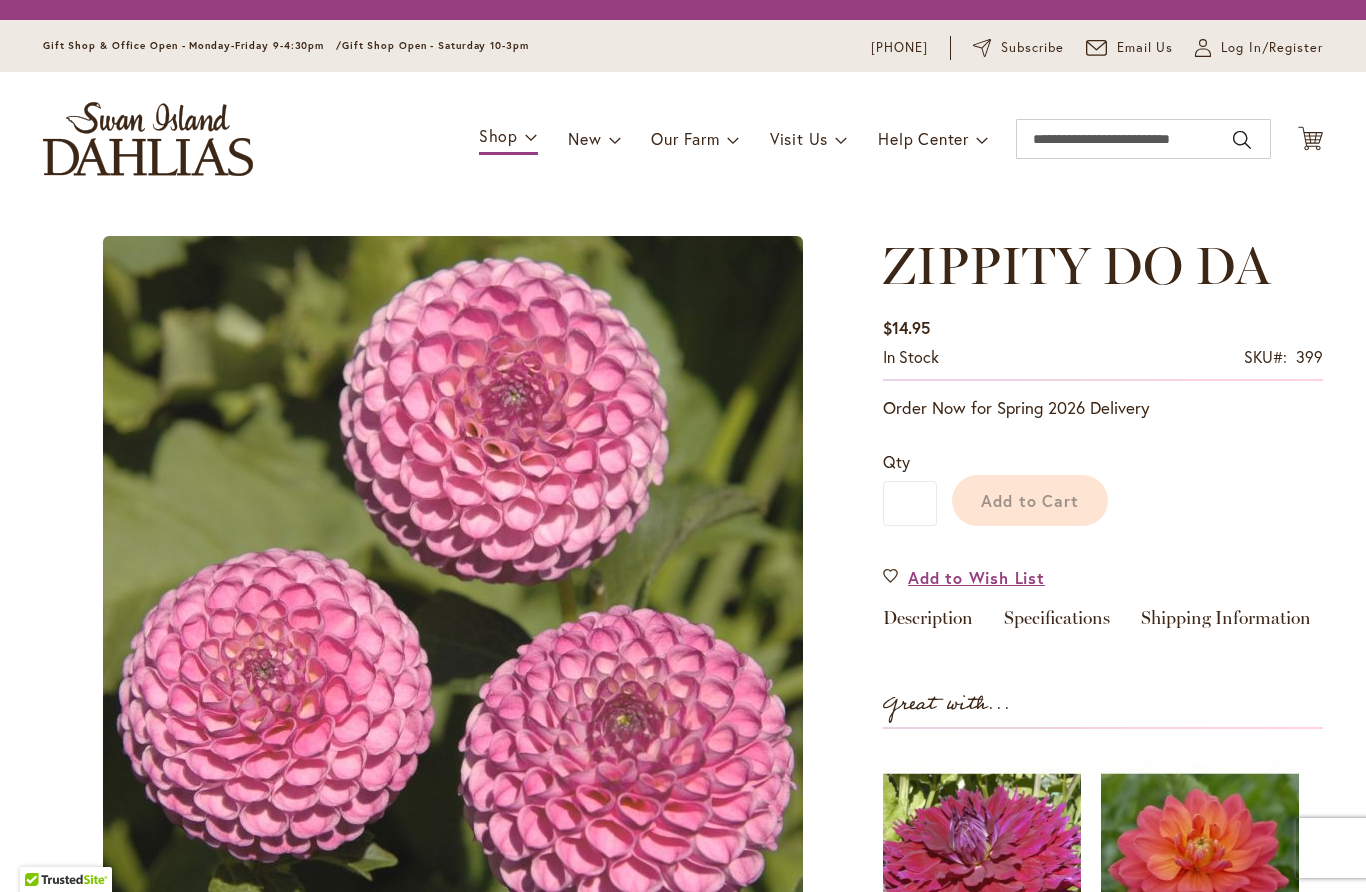 scroll, scrollTop: 0, scrollLeft: 0, axis: both 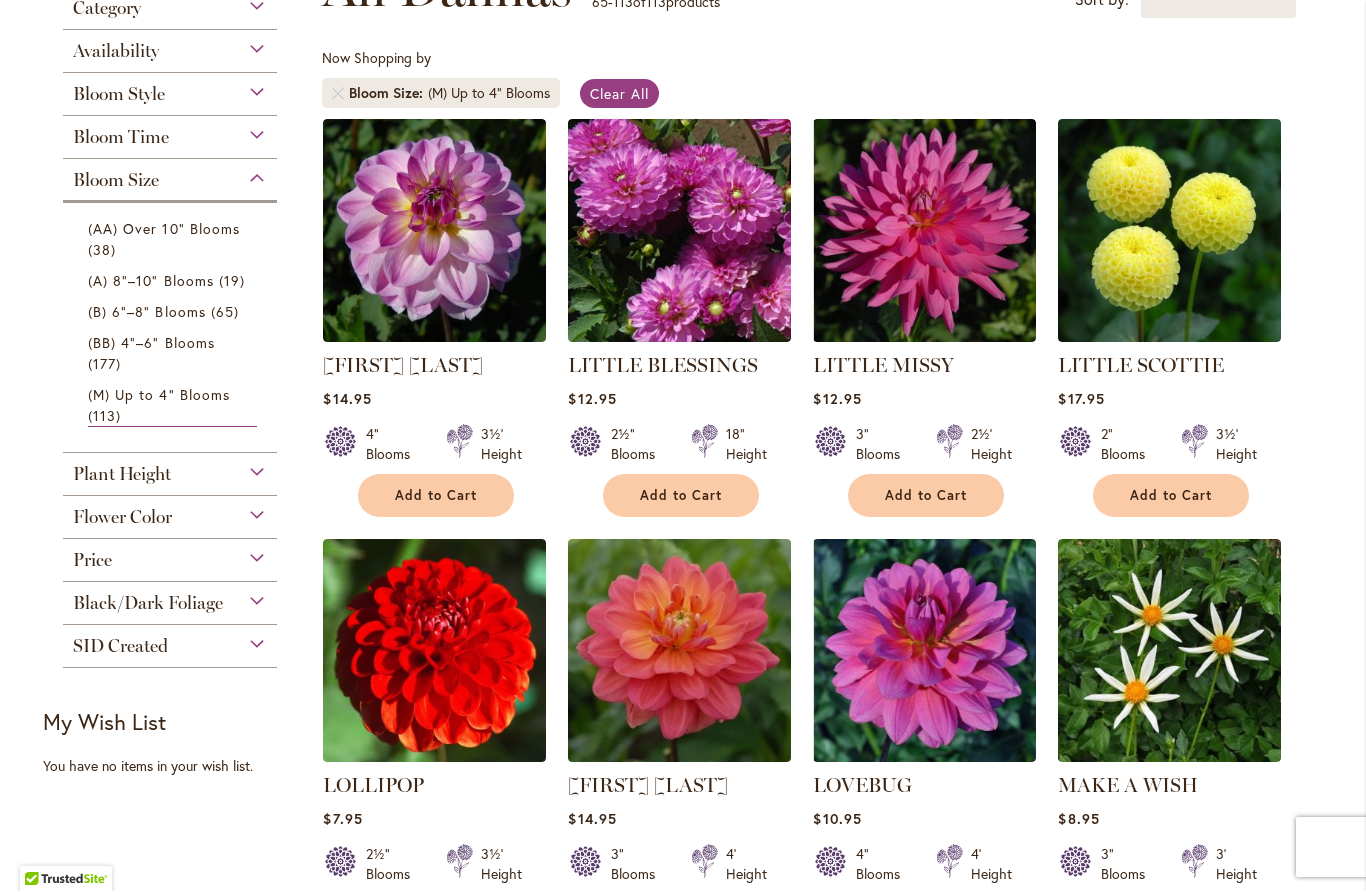 click on "(BB) 4"–6" Blooms" at bounding box center [151, 343] 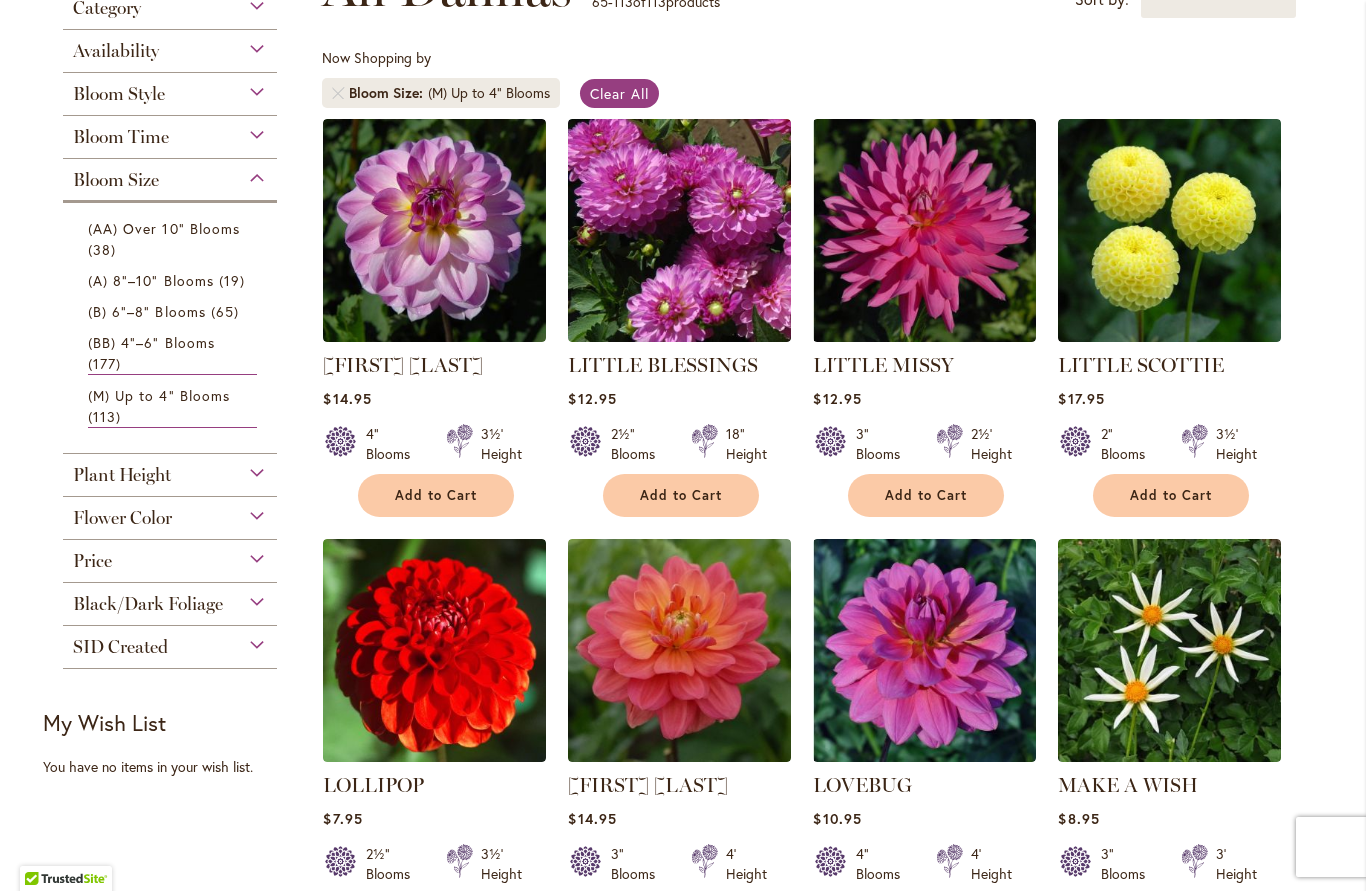 click on "(BB) 4"–6" Blooms
177
items" at bounding box center [172, 354] 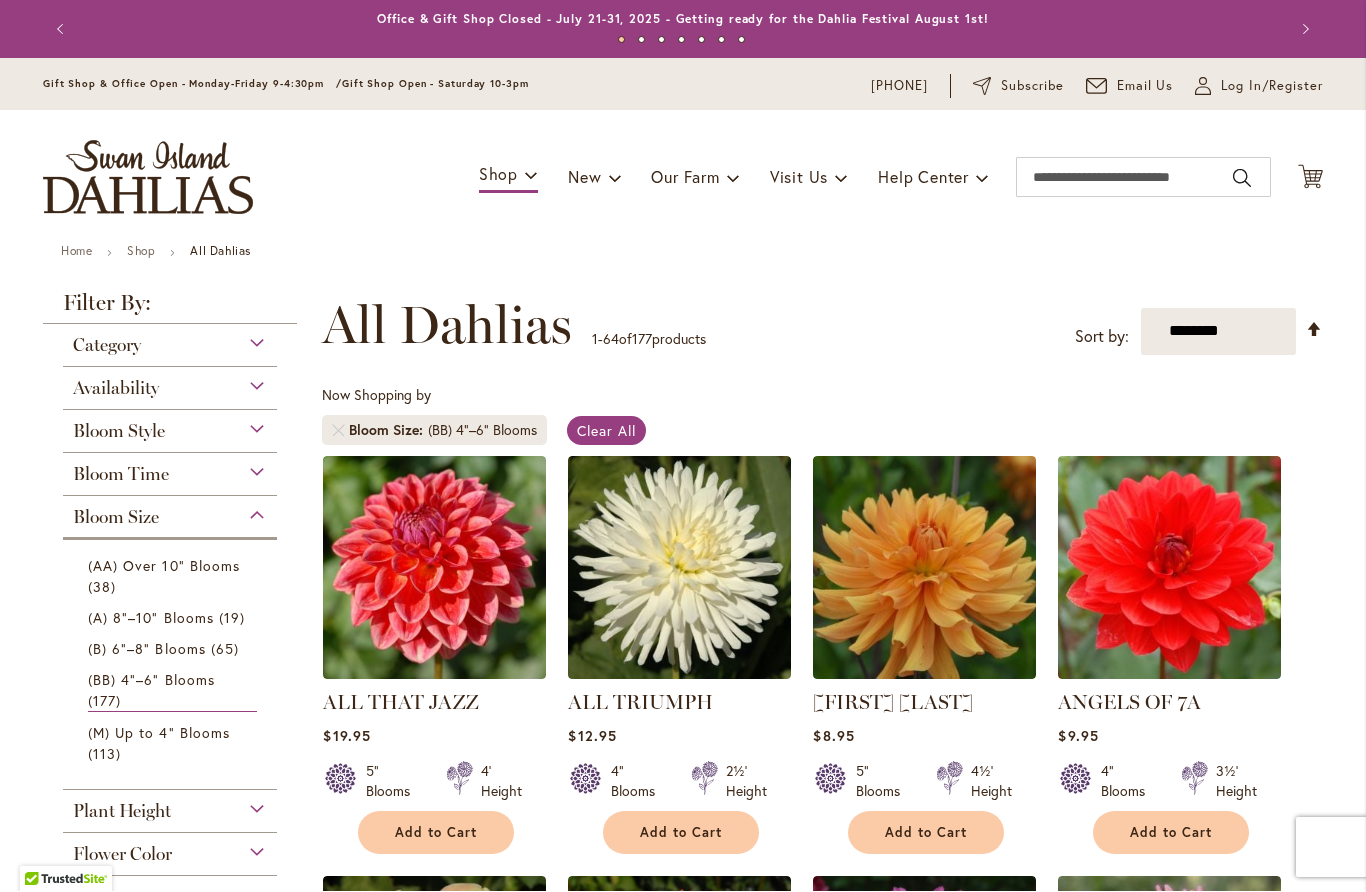 scroll, scrollTop: 1, scrollLeft: 0, axis: vertical 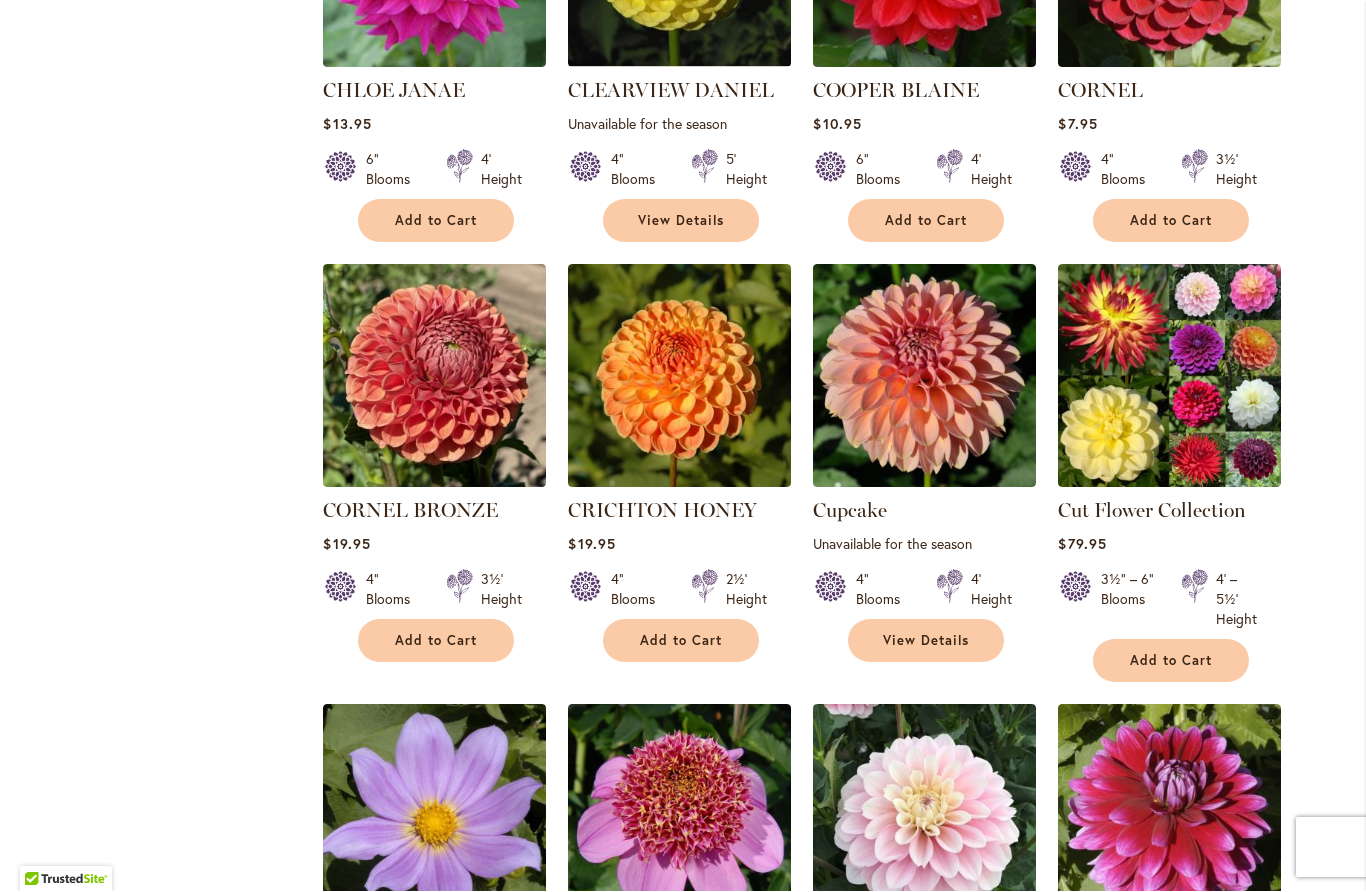 click at bounding box center (924, 376) 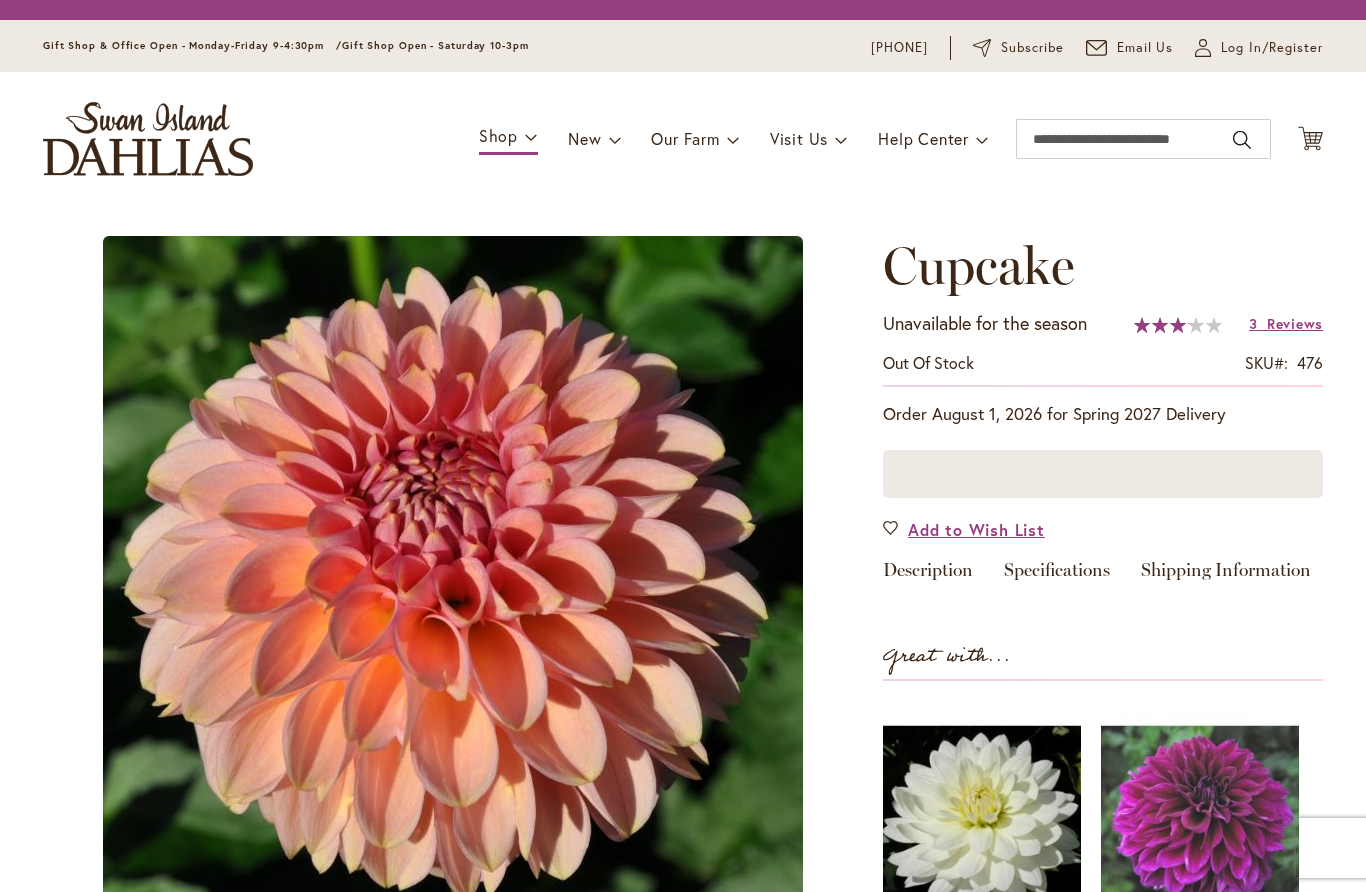 scroll, scrollTop: 0, scrollLeft: 0, axis: both 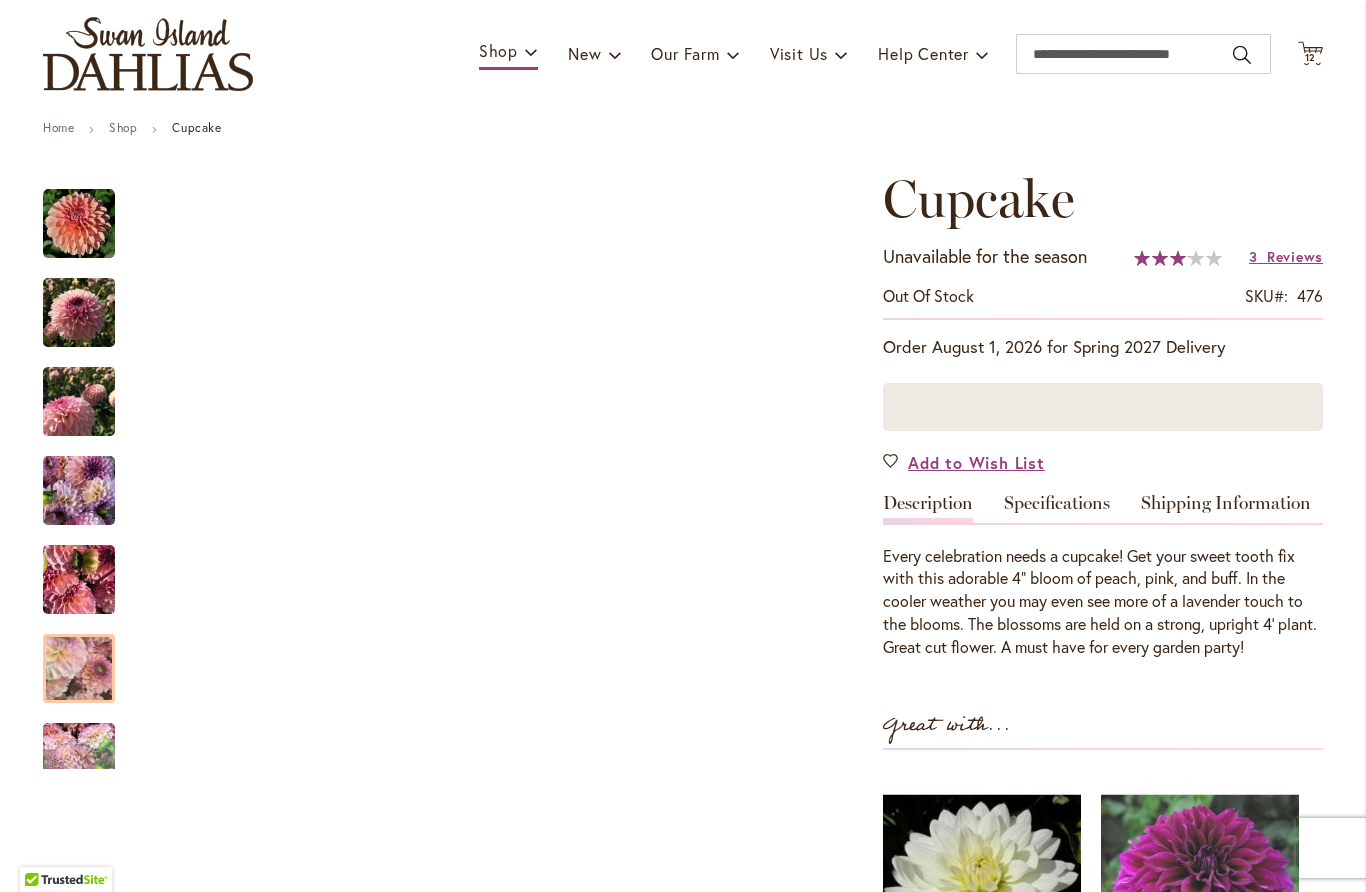 click at bounding box center [79, 669] 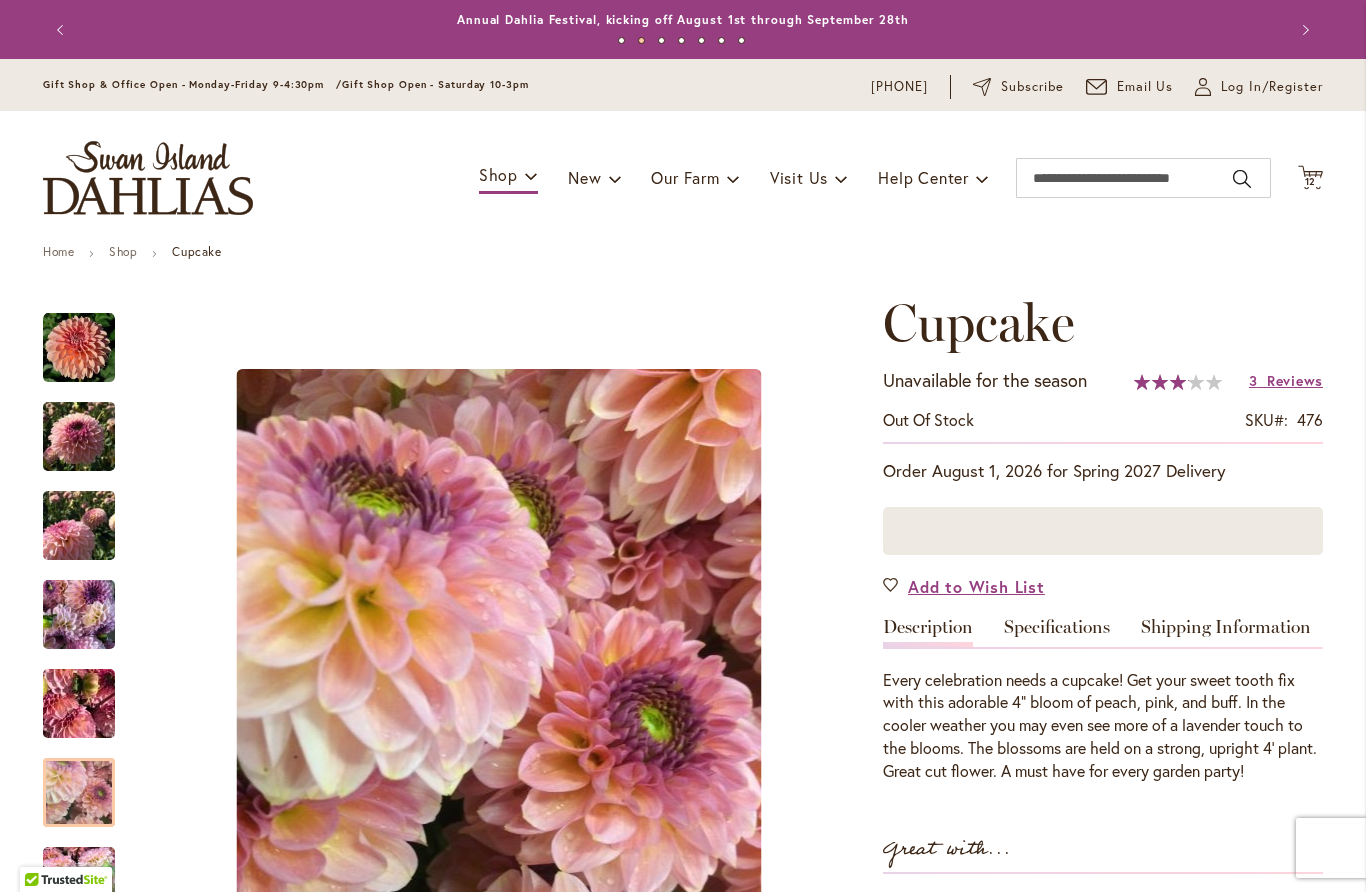 scroll, scrollTop: 0, scrollLeft: 0, axis: both 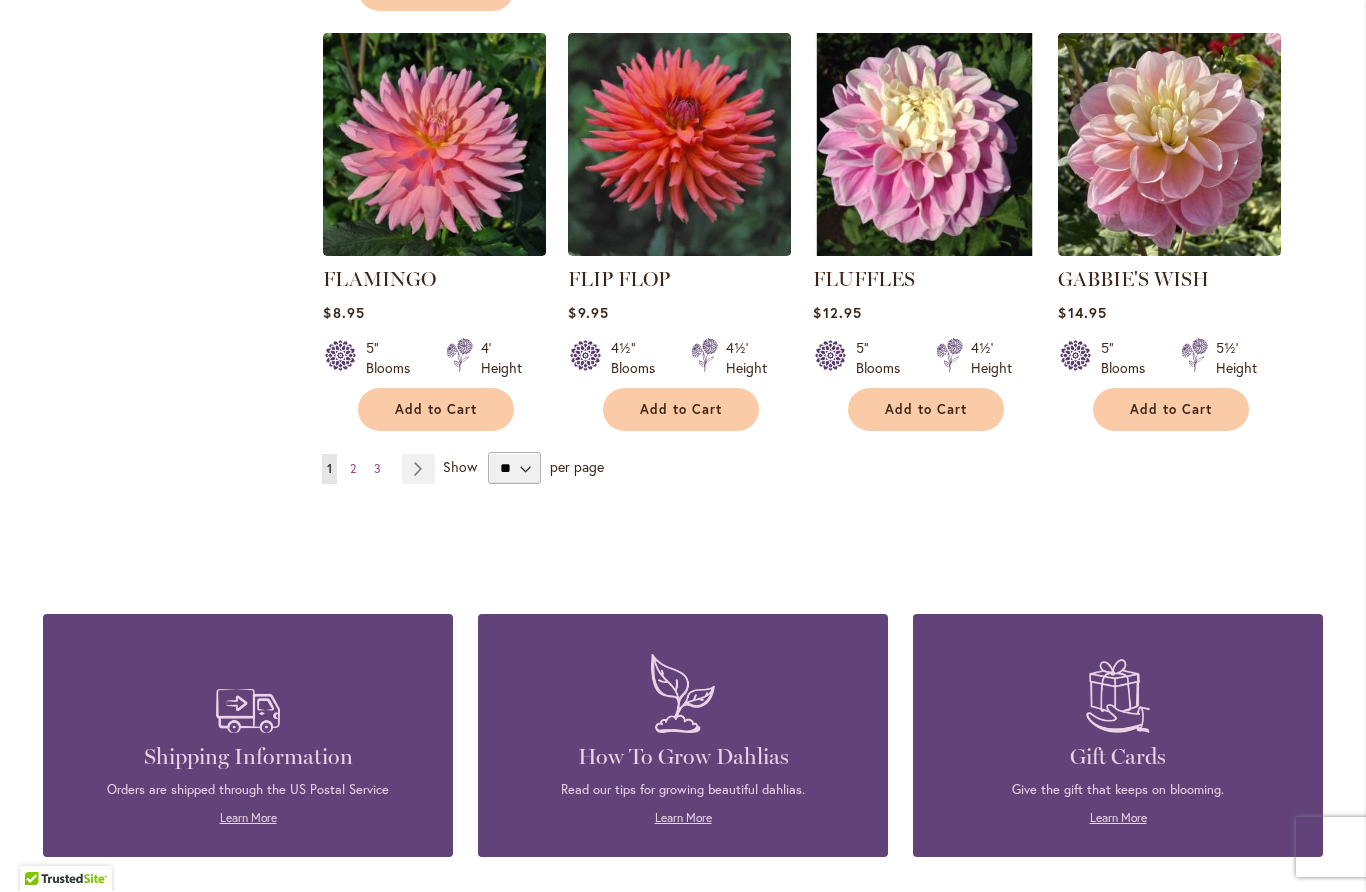 click on "2" at bounding box center [353, 469] 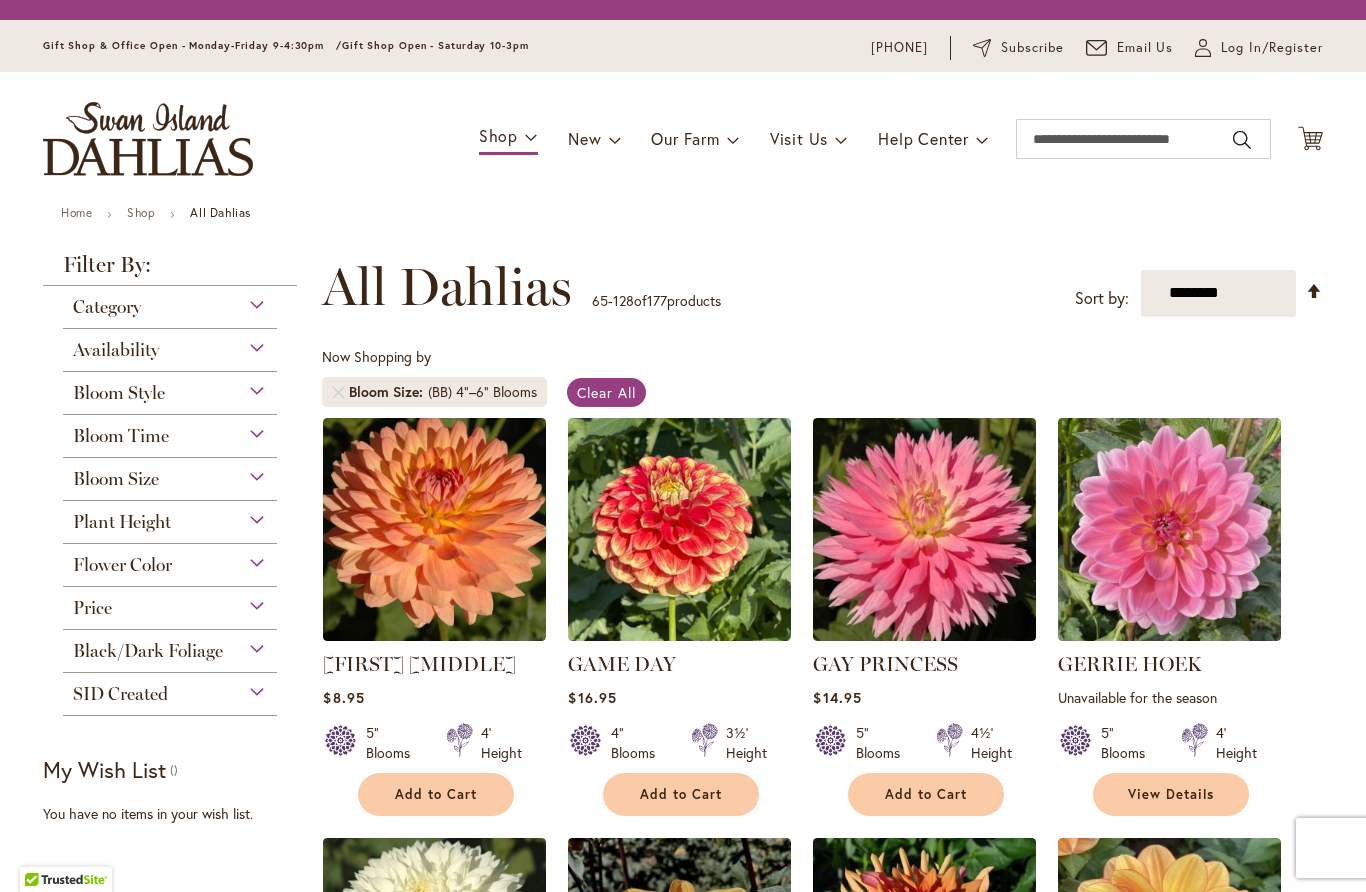 scroll, scrollTop: 1, scrollLeft: 0, axis: vertical 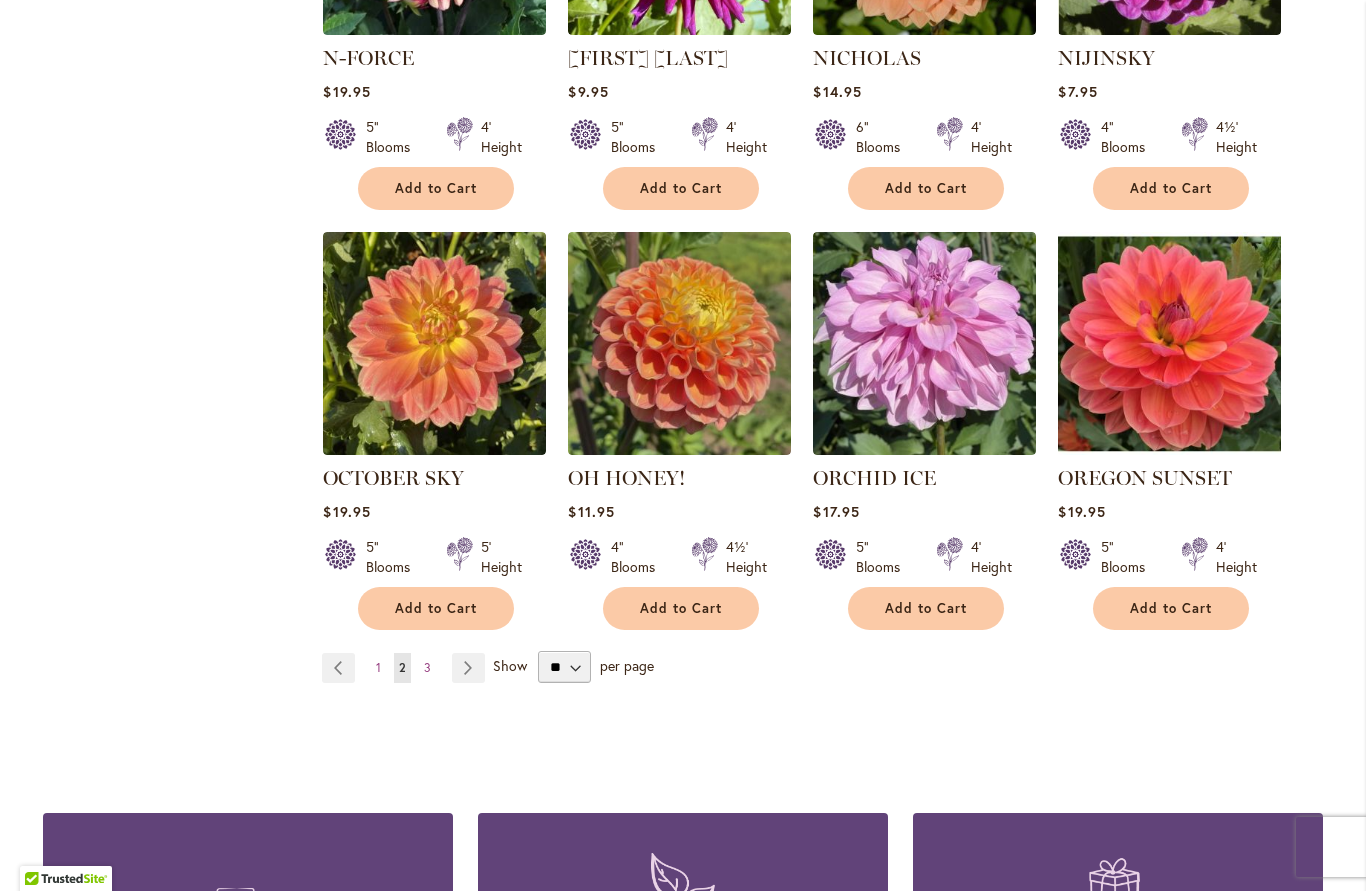 click on "3" at bounding box center (427, 668) 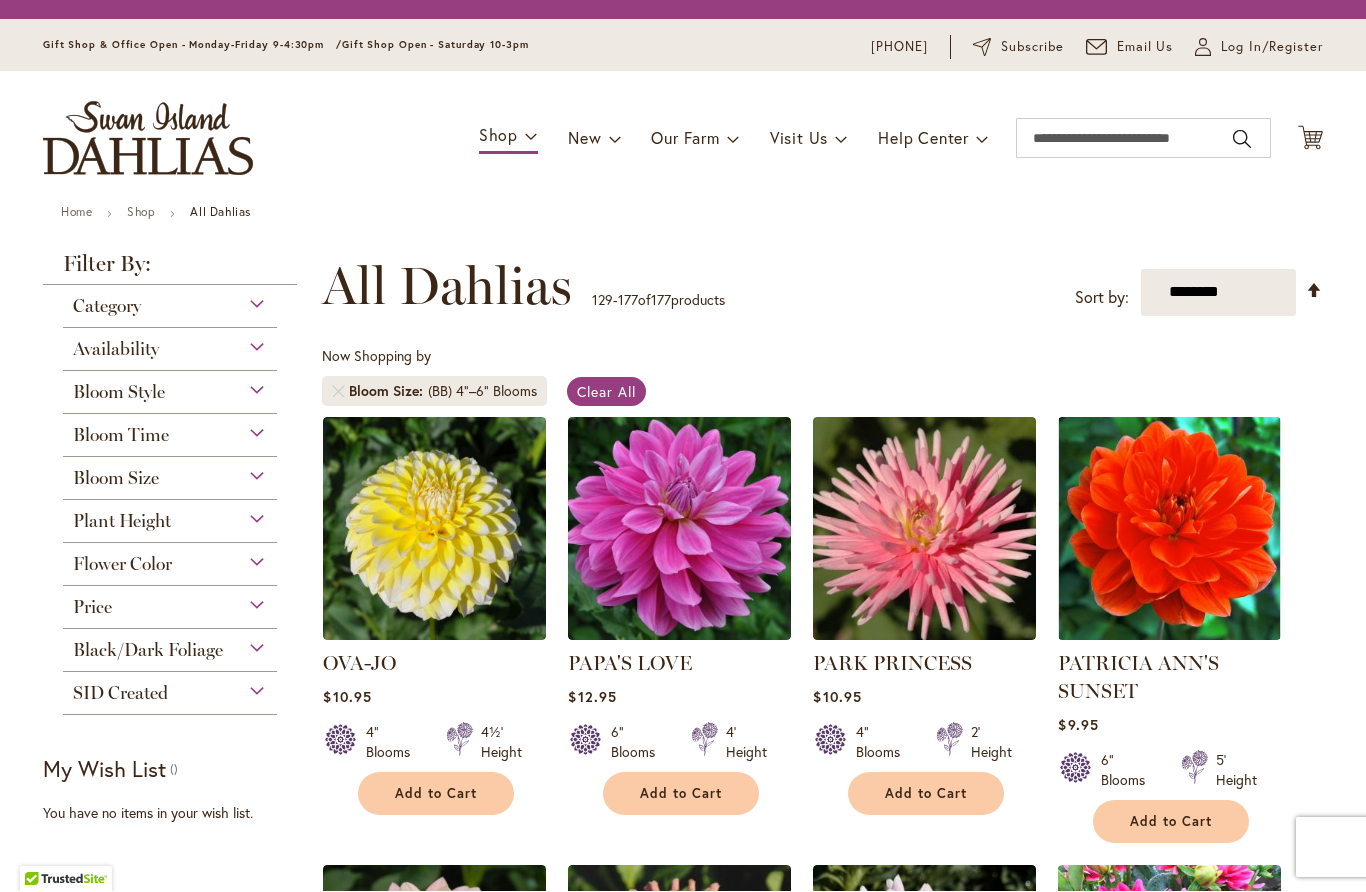 scroll, scrollTop: 1, scrollLeft: 0, axis: vertical 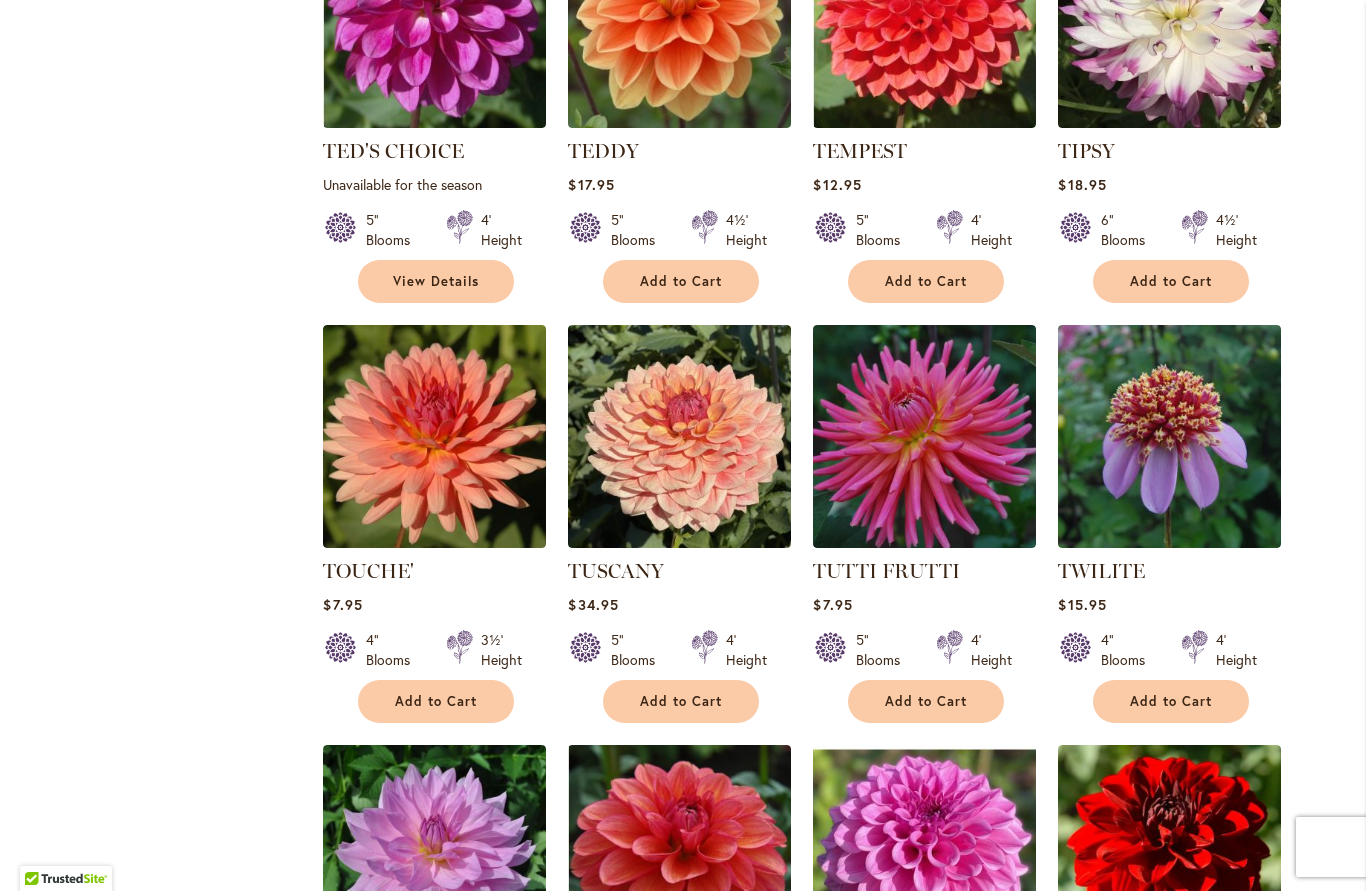 click at bounding box center (679, 437) 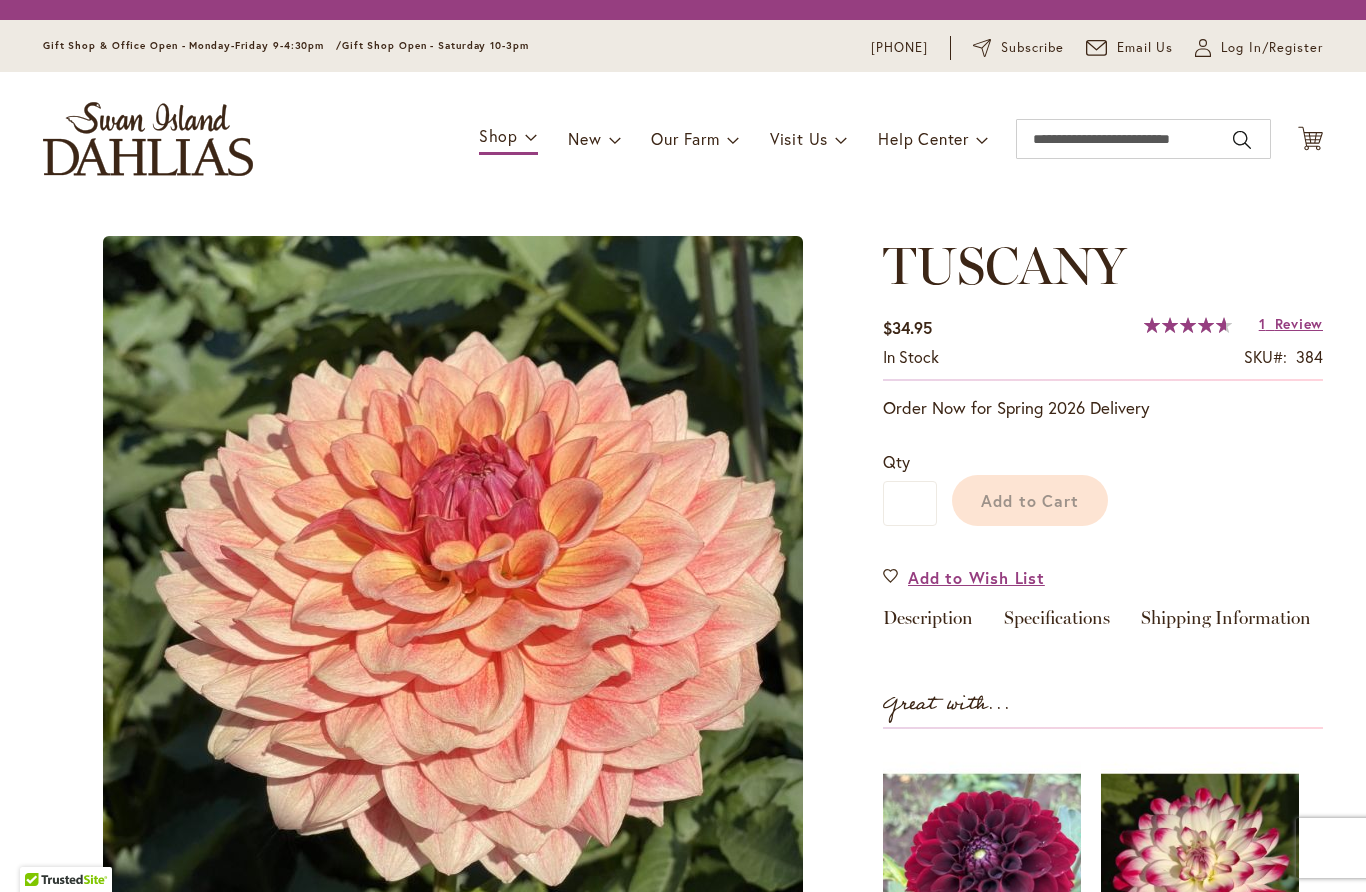 scroll, scrollTop: 0, scrollLeft: 0, axis: both 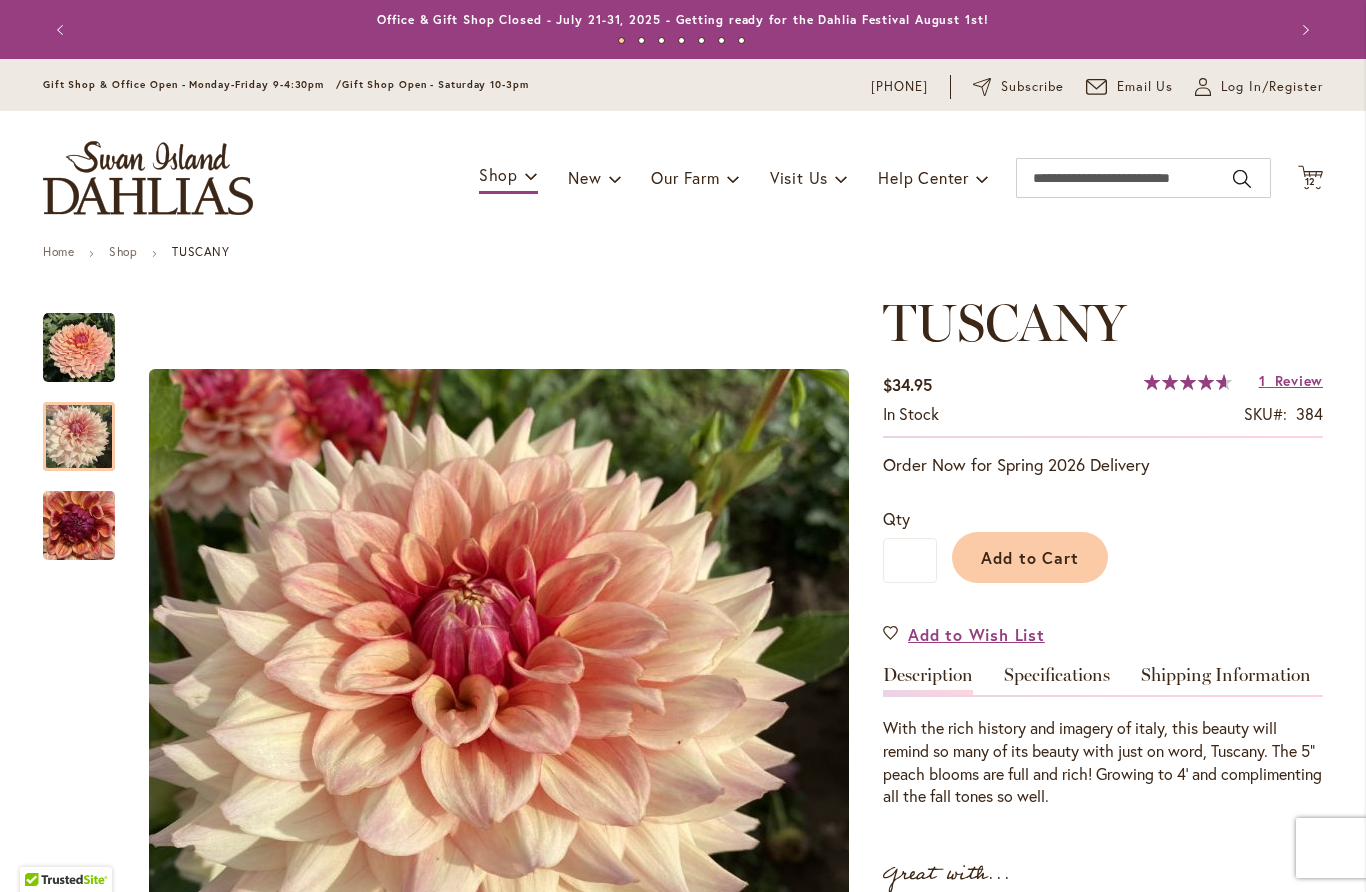 click at bounding box center [79, 437] 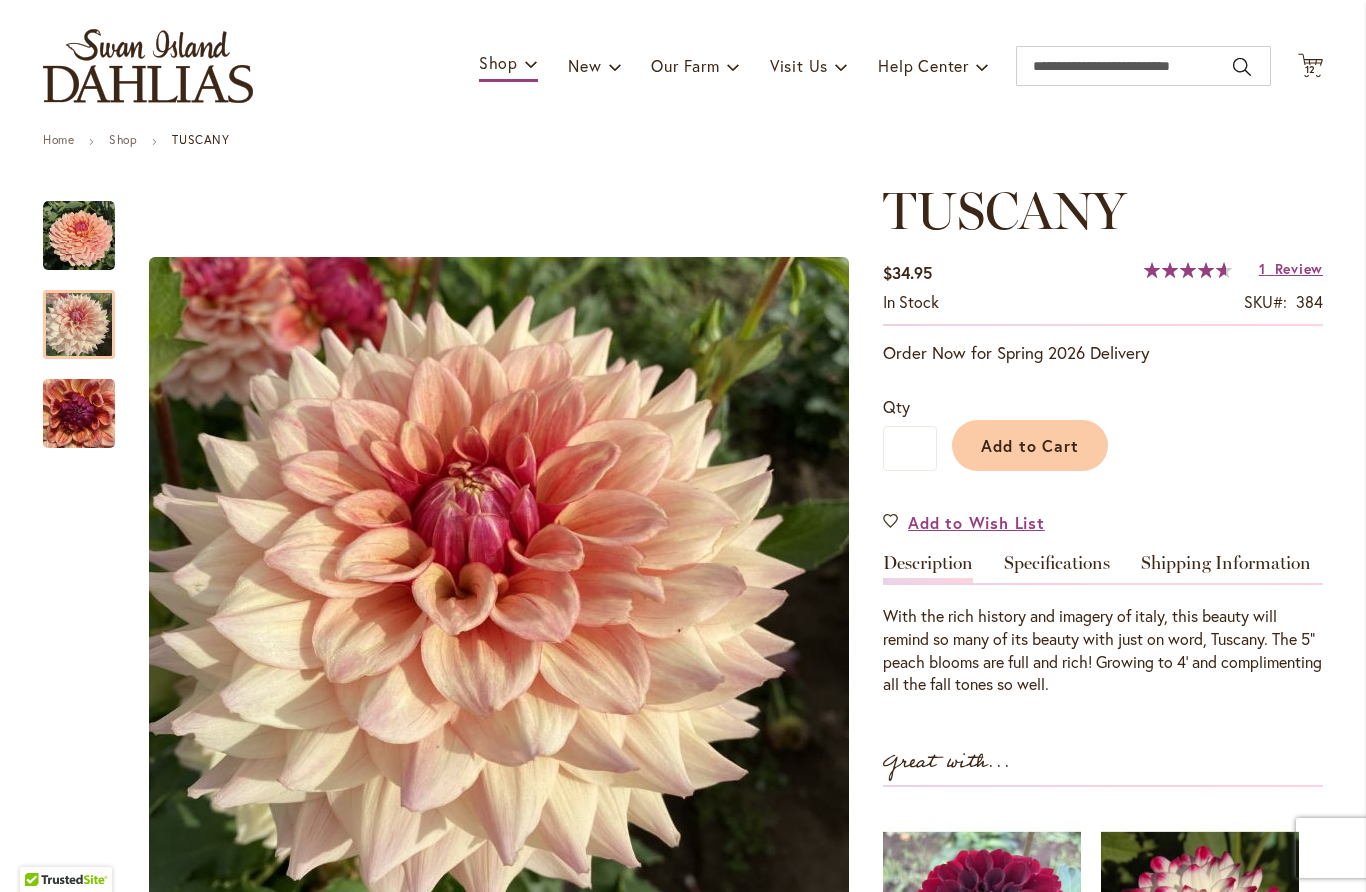 scroll, scrollTop: 119, scrollLeft: 0, axis: vertical 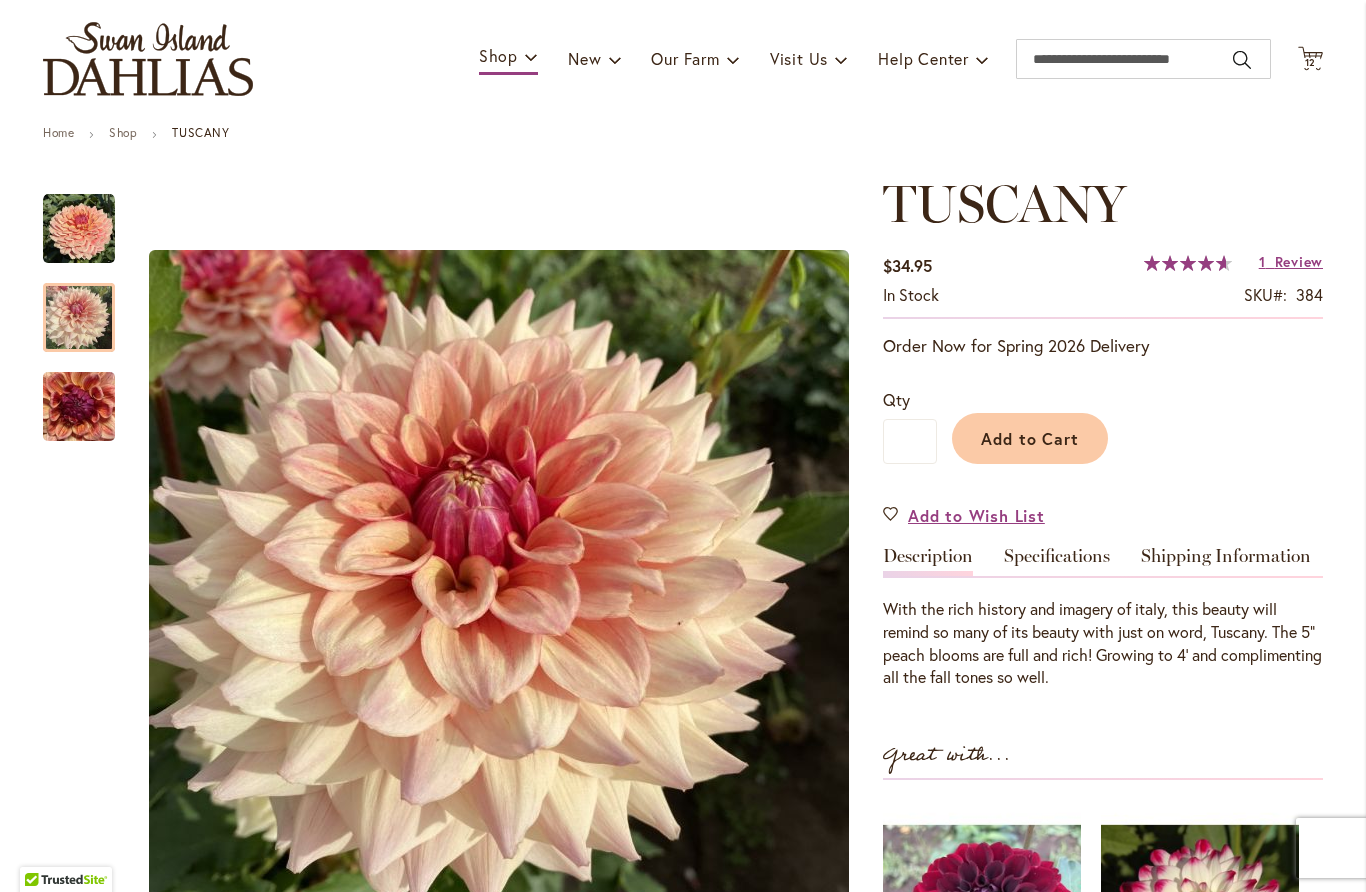 click at bounding box center (79, 407) 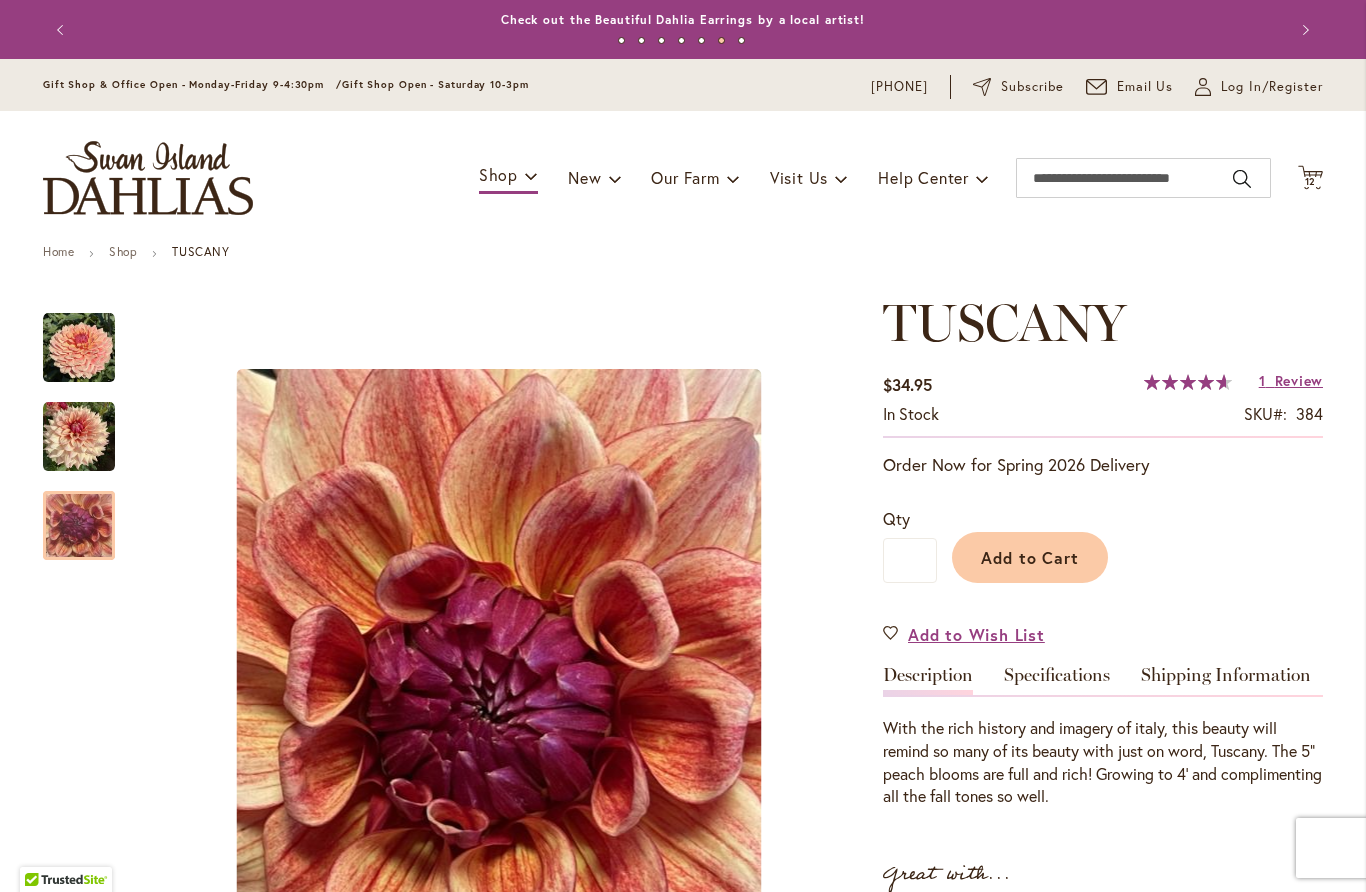 scroll, scrollTop: -3, scrollLeft: 0, axis: vertical 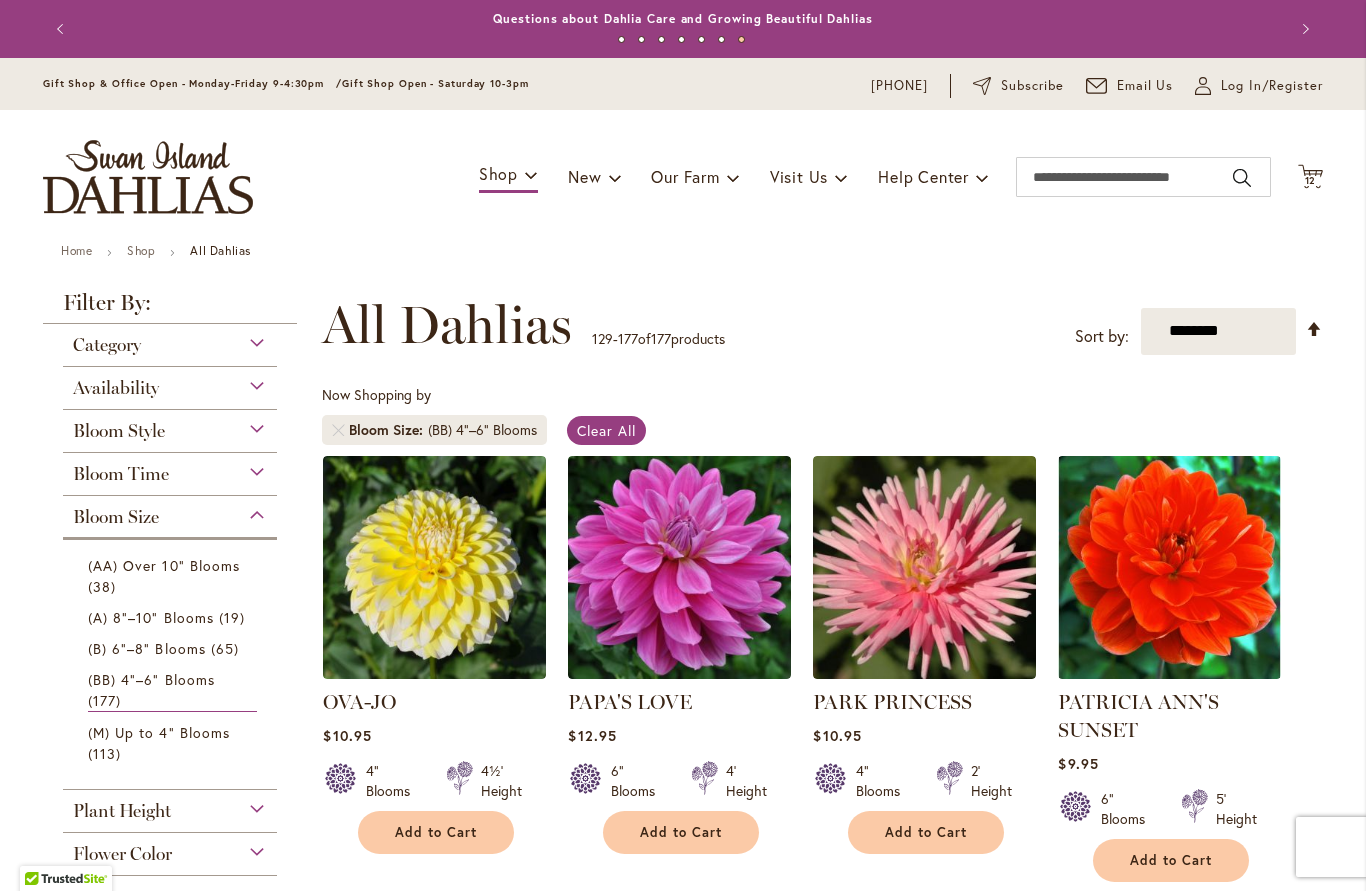 click on "Category" at bounding box center (107, 346) 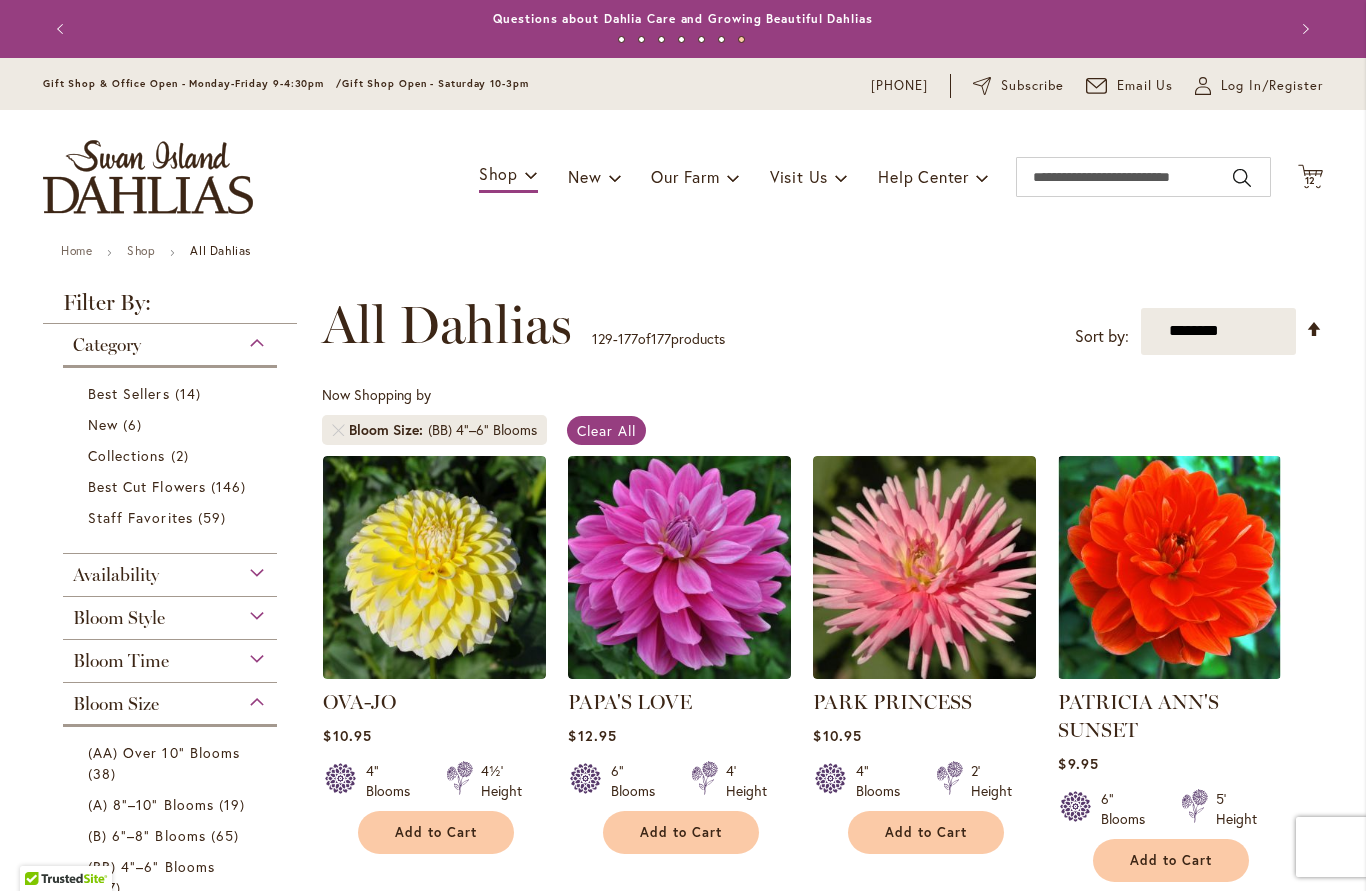 click on "Best Cut Flowers
146
items" at bounding box center (172, 487) 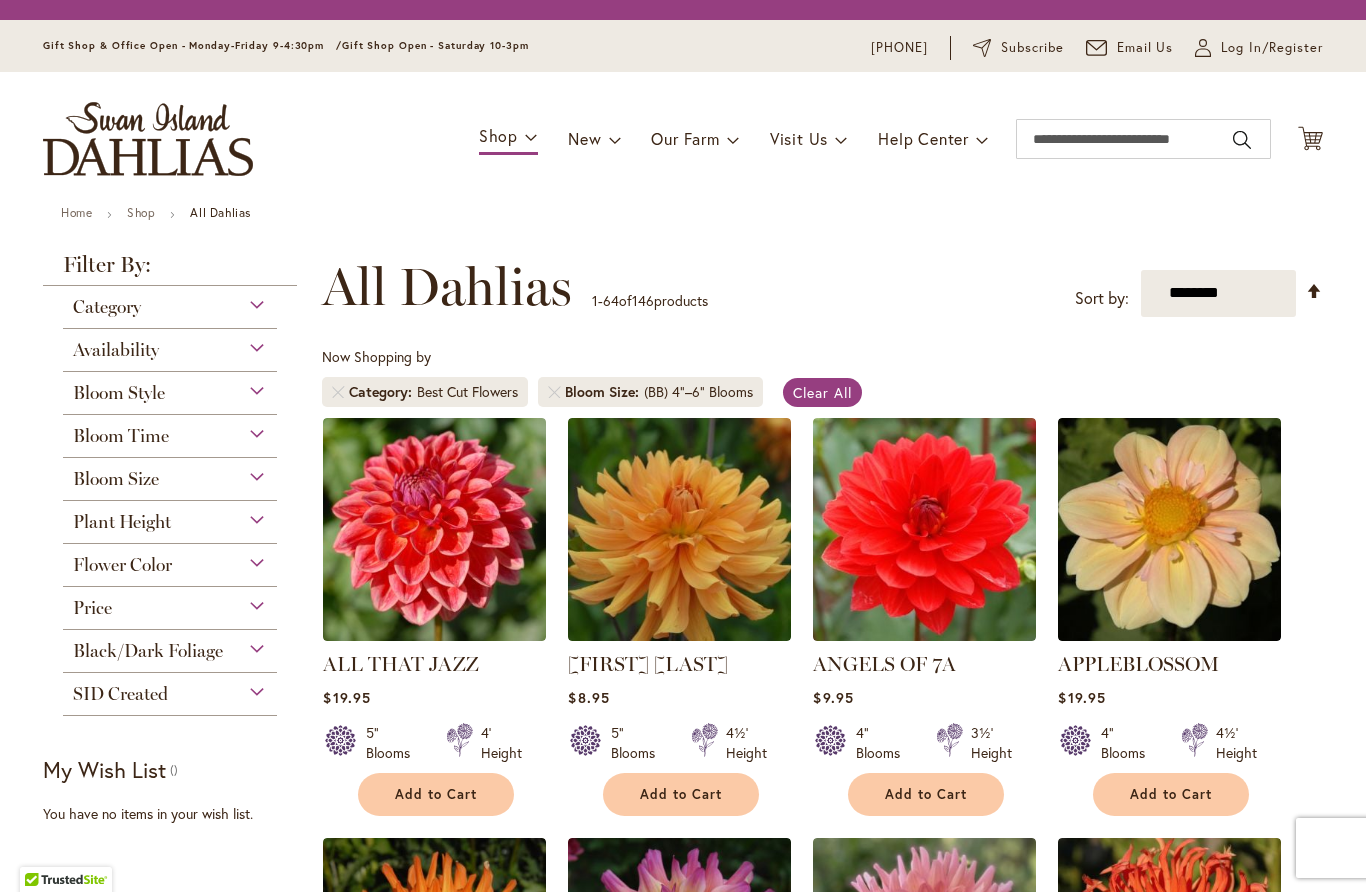 scroll, scrollTop: 1, scrollLeft: 0, axis: vertical 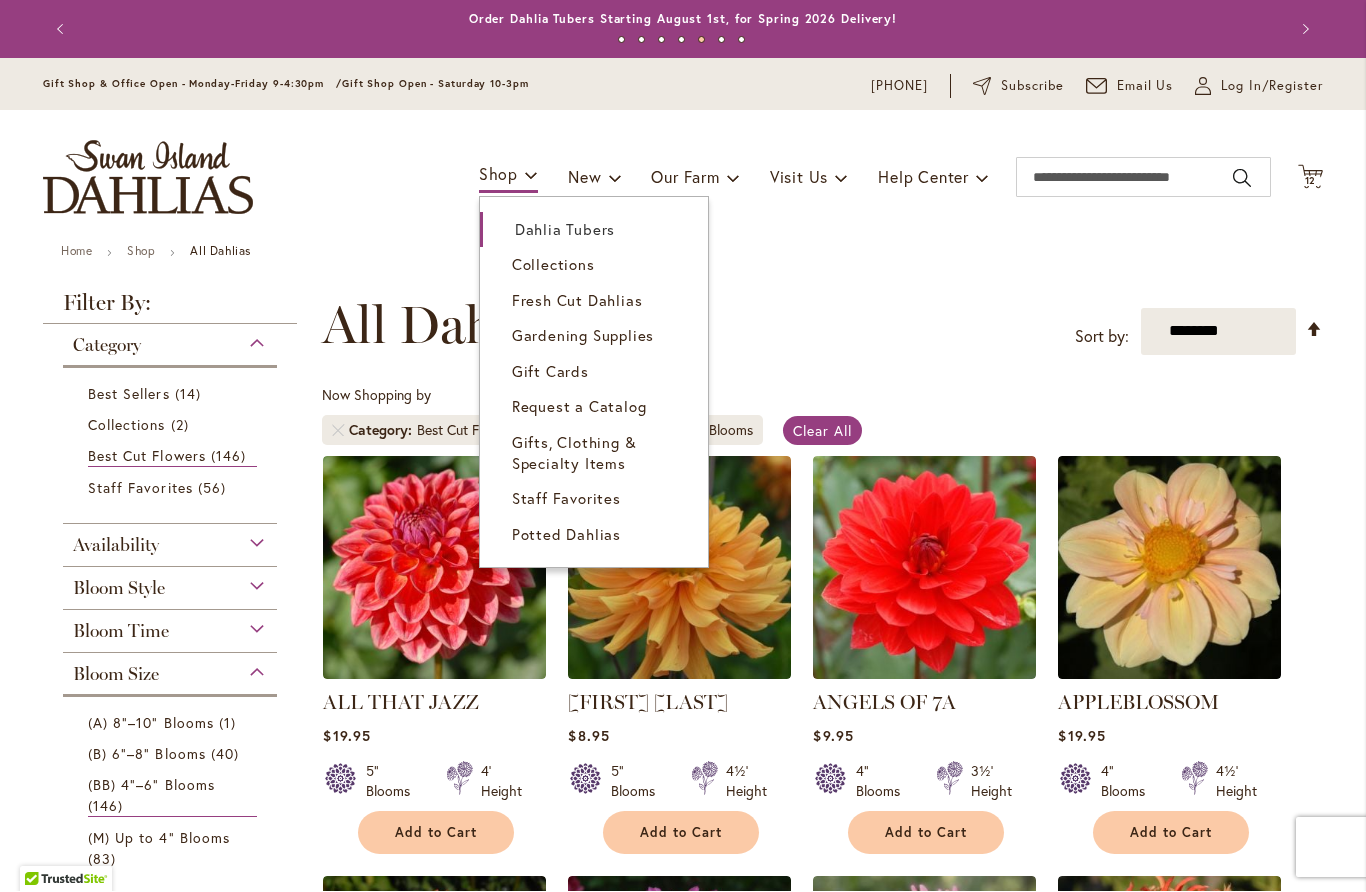 click on "Potted Dahlias" at bounding box center [566, 535] 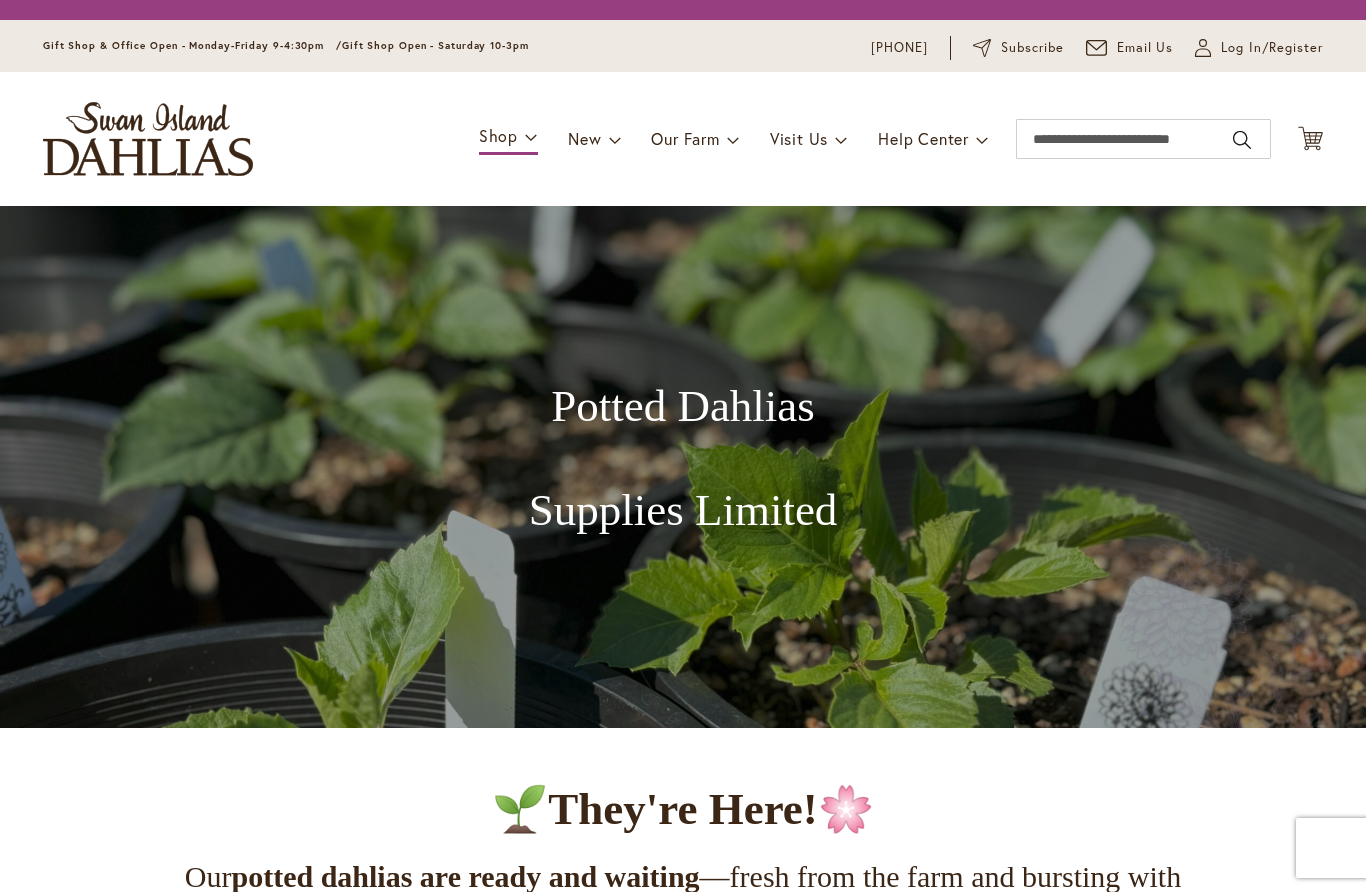 scroll, scrollTop: 0, scrollLeft: 0, axis: both 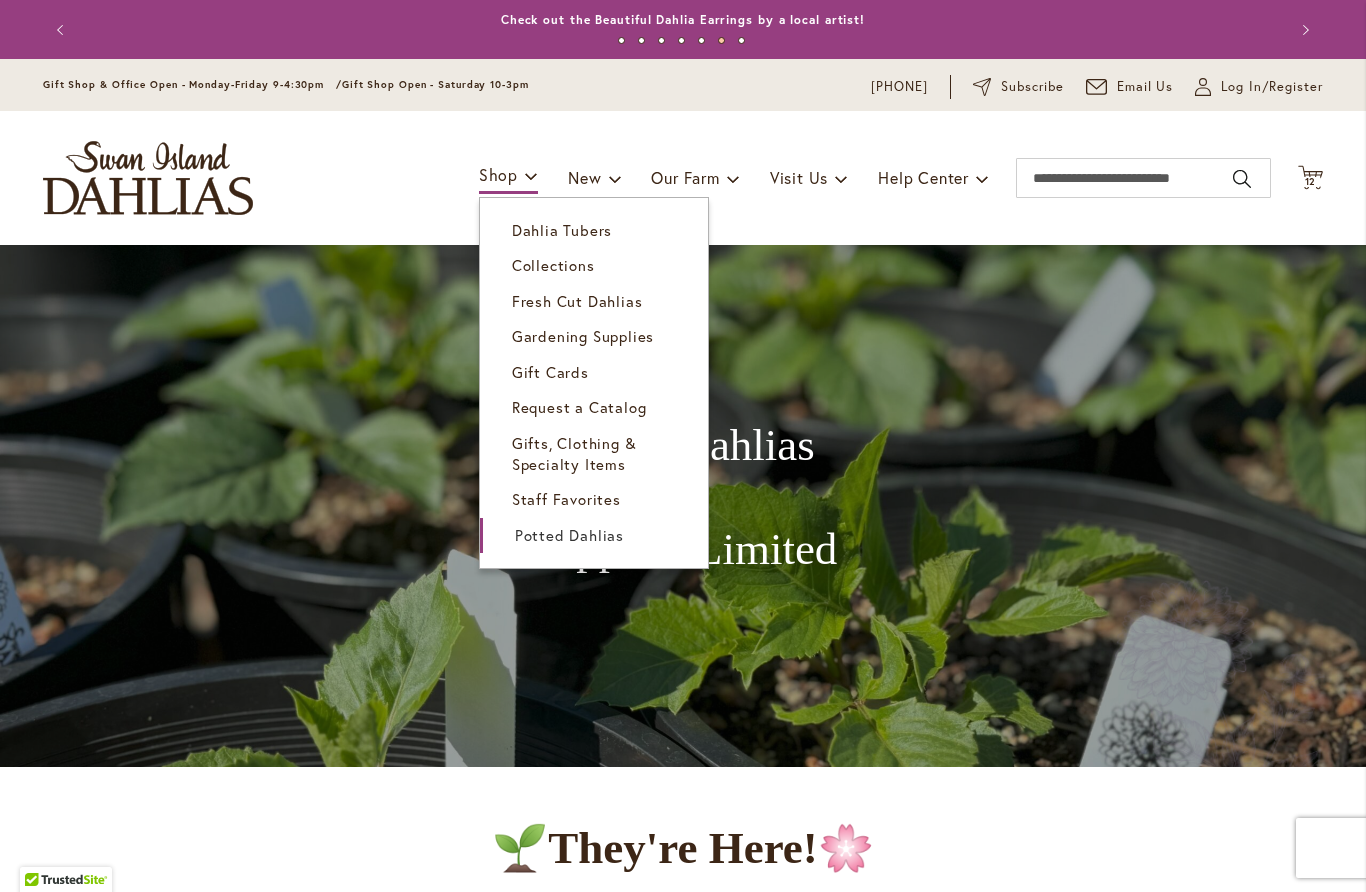 click on "Dahlia Tubers" at bounding box center [562, 230] 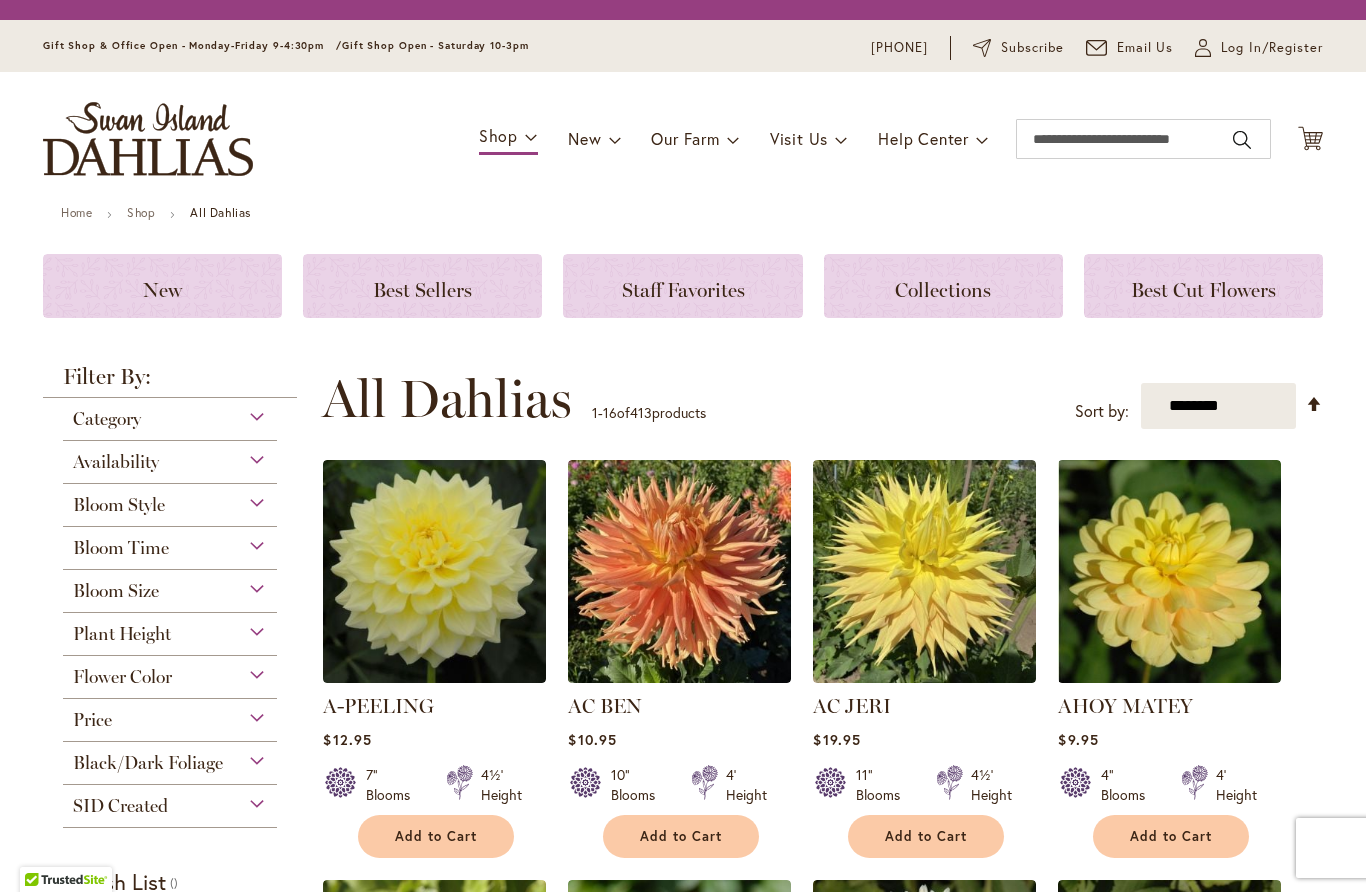 scroll, scrollTop: 0, scrollLeft: 0, axis: both 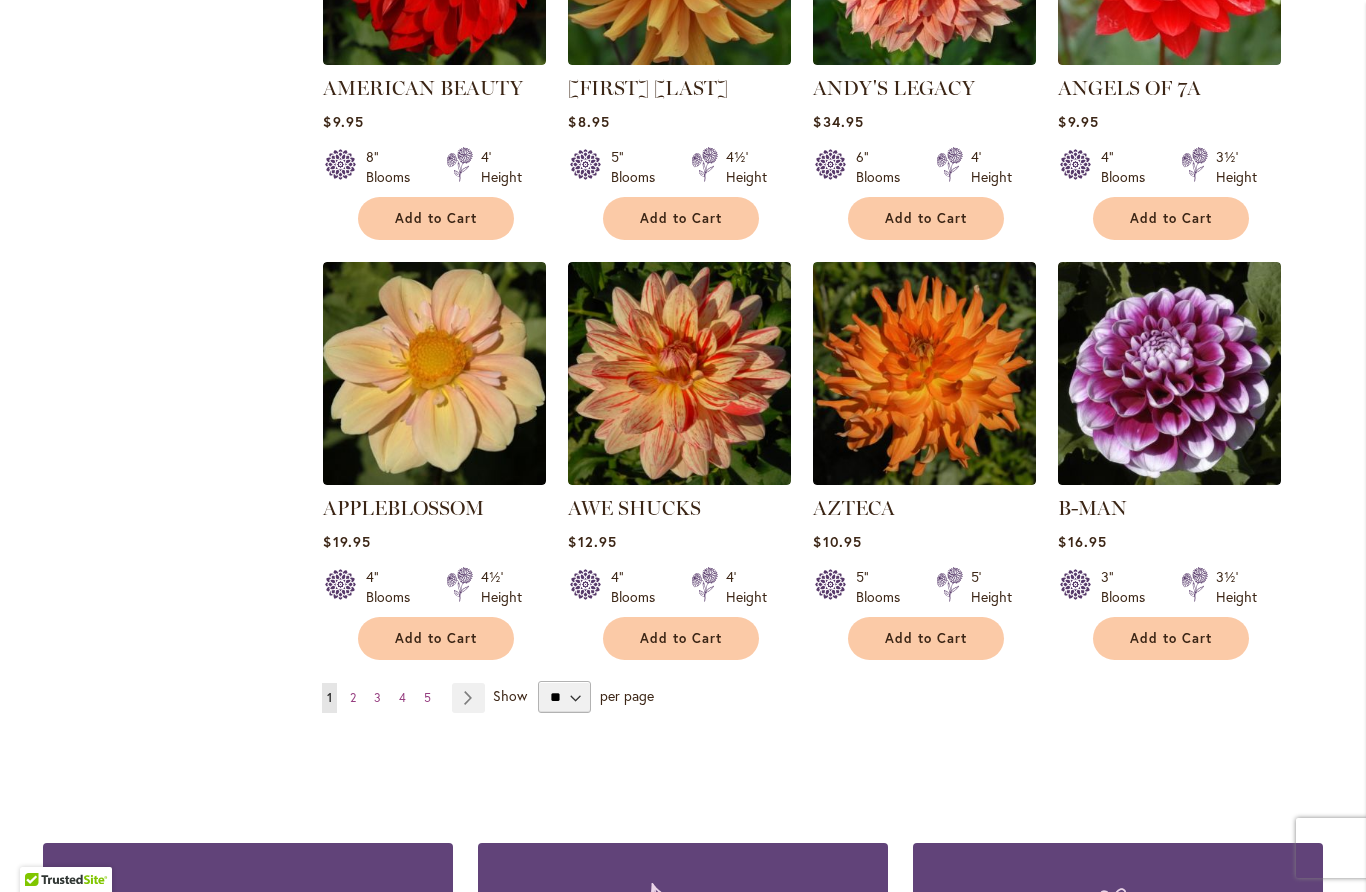click on "**
**
**
**" at bounding box center [564, 697] 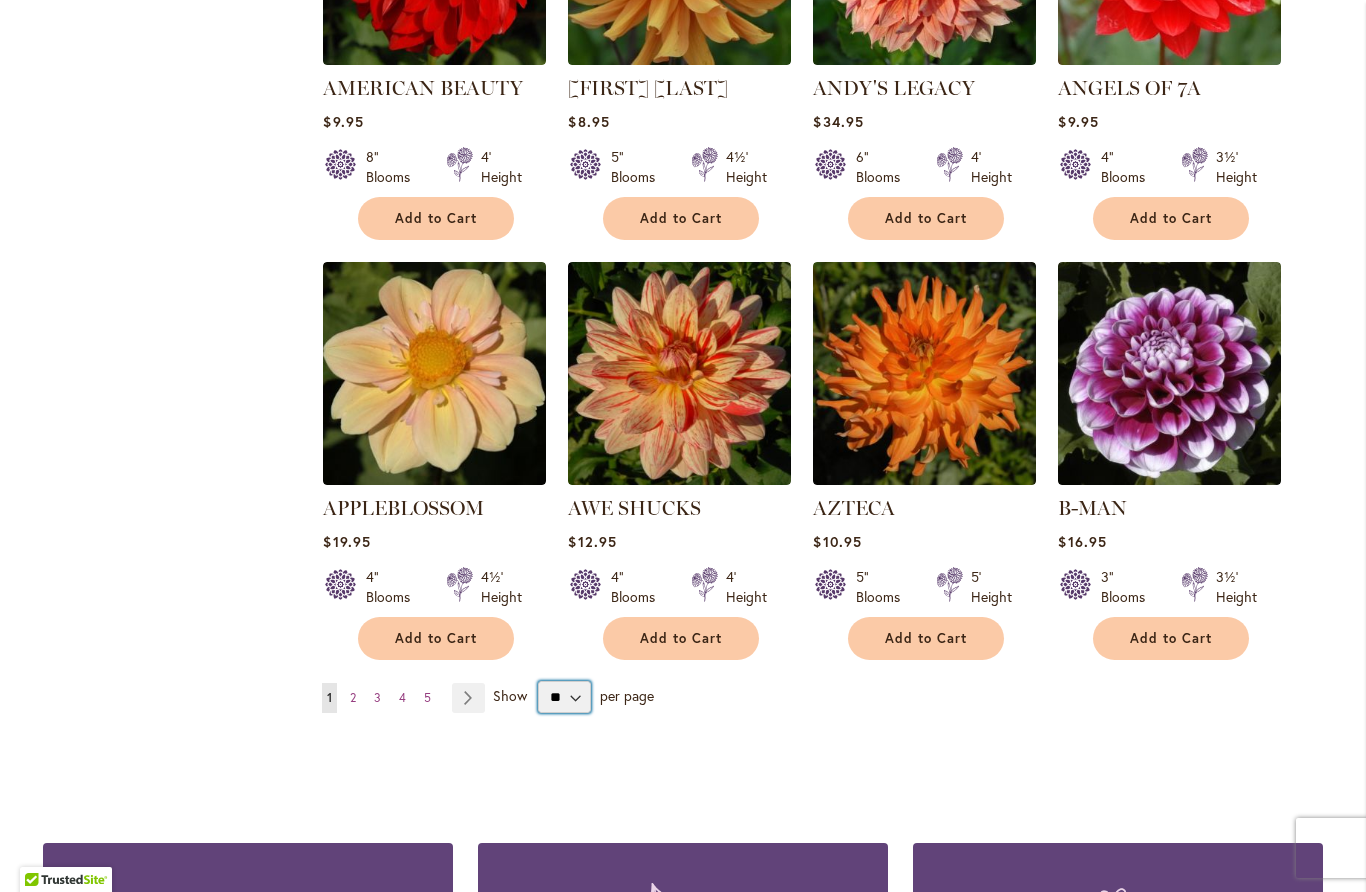 select on "**" 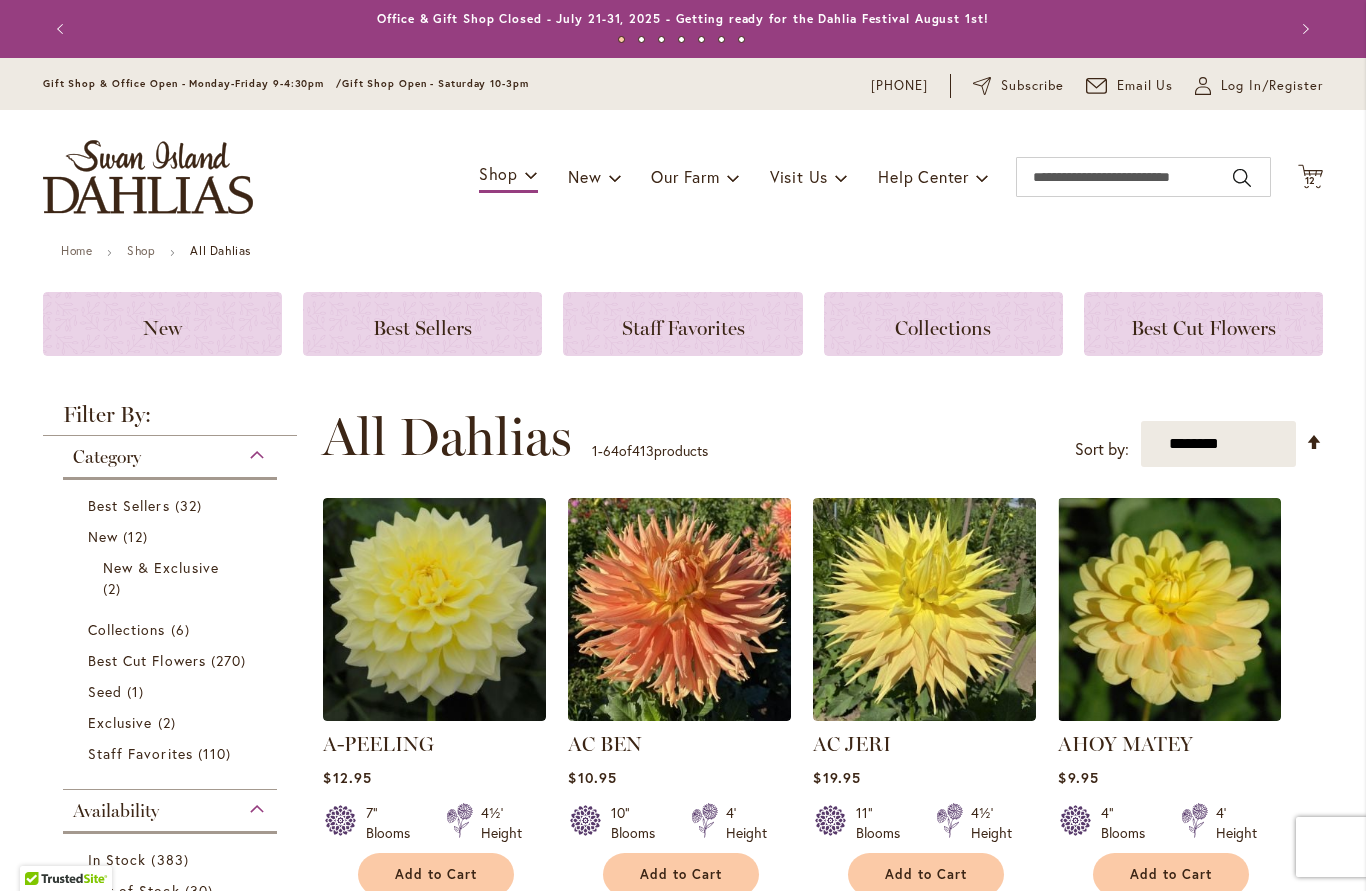 scroll, scrollTop: 1, scrollLeft: 0, axis: vertical 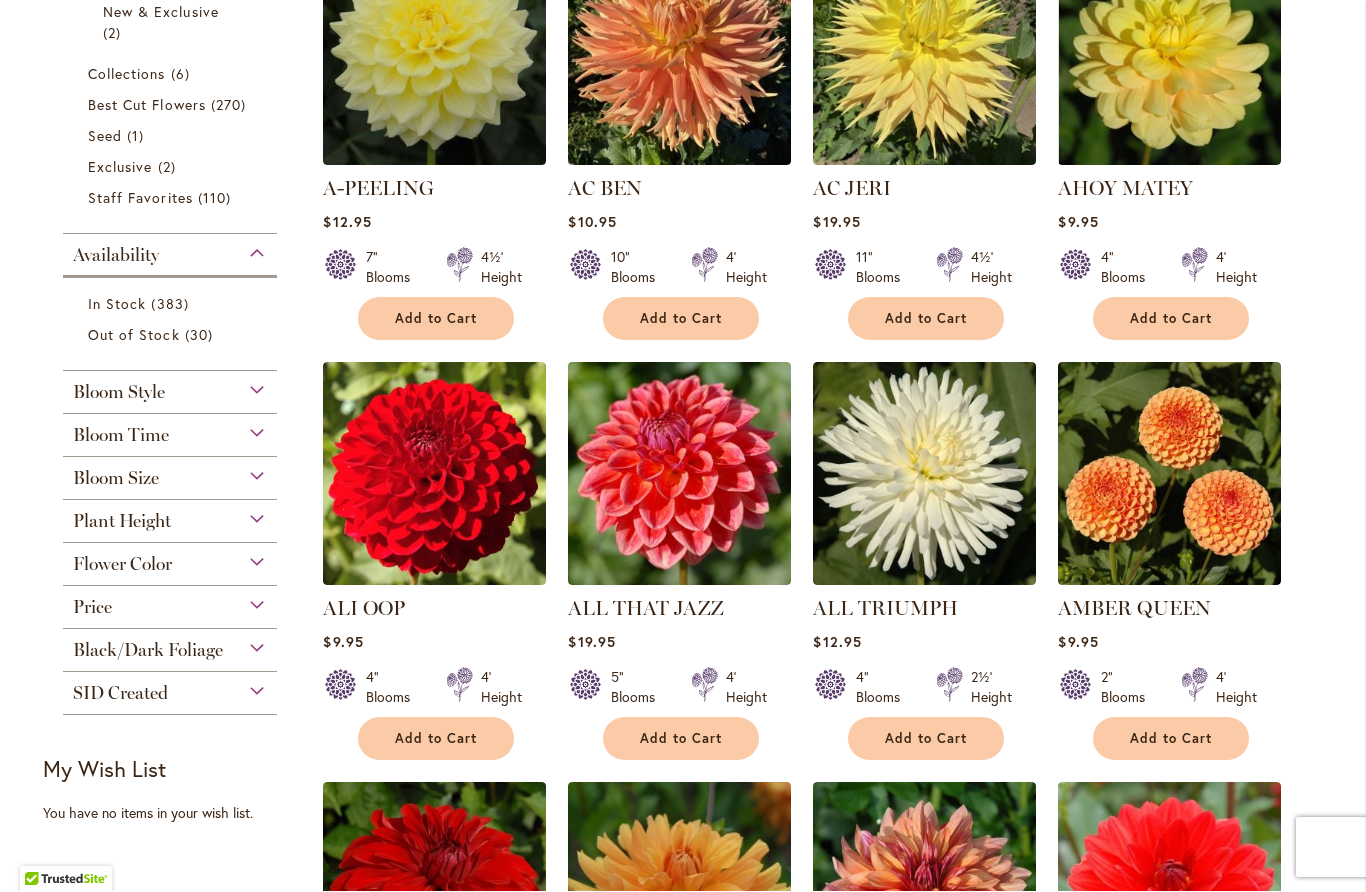 click on "Price" at bounding box center [92, 608] 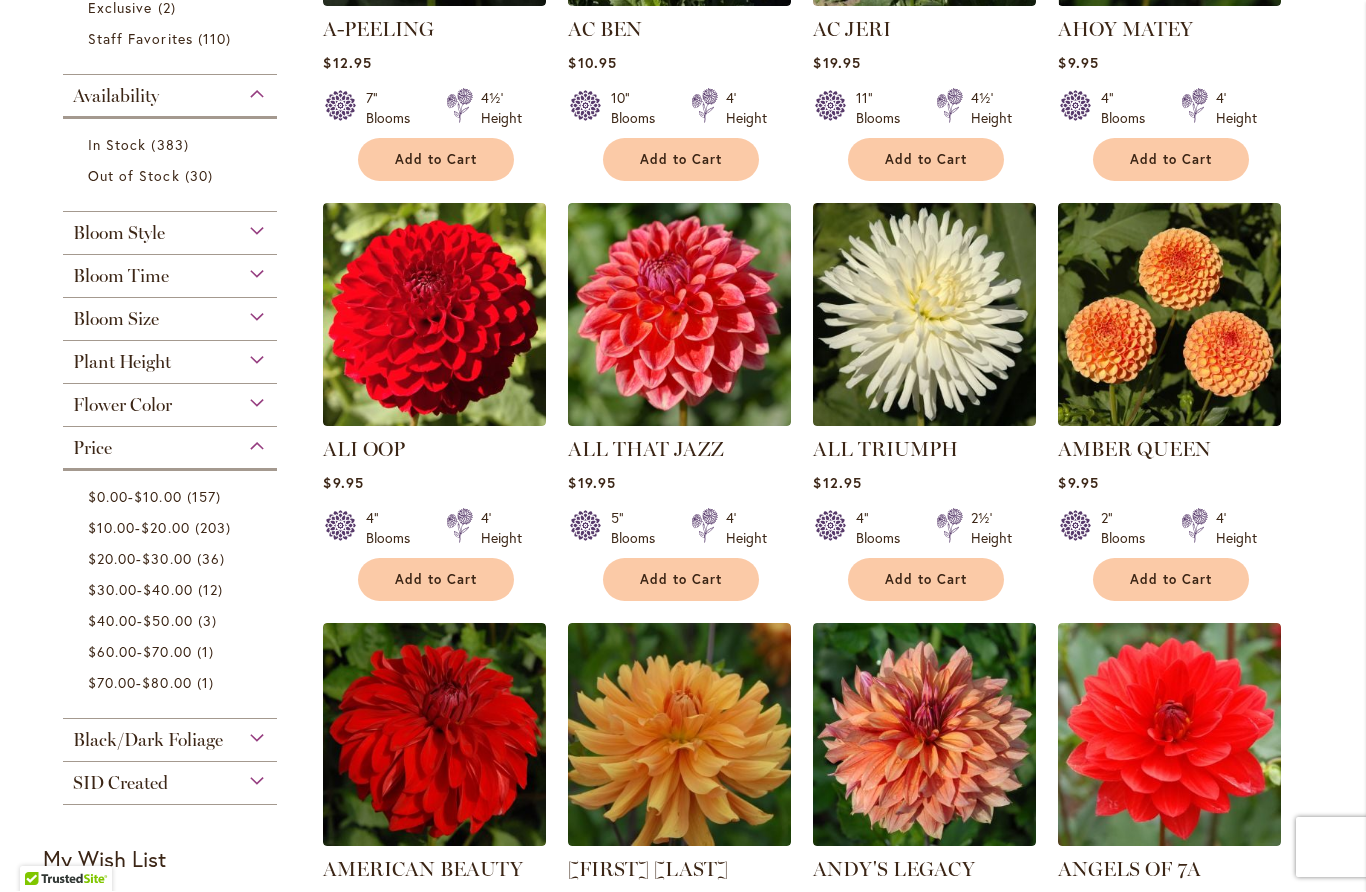 scroll, scrollTop: 719, scrollLeft: 0, axis: vertical 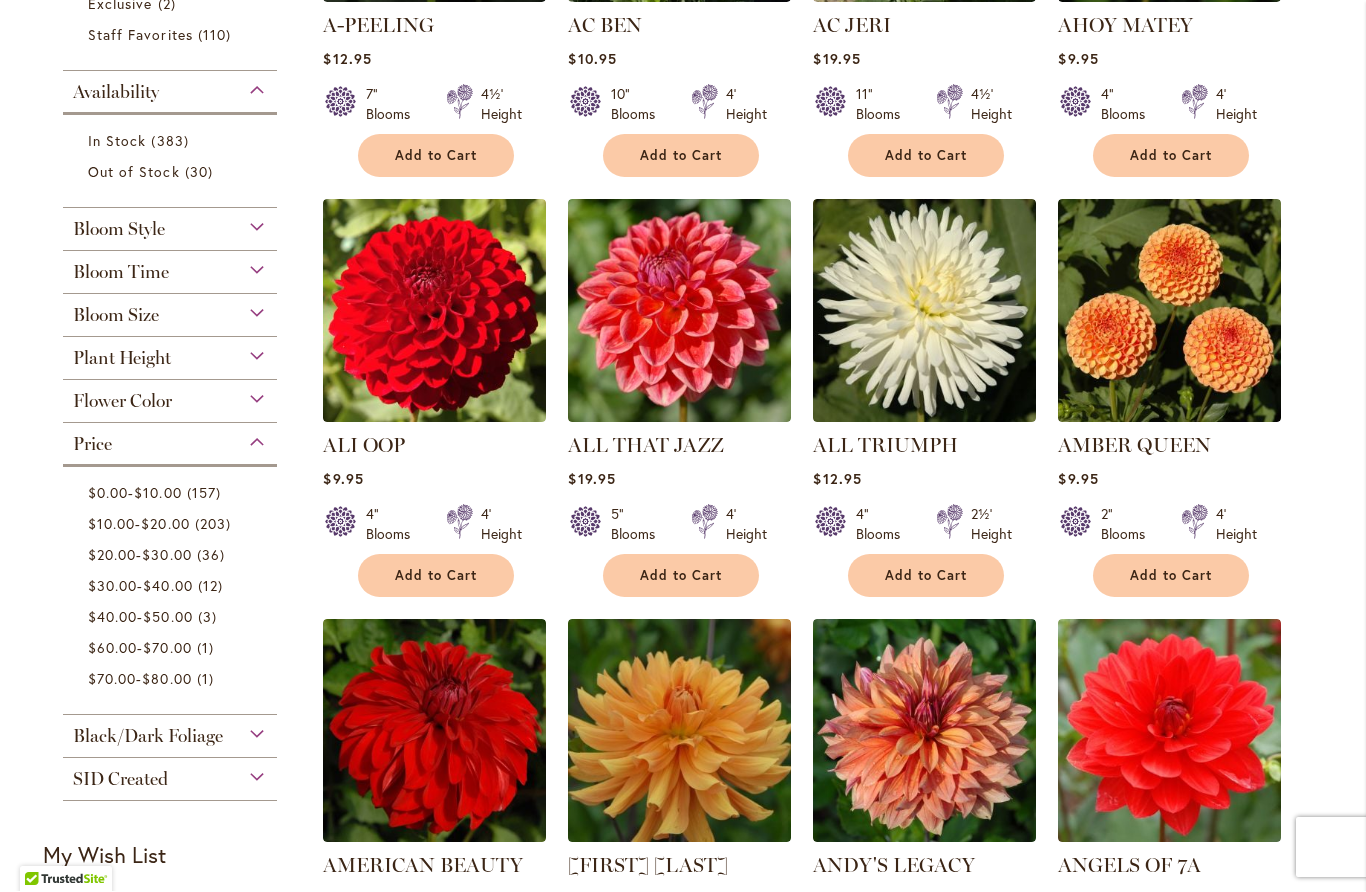 click on "$70.00" at bounding box center (112, 679) 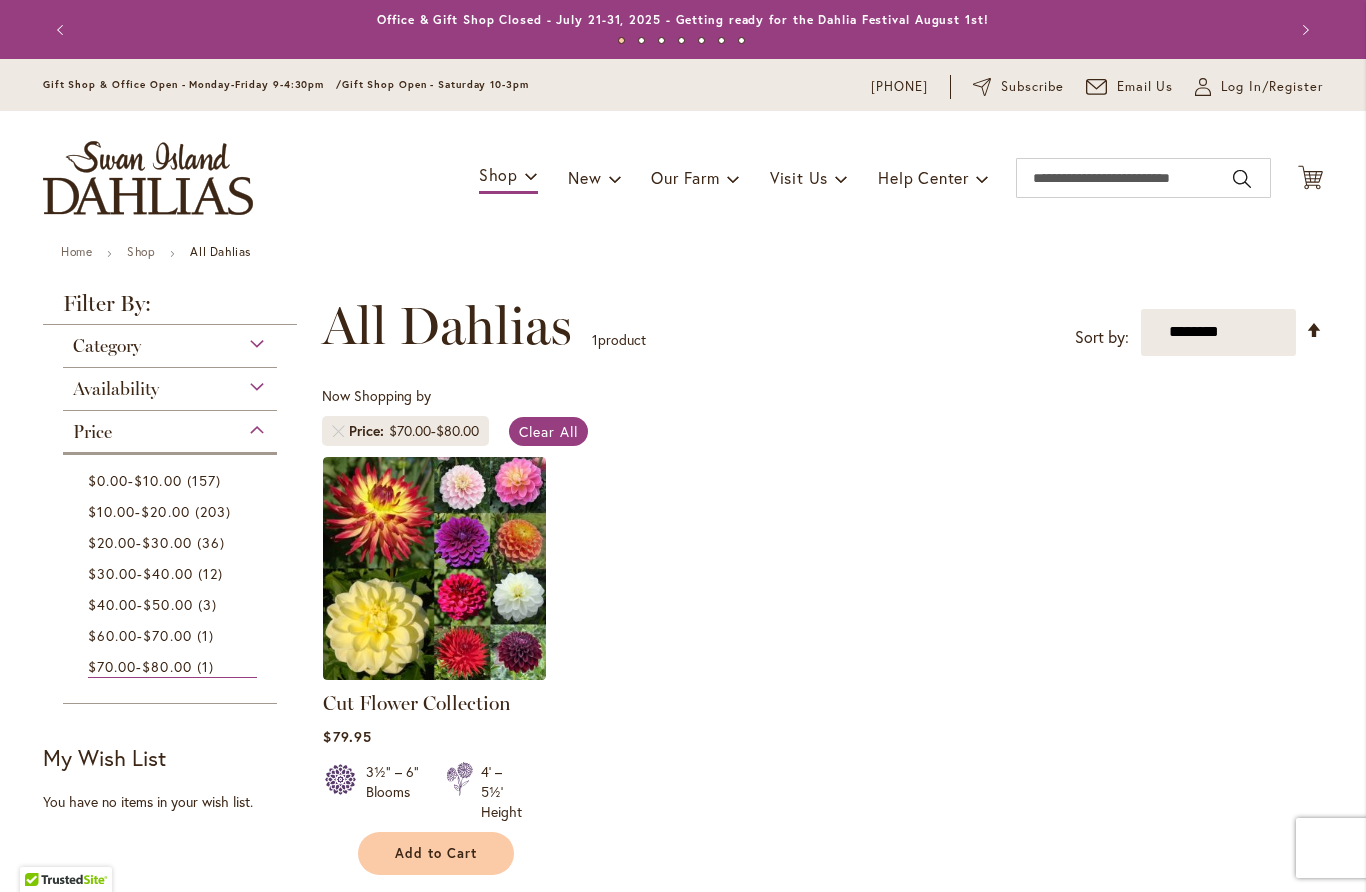 scroll, scrollTop: 1, scrollLeft: 0, axis: vertical 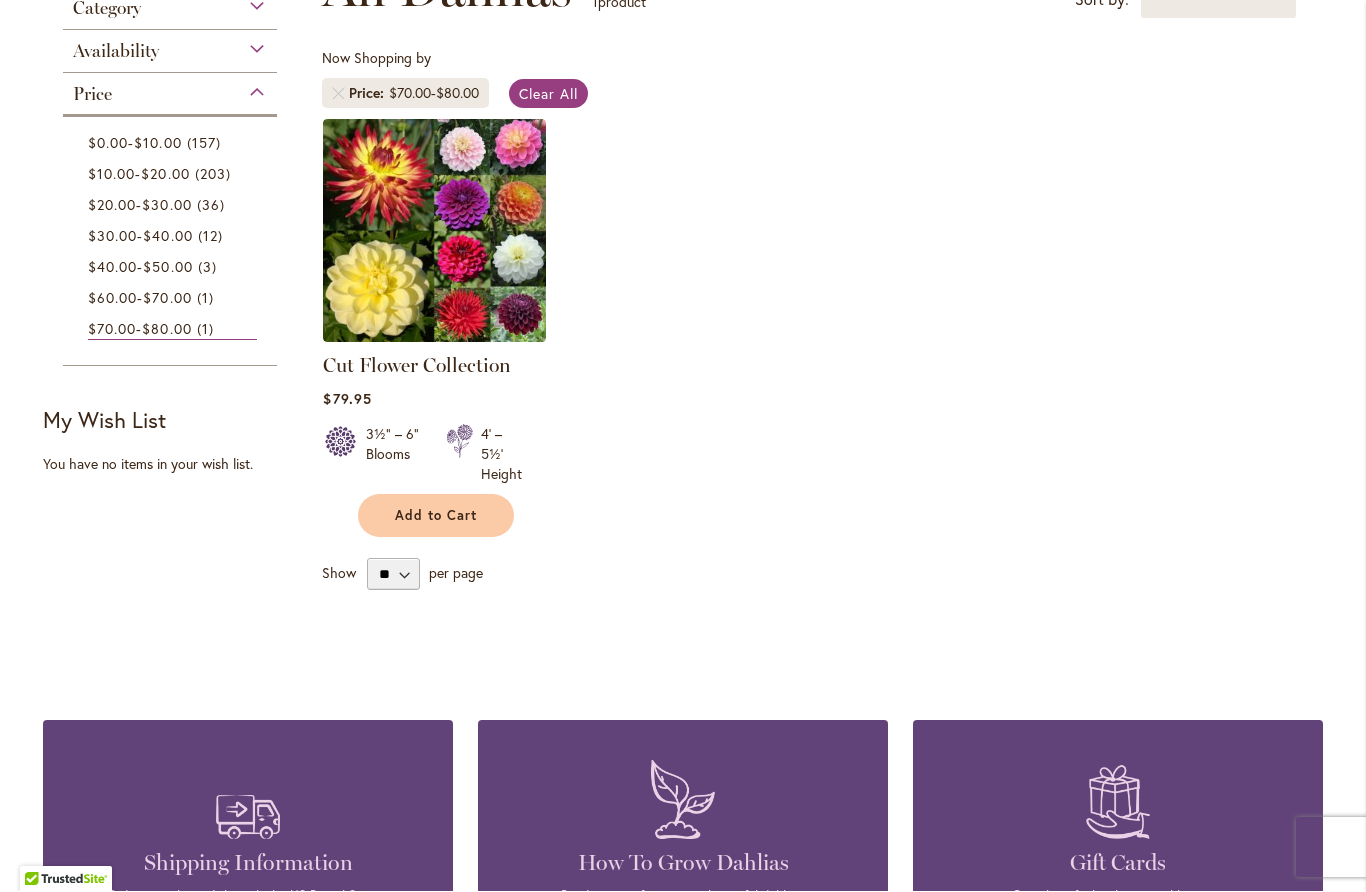 click on "$60.00" at bounding box center [112, 298] 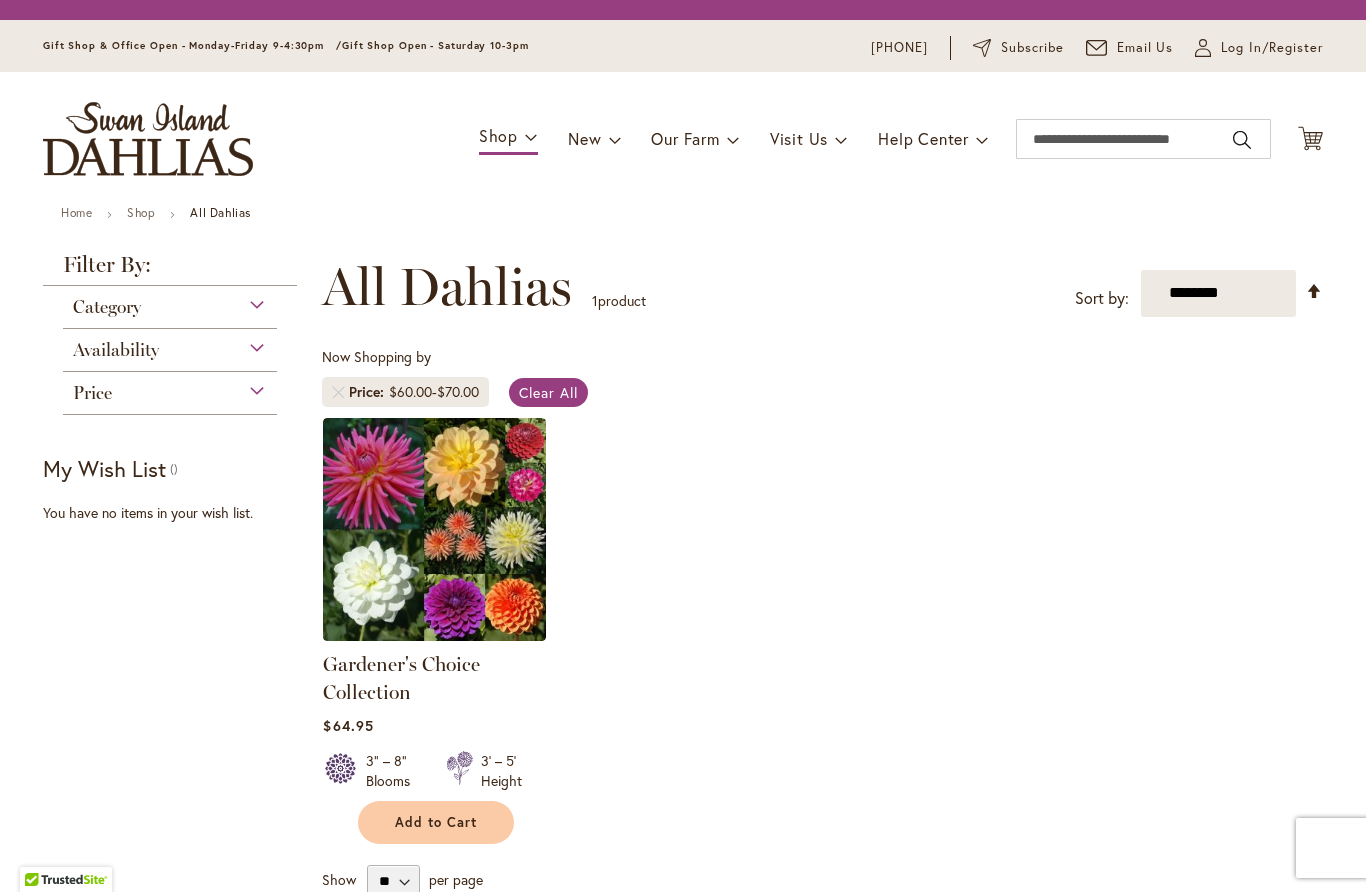 scroll, scrollTop: 1, scrollLeft: 0, axis: vertical 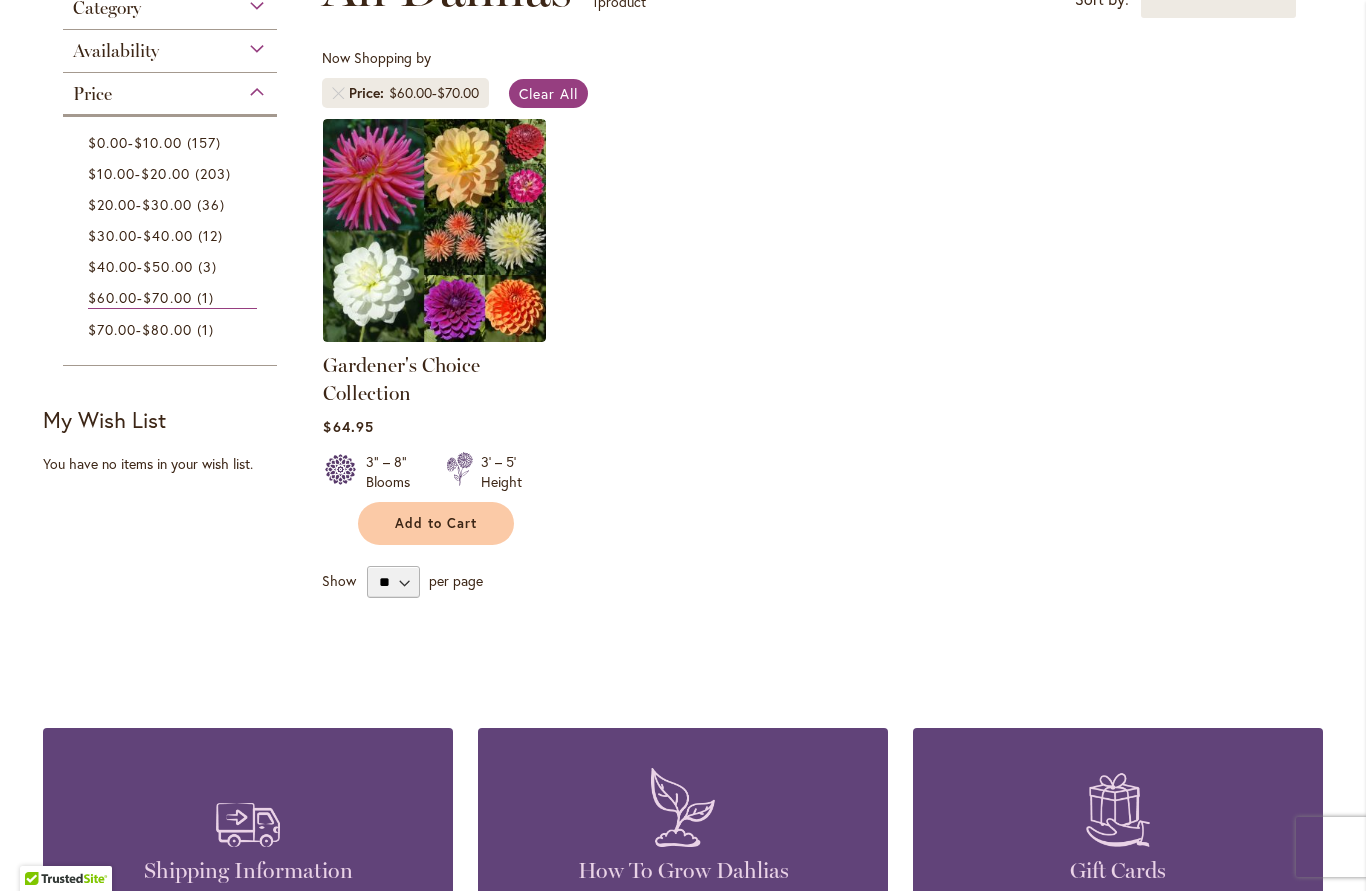 click on "$40.00" at bounding box center (112, 267) 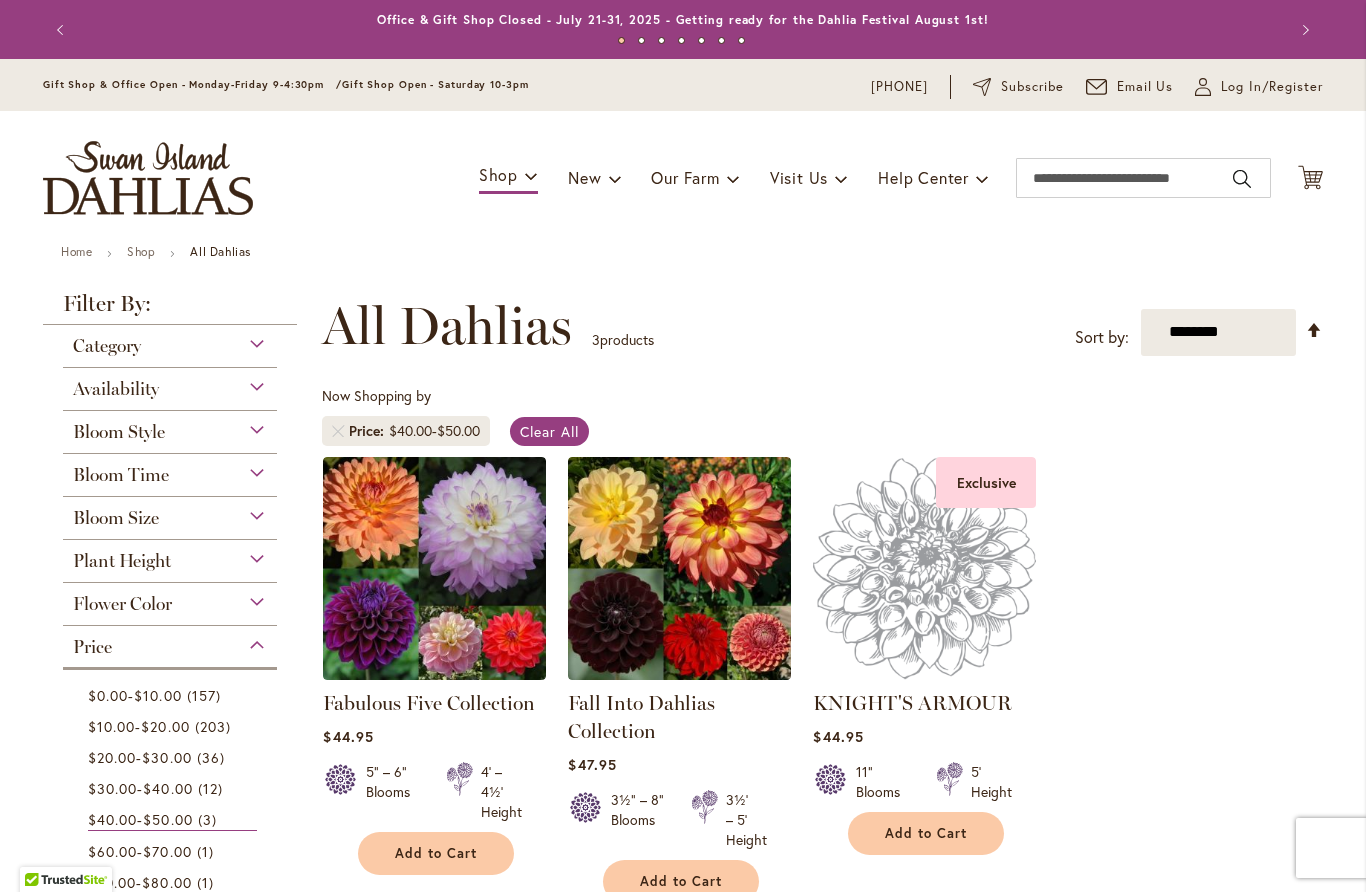 scroll, scrollTop: 0, scrollLeft: 0, axis: both 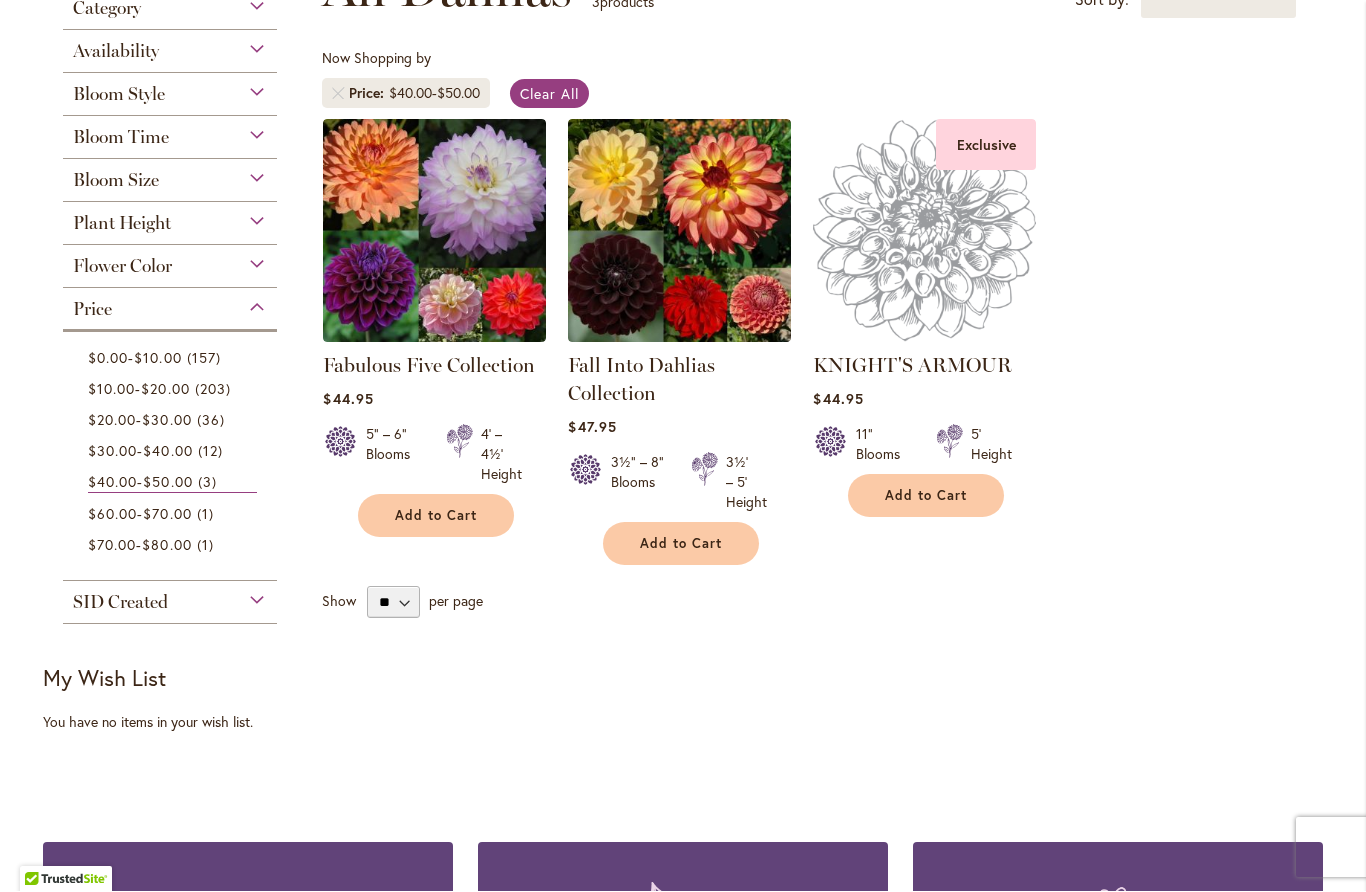 click at bounding box center [924, 231] 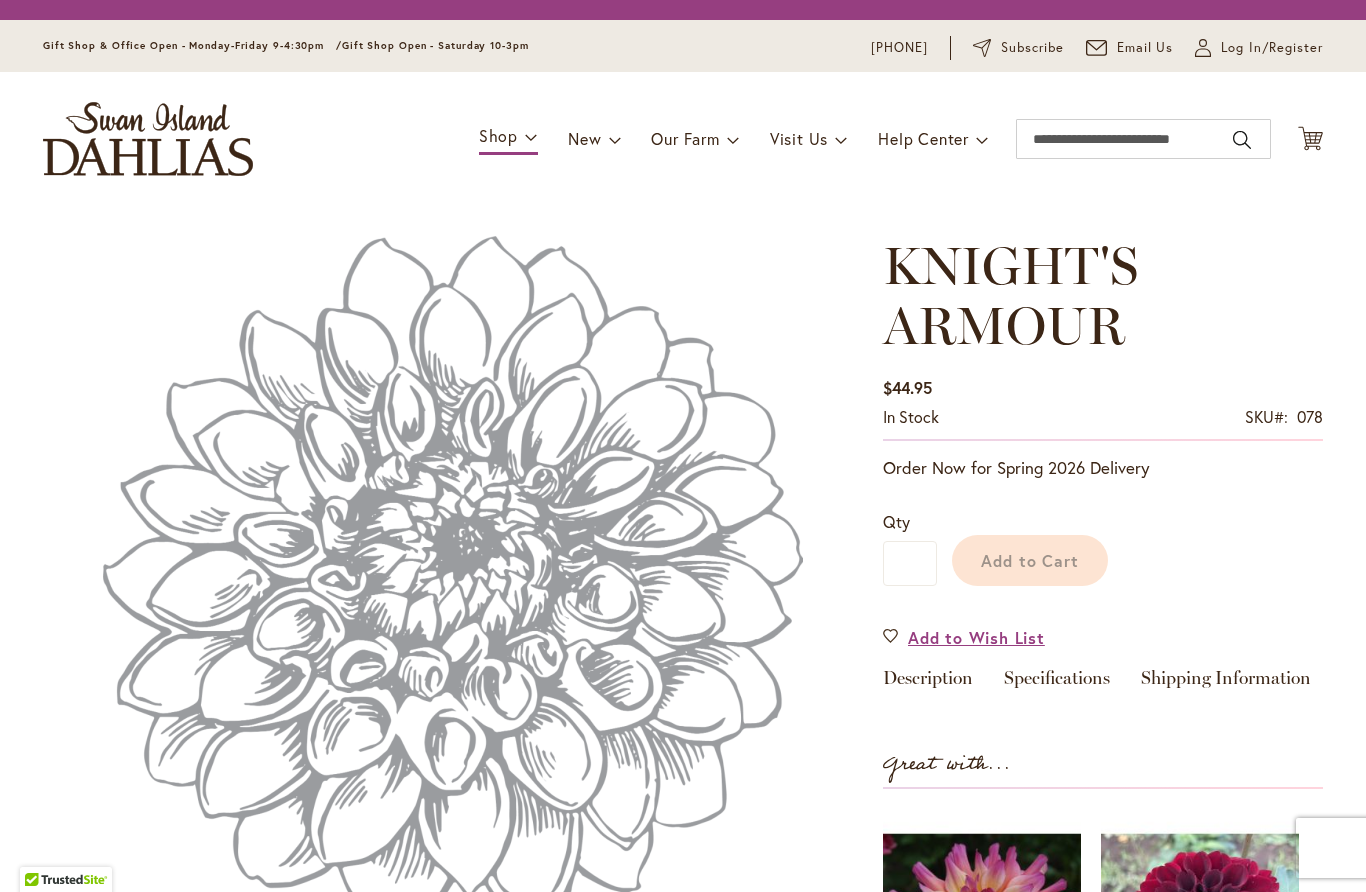 scroll, scrollTop: 0, scrollLeft: 0, axis: both 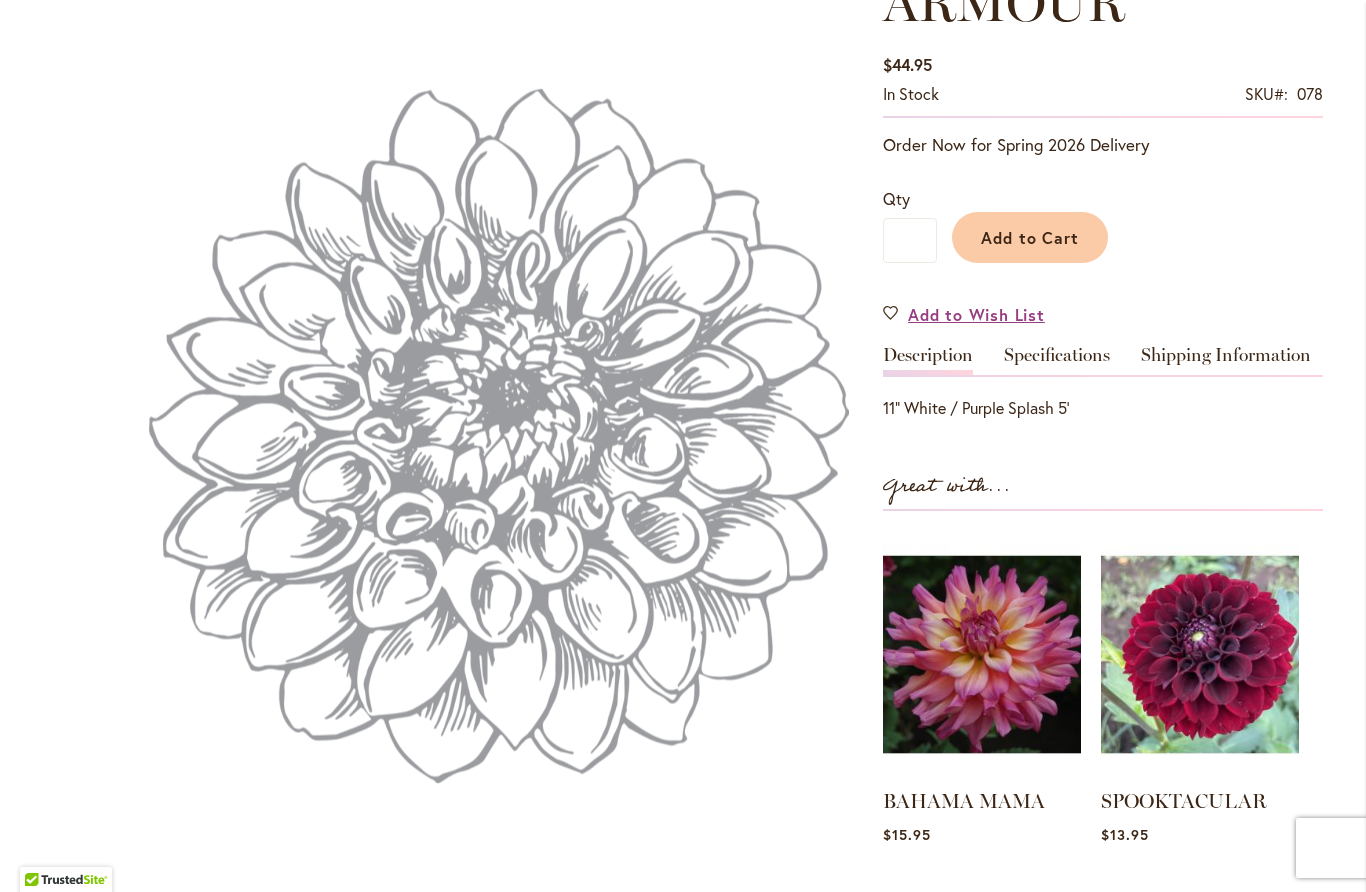 click on "Specifications" at bounding box center [1057, 360] 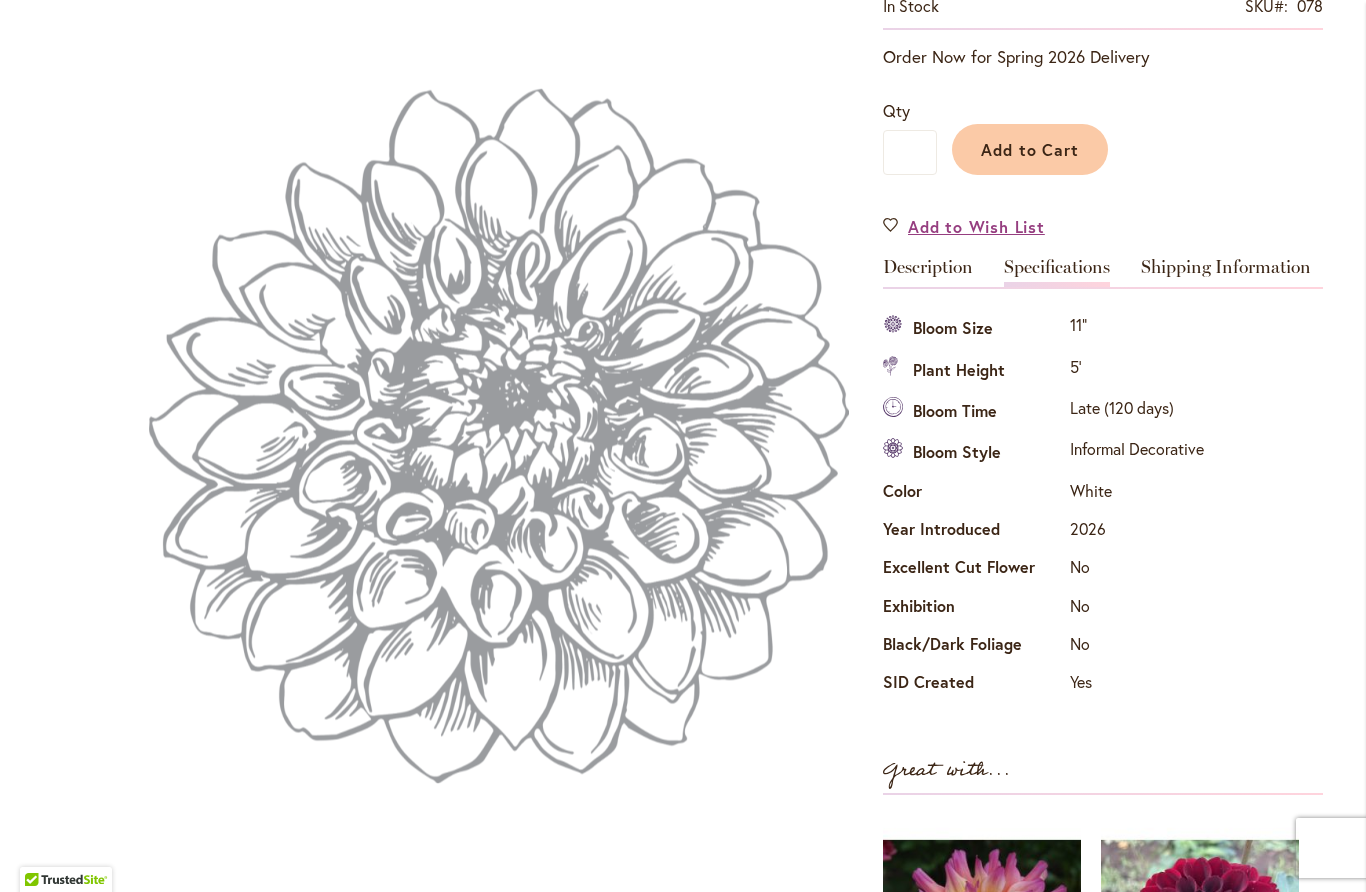 scroll, scrollTop: 469, scrollLeft: 0, axis: vertical 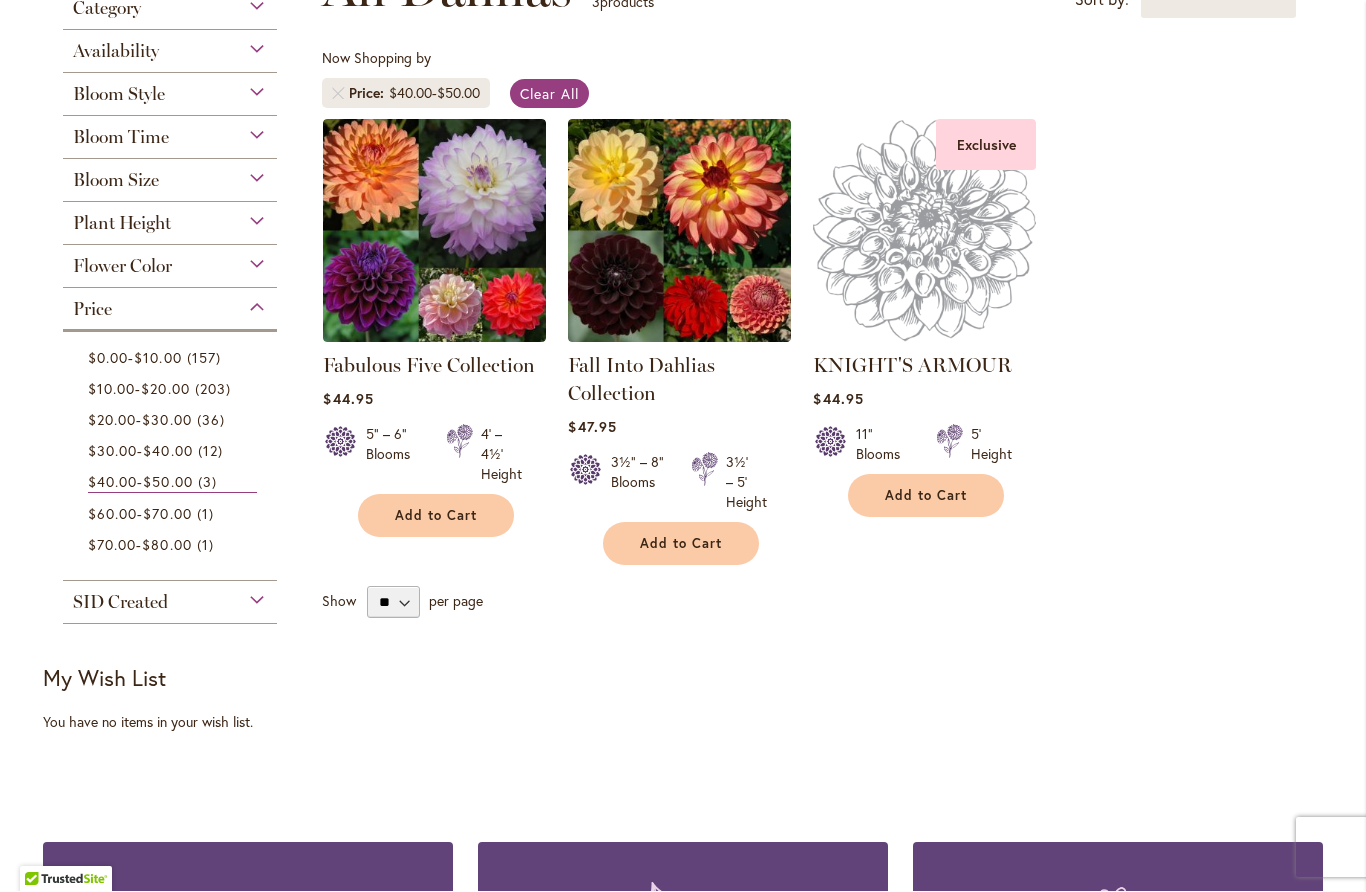 click on "$30.00" at bounding box center (112, 451) 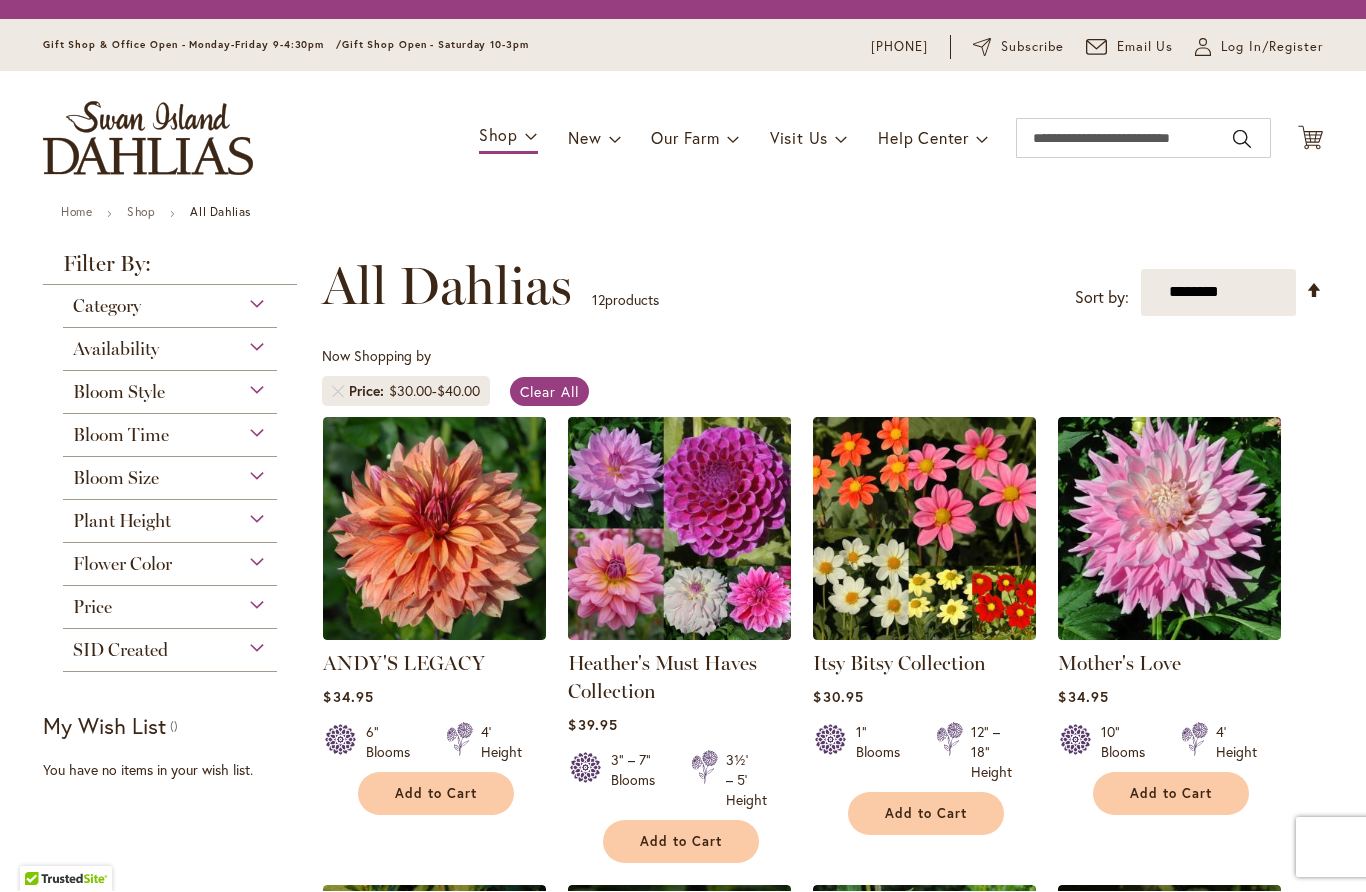 scroll, scrollTop: 1, scrollLeft: 0, axis: vertical 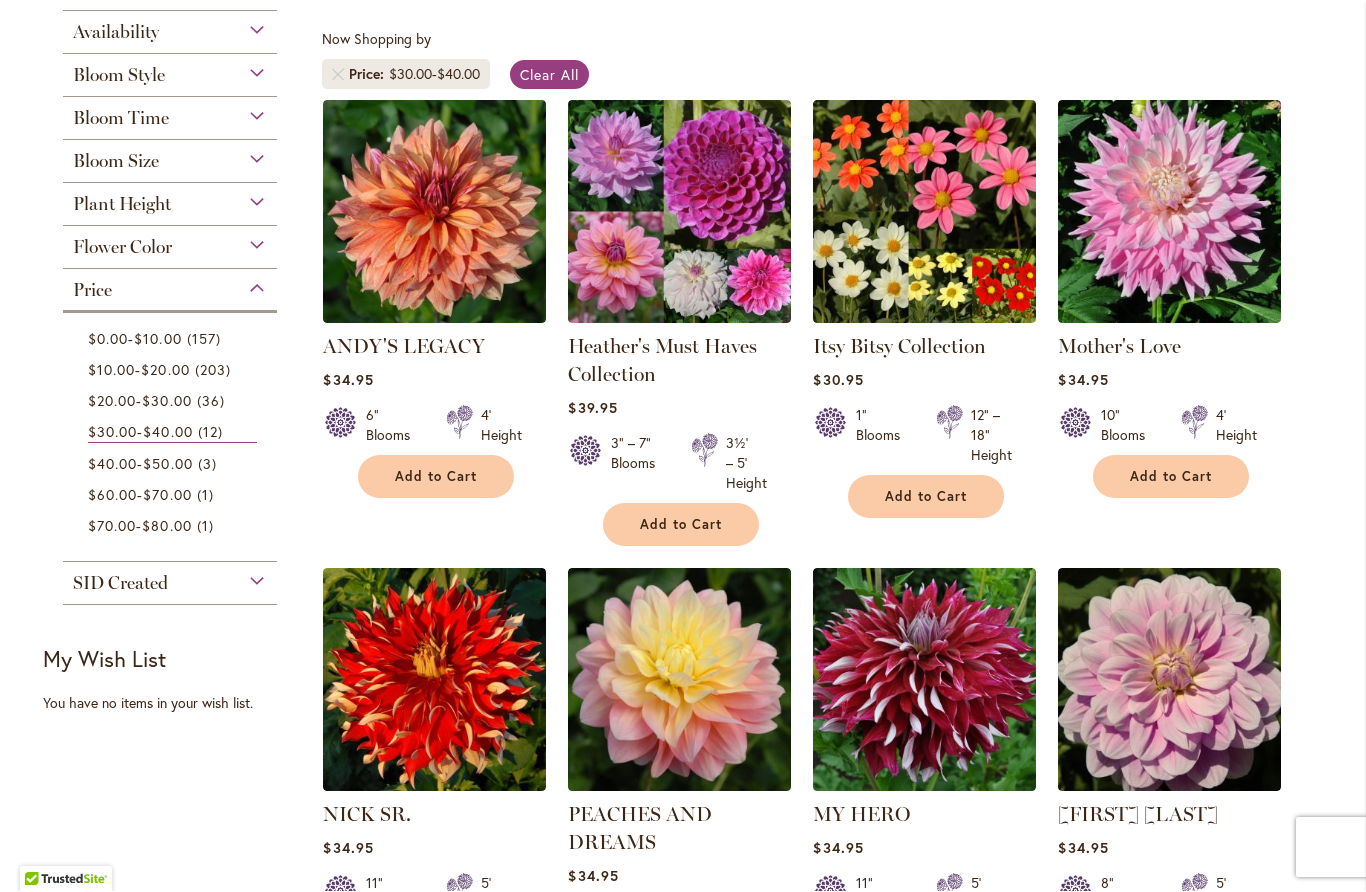 click at bounding box center (434, 212) 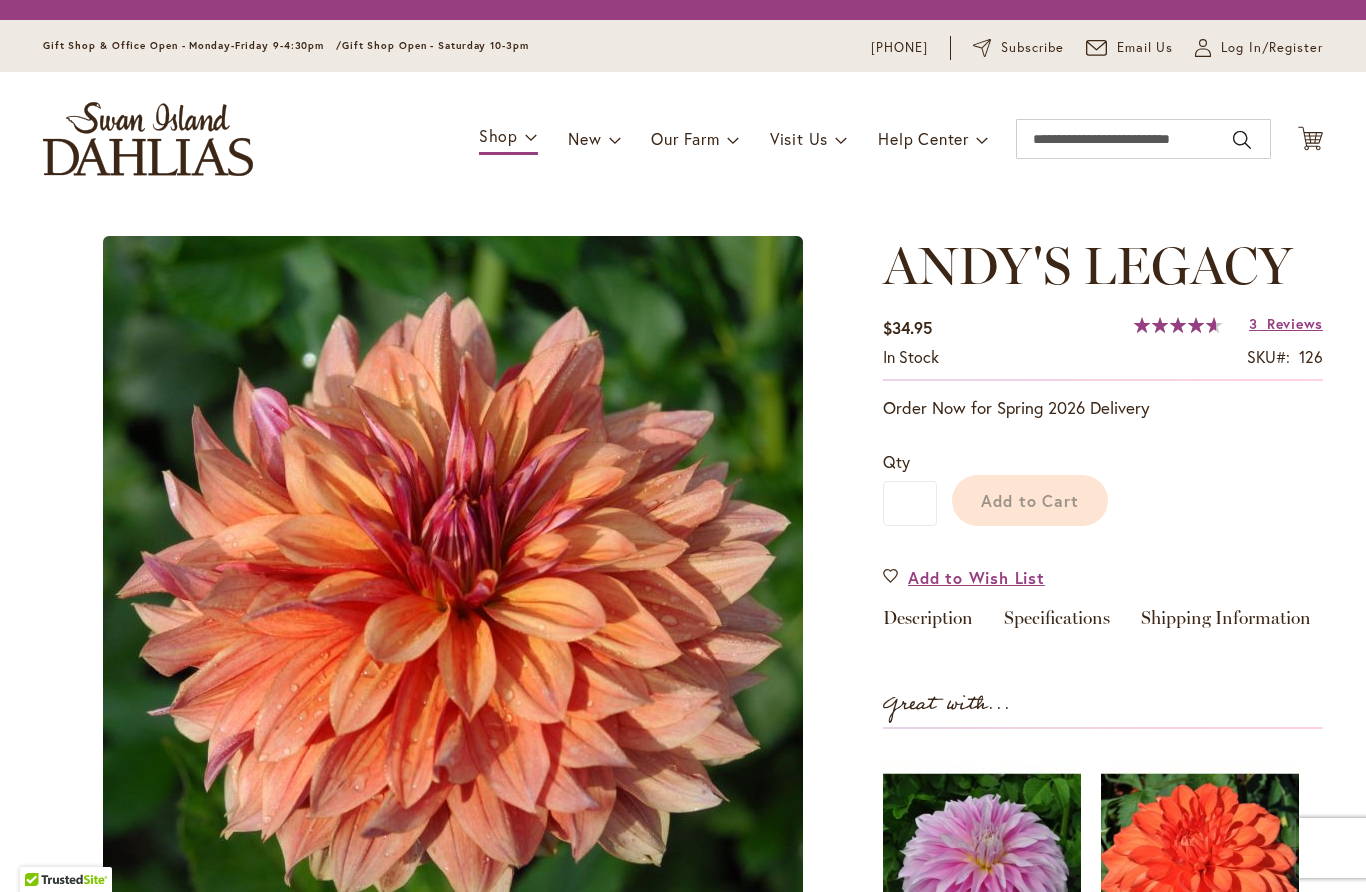 scroll, scrollTop: 0, scrollLeft: 0, axis: both 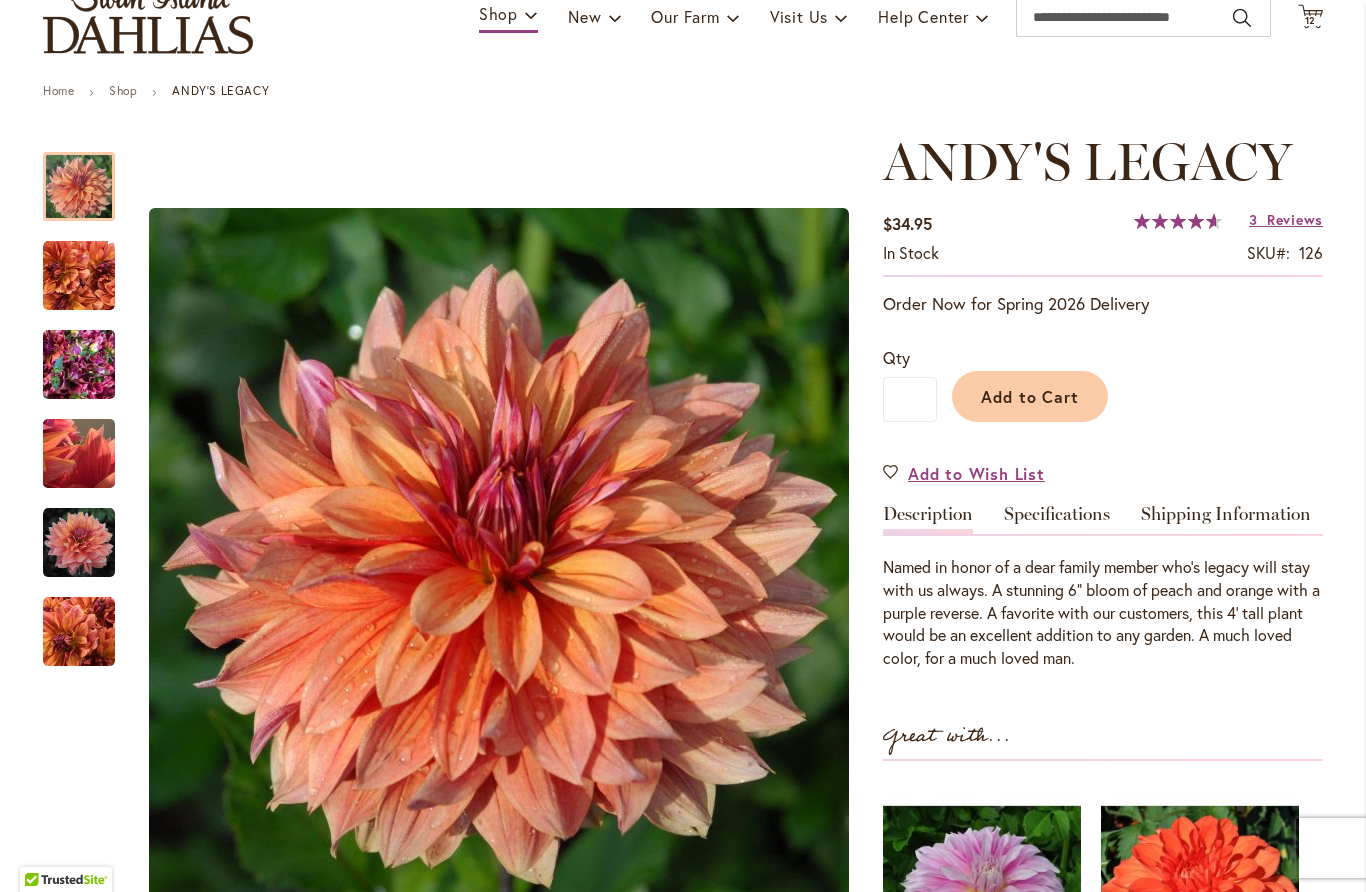 click on "Specifications" at bounding box center [1057, 519] 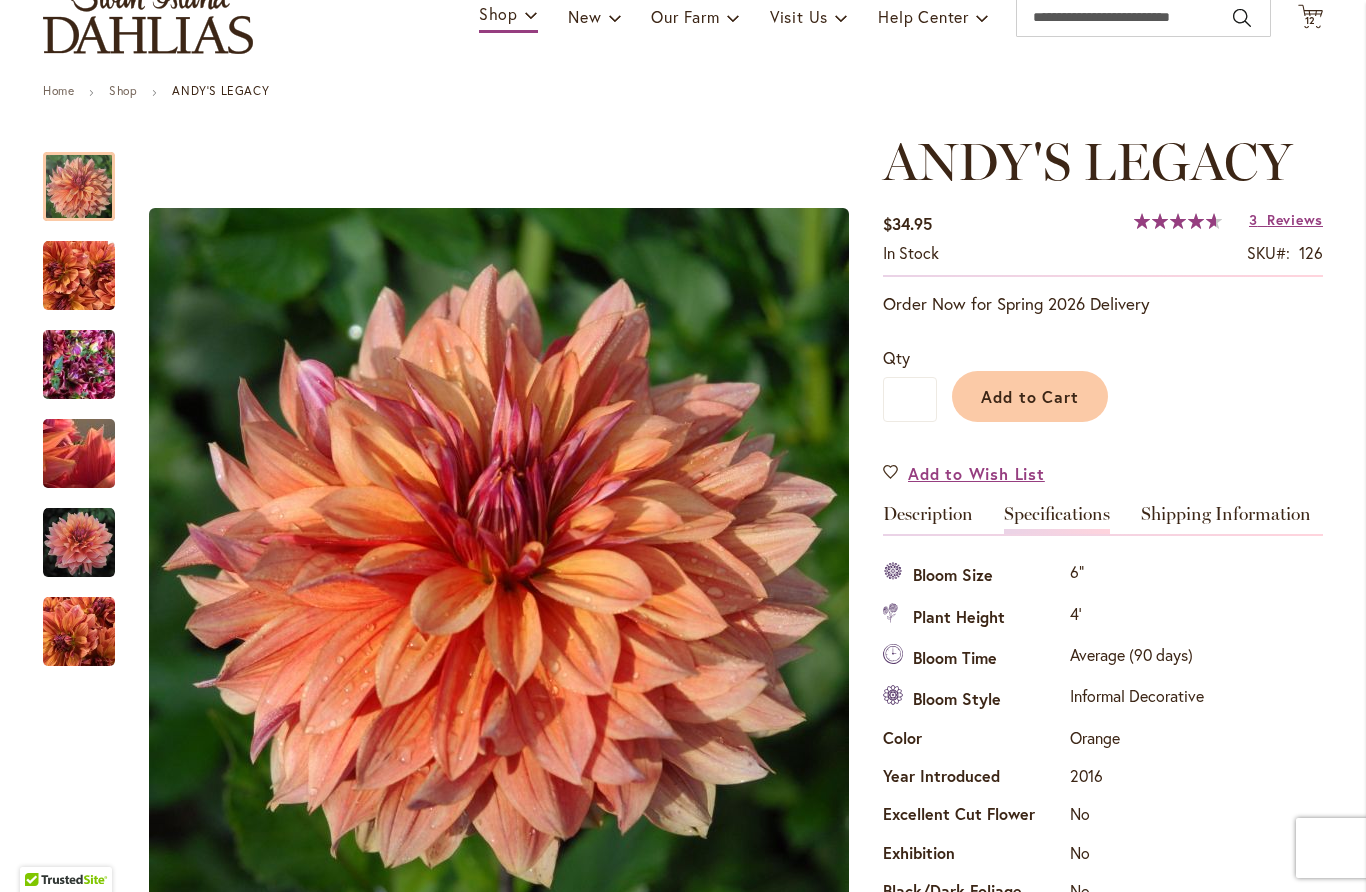 scroll, scrollTop: 665, scrollLeft: 0, axis: vertical 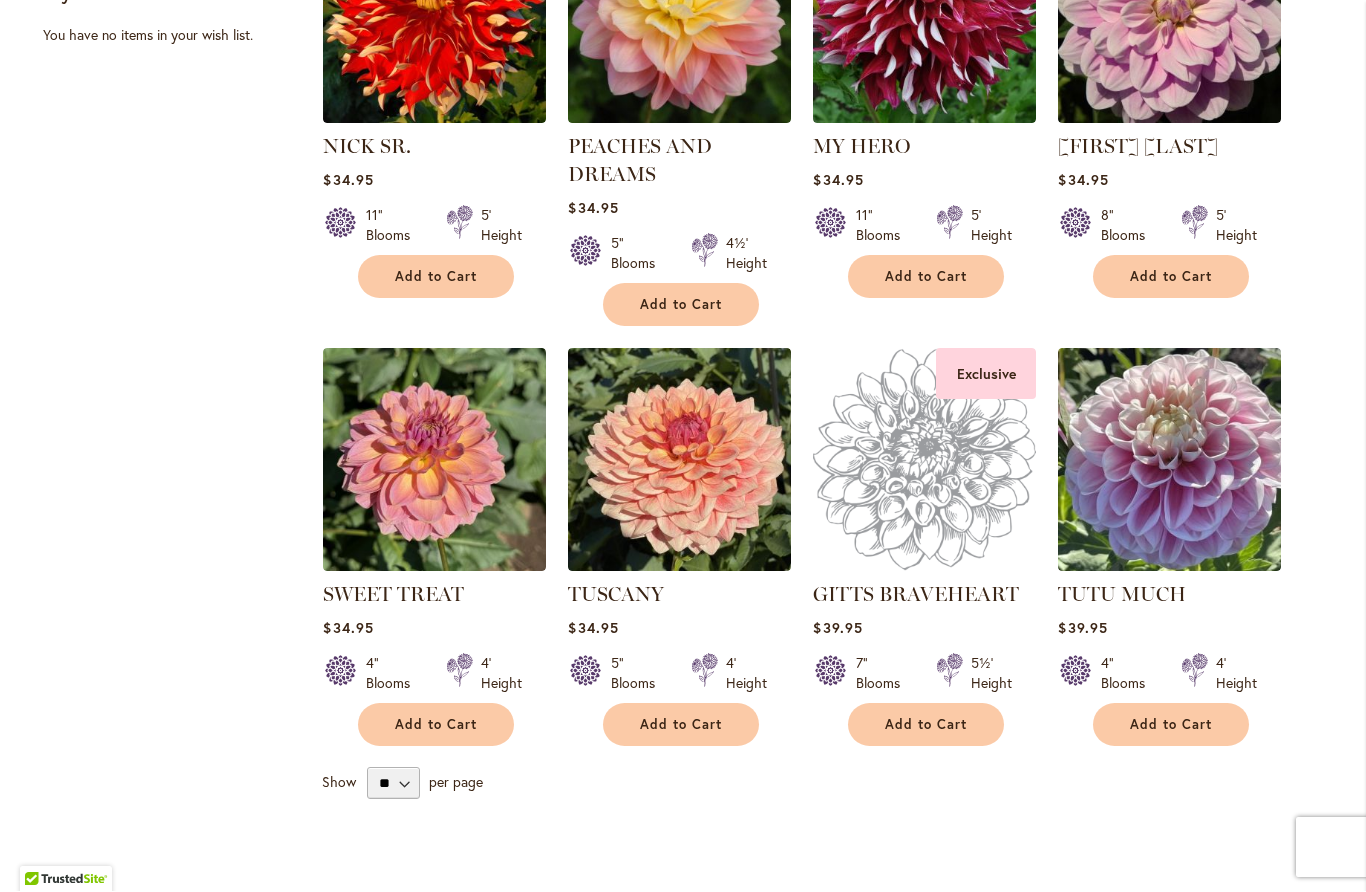 click at bounding box center (924, 460) 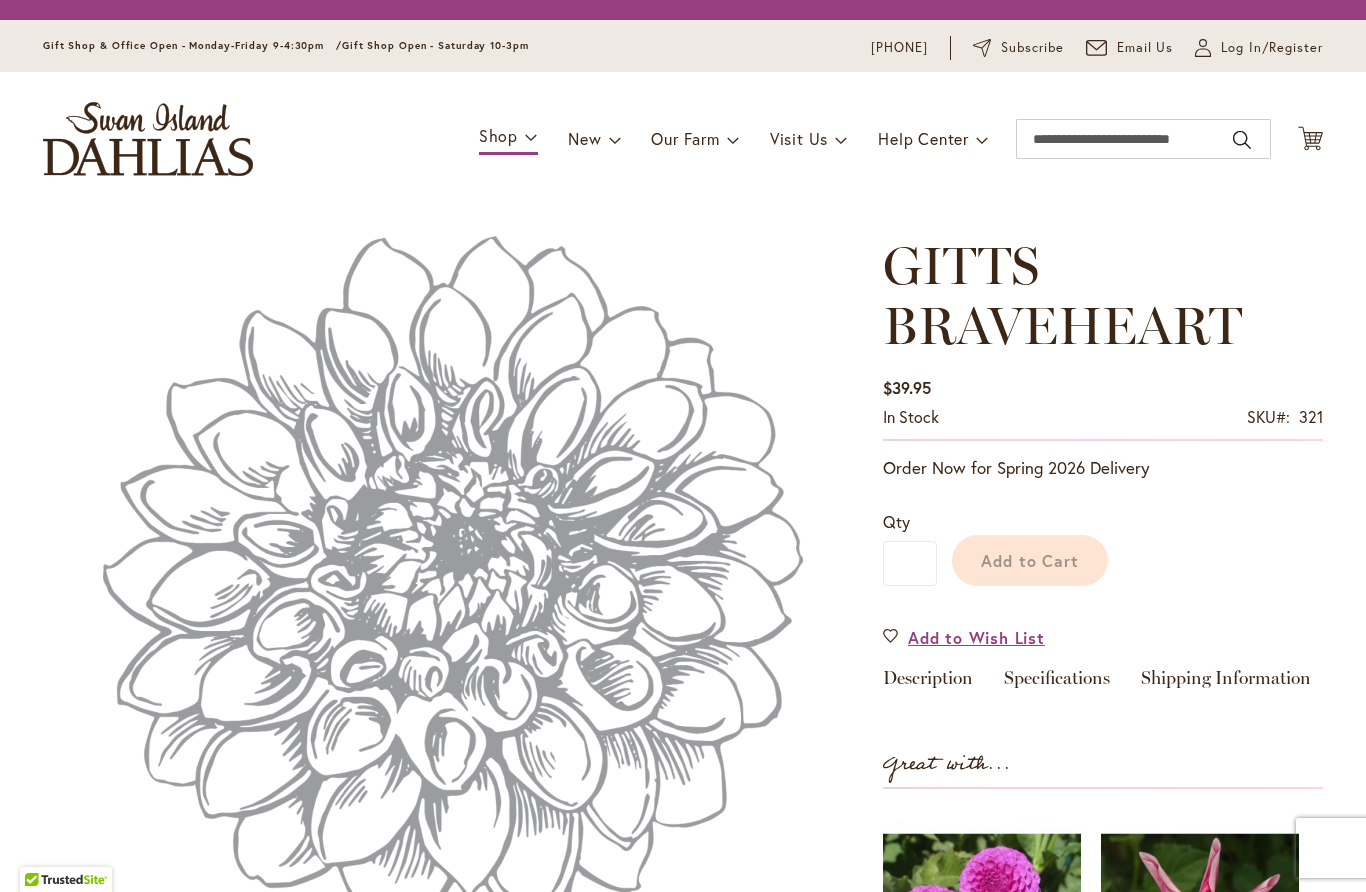scroll, scrollTop: 0, scrollLeft: 0, axis: both 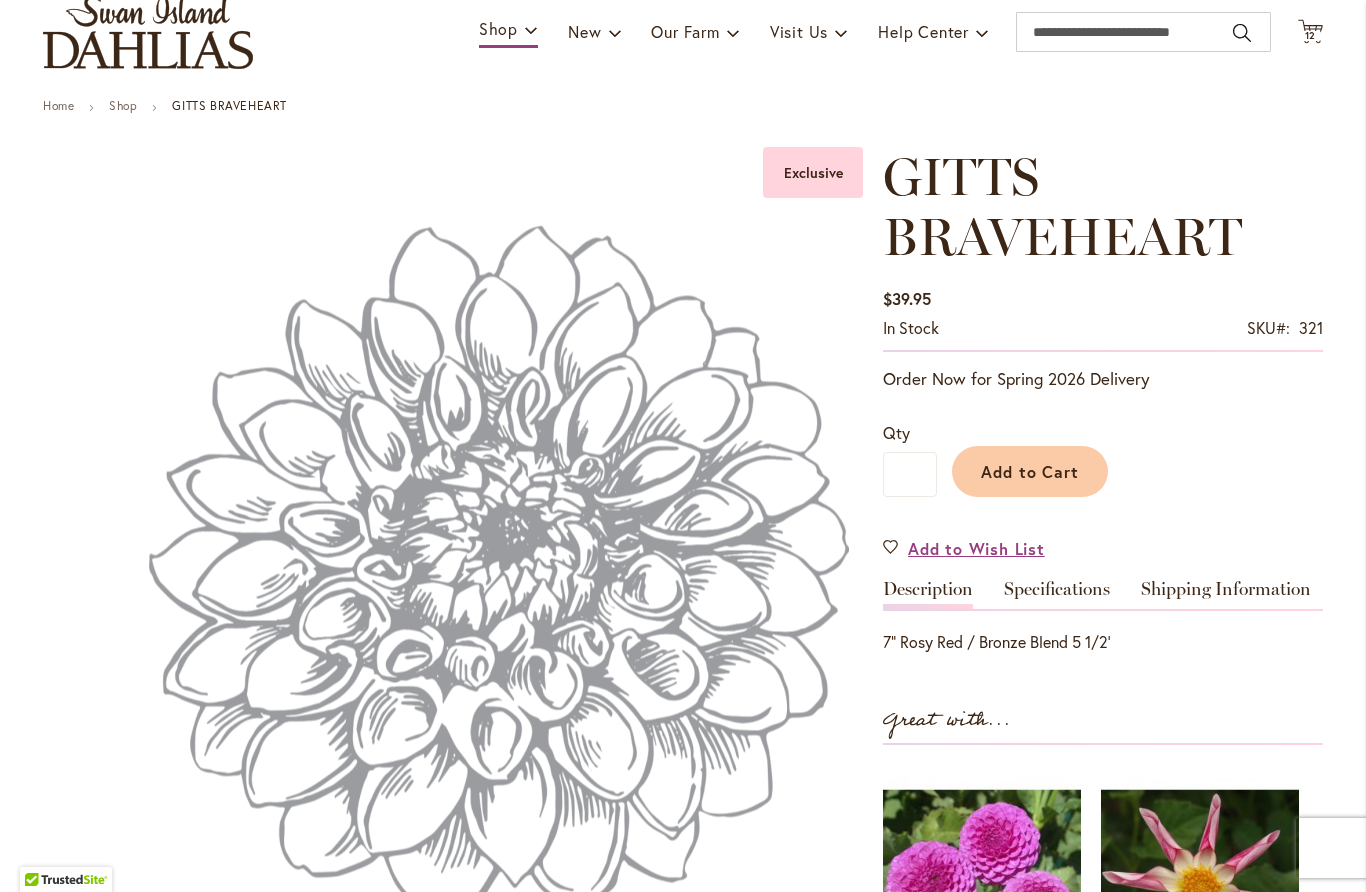click on "Specifications" at bounding box center (1057, 594) 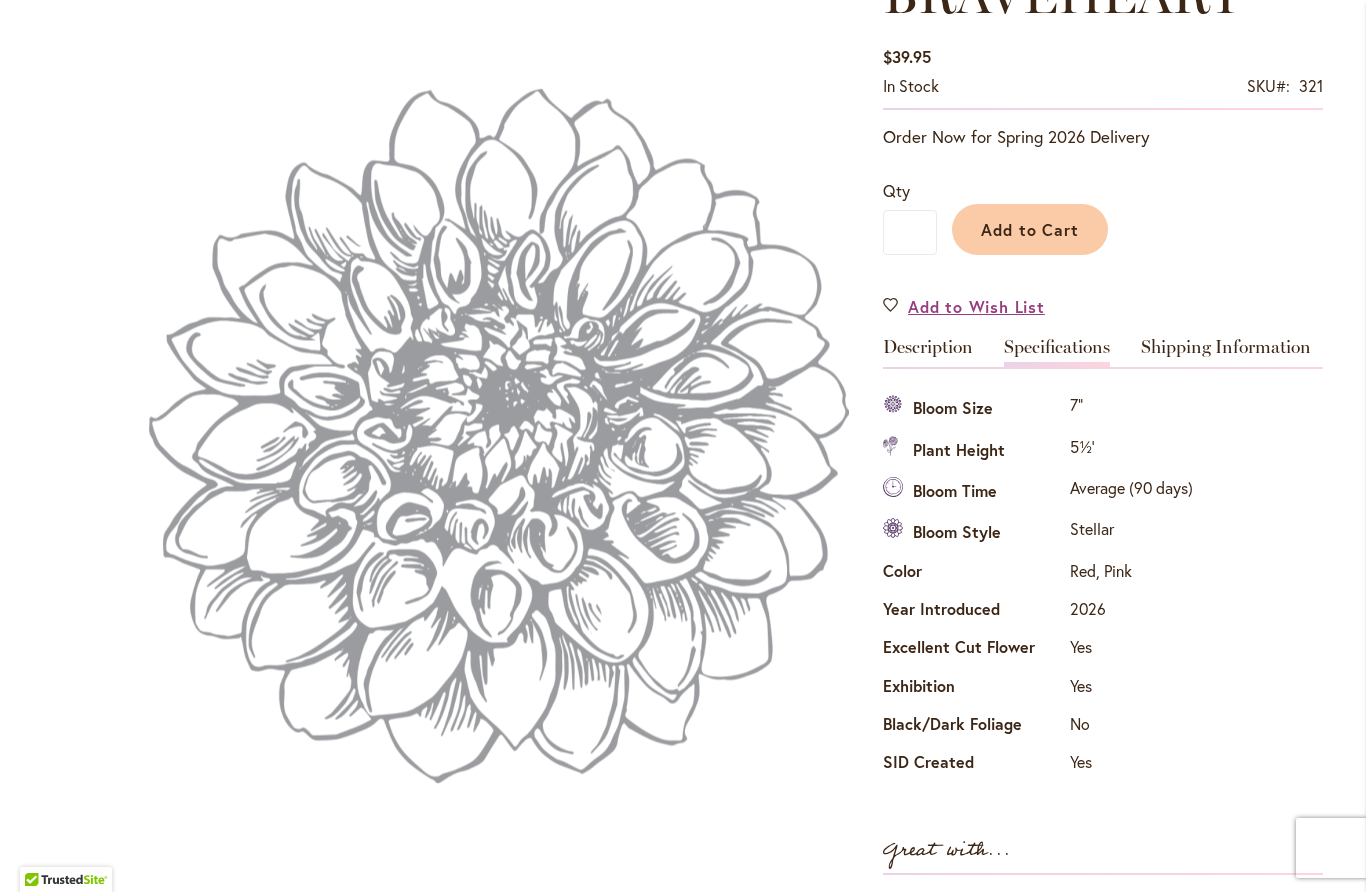 scroll, scrollTop: 387, scrollLeft: 0, axis: vertical 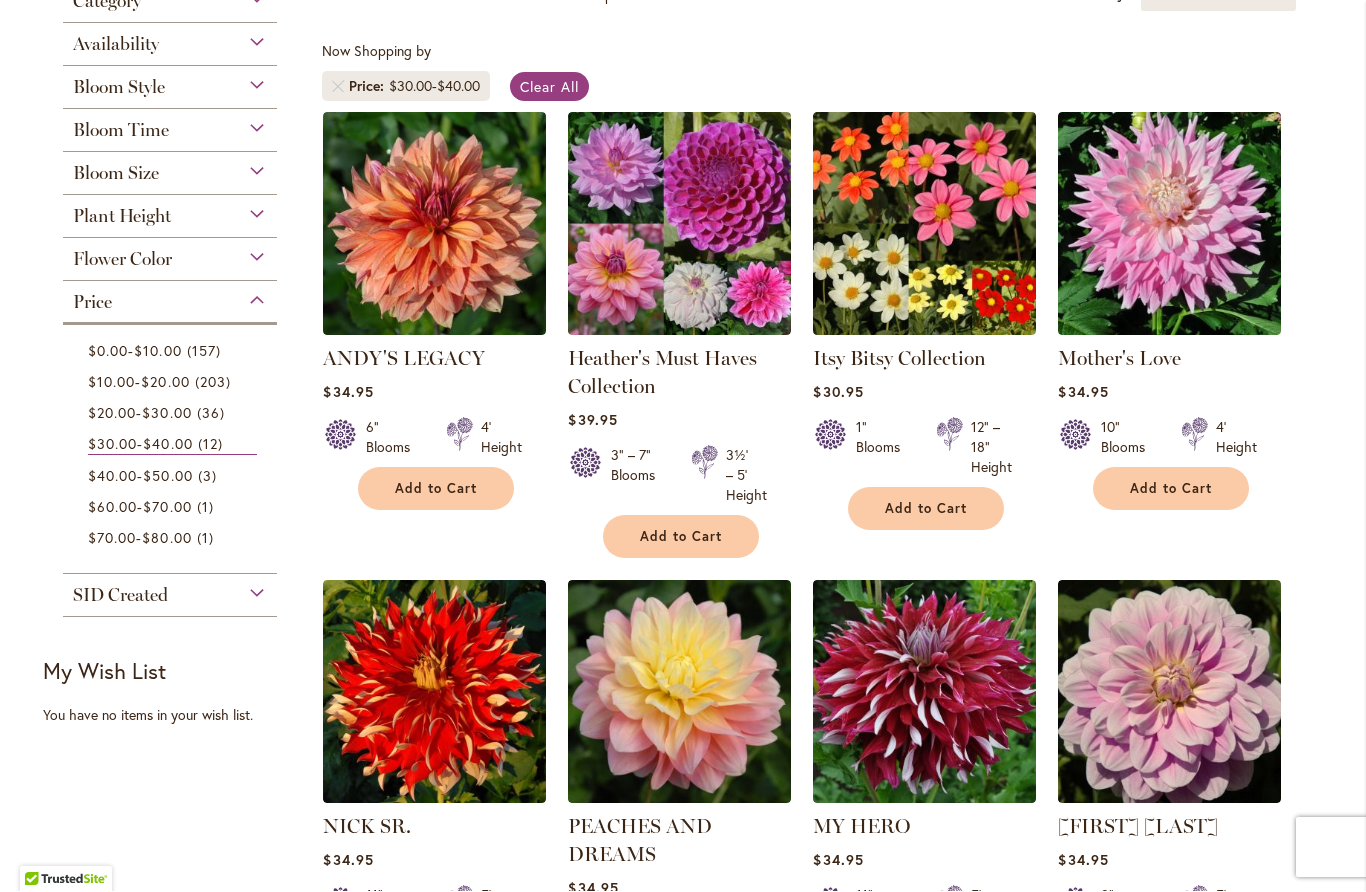 click on "$20.00  -  $30.00" at bounding box center [140, 413] 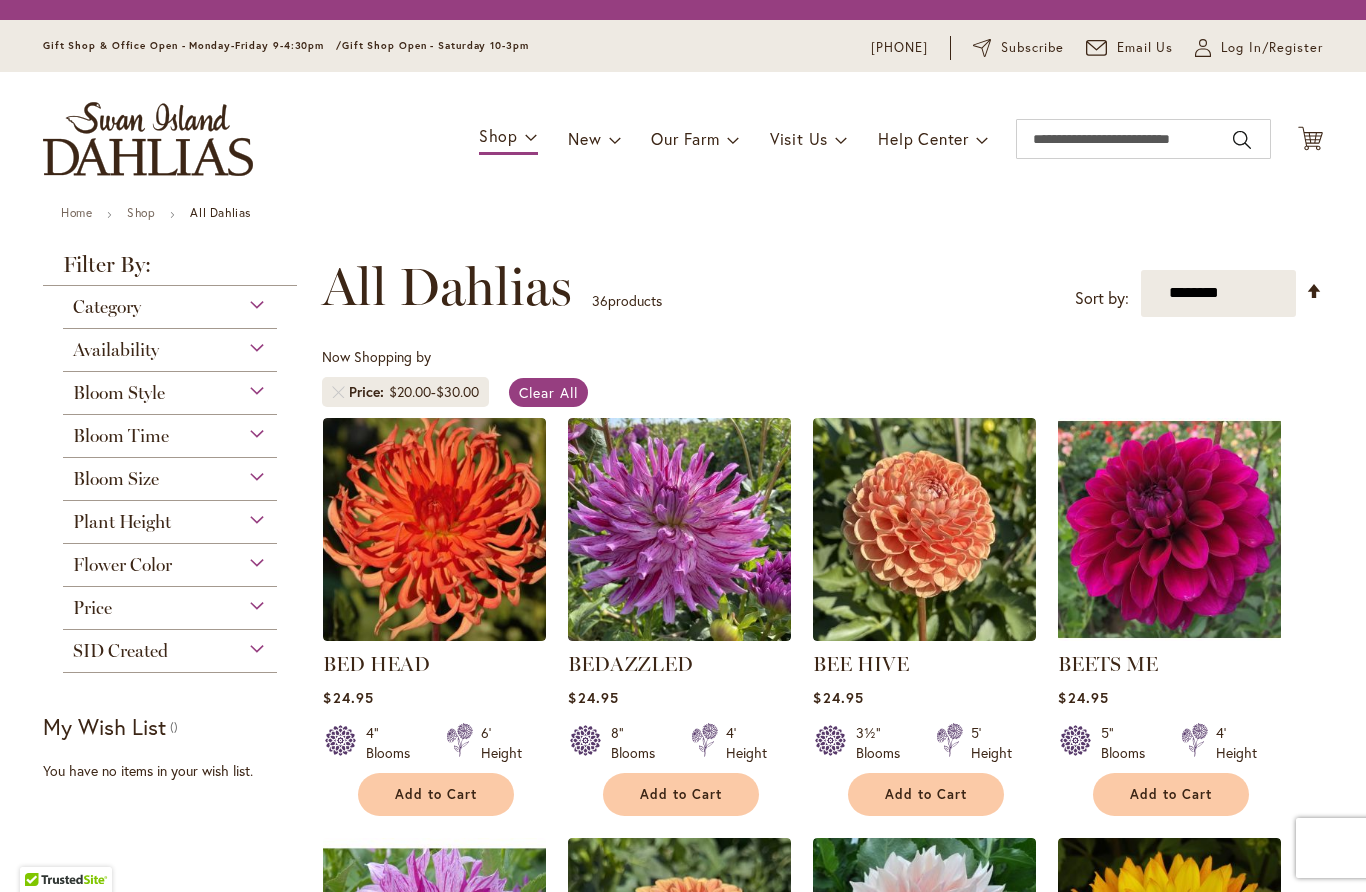 scroll, scrollTop: 1, scrollLeft: 0, axis: vertical 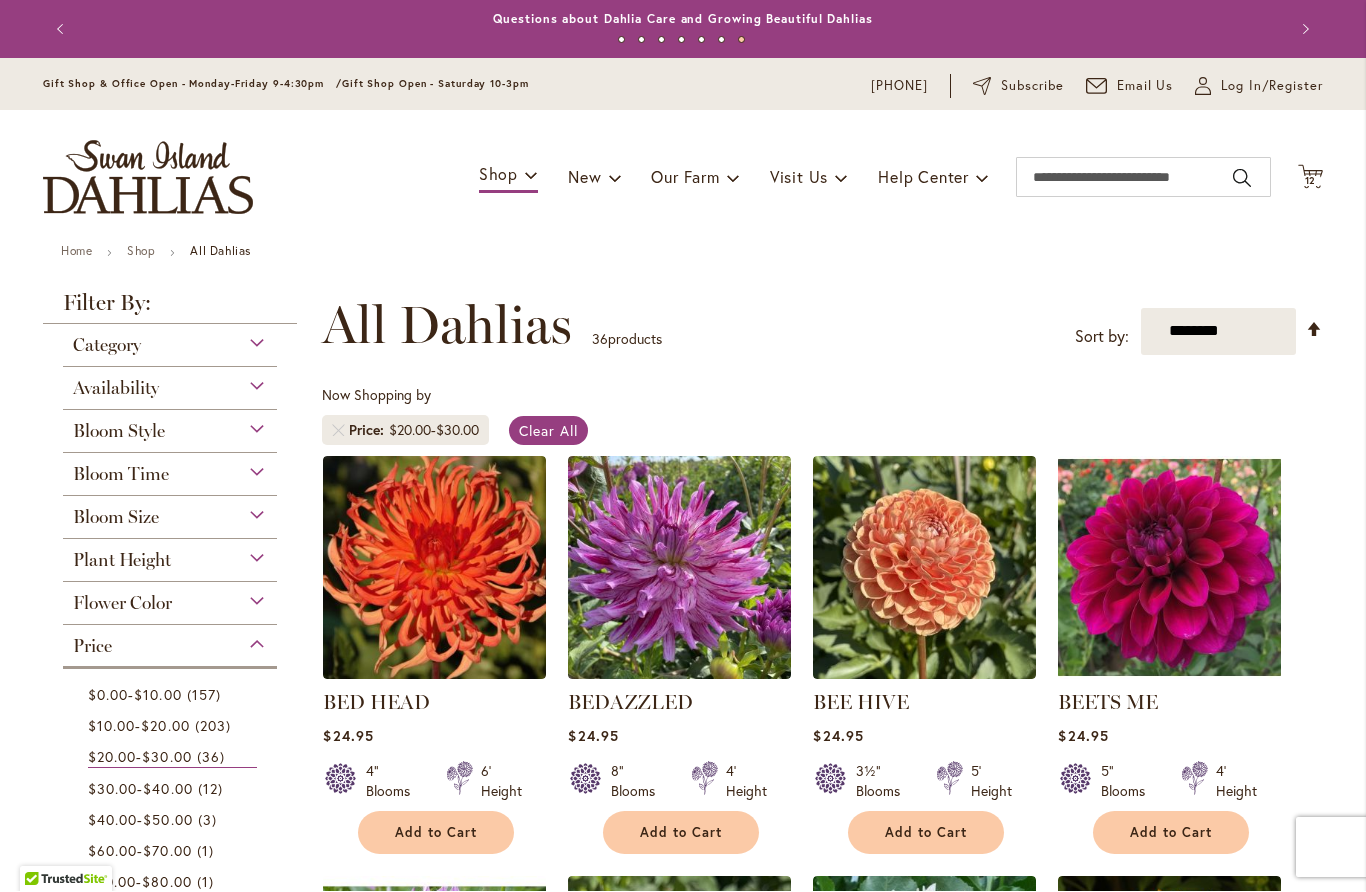 click on "Shop" at bounding box center (141, 251) 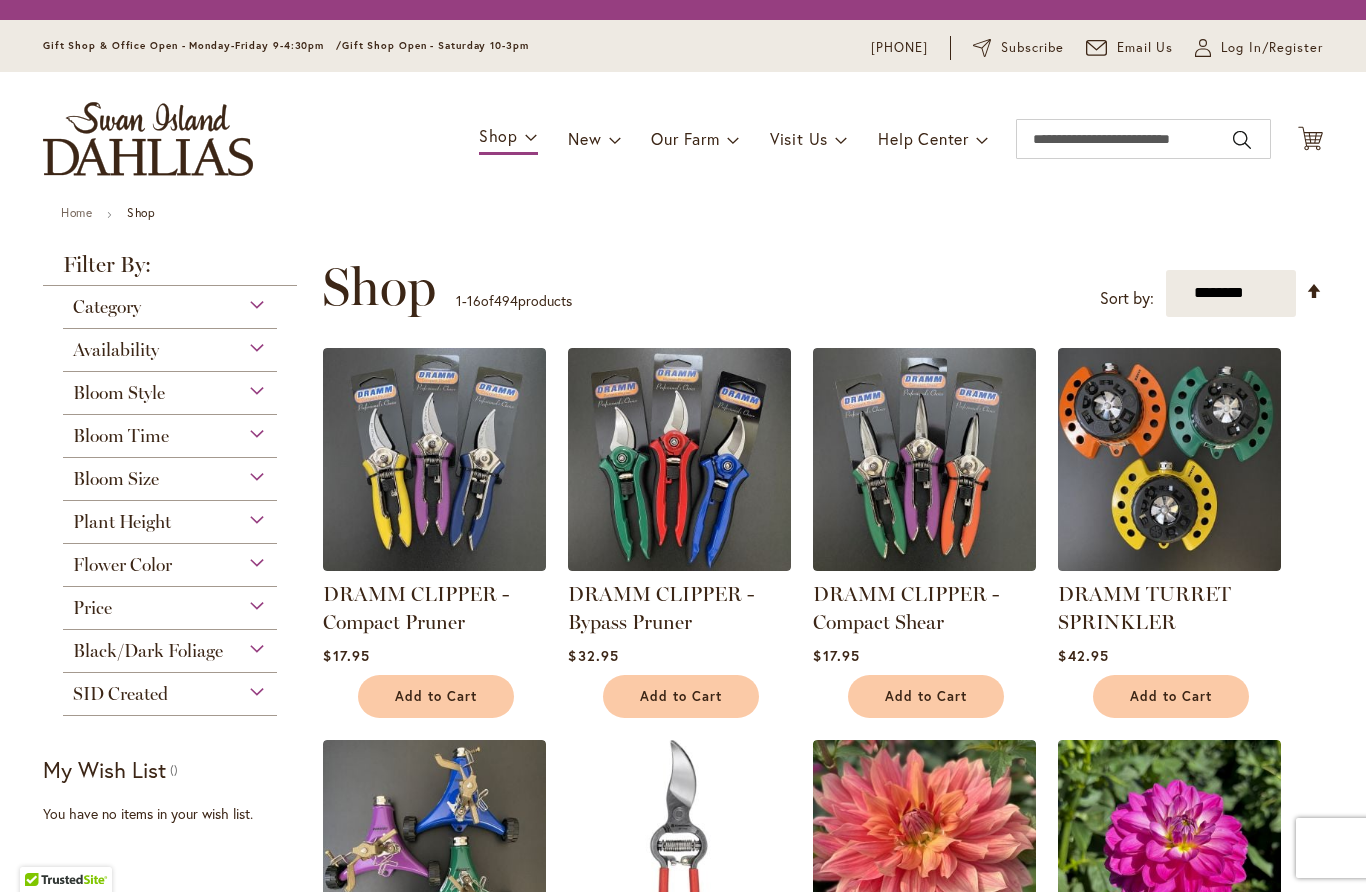 scroll, scrollTop: 0, scrollLeft: 0, axis: both 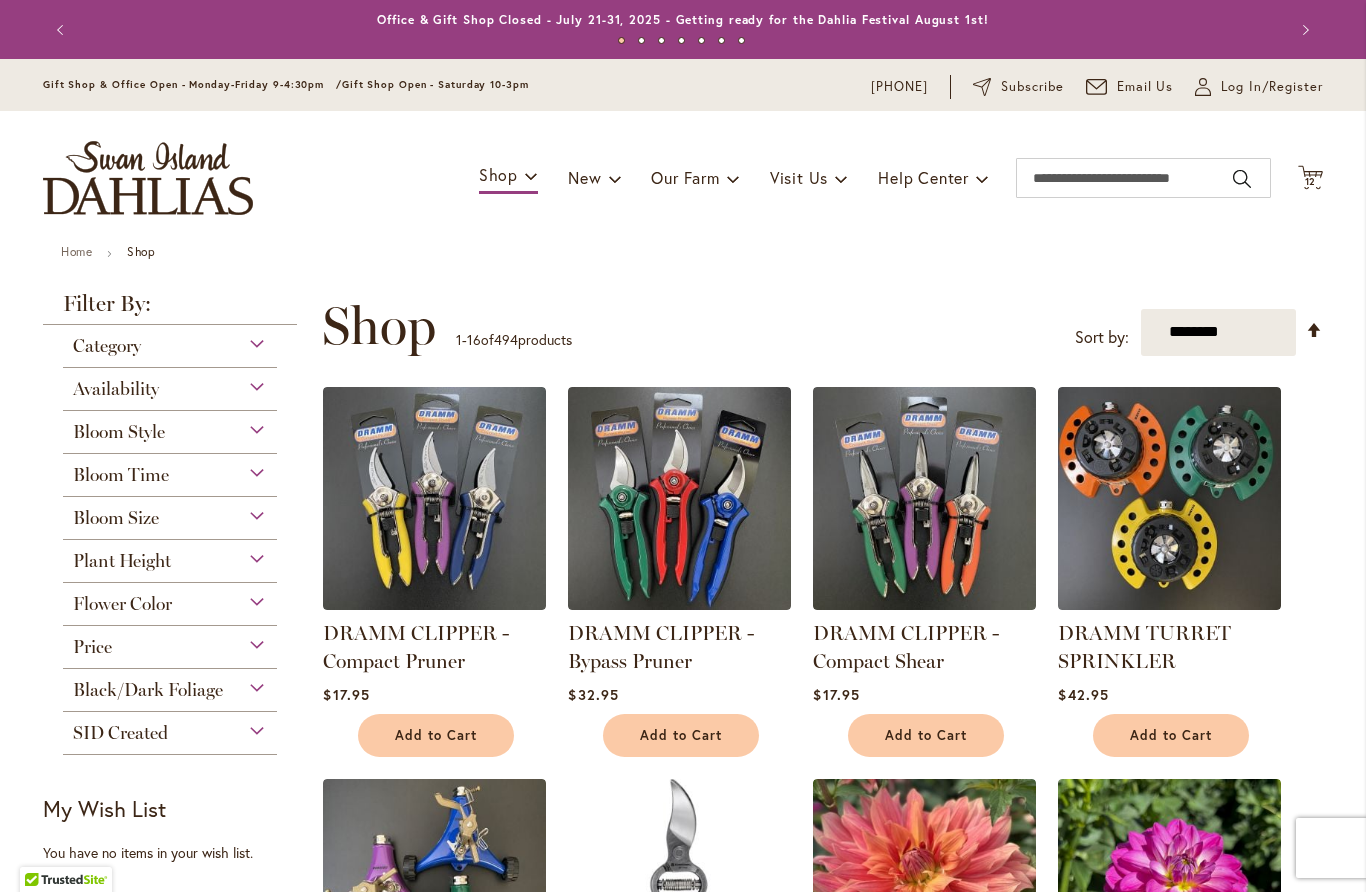 click on "Category" at bounding box center (107, 346) 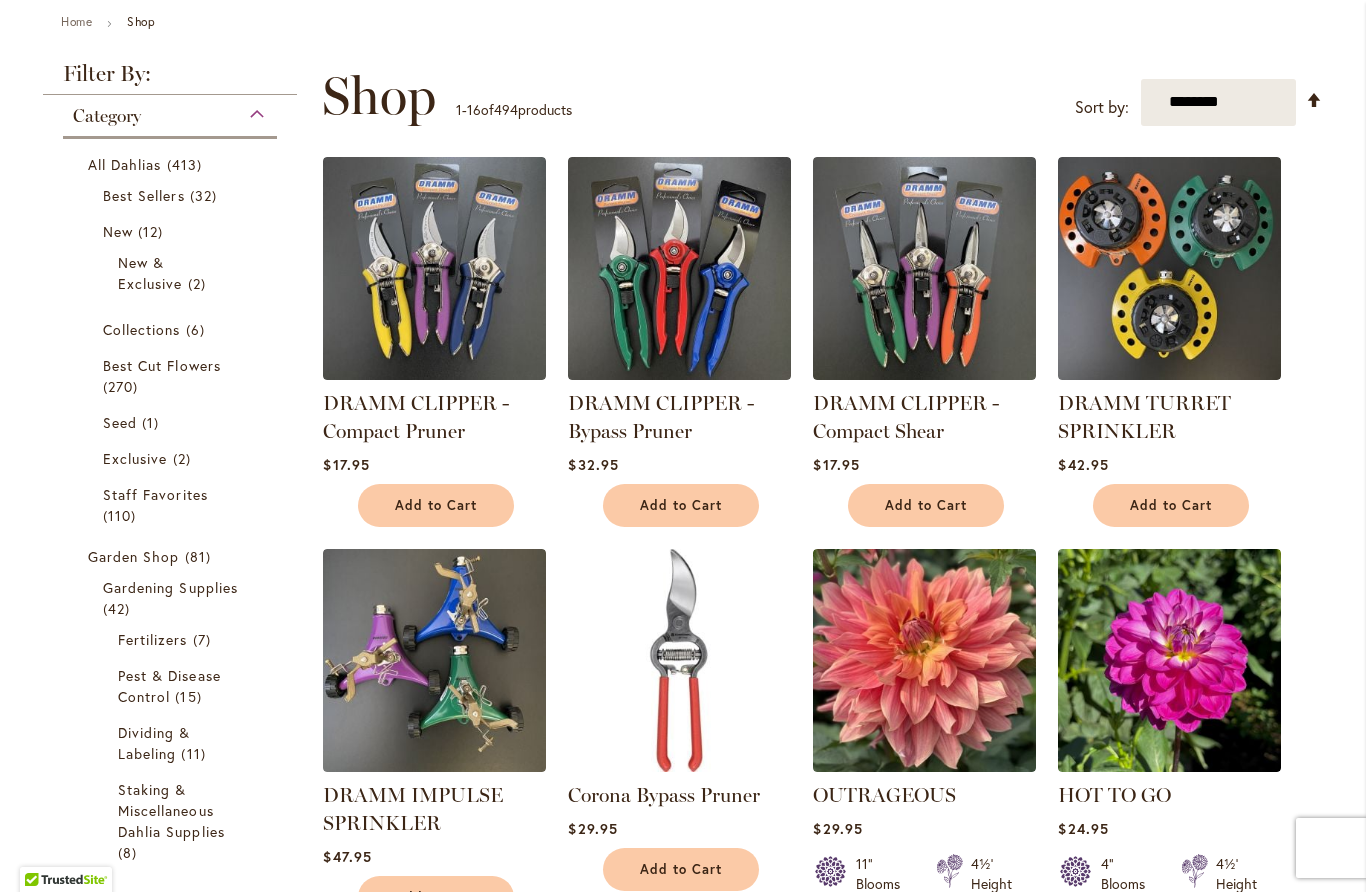 scroll, scrollTop: 231, scrollLeft: 0, axis: vertical 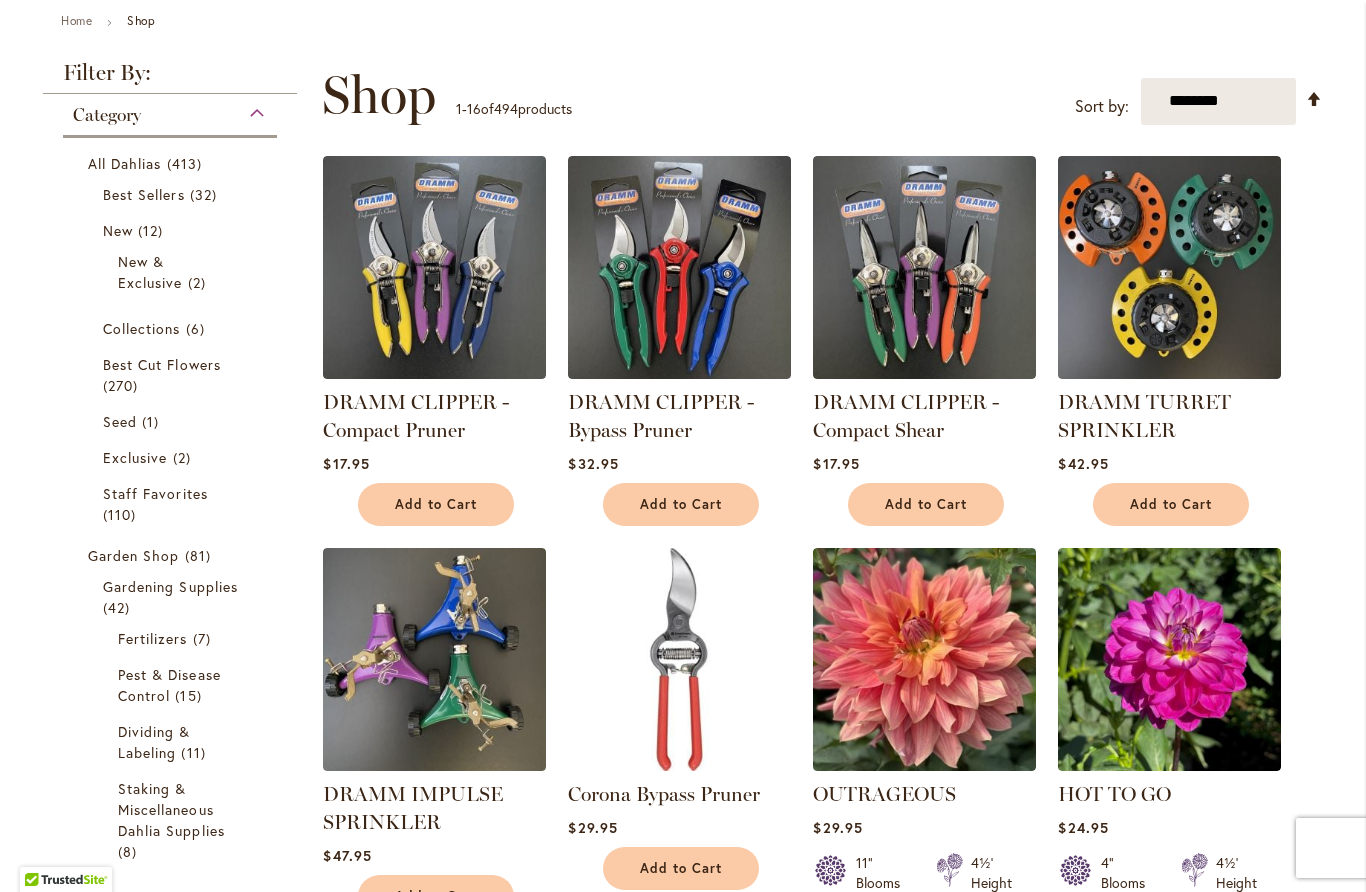 click on "270
items" at bounding box center (123, 385) 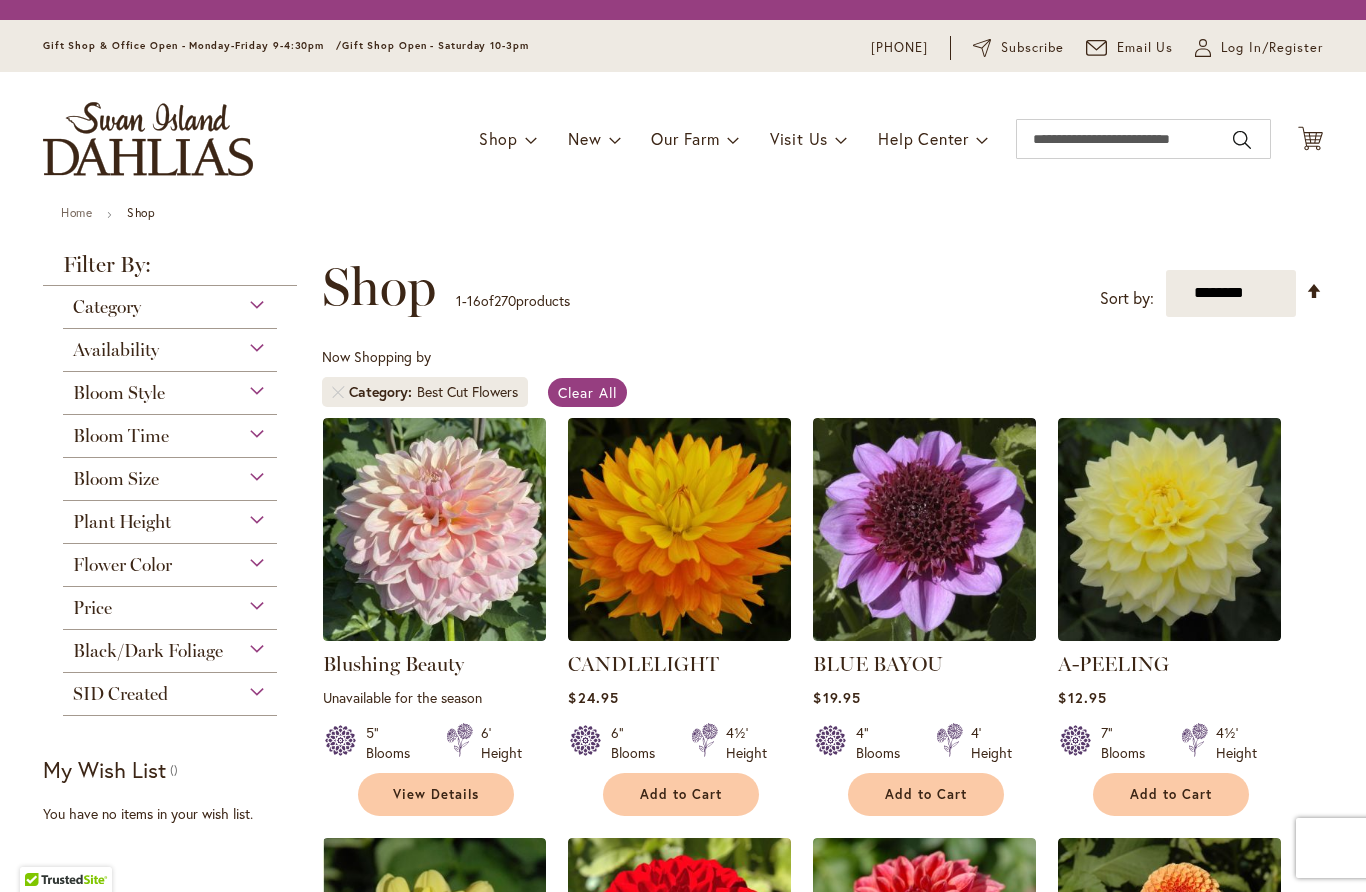 scroll, scrollTop: 0, scrollLeft: 0, axis: both 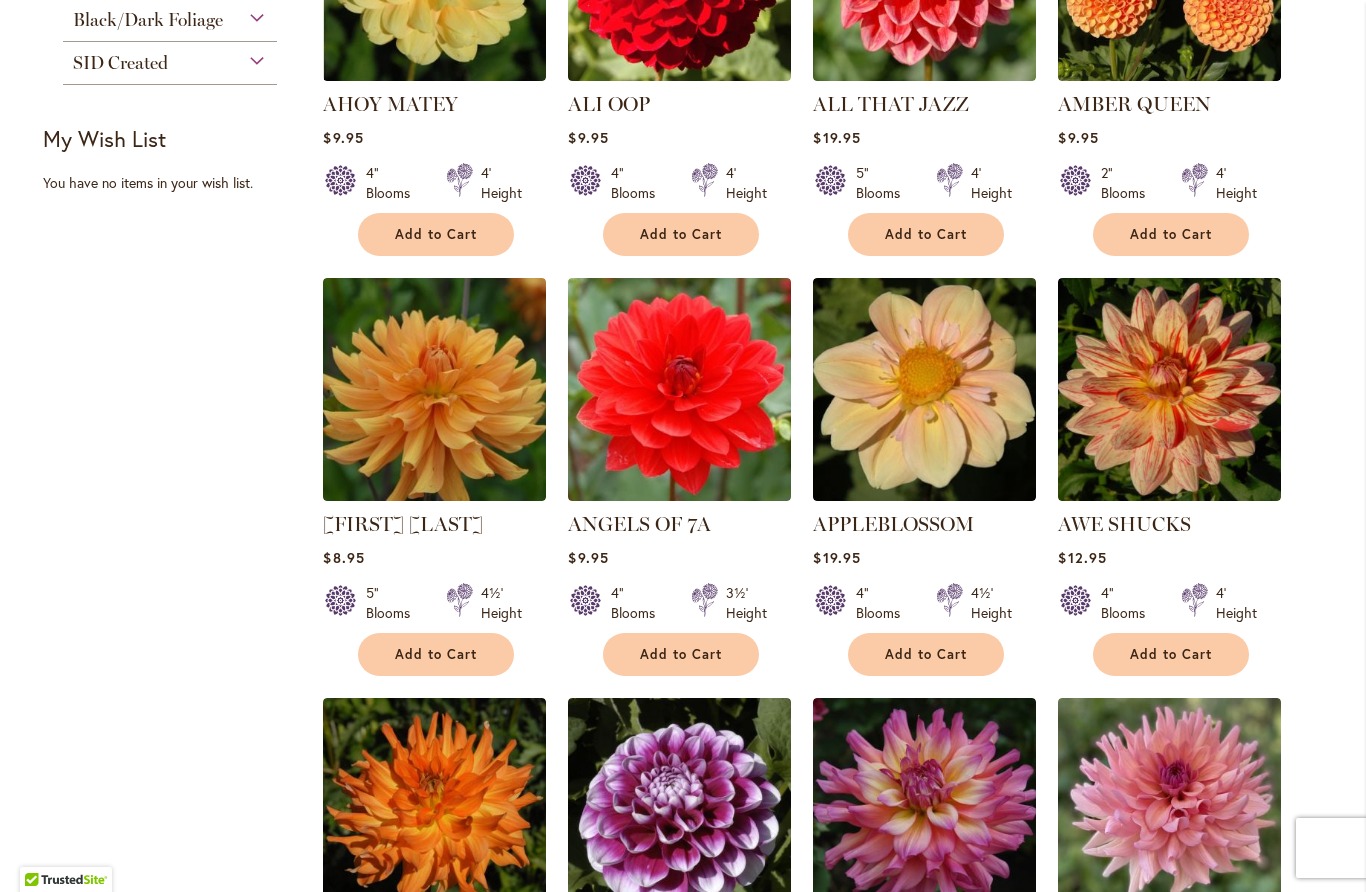 click at bounding box center (924, 389) 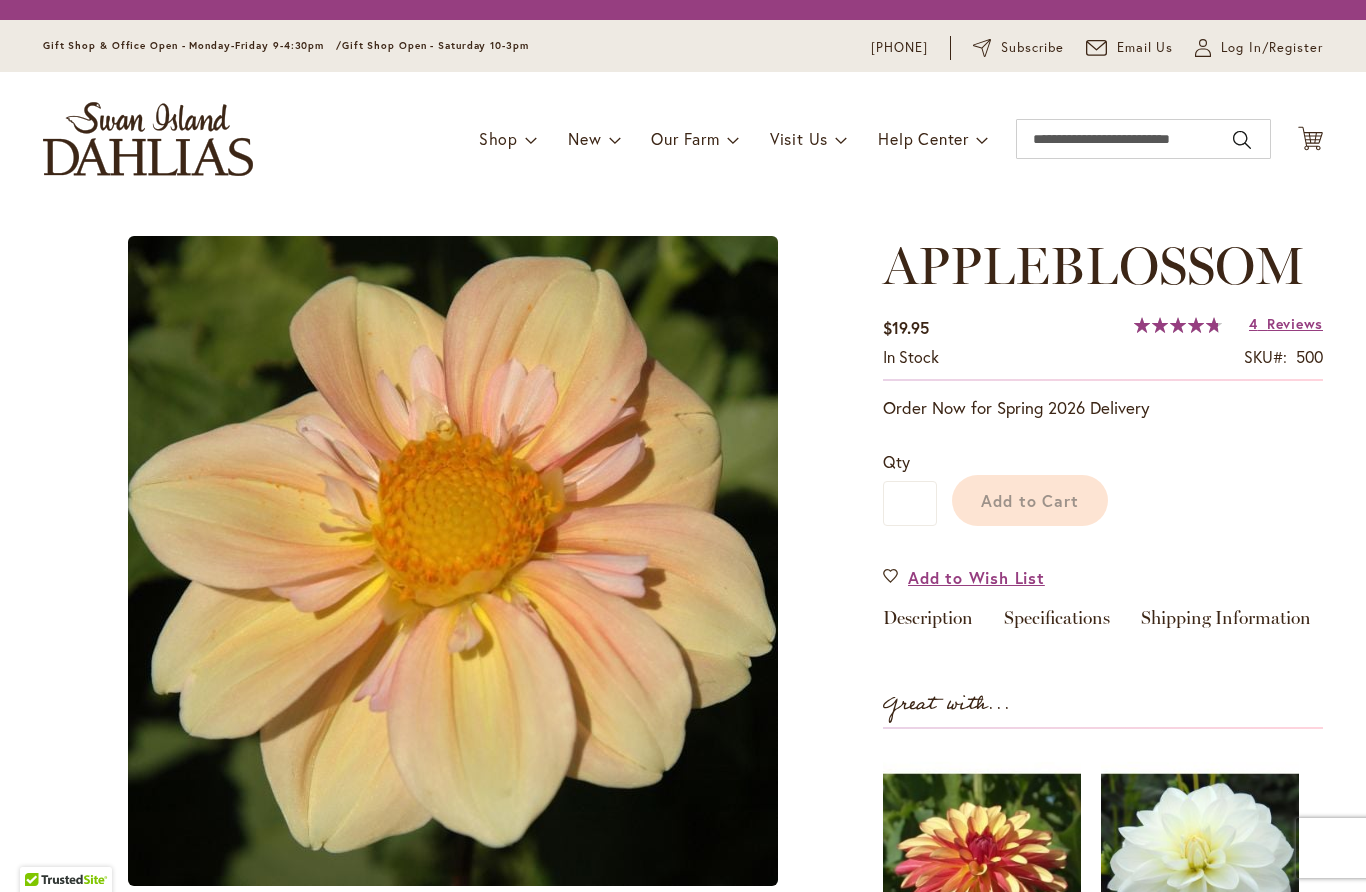 scroll, scrollTop: 0, scrollLeft: 0, axis: both 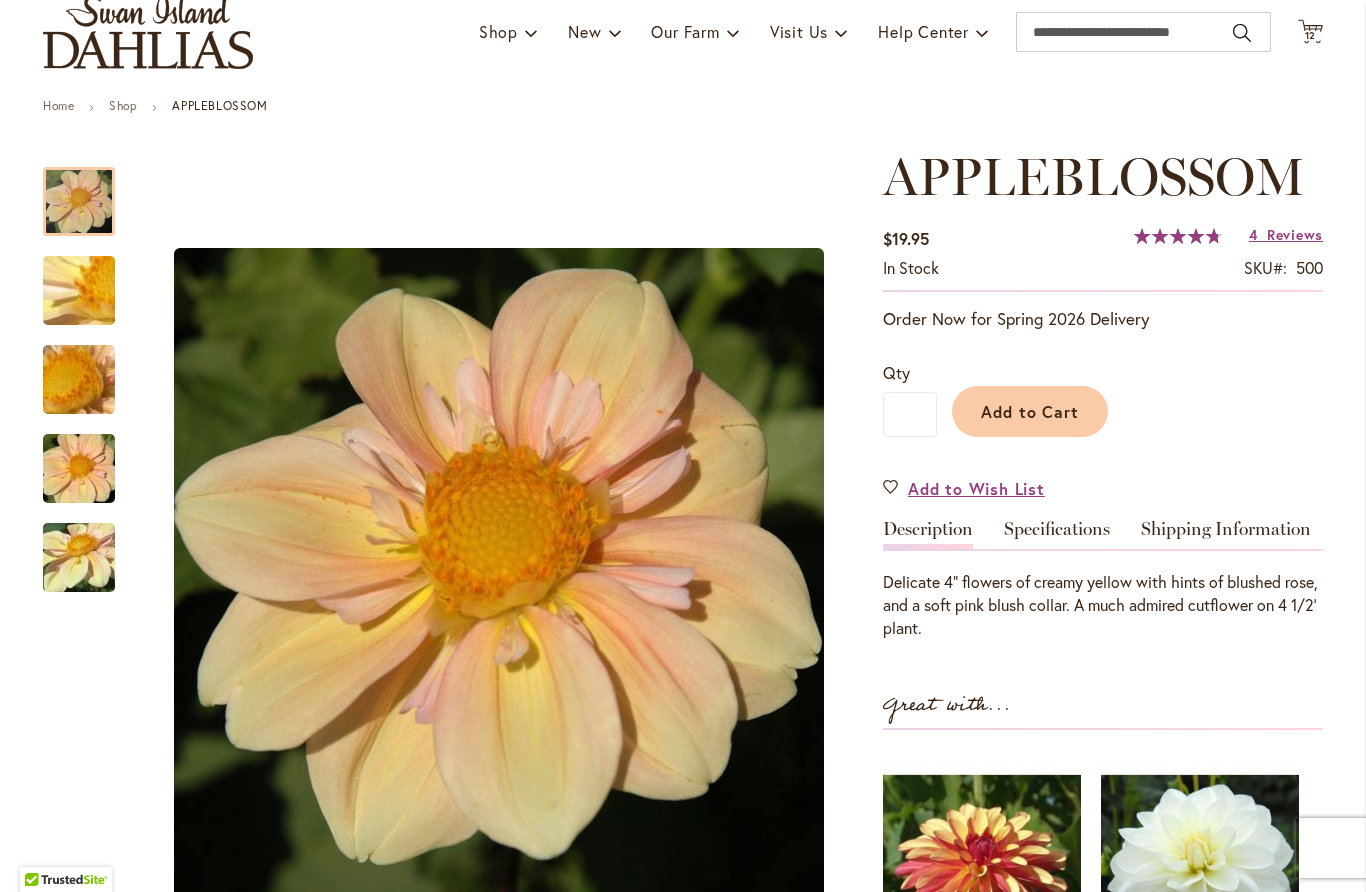 click on "Specifications" at bounding box center [1057, 534] 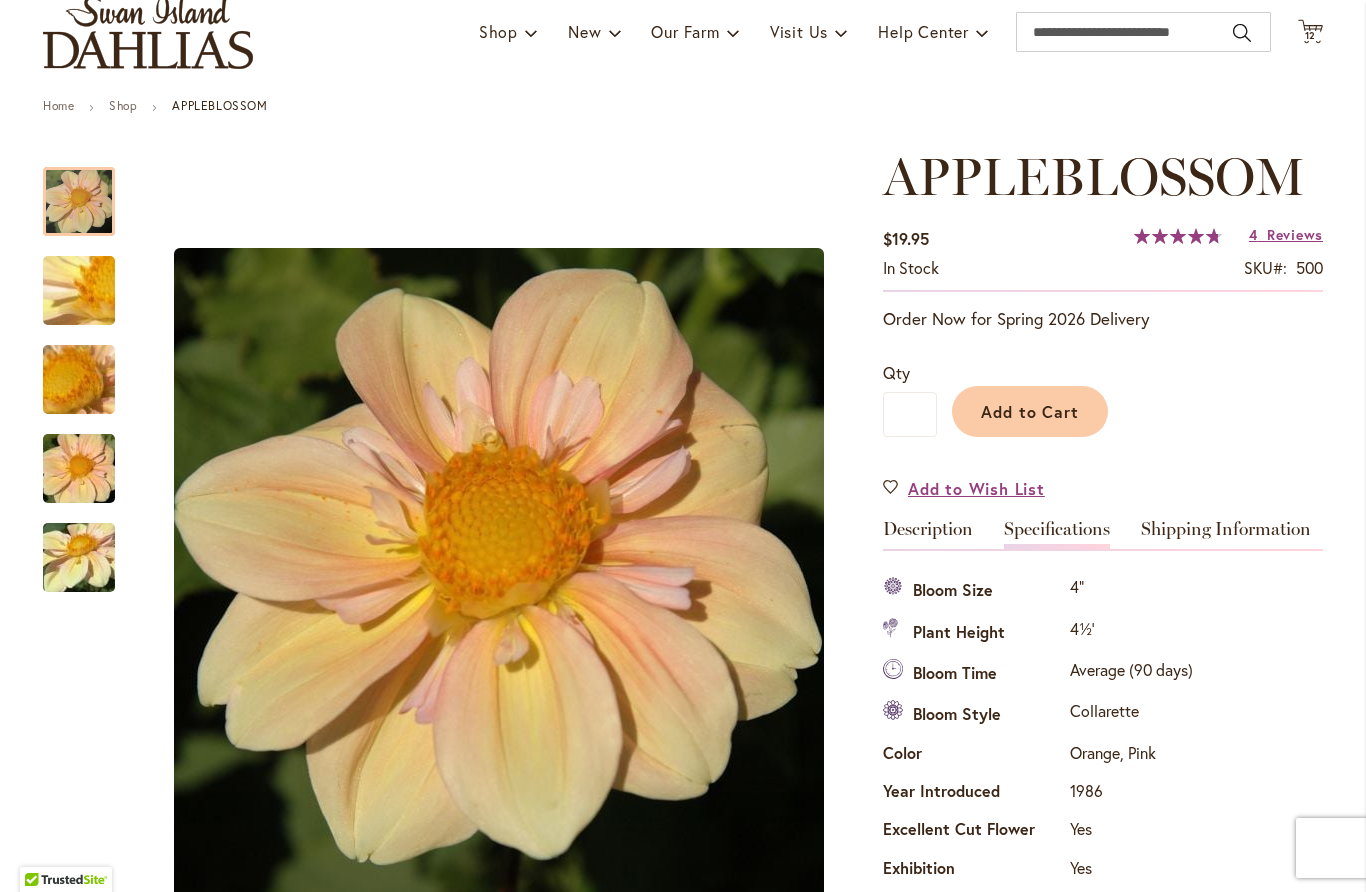 scroll, scrollTop: 665, scrollLeft: 0, axis: vertical 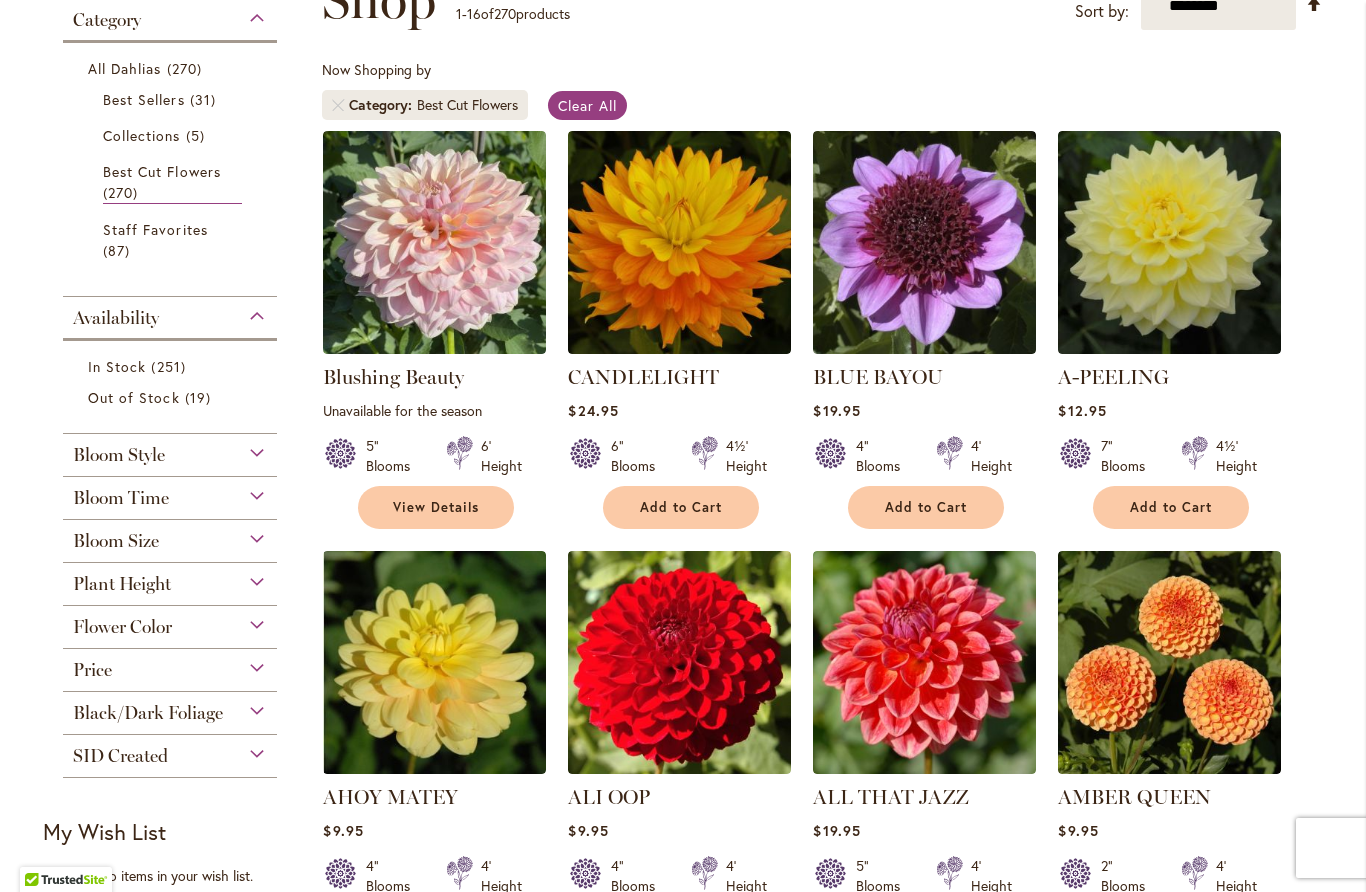 click at bounding box center (434, 242) 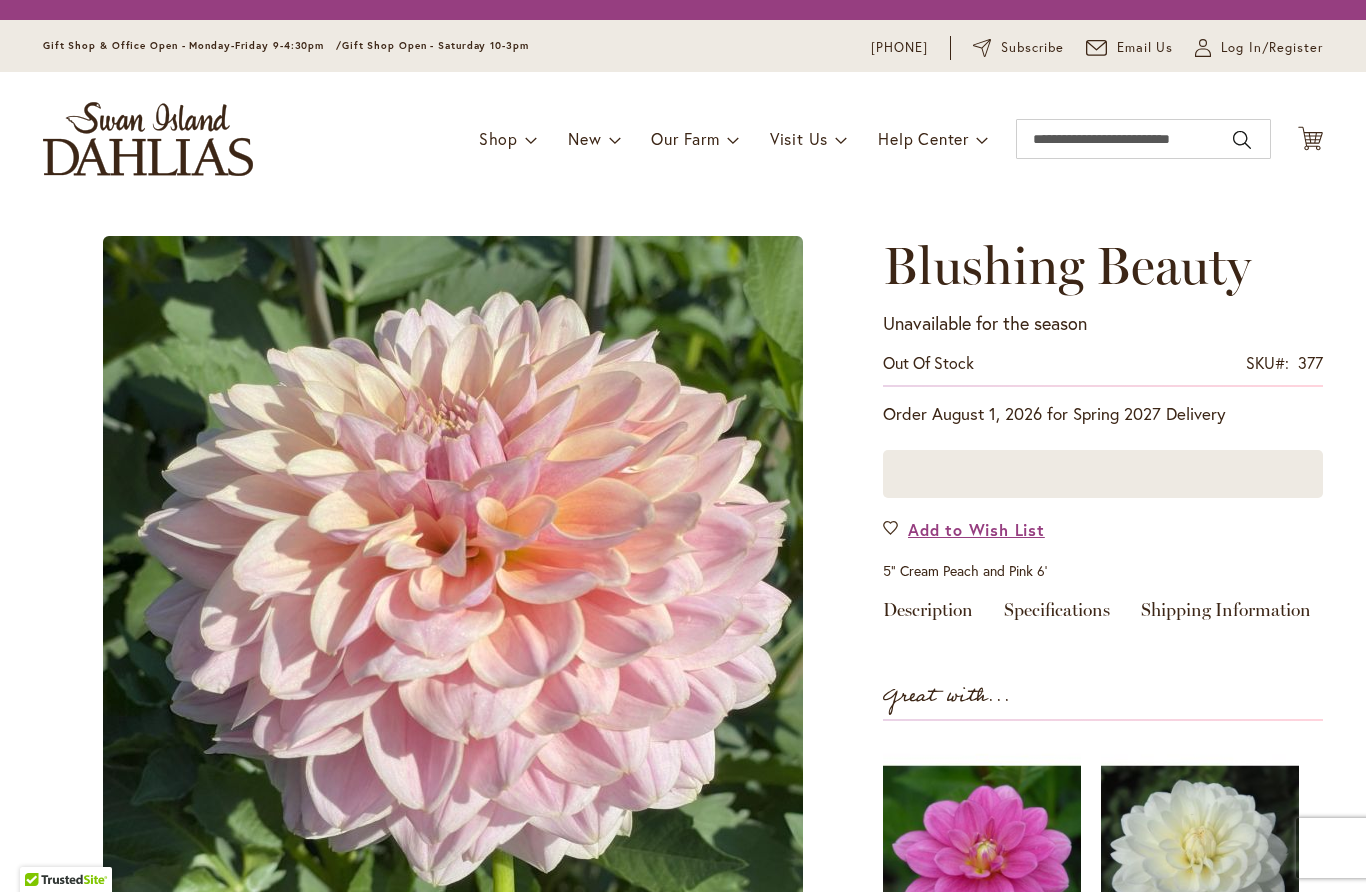 scroll, scrollTop: 0, scrollLeft: 0, axis: both 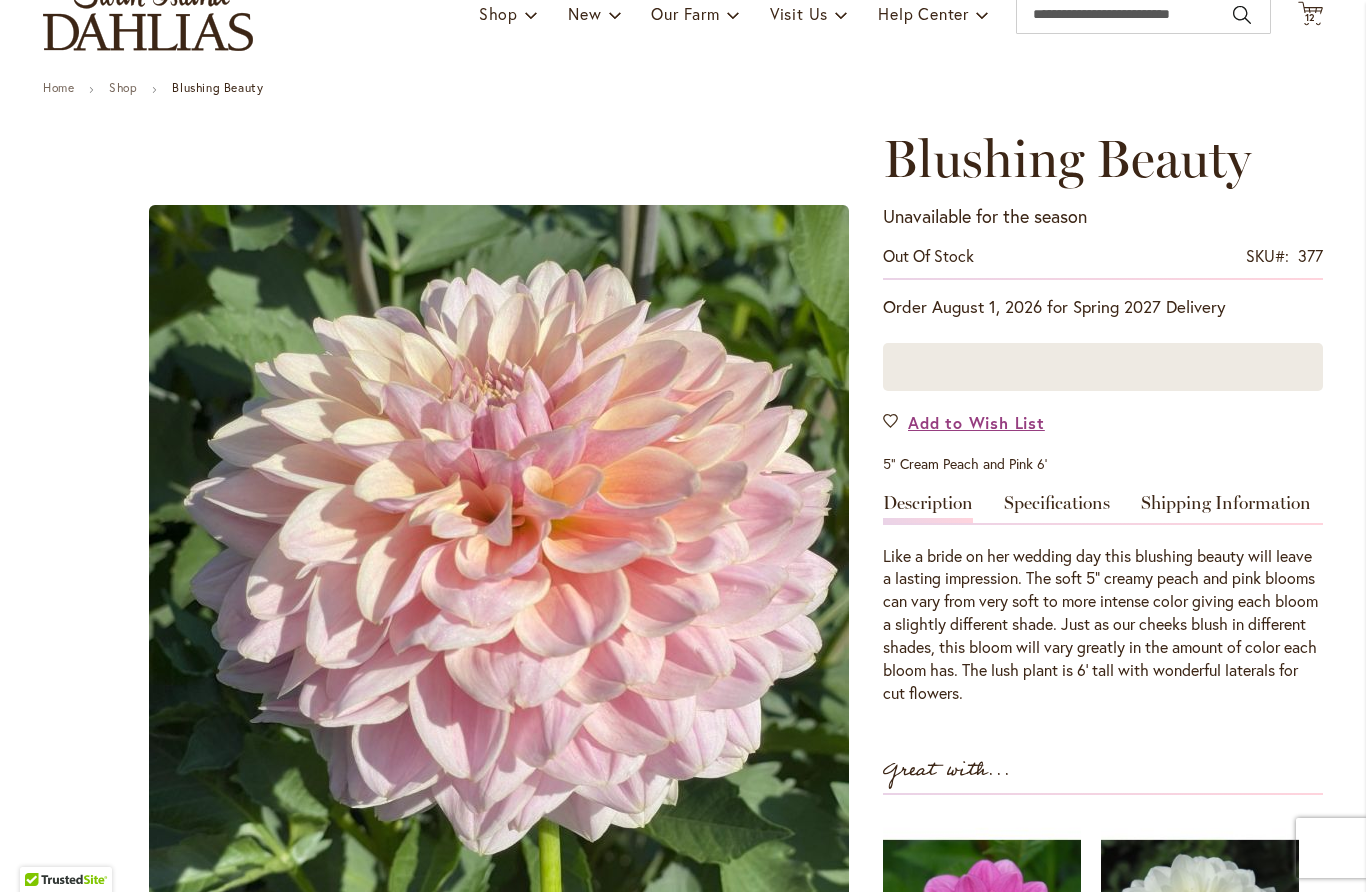 click on "Specifications" at bounding box center (1057, 508) 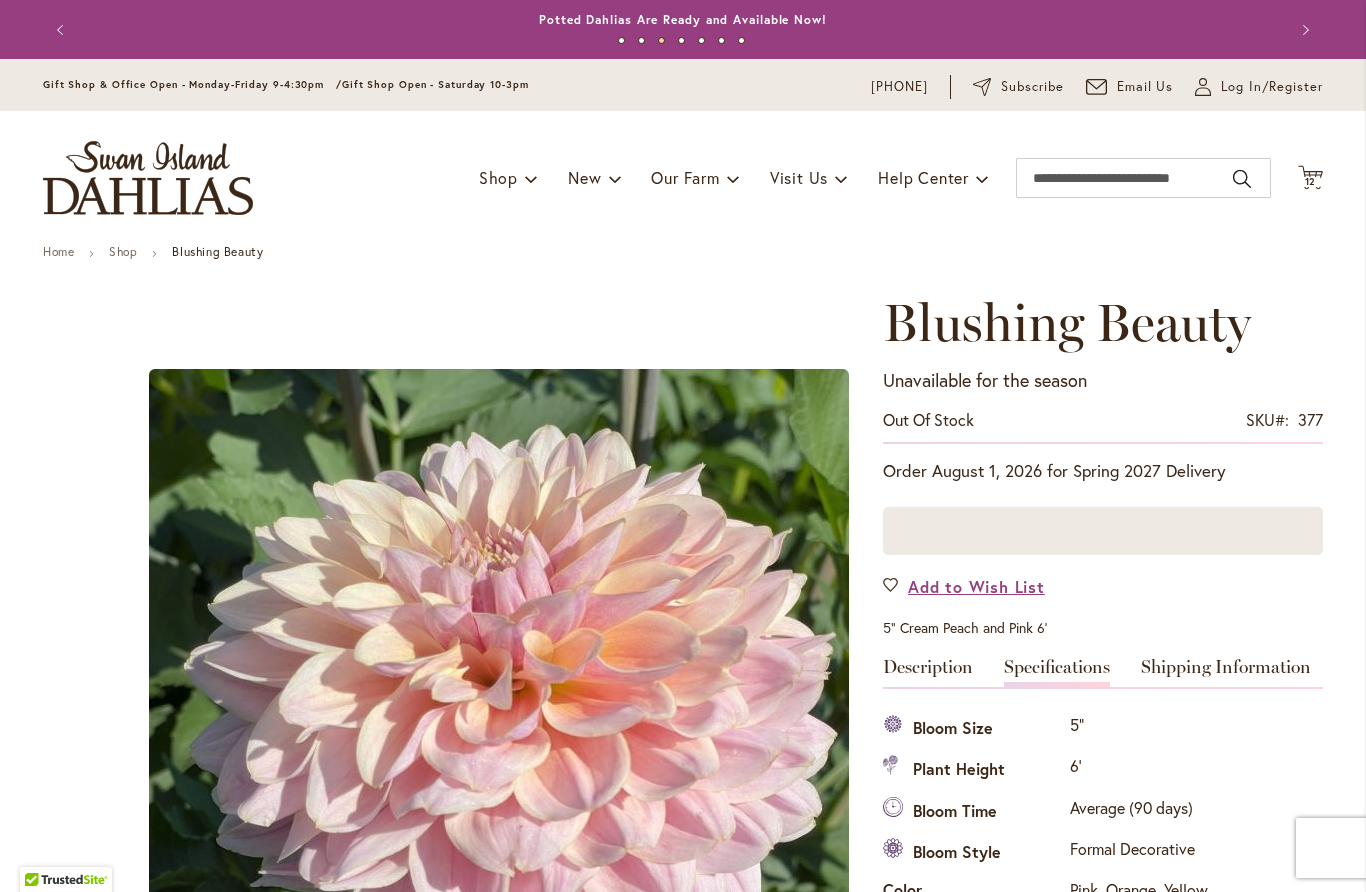 scroll, scrollTop: 0, scrollLeft: 0, axis: both 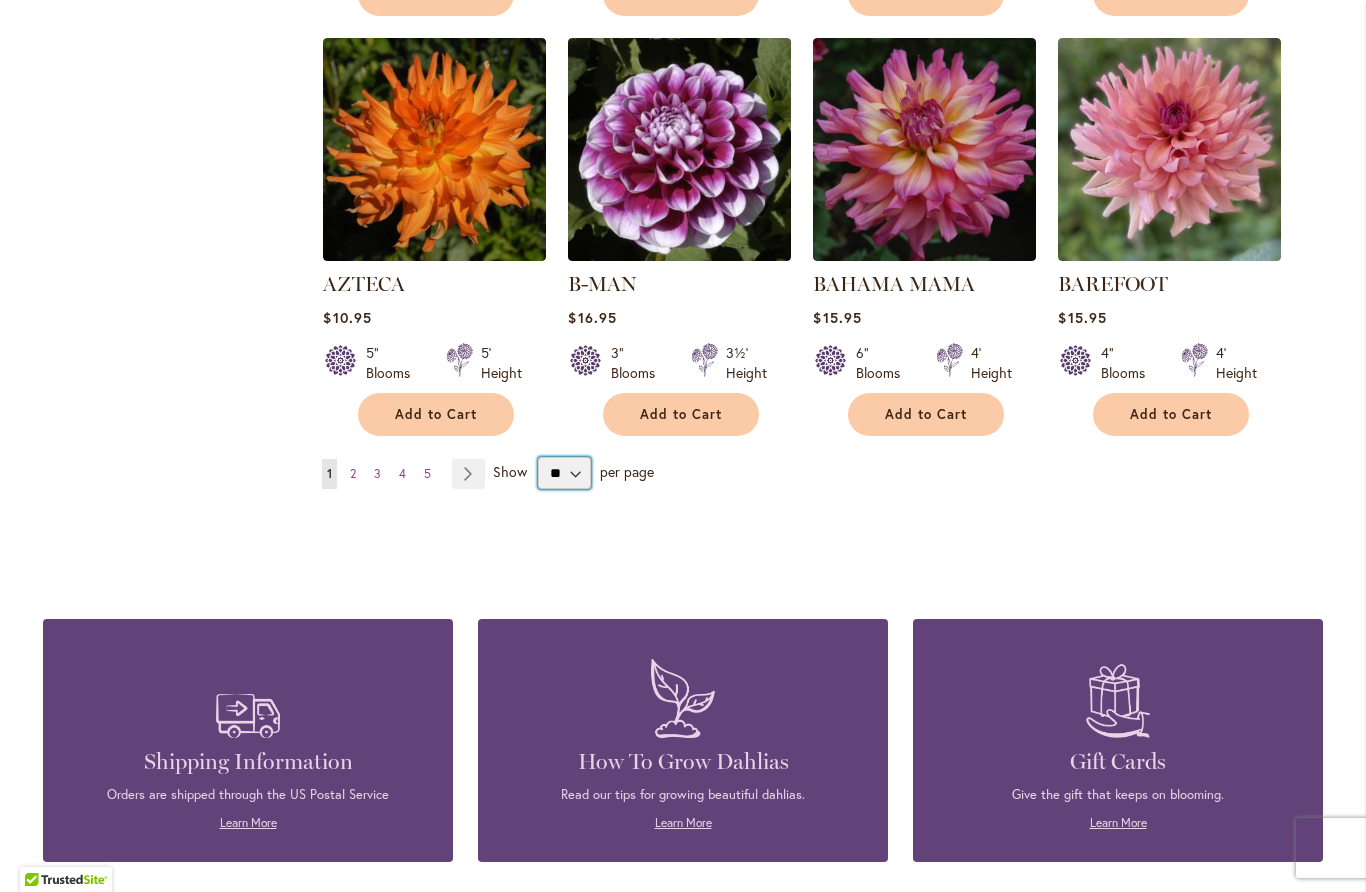 click on "**
**
**
**" at bounding box center (564, 473) 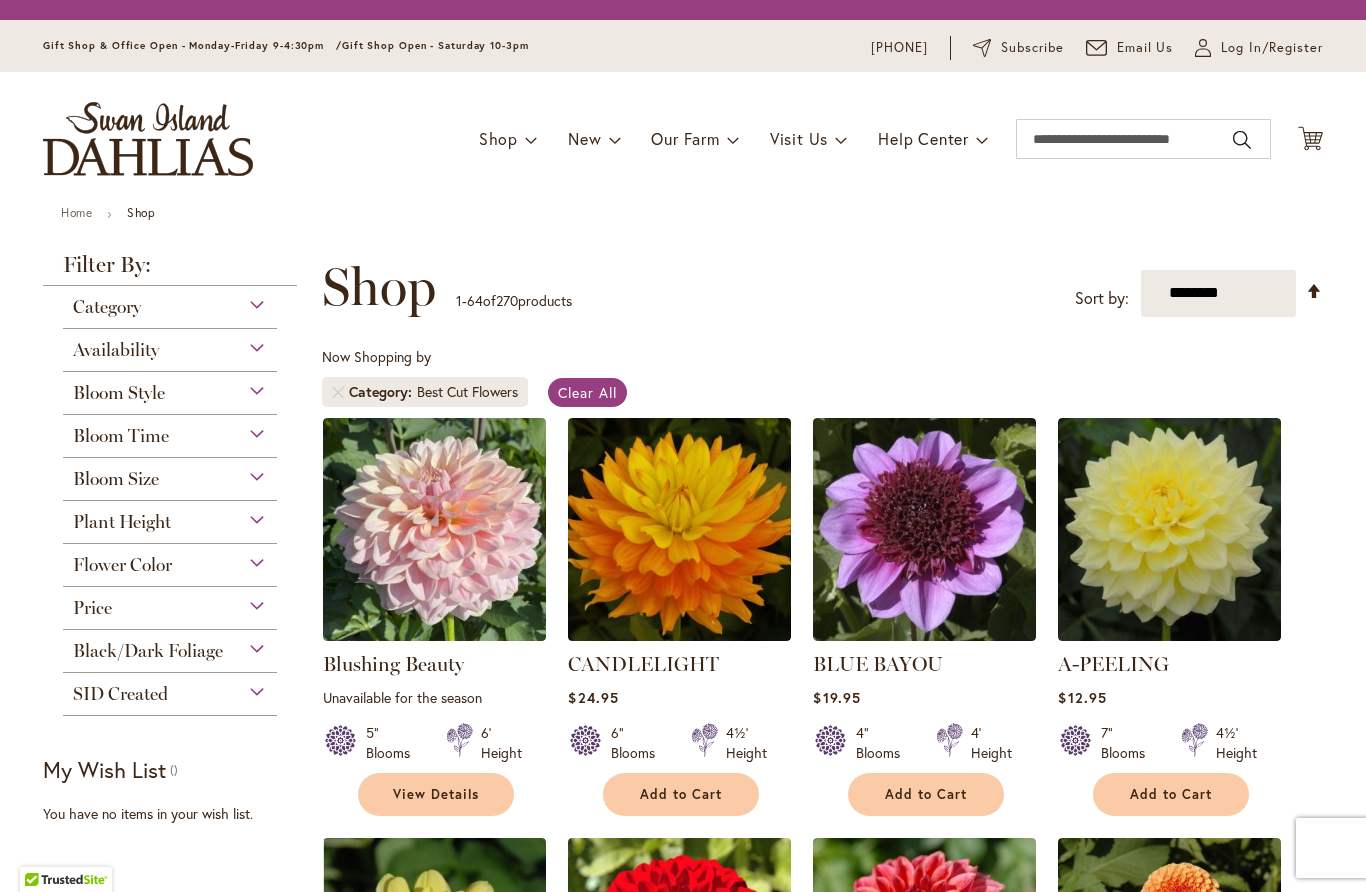 scroll, scrollTop: 1, scrollLeft: 0, axis: vertical 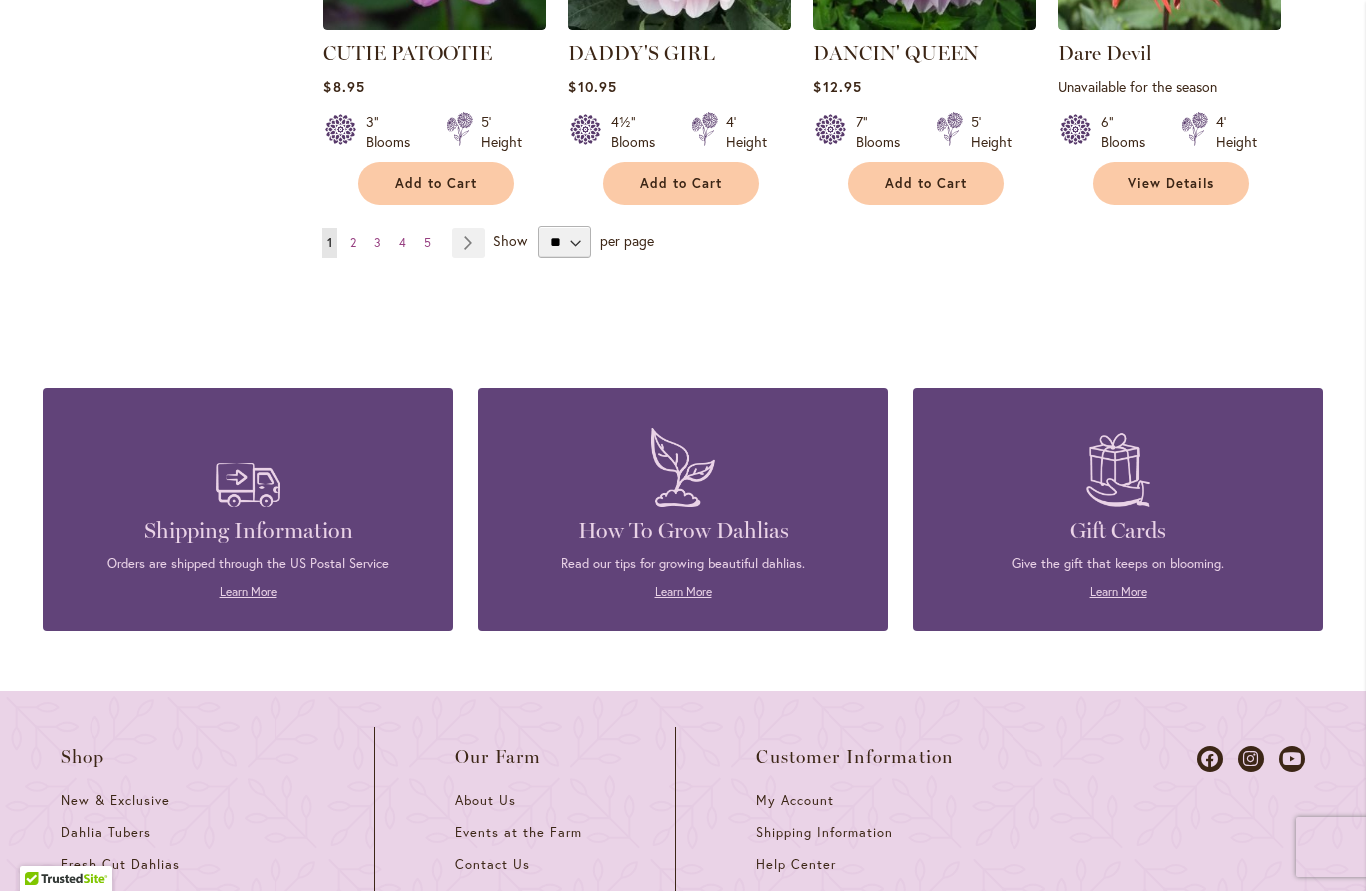 click on "5" at bounding box center (427, 243) 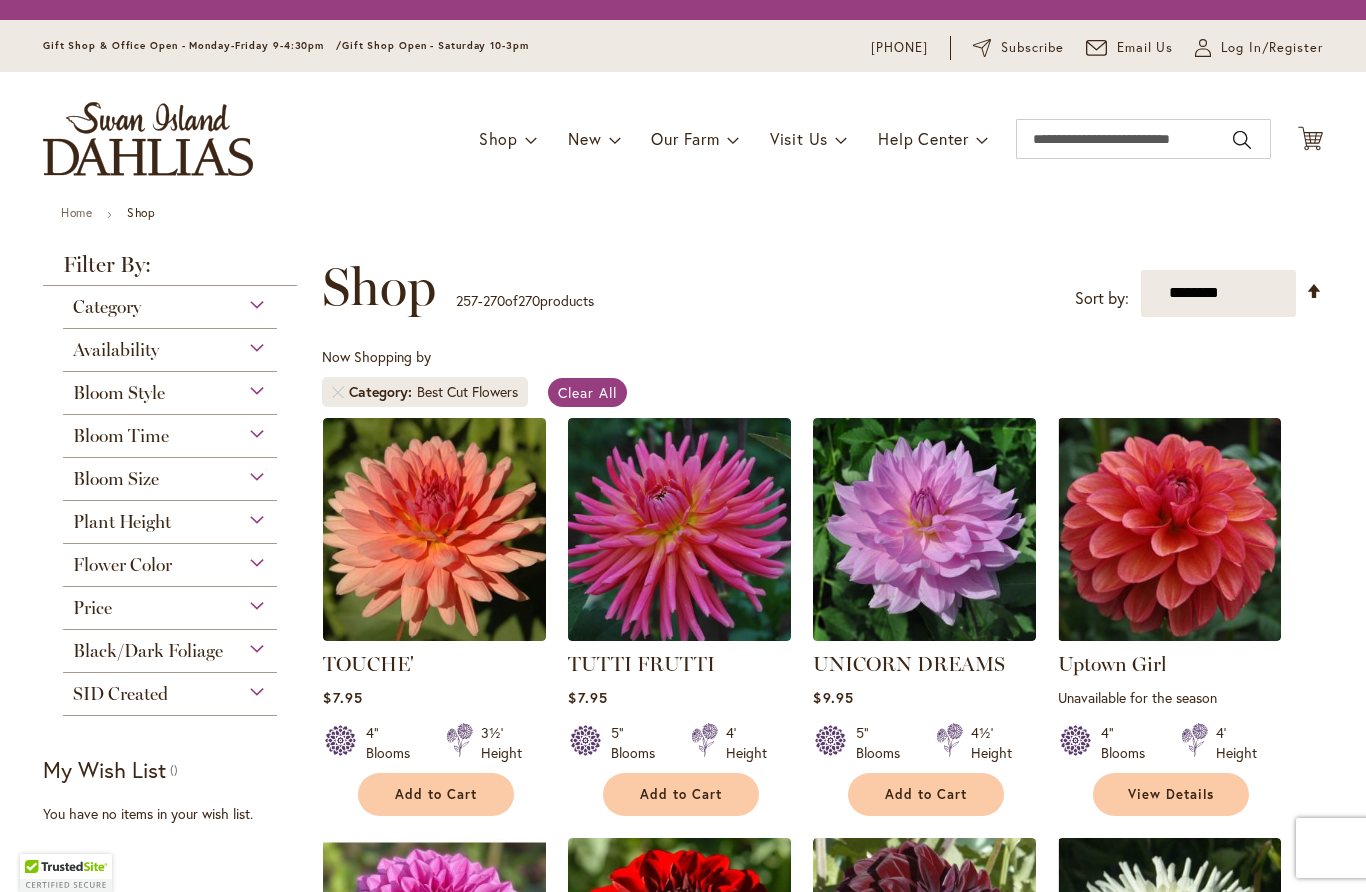 scroll, scrollTop: 1, scrollLeft: 0, axis: vertical 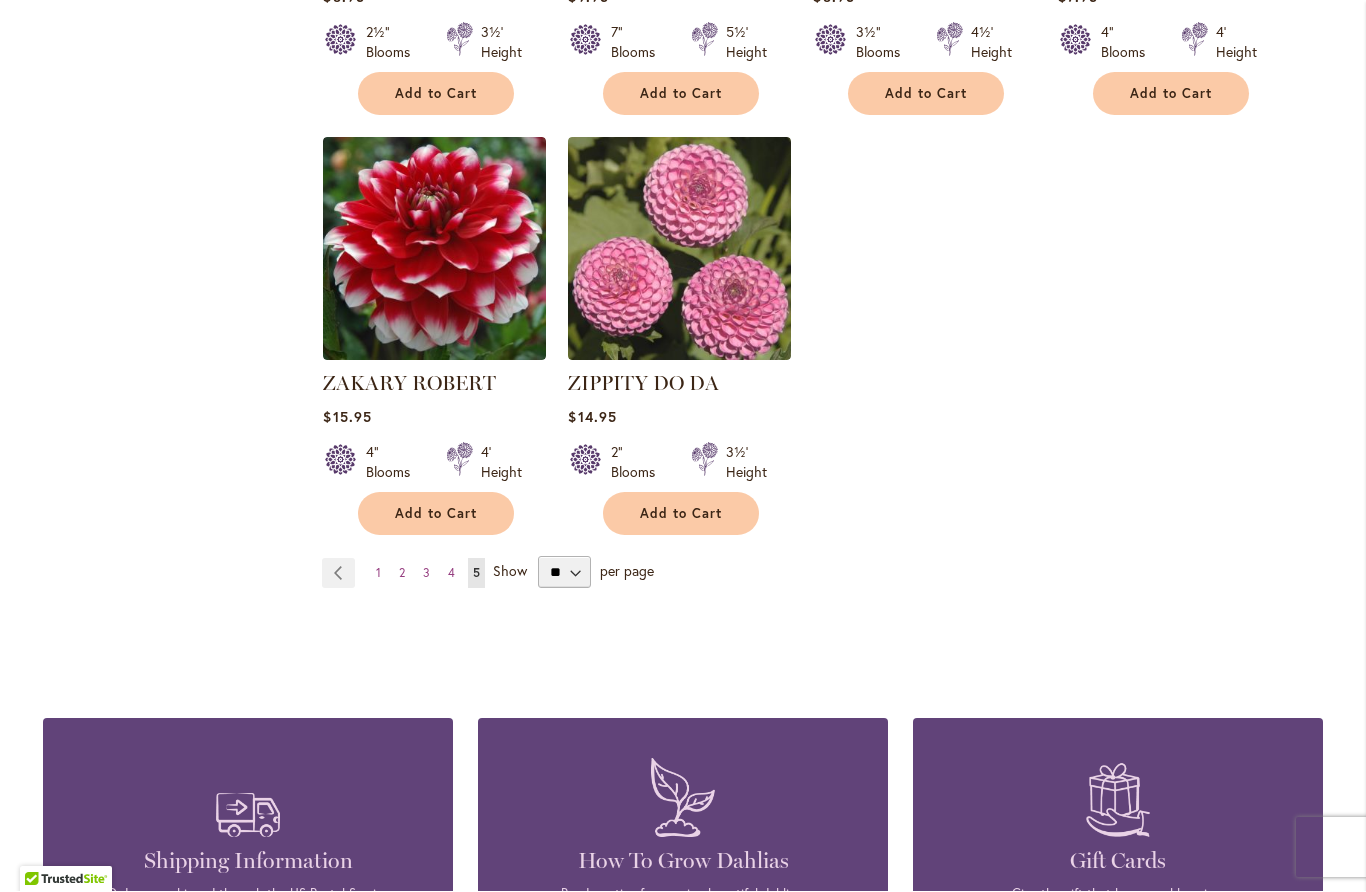 click on "Page
4" at bounding box center [451, 574] 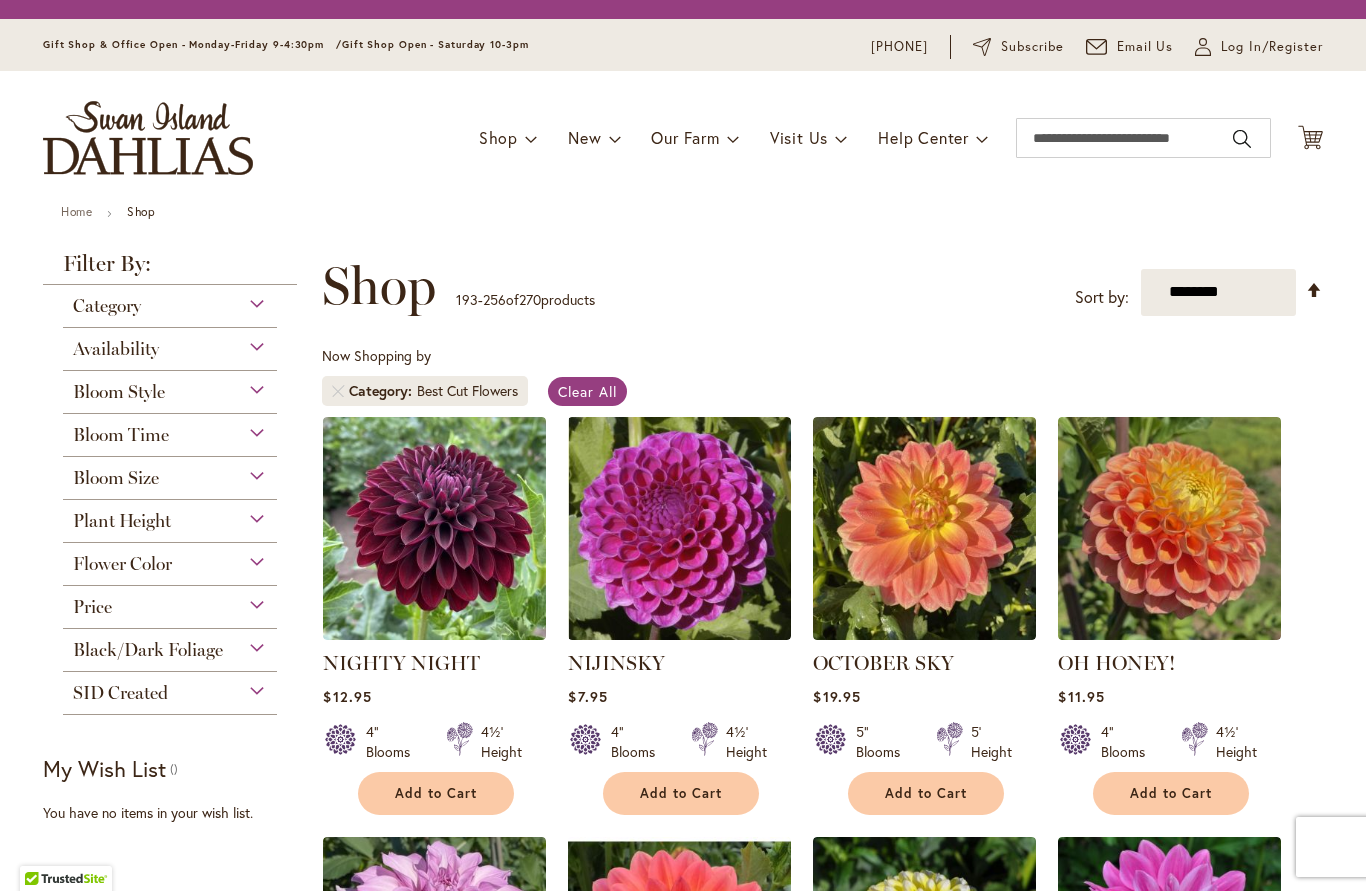 scroll, scrollTop: 1, scrollLeft: 0, axis: vertical 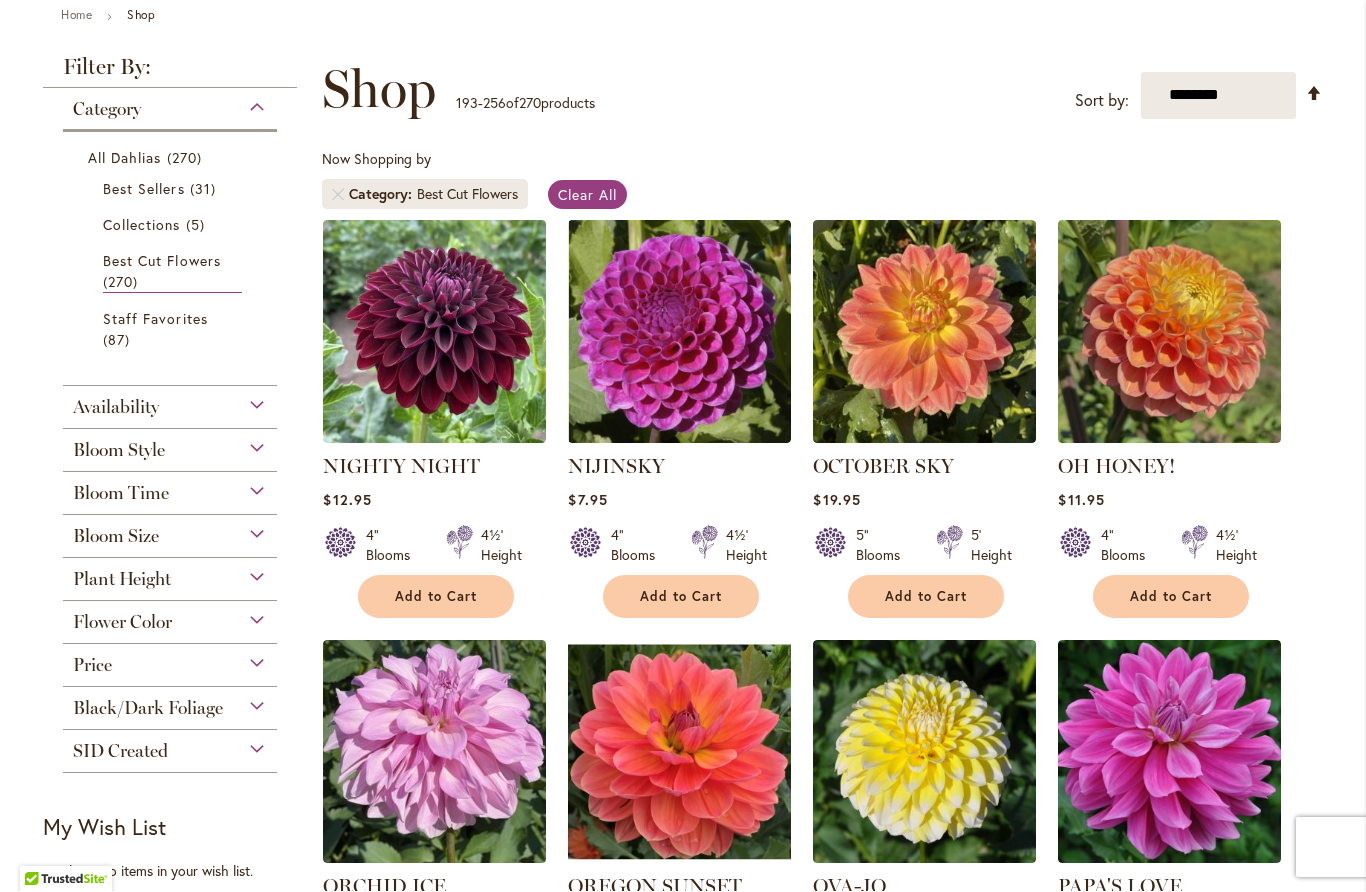 click at bounding box center [1169, 332] 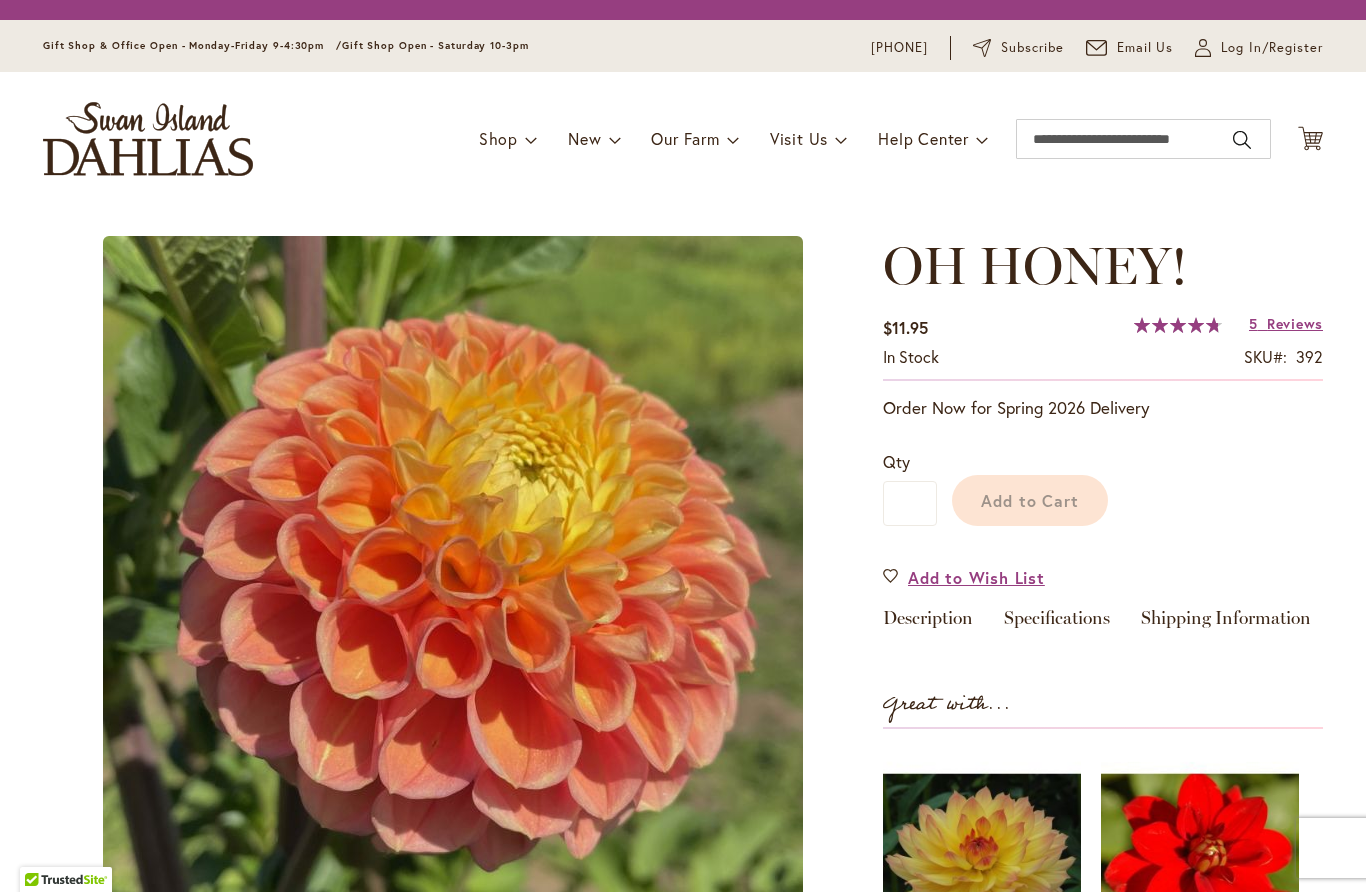 scroll, scrollTop: 0, scrollLeft: 0, axis: both 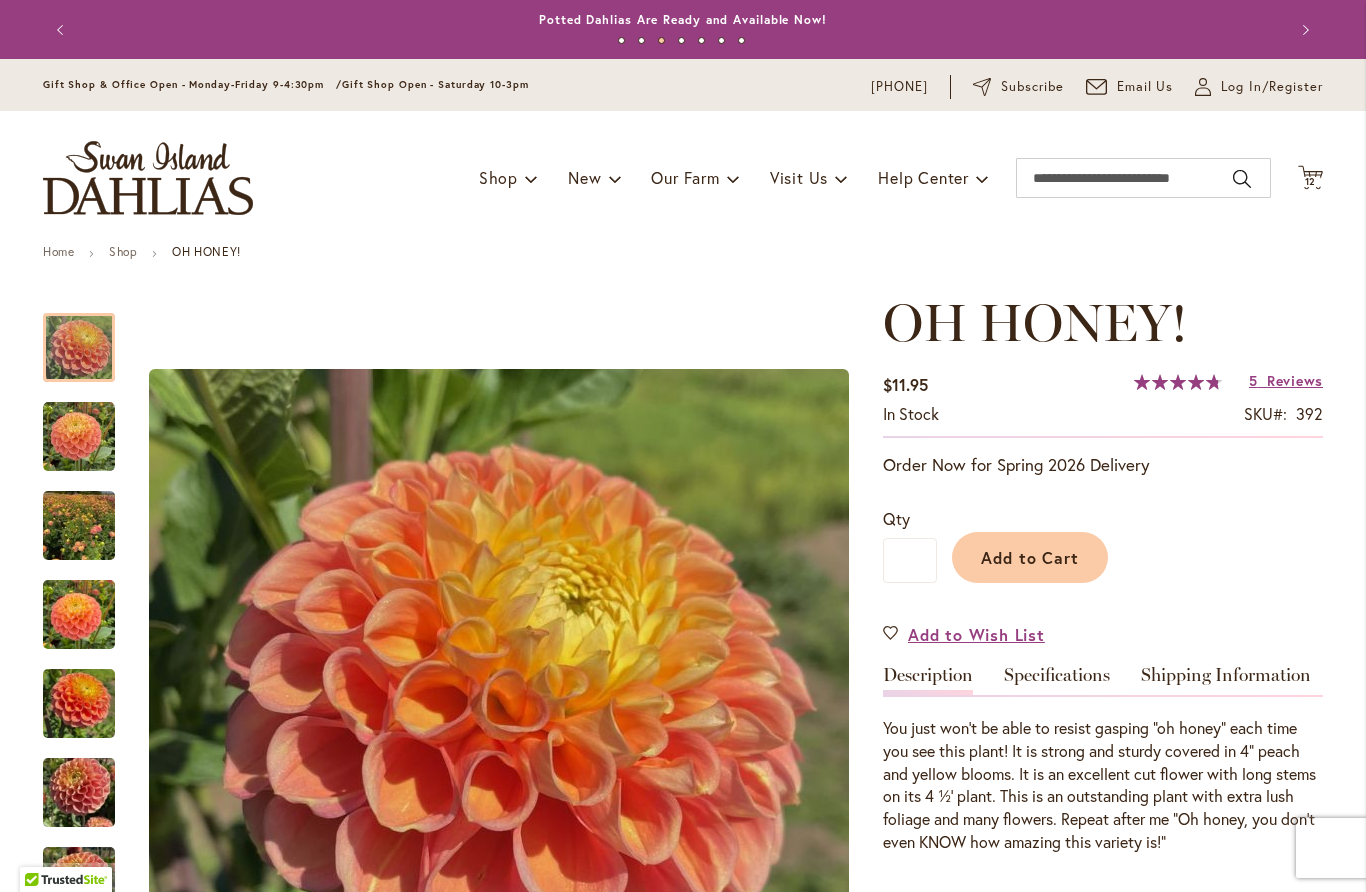 click at bounding box center (79, 615) 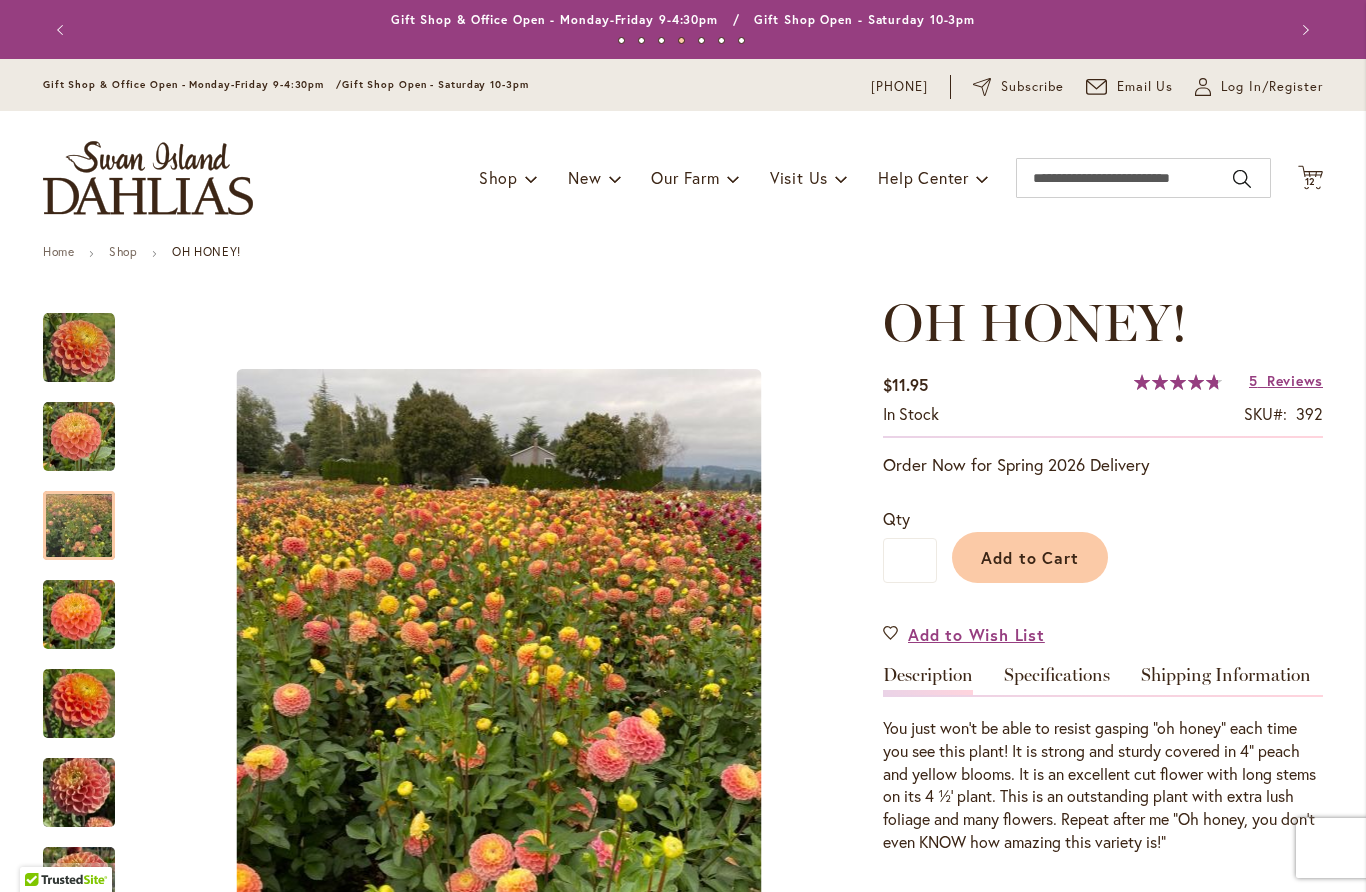 click at bounding box center (79, 526) 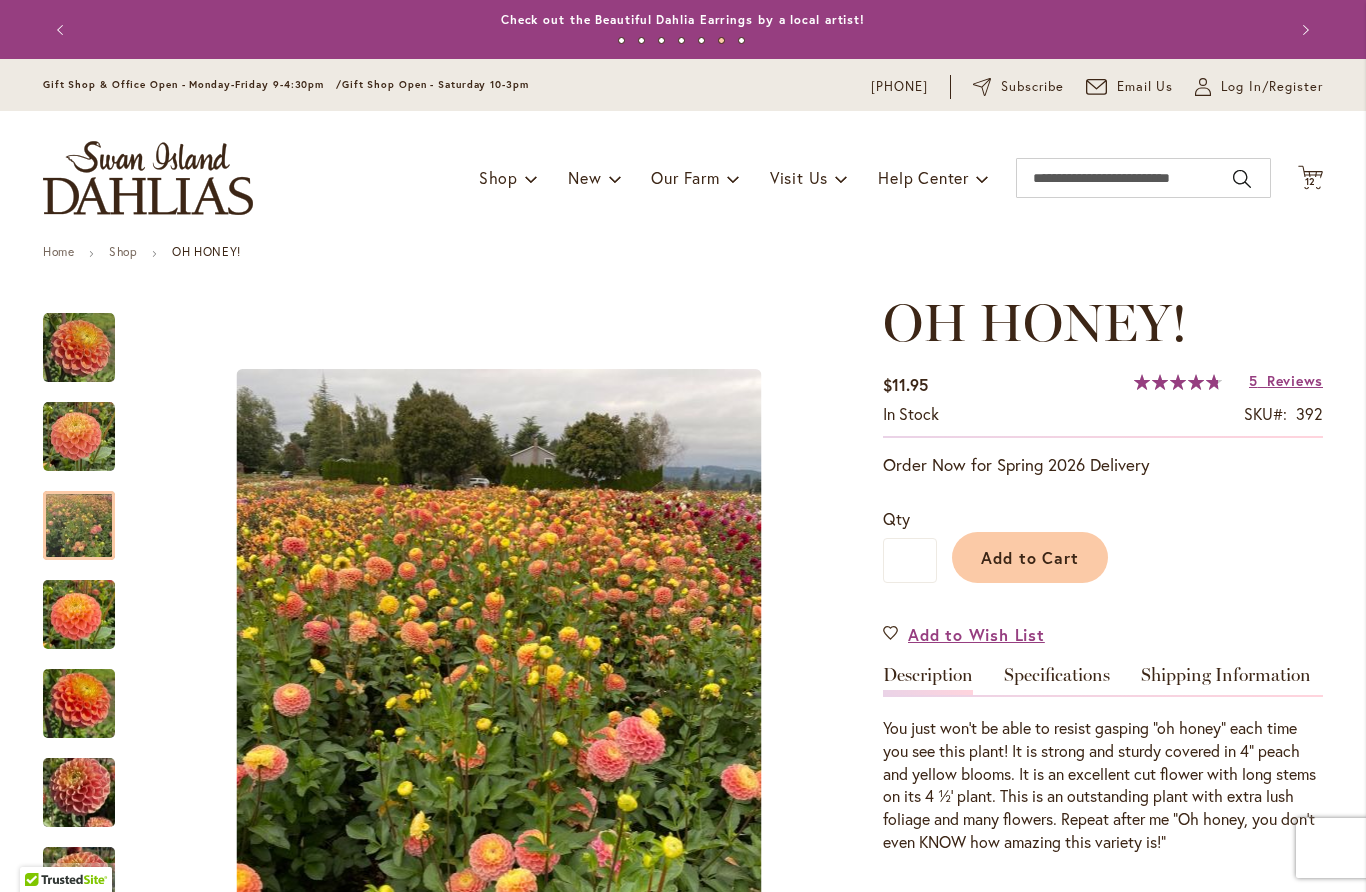 scroll, scrollTop: 0, scrollLeft: 0, axis: both 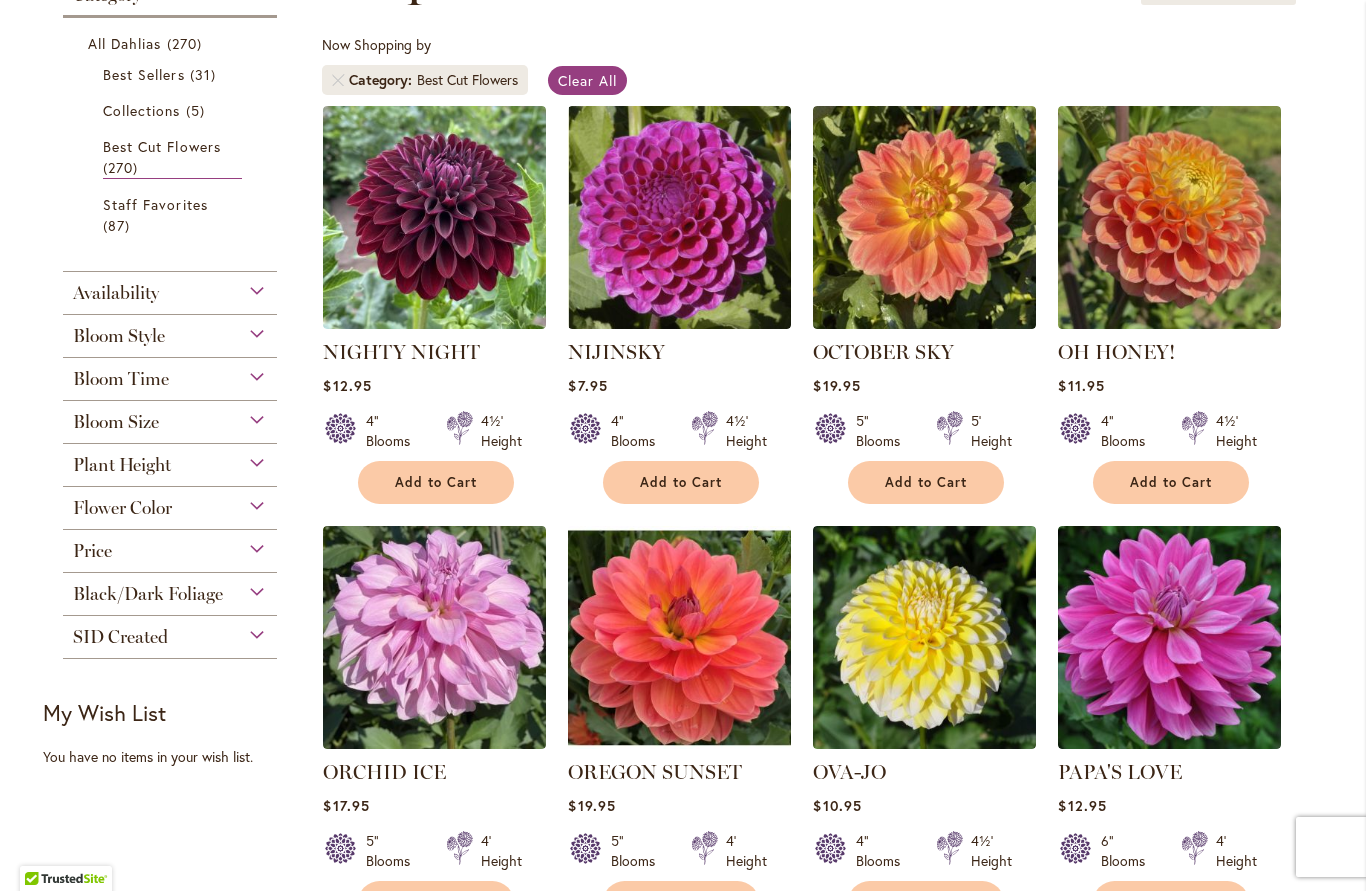 click at bounding box center (434, 218) 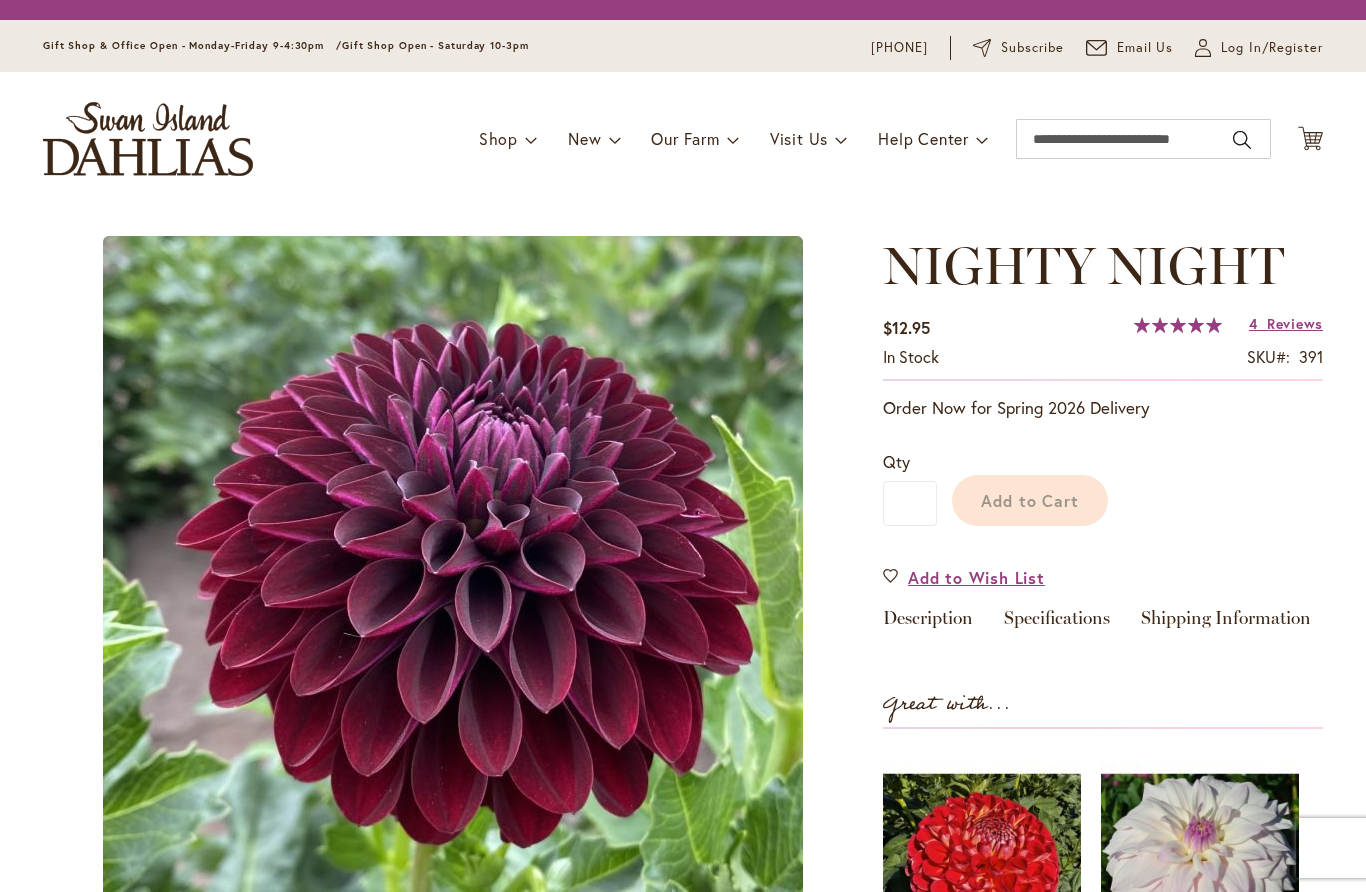 scroll, scrollTop: 0, scrollLeft: 0, axis: both 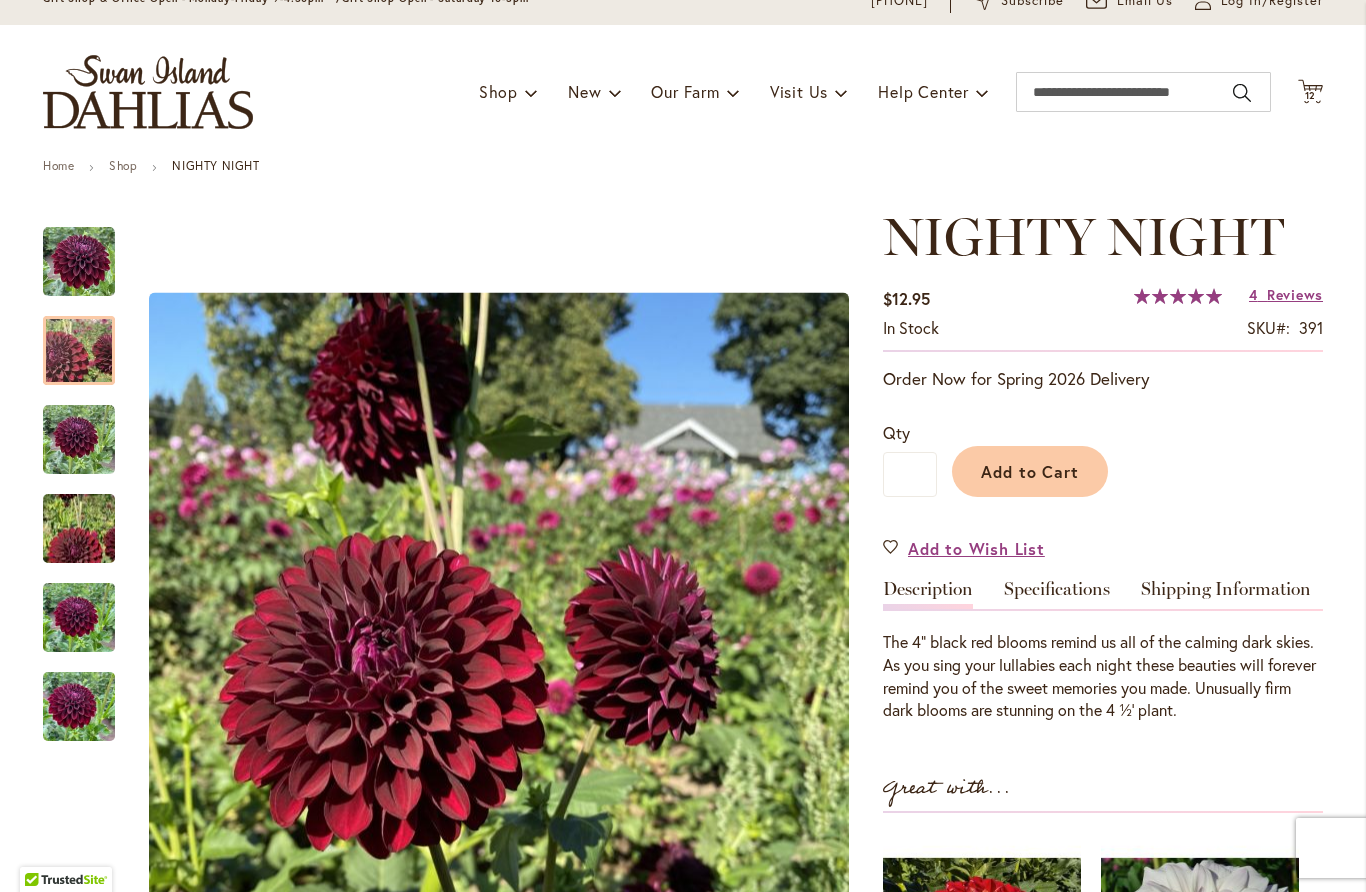 click at bounding box center (79, 351) 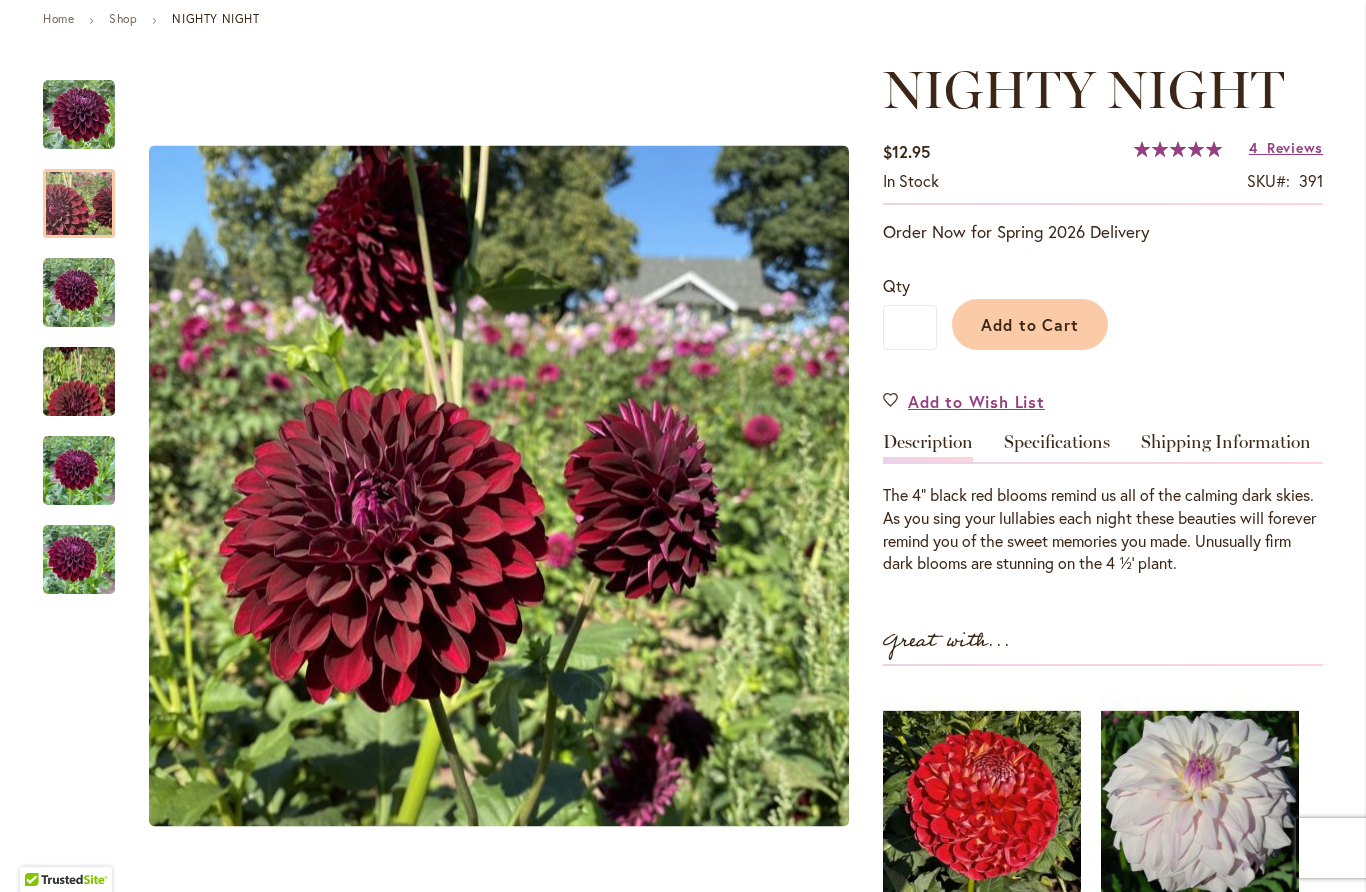 scroll, scrollTop: 232, scrollLeft: 0, axis: vertical 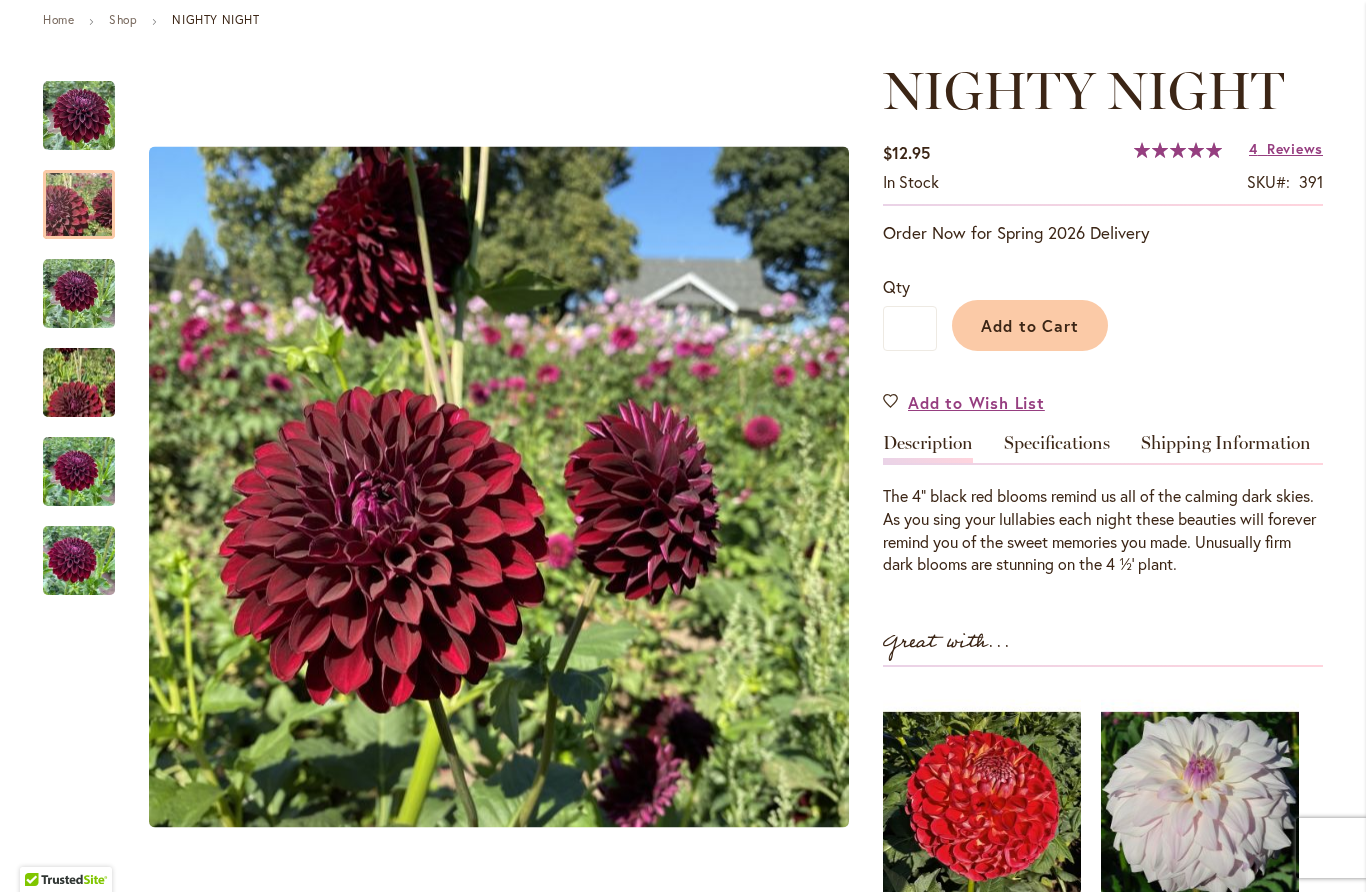 click on "Specifications" at bounding box center (1057, 448) 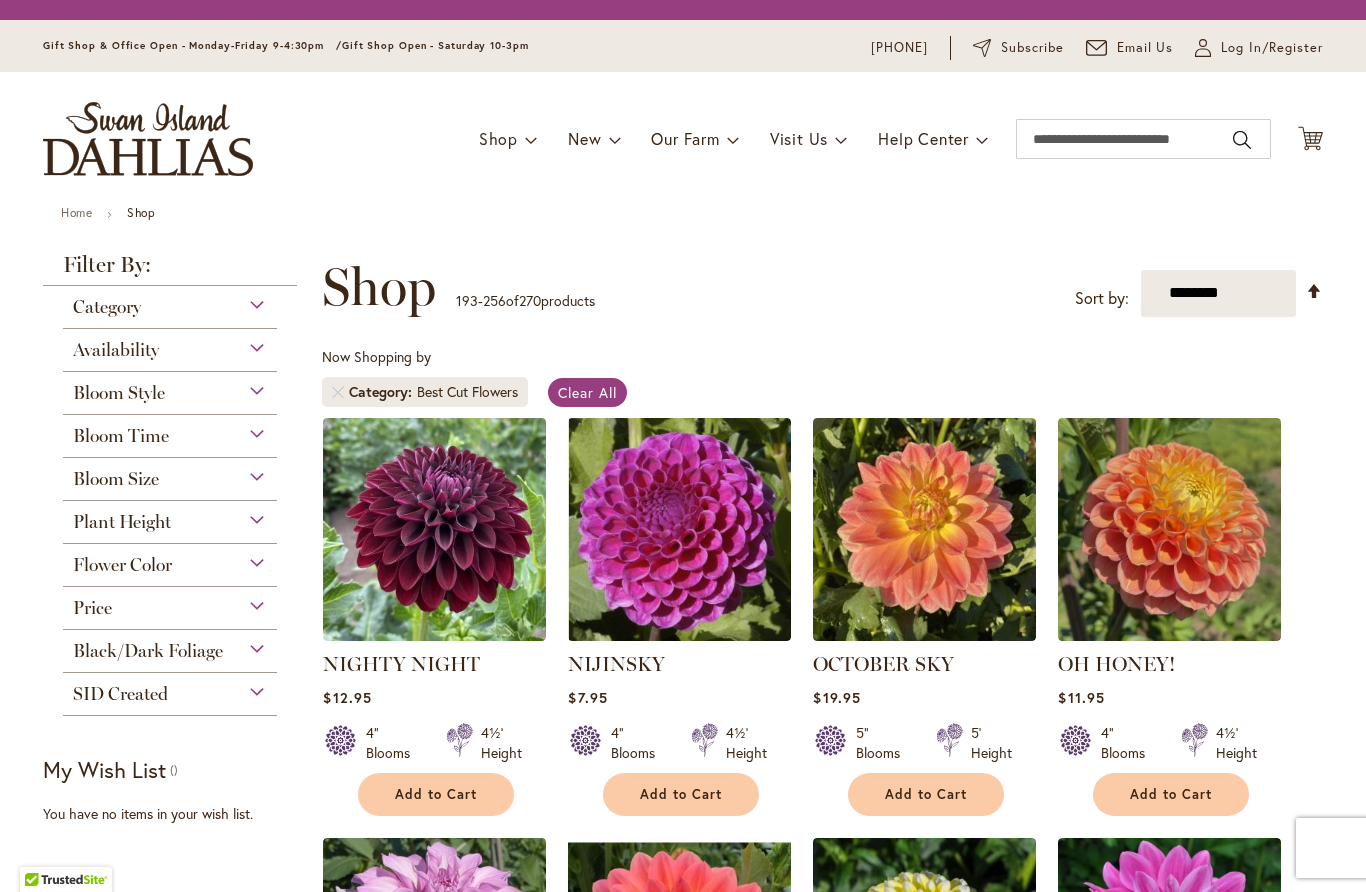 scroll, scrollTop: 1, scrollLeft: 0, axis: vertical 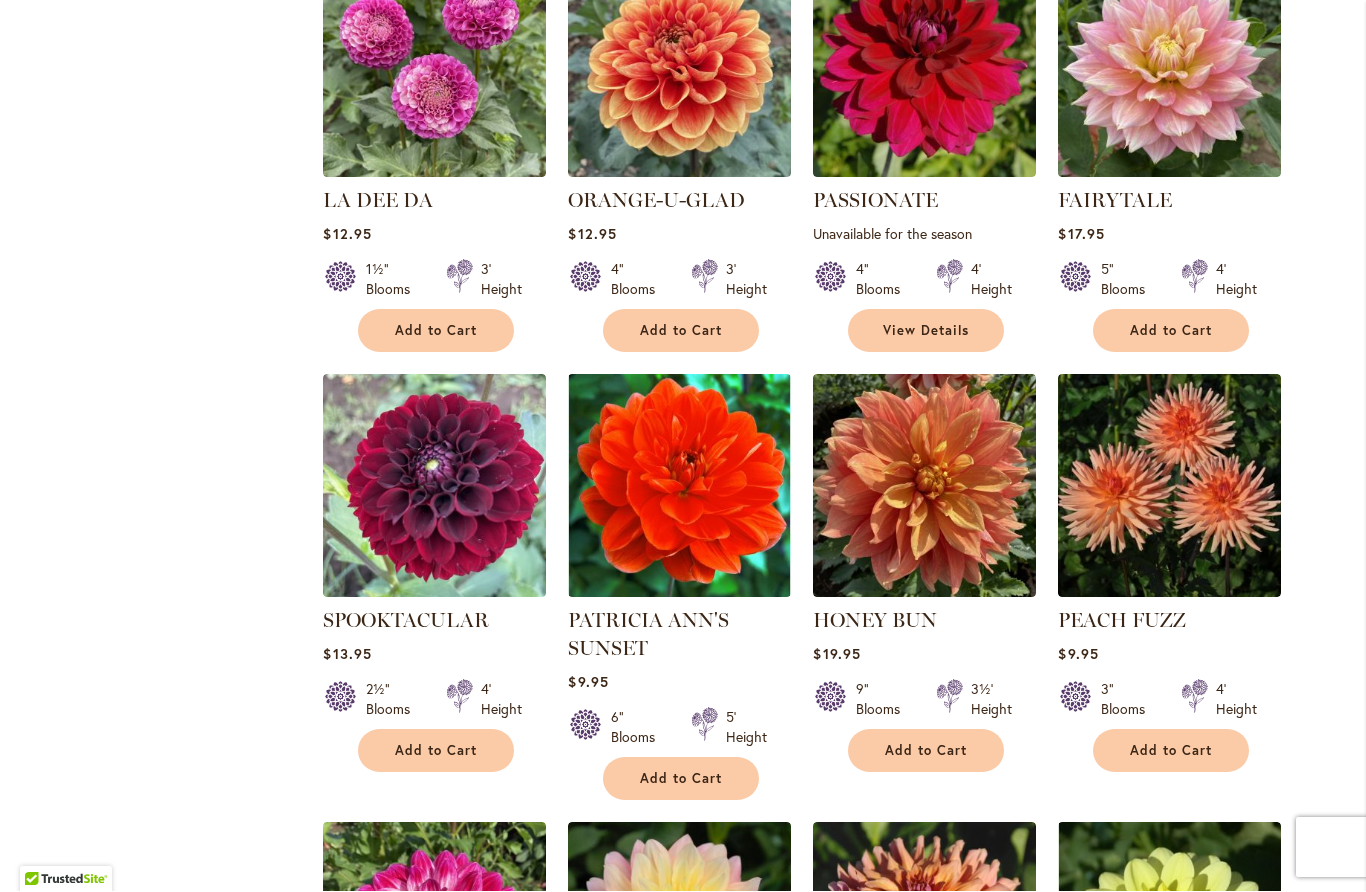 click at bounding box center [924, 486] 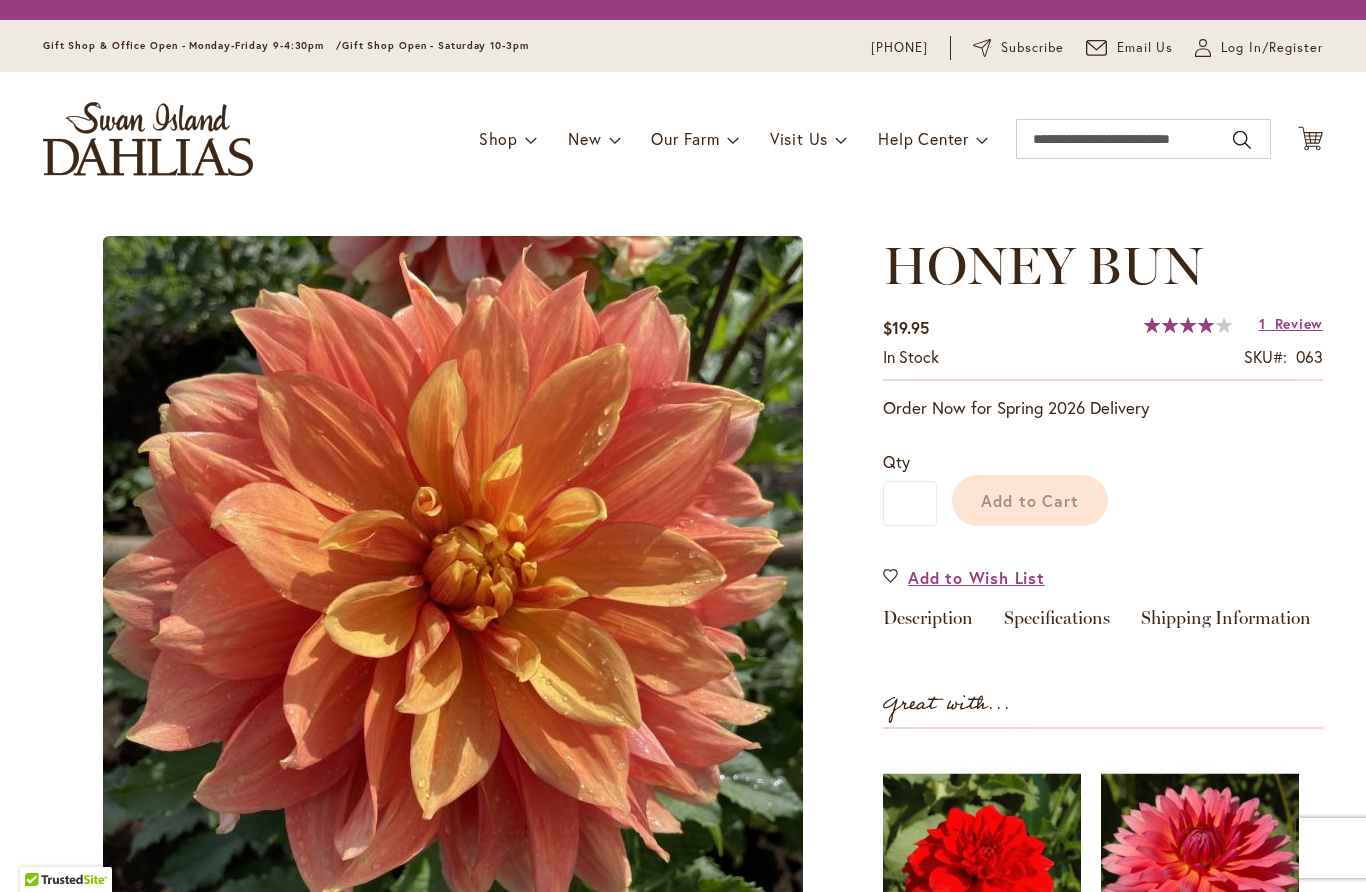 scroll, scrollTop: 0, scrollLeft: 0, axis: both 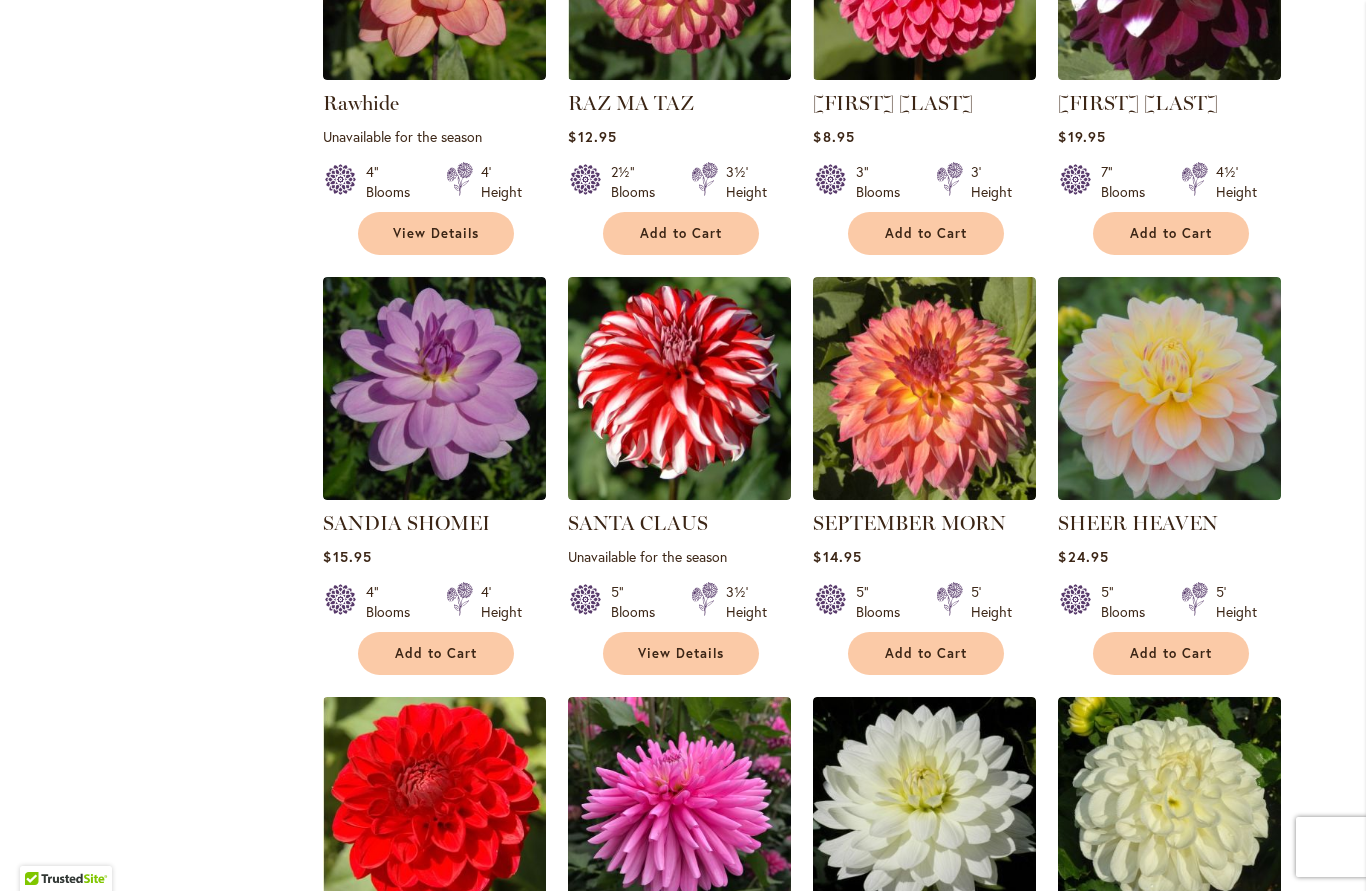 click at bounding box center [924, 389] 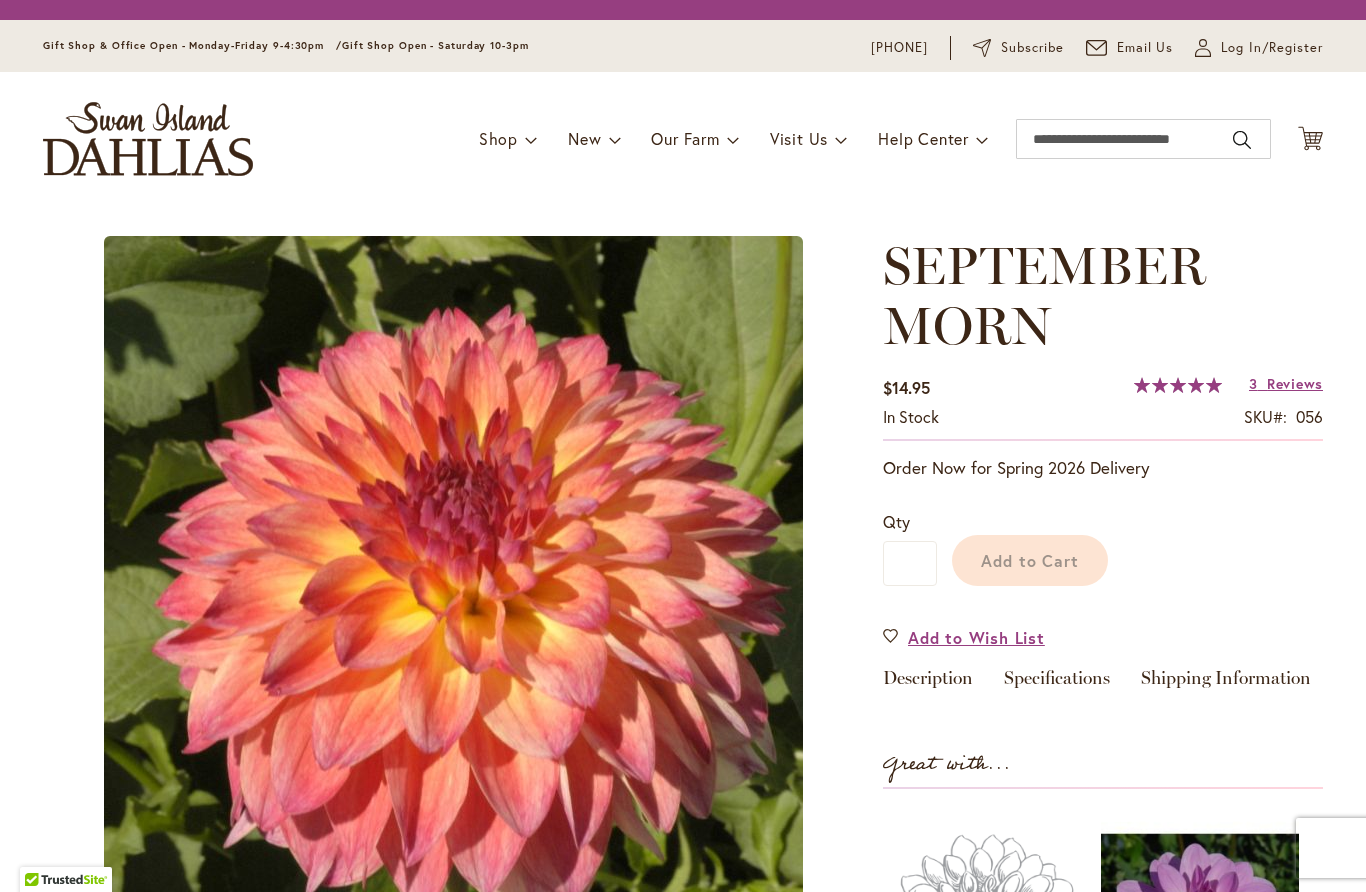 scroll, scrollTop: 0, scrollLeft: 0, axis: both 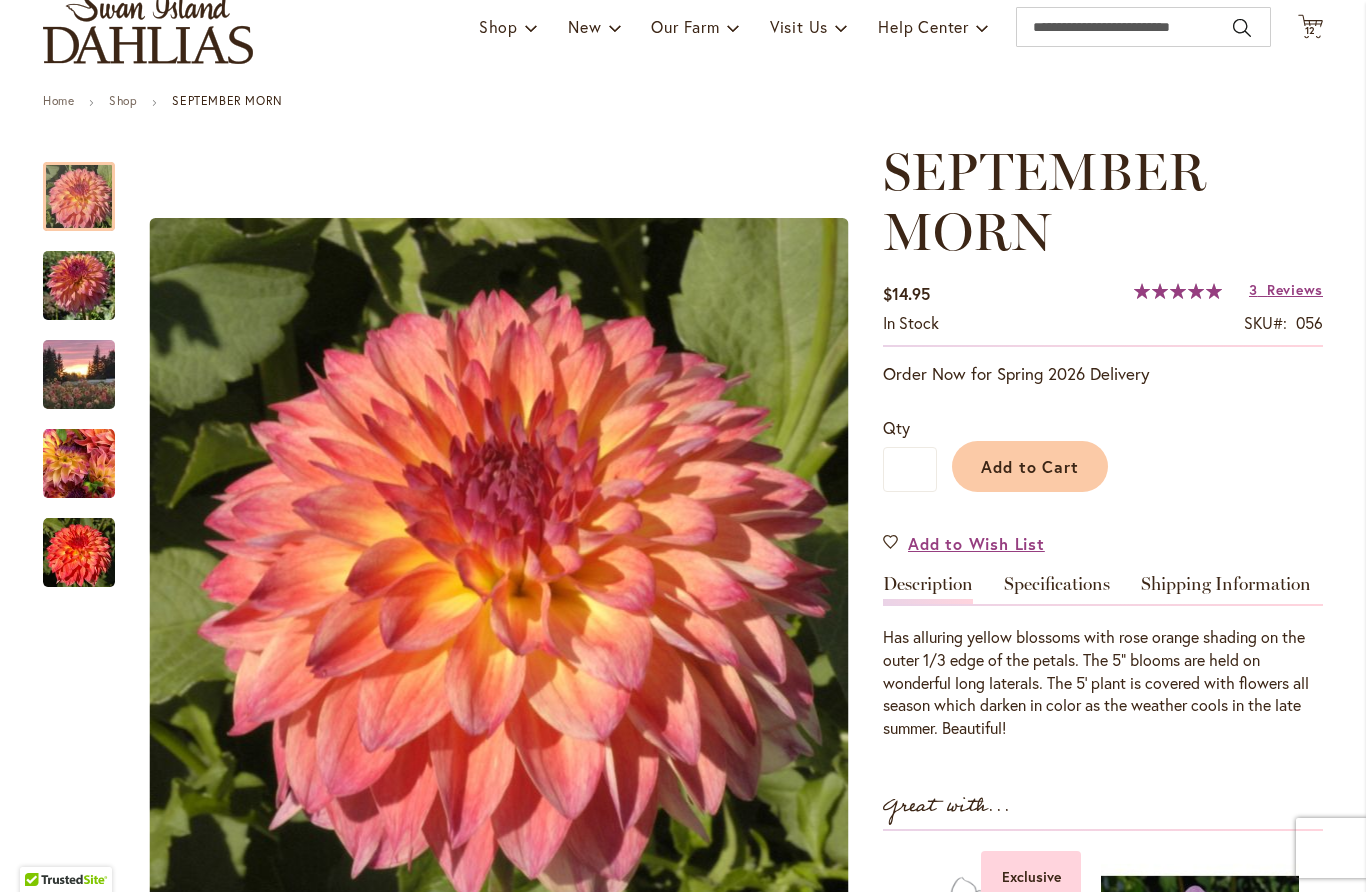 click at bounding box center [79, 375] 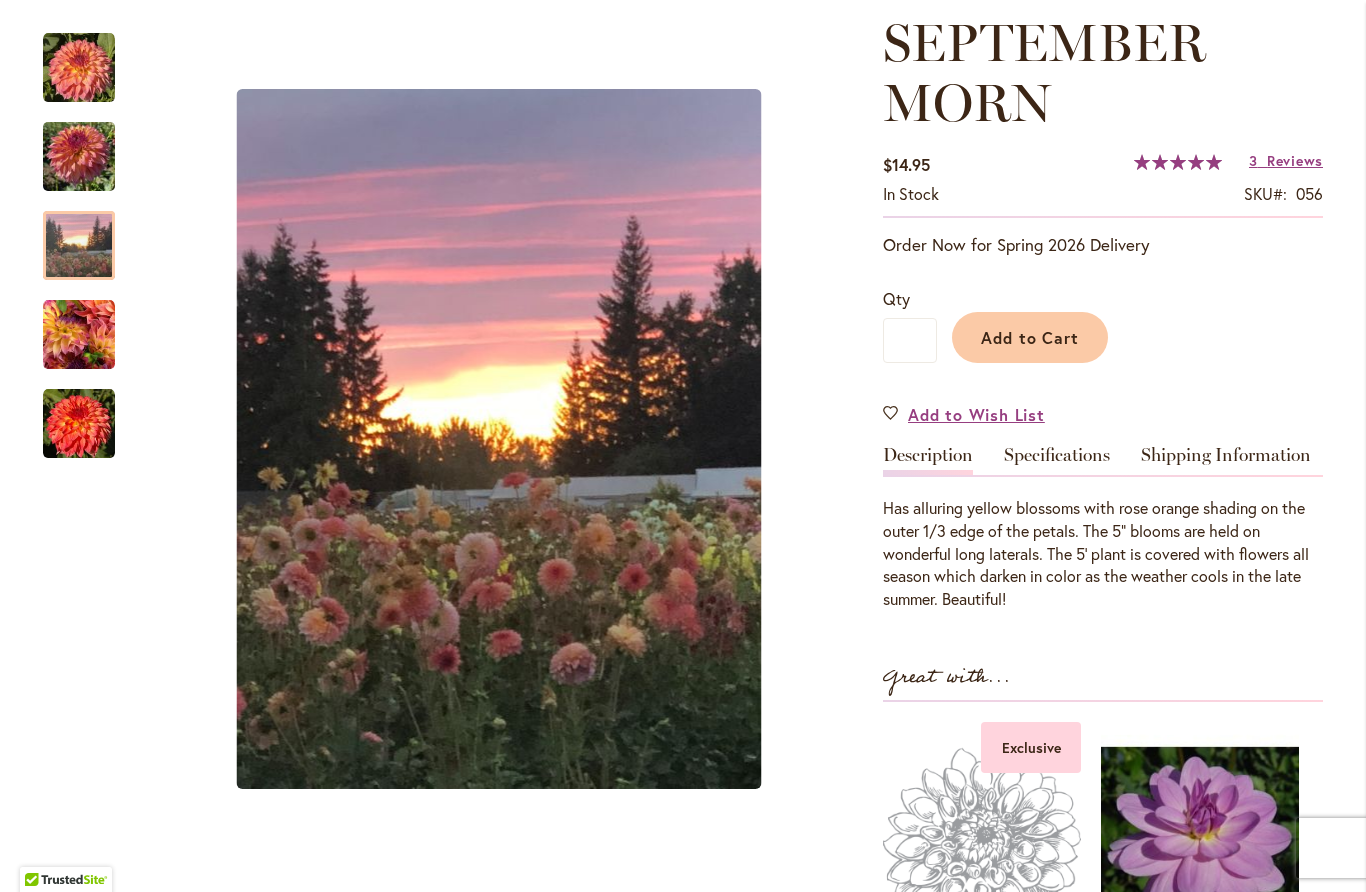 scroll, scrollTop: 285, scrollLeft: 0, axis: vertical 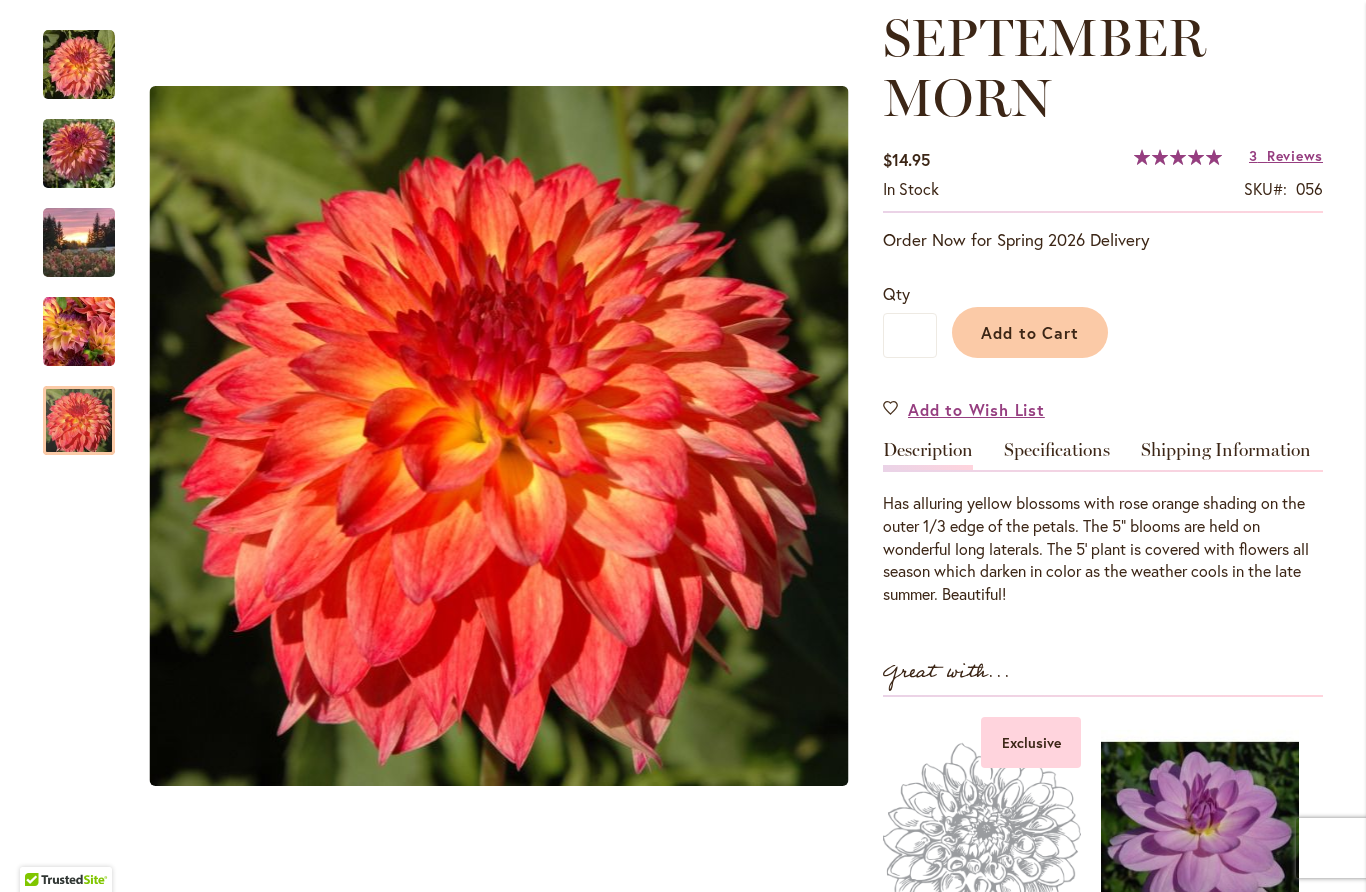 click at bounding box center [79, 421] 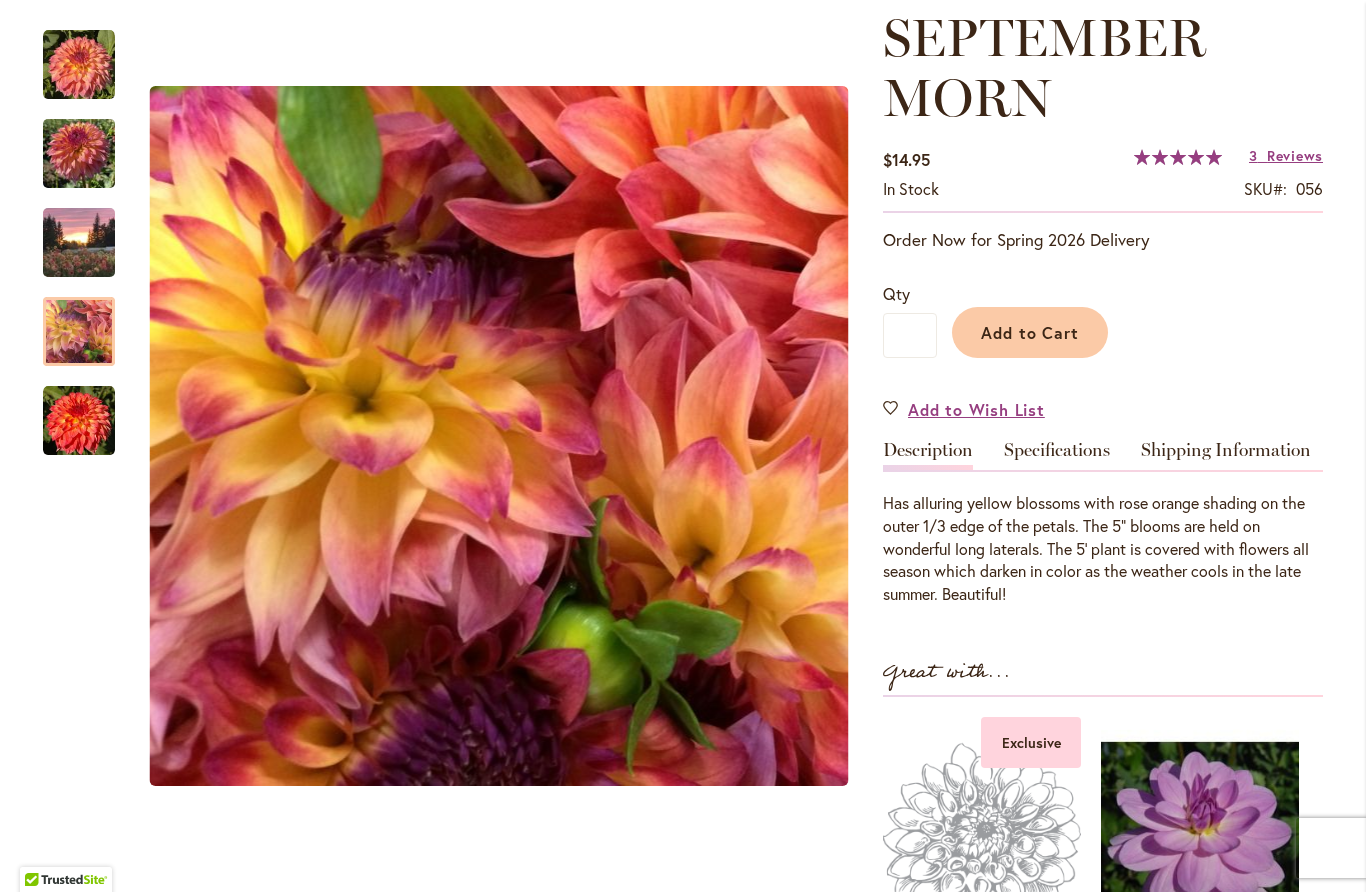 click on "Specifications" at bounding box center (1057, 455) 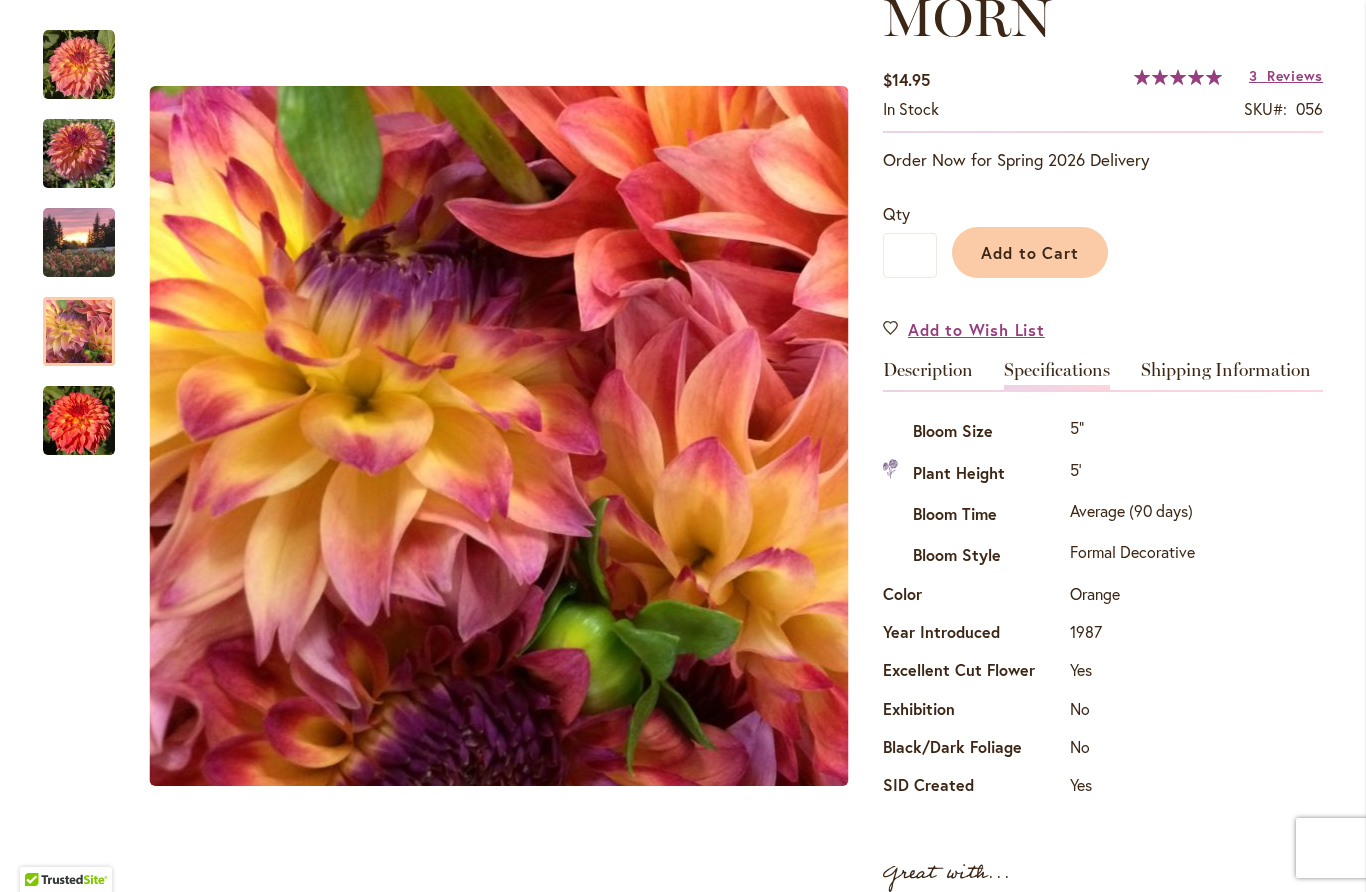 scroll, scrollTop: 366, scrollLeft: 0, axis: vertical 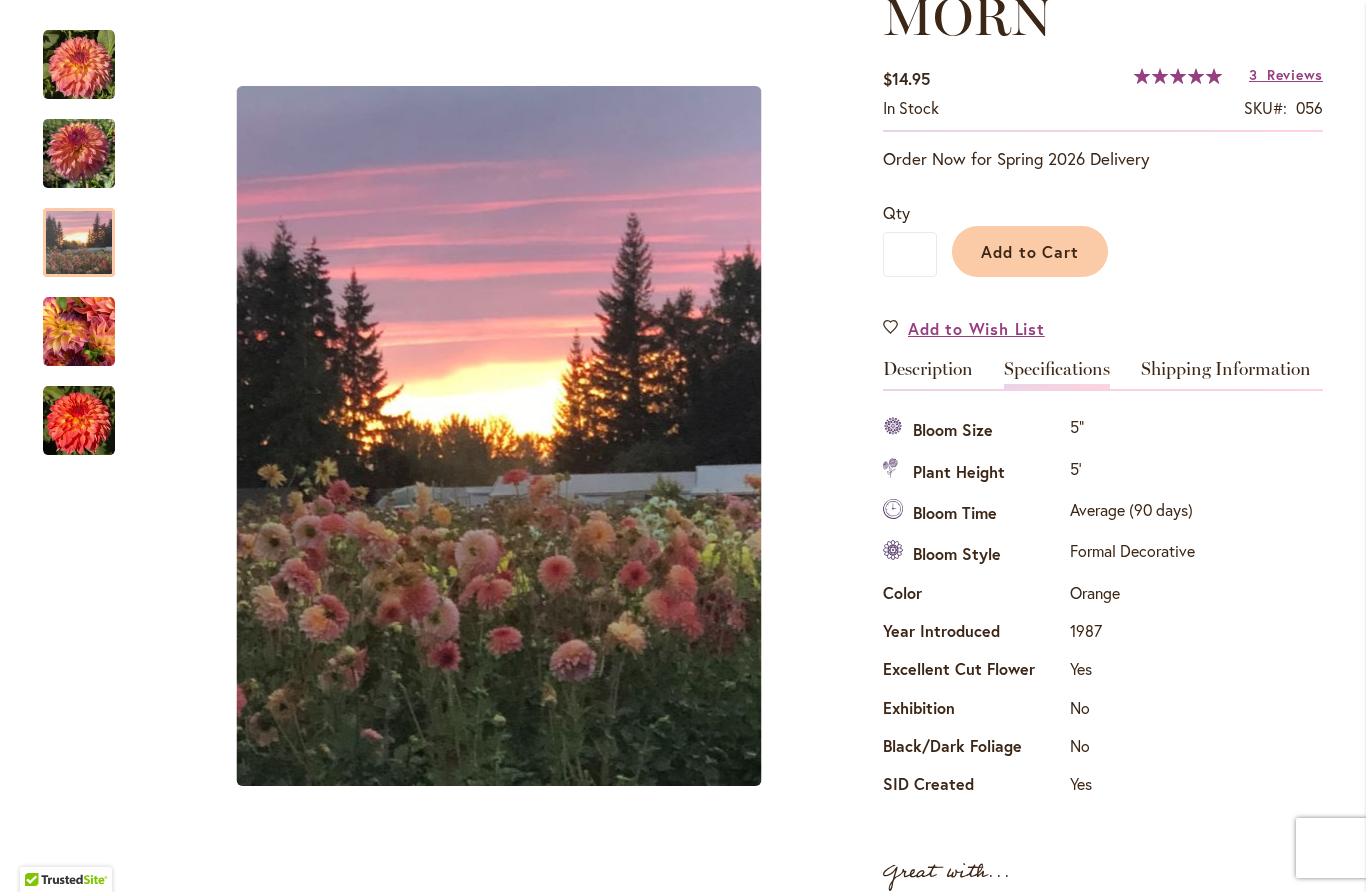 click at bounding box center [79, 243] 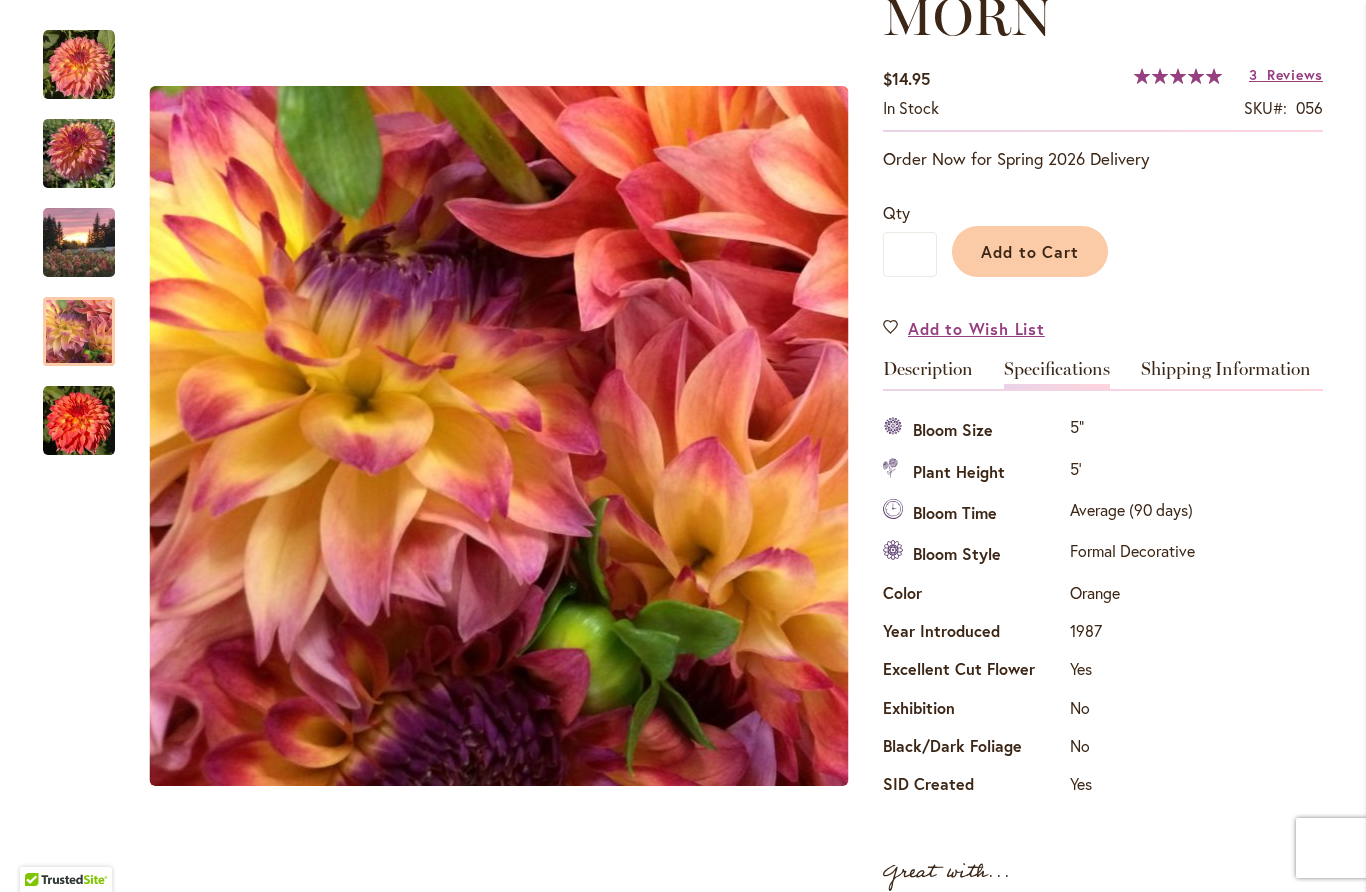 click at bounding box center (79, 332) 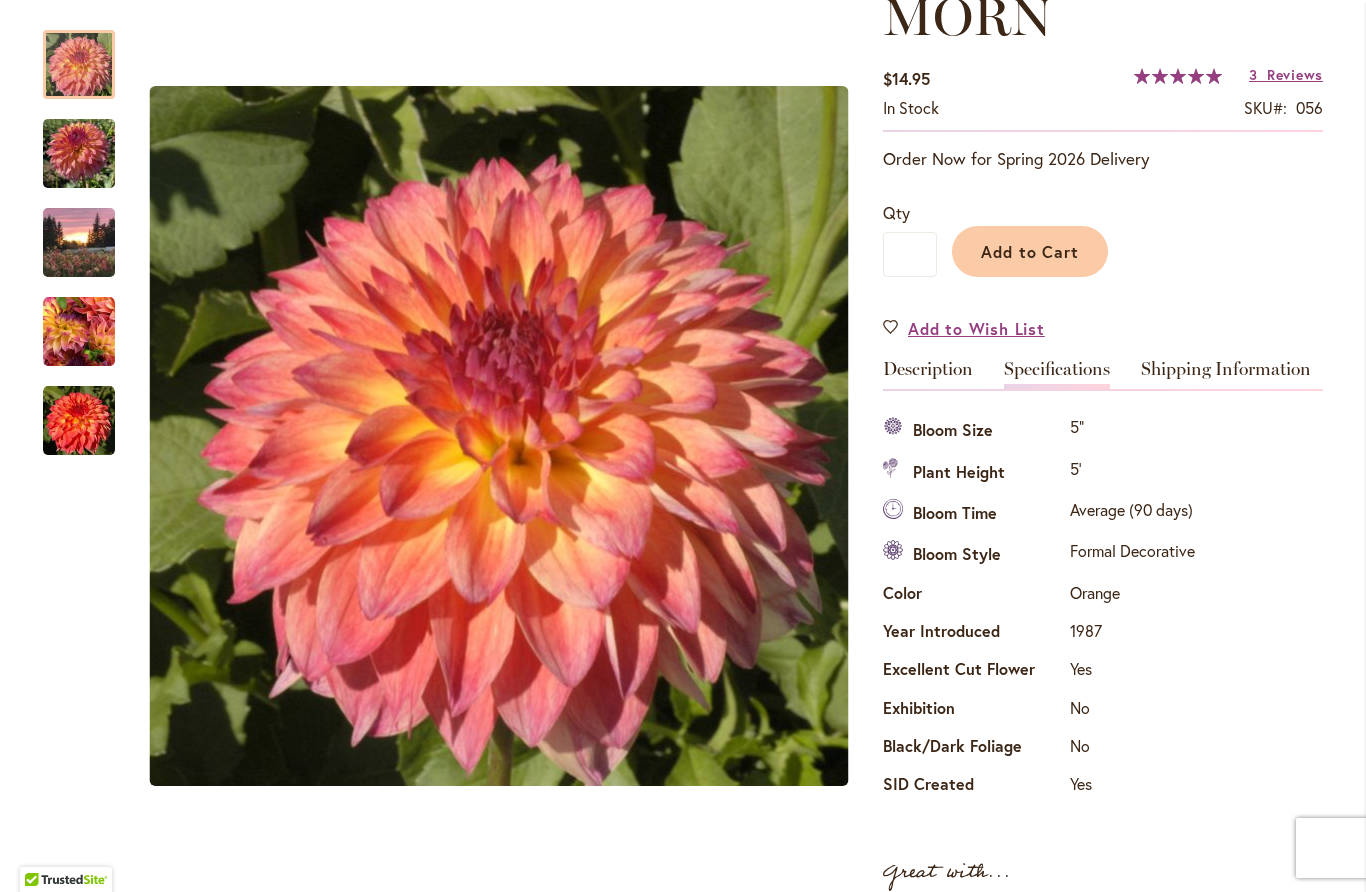 click at bounding box center (79, 65) 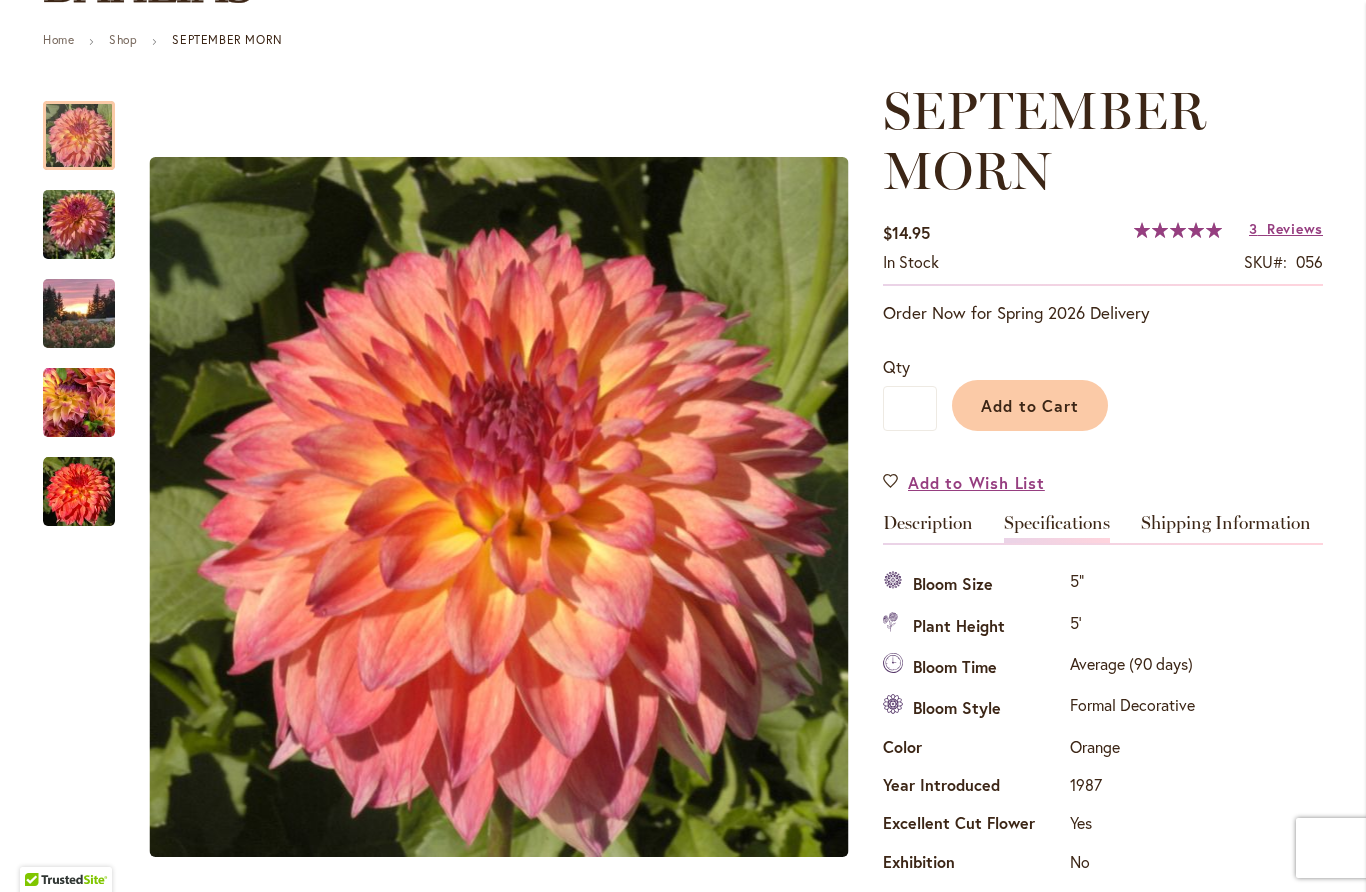 scroll, scrollTop: 293, scrollLeft: 0, axis: vertical 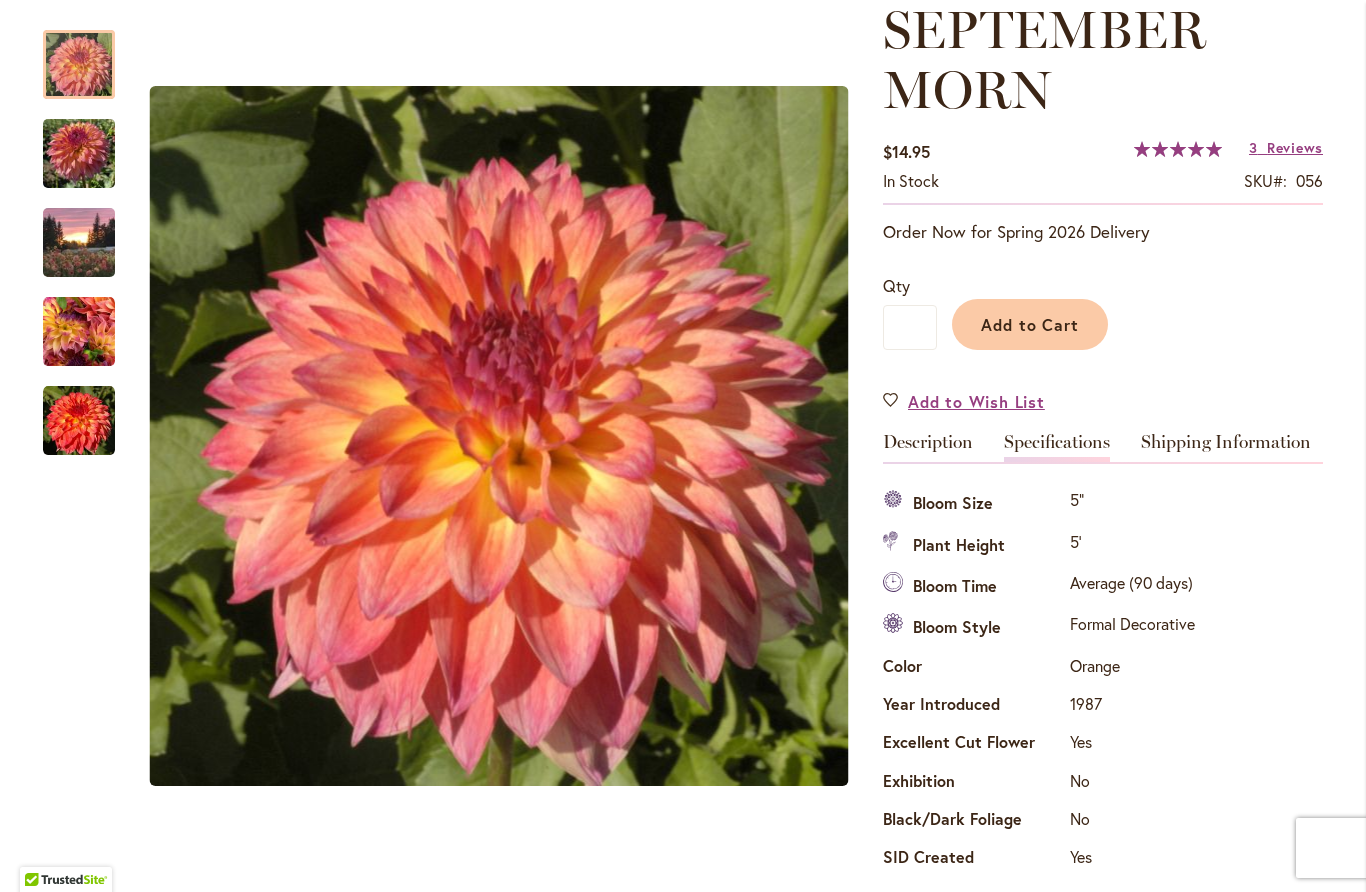 click on "Add to Cart" at bounding box center (1030, 324) 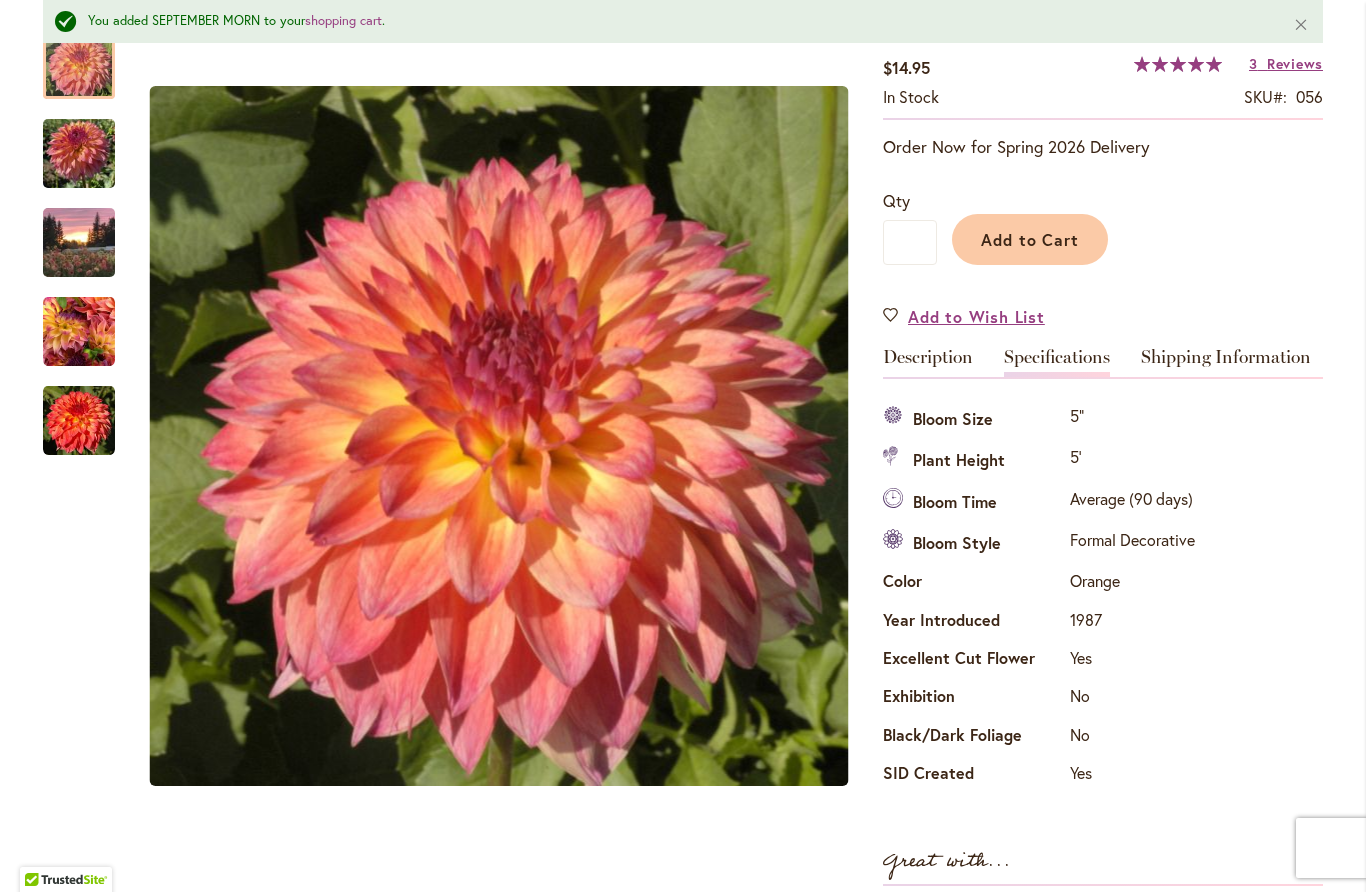 scroll, scrollTop: 433, scrollLeft: 0, axis: vertical 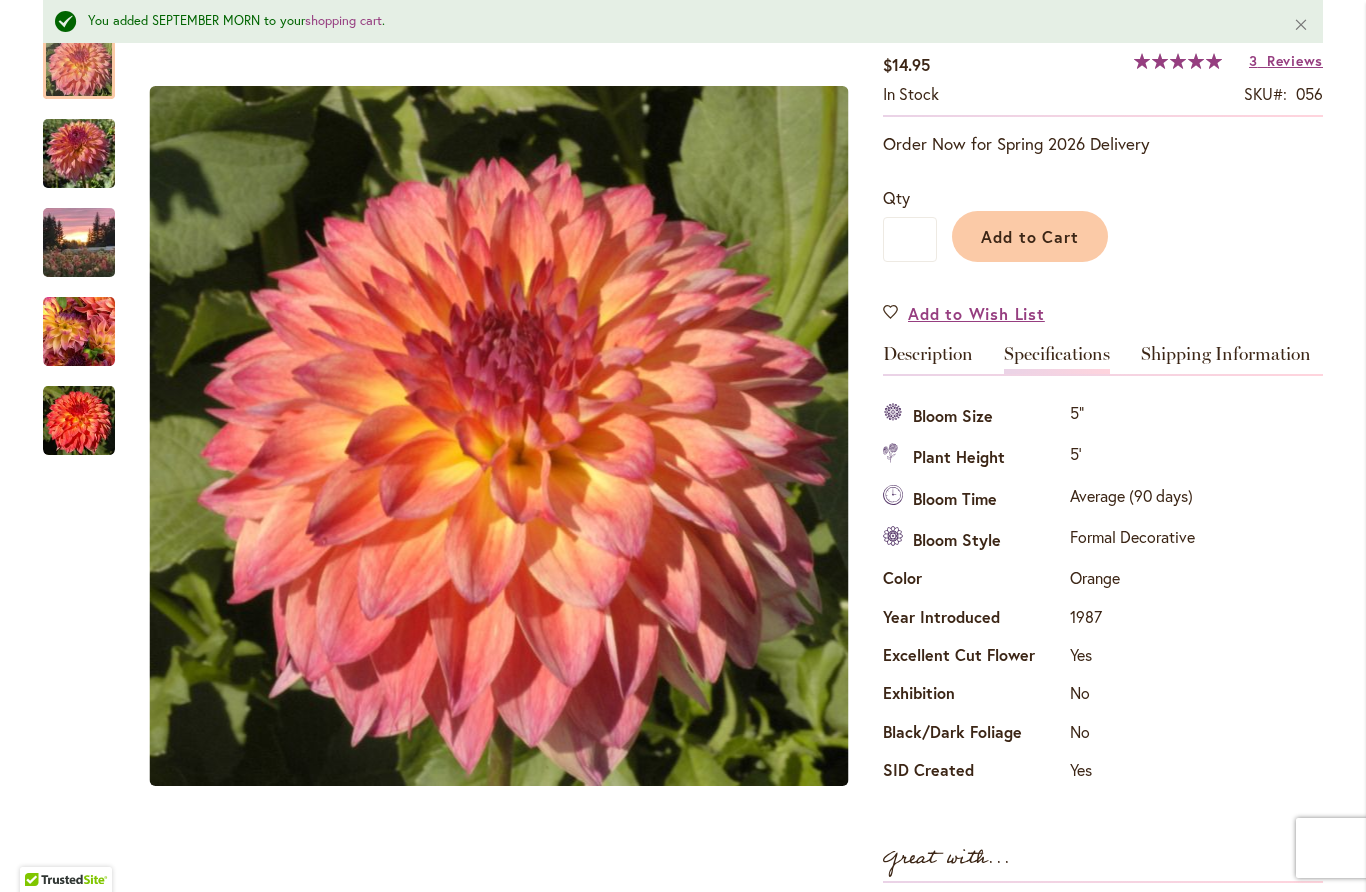 click on "Description" at bounding box center (928, 359) 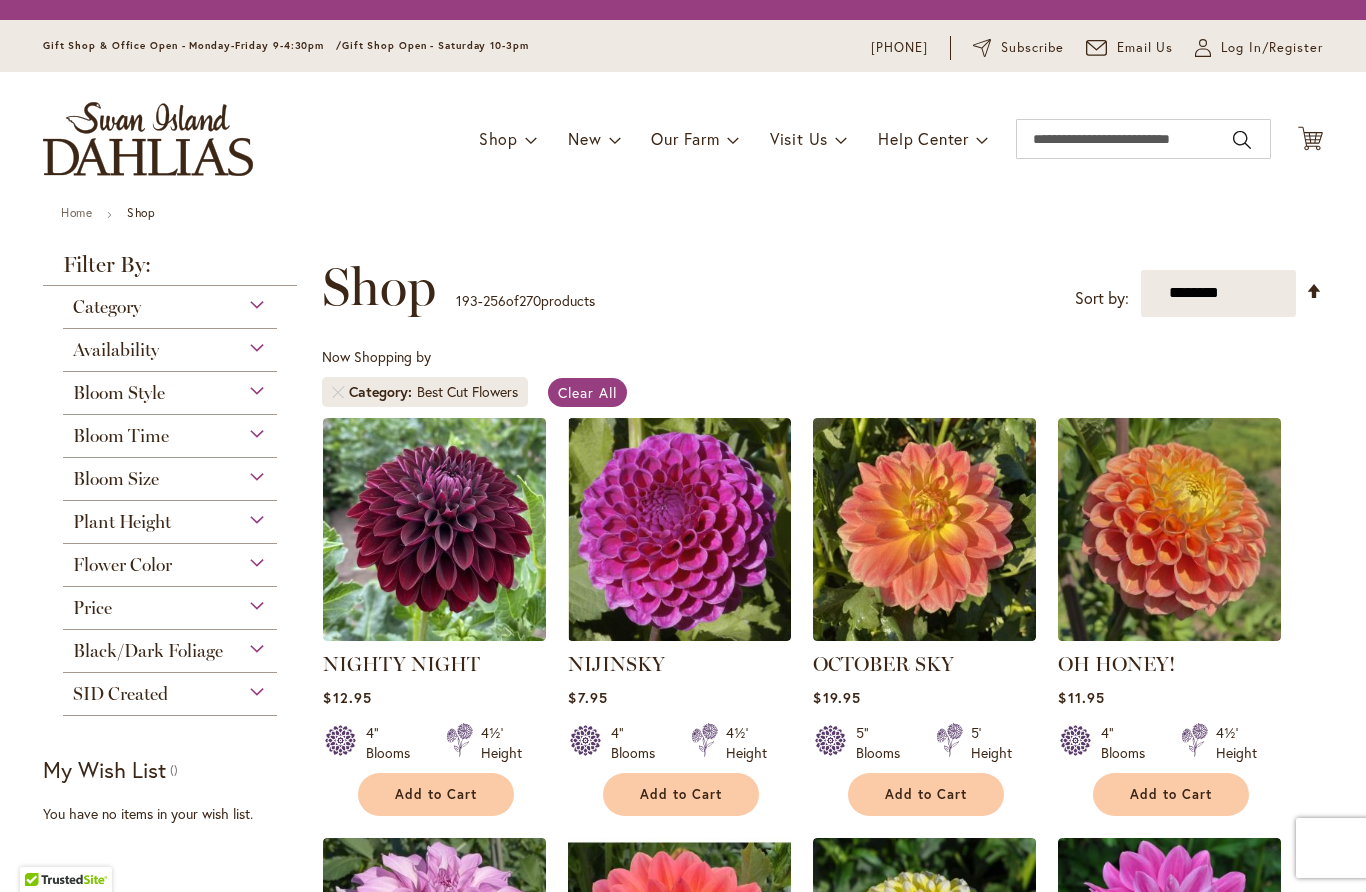 scroll, scrollTop: 1, scrollLeft: 0, axis: vertical 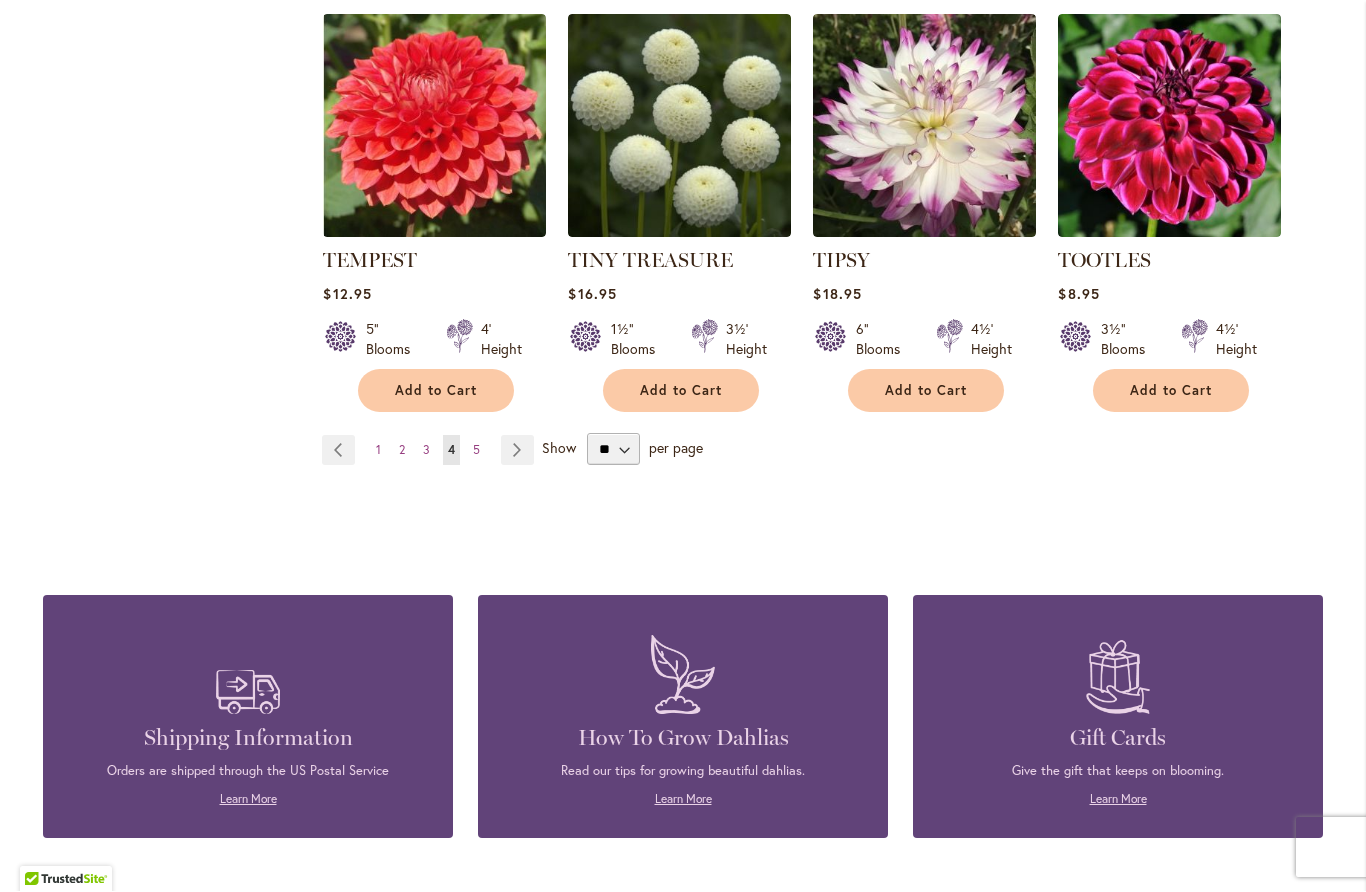 click on "3" at bounding box center [426, 450] 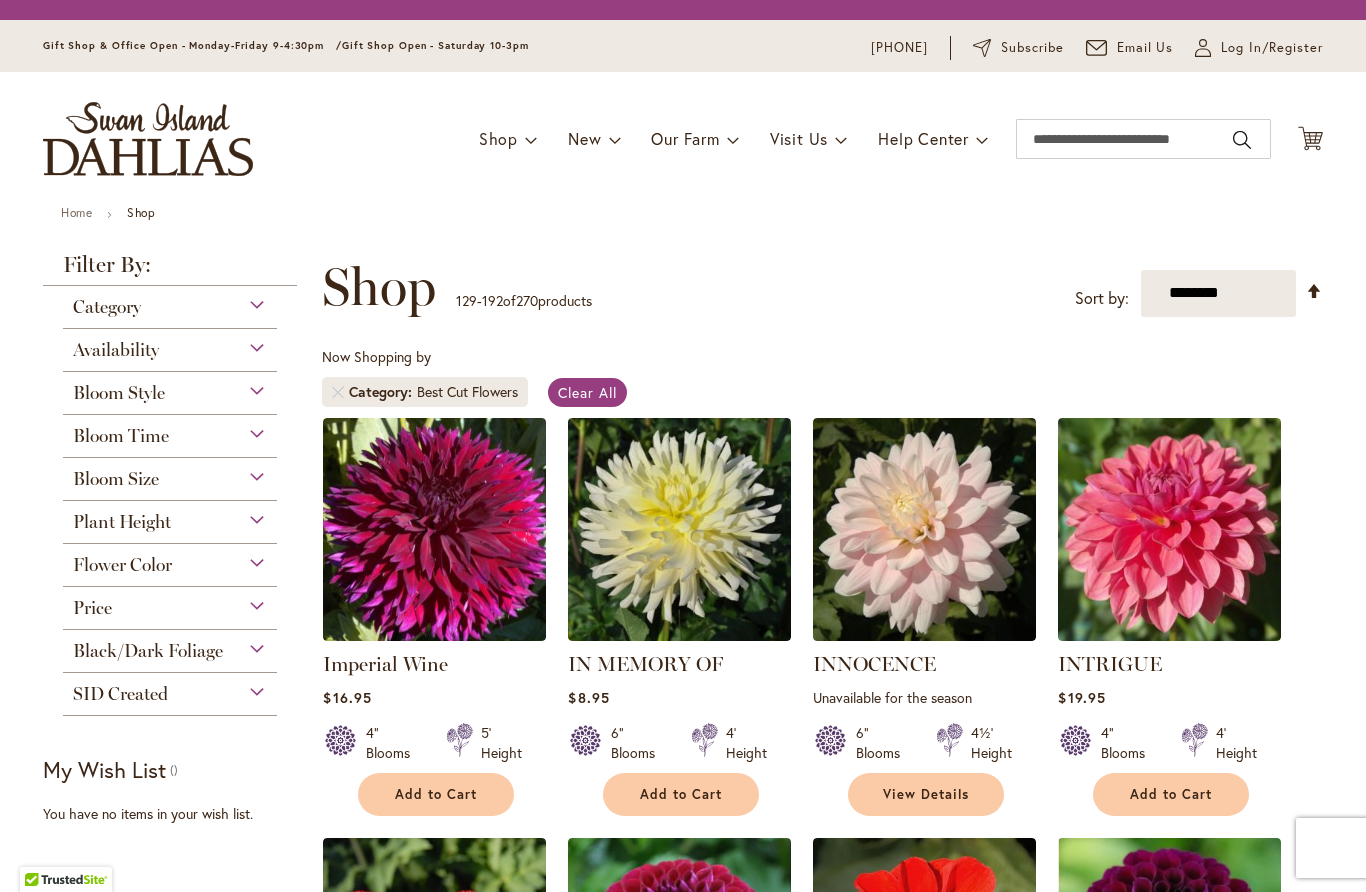 scroll, scrollTop: 1, scrollLeft: 0, axis: vertical 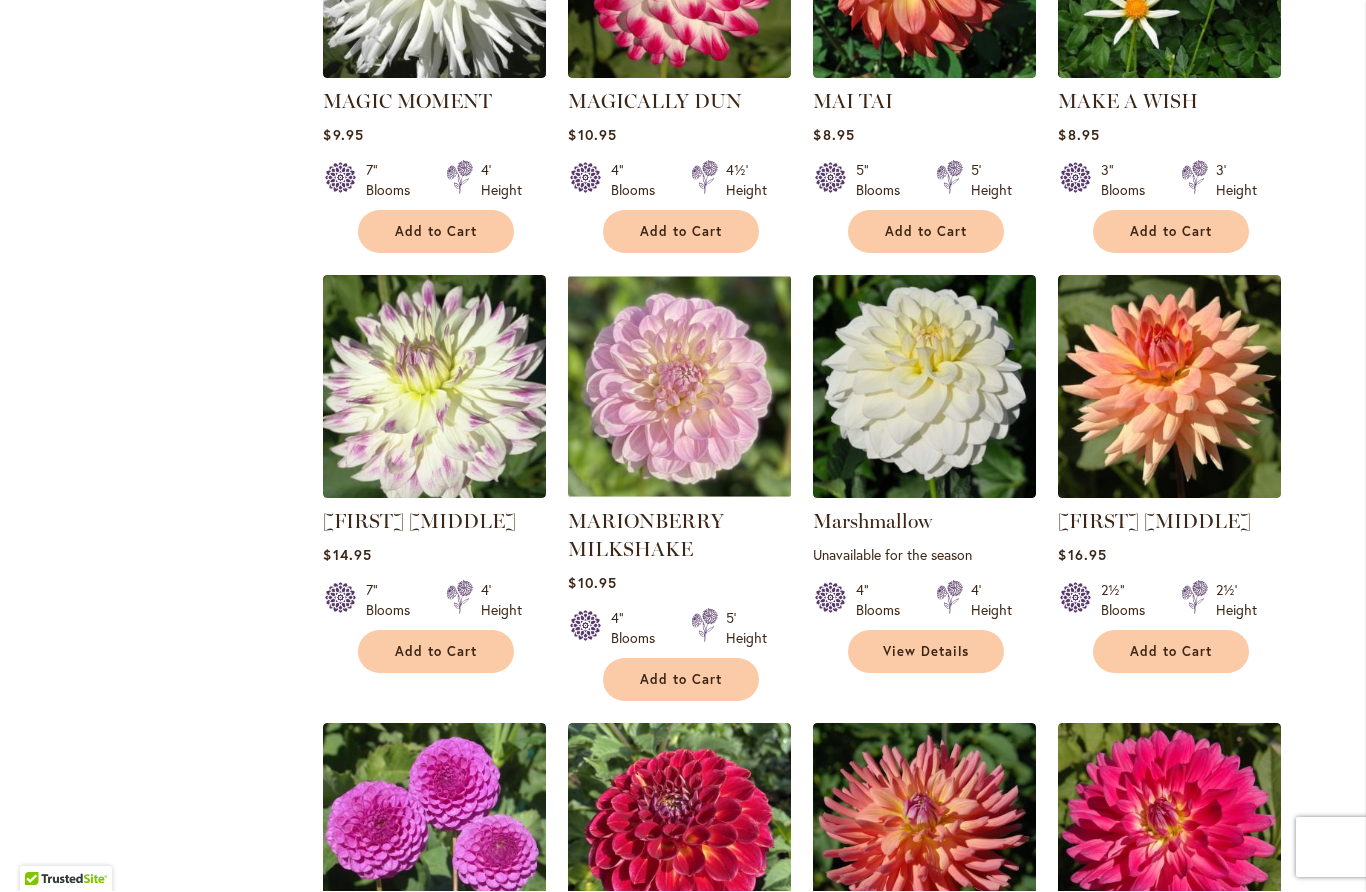 click at bounding box center [1169, 387] 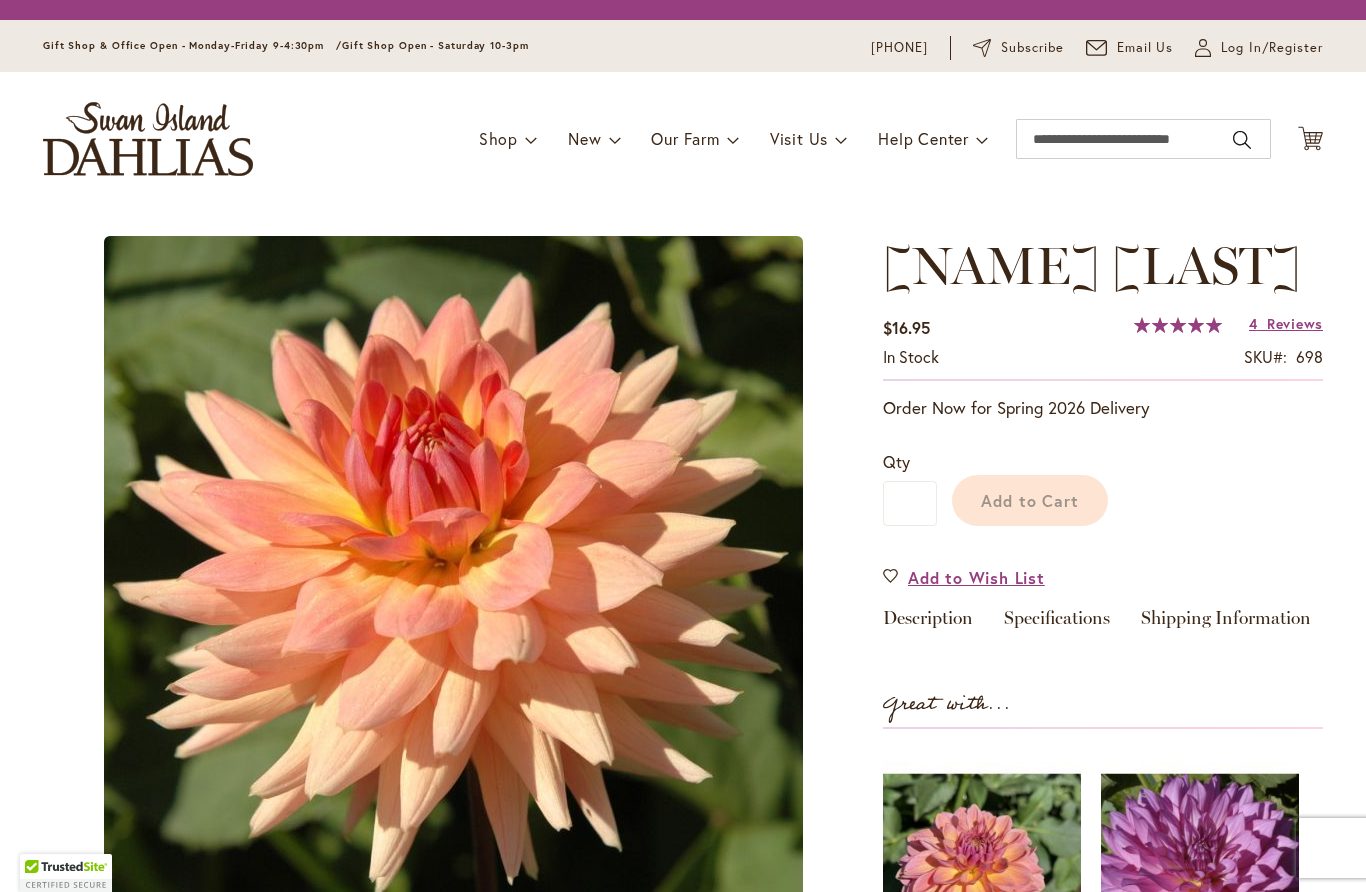 scroll, scrollTop: 0, scrollLeft: 0, axis: both 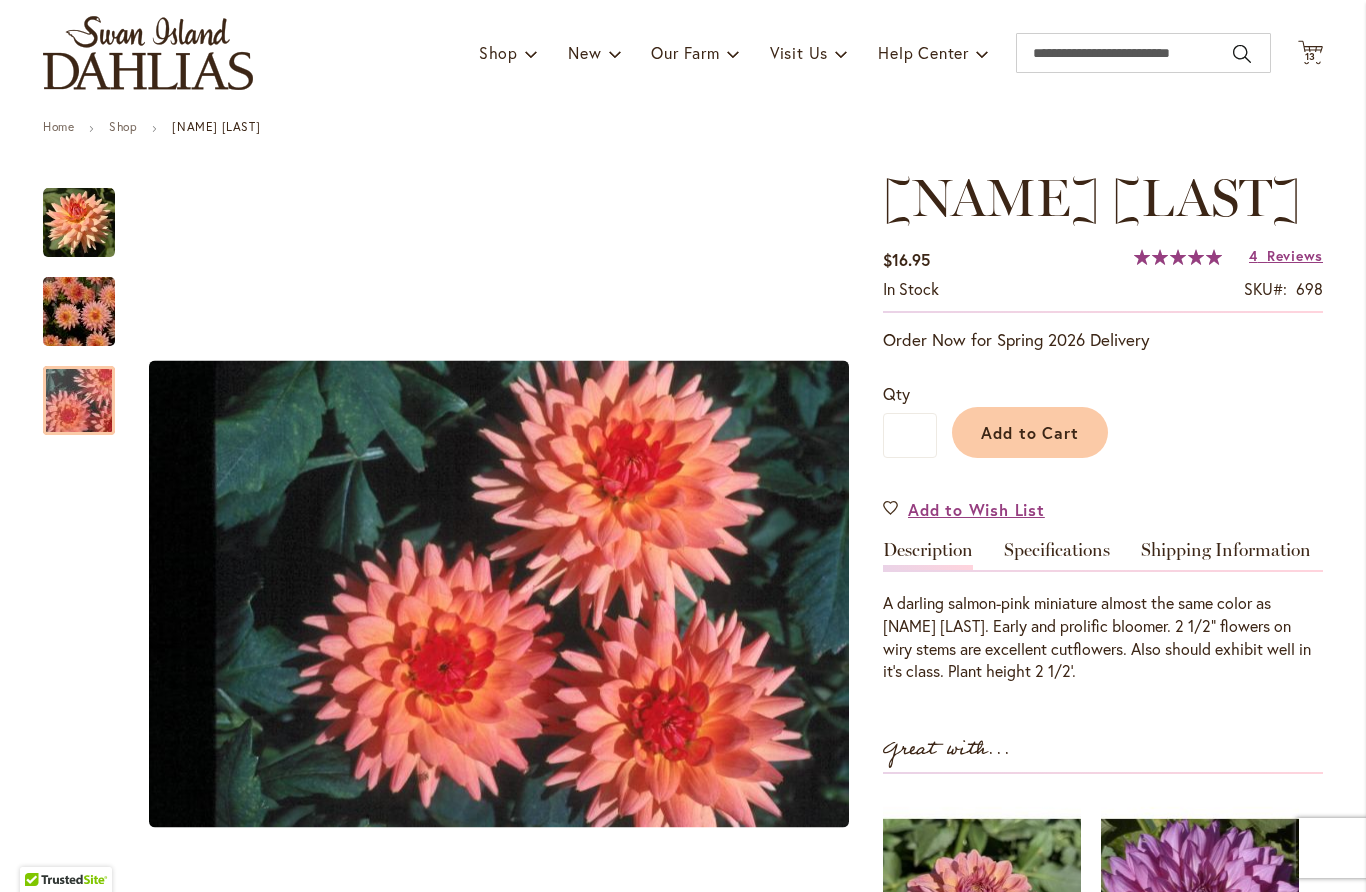click at bounding box center (79, 401) 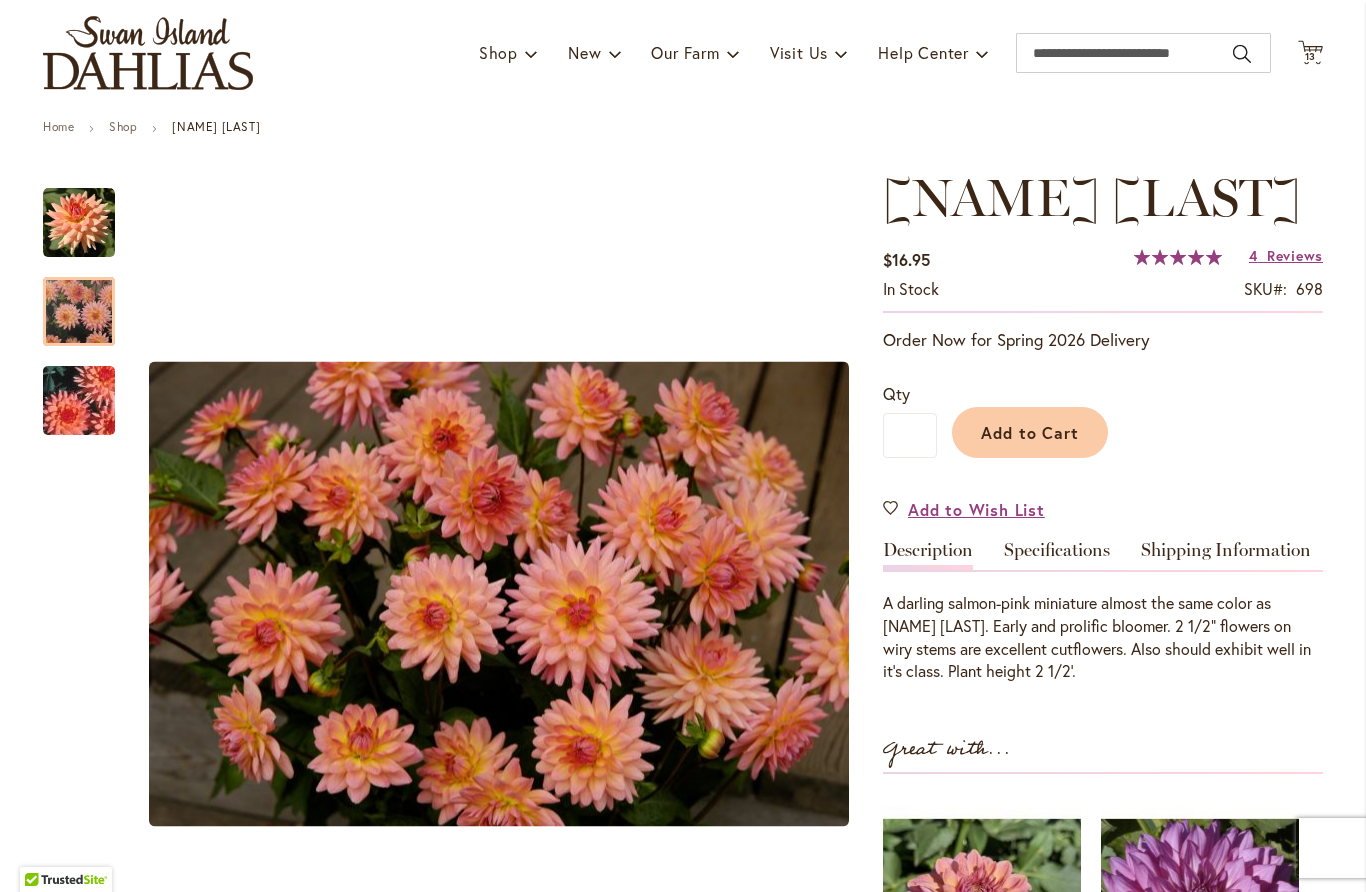 click at bounding box center [79, 312] 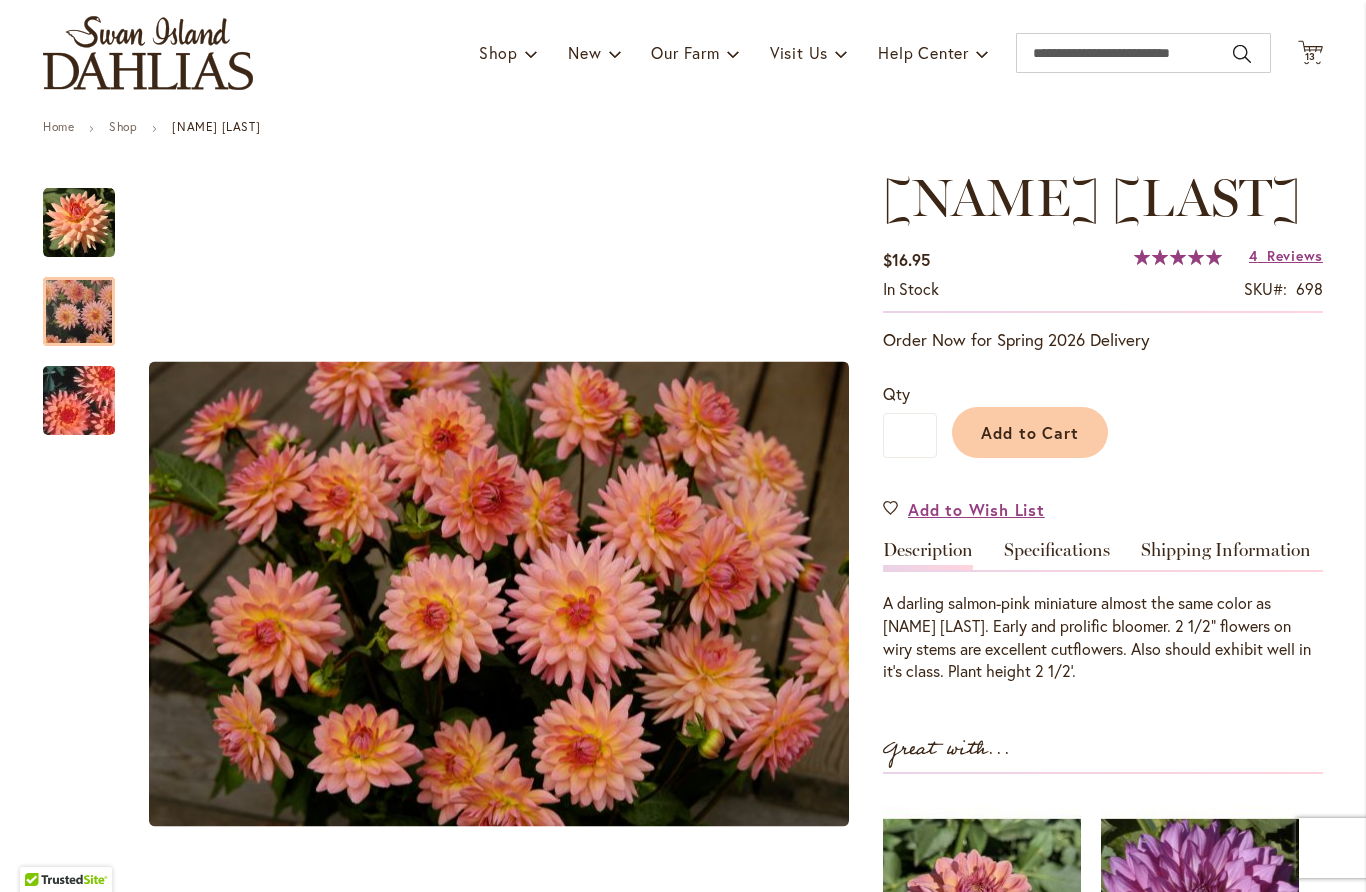 click on "Add to Cart" at bounding box center [1030, 432] 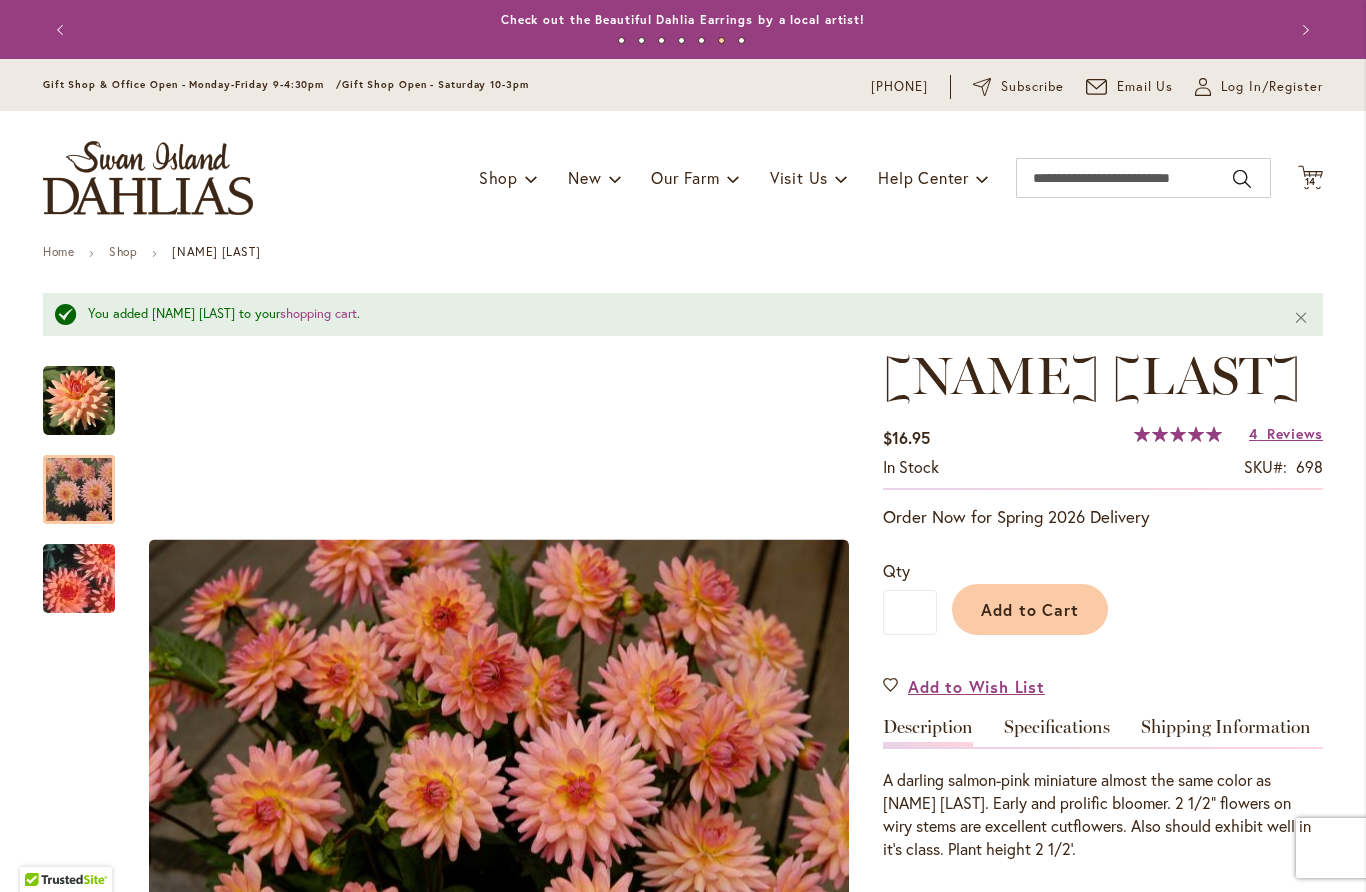 scroll, scrollTop: 0, scrollLeft: 0, axis: both 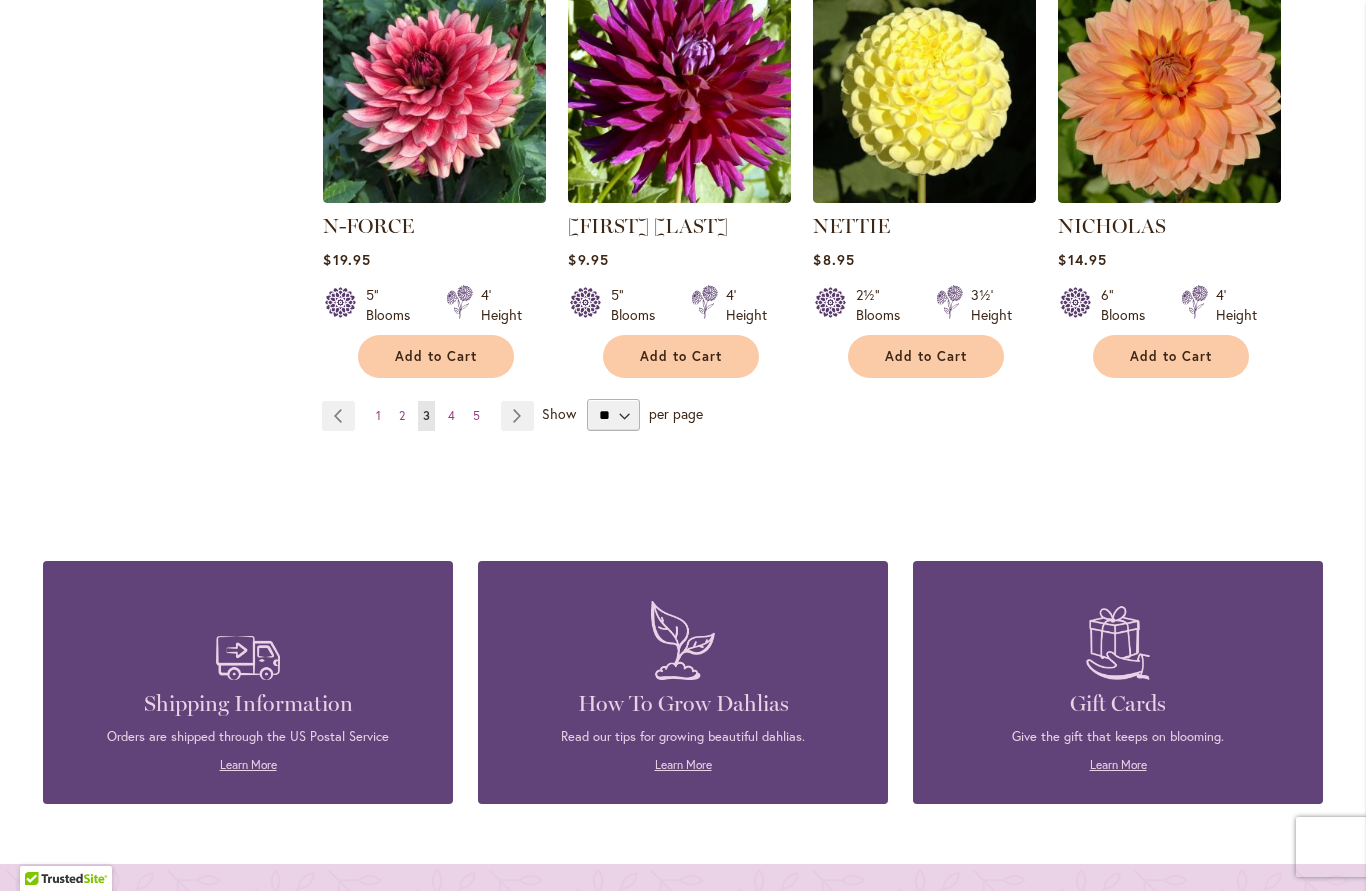 click on "2" at bounding box center (402, 416) 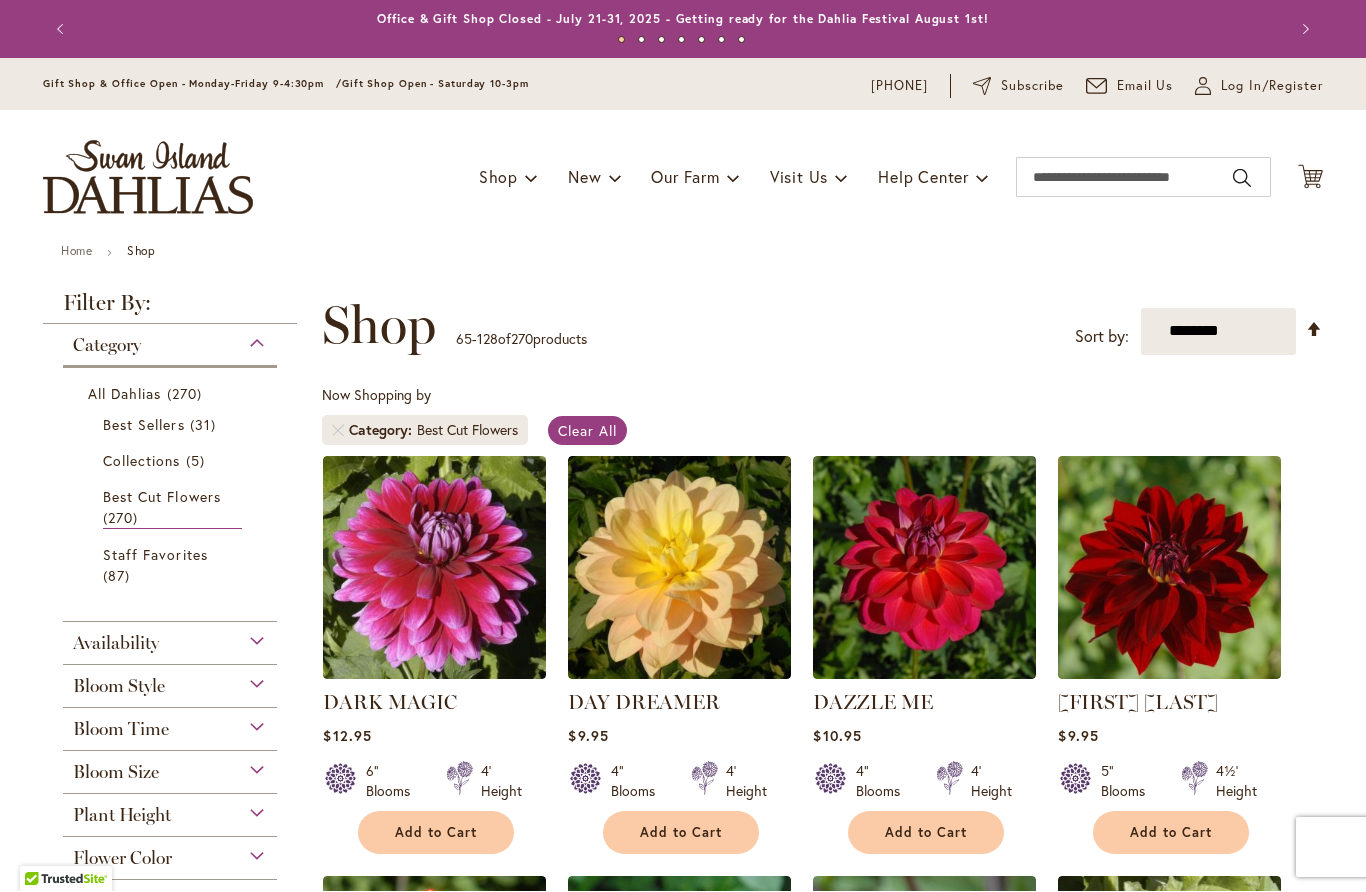 scroll, scrollTop: 1, scrollLeft: 0, axis: vertical 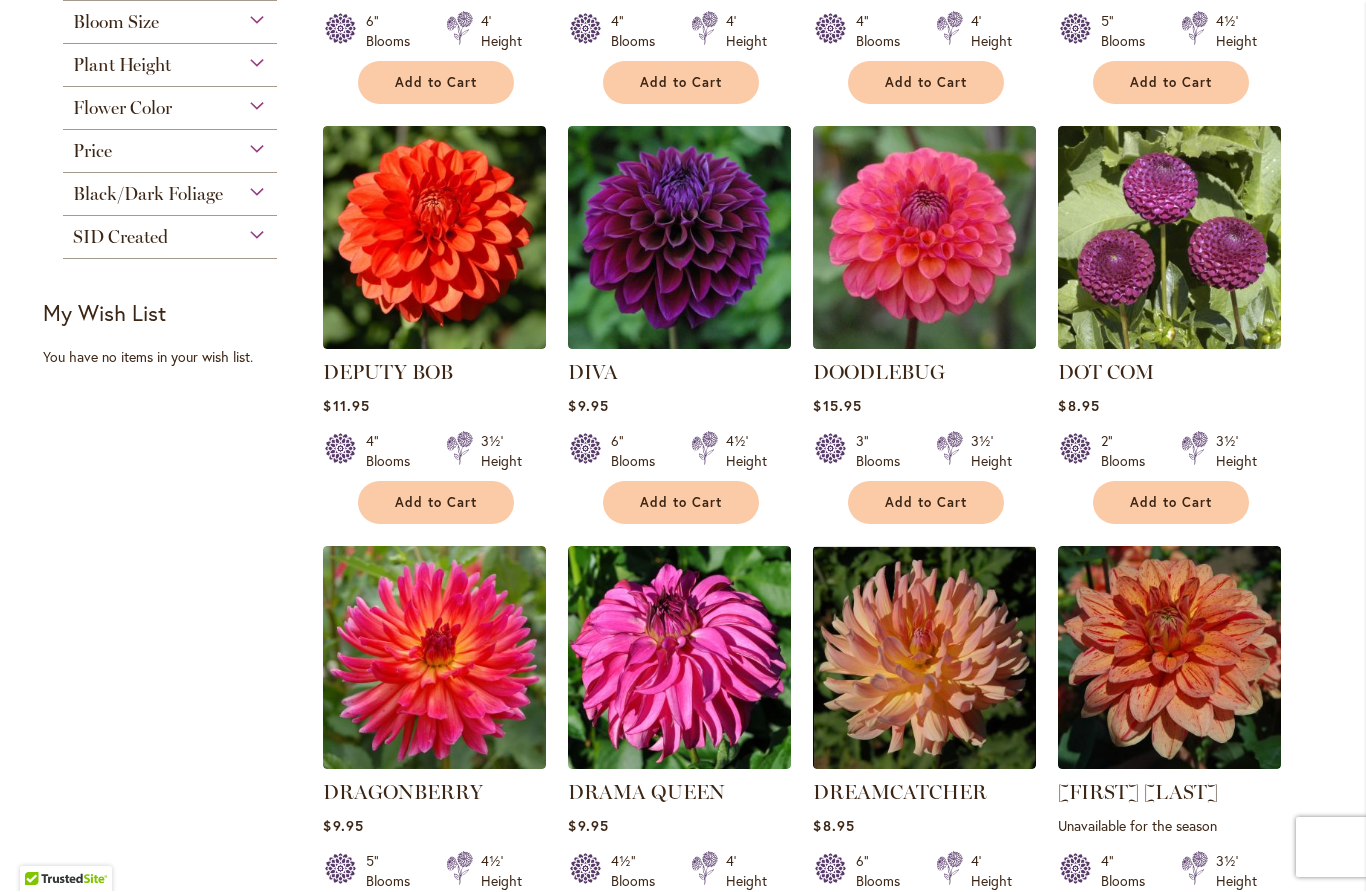 click at bounding box center (924, 238) 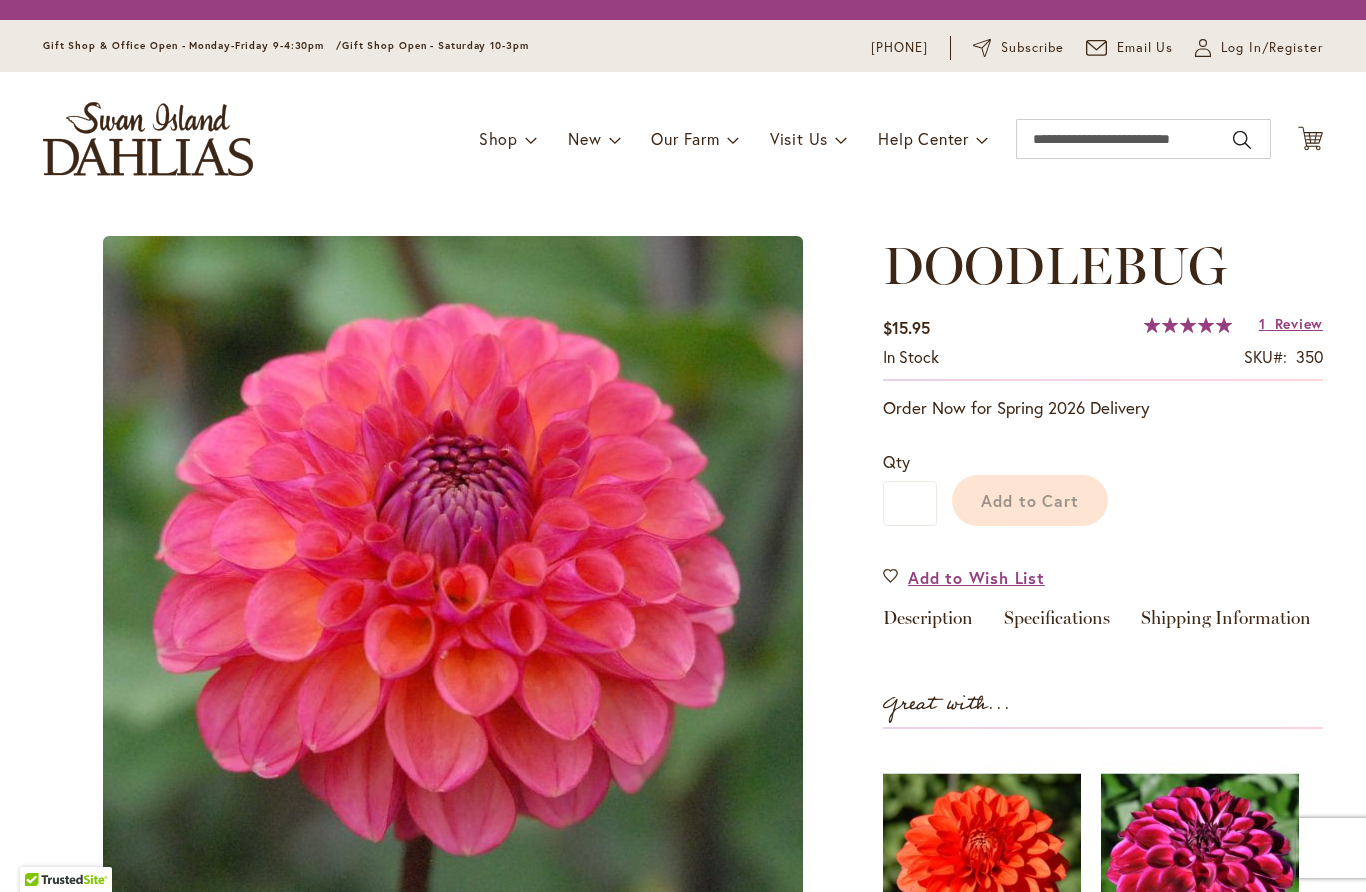 scroll, scrollTop: 0, scrollLeft: 0, axis: both 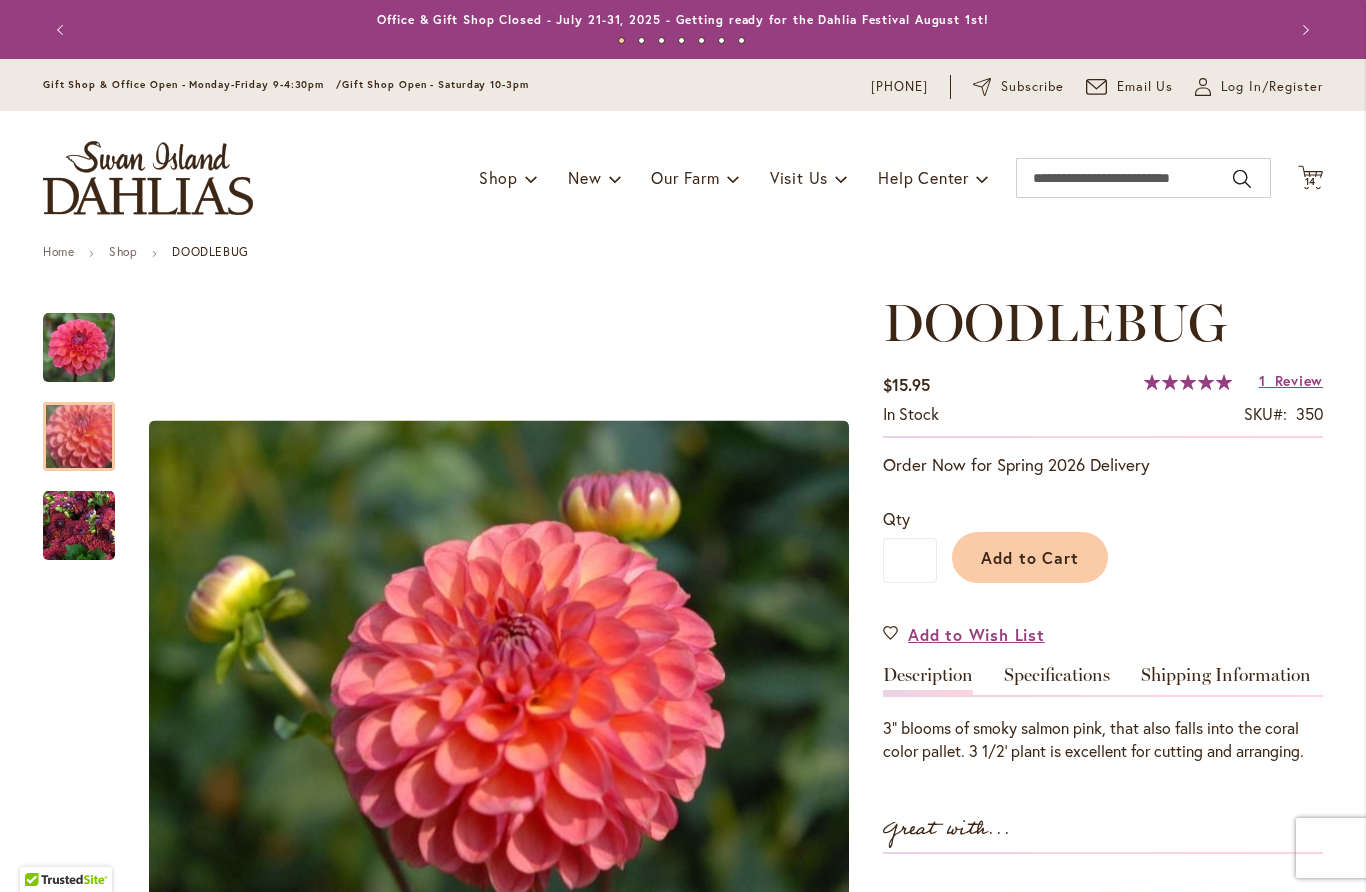 click at bounding box center (79, 436) 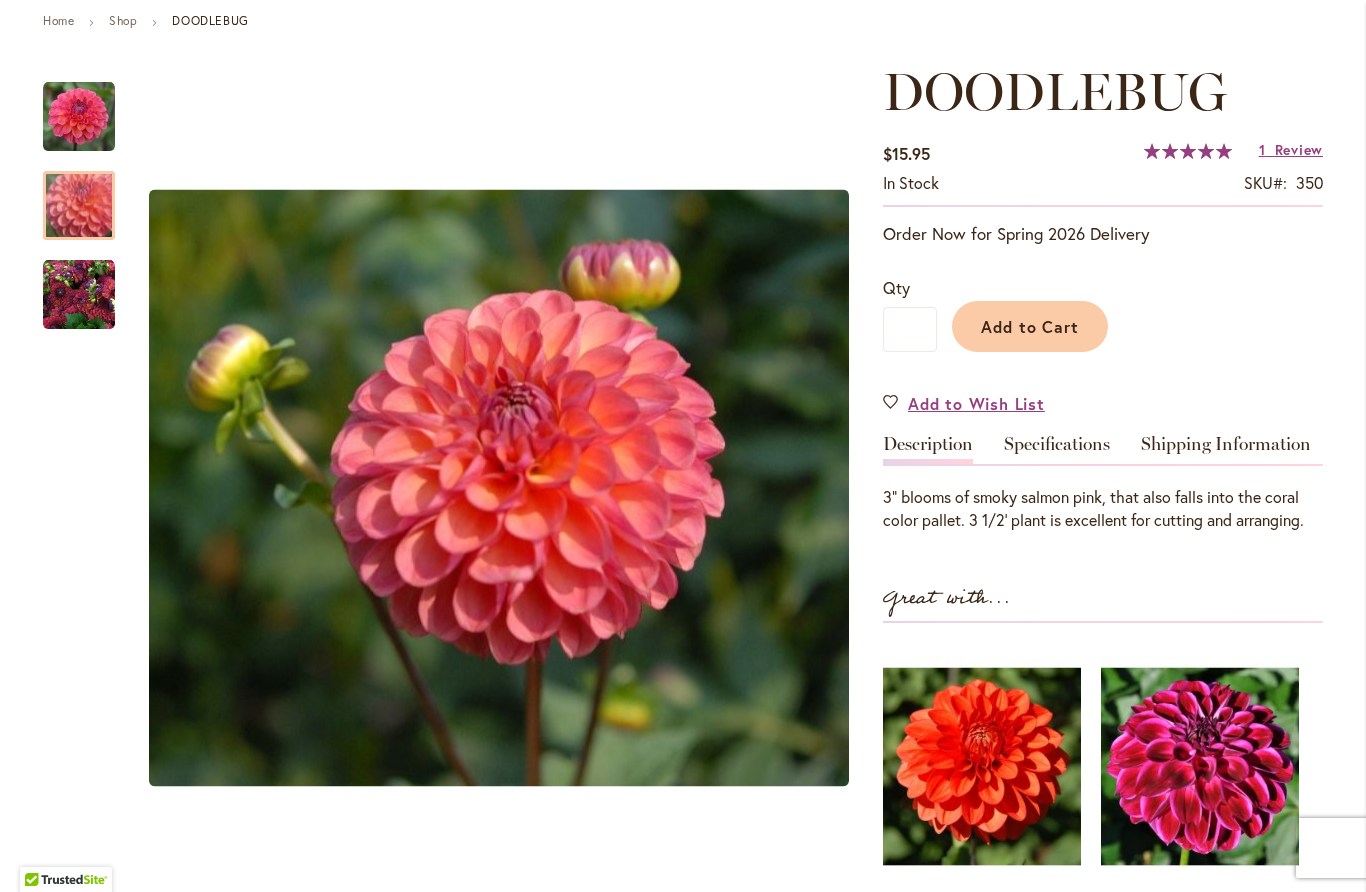scroll, scrollTop: 232, scrollLeft: 0, axis: vertical 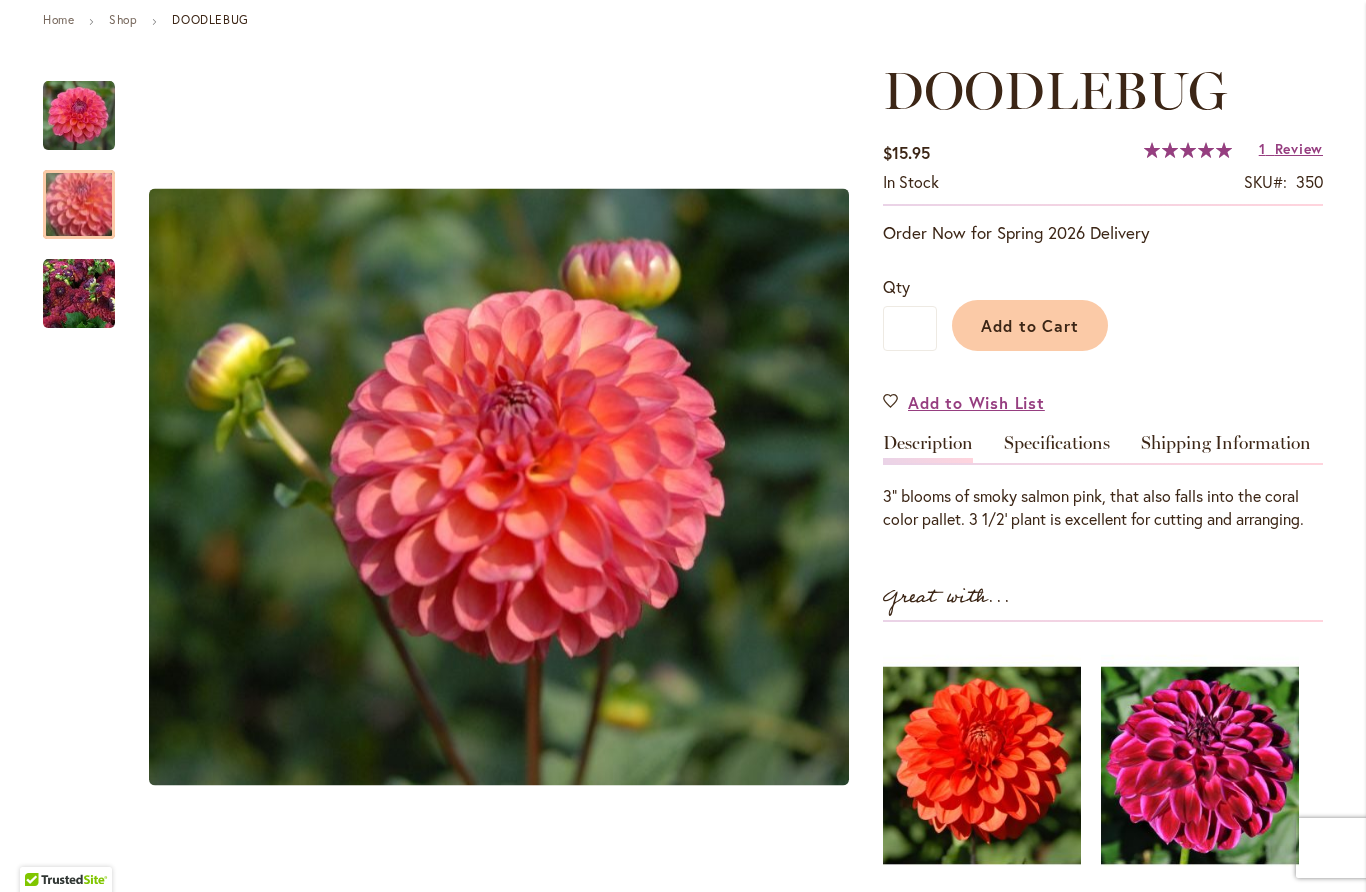 click on "Add to Cart" at bounding box center (1030, 325) 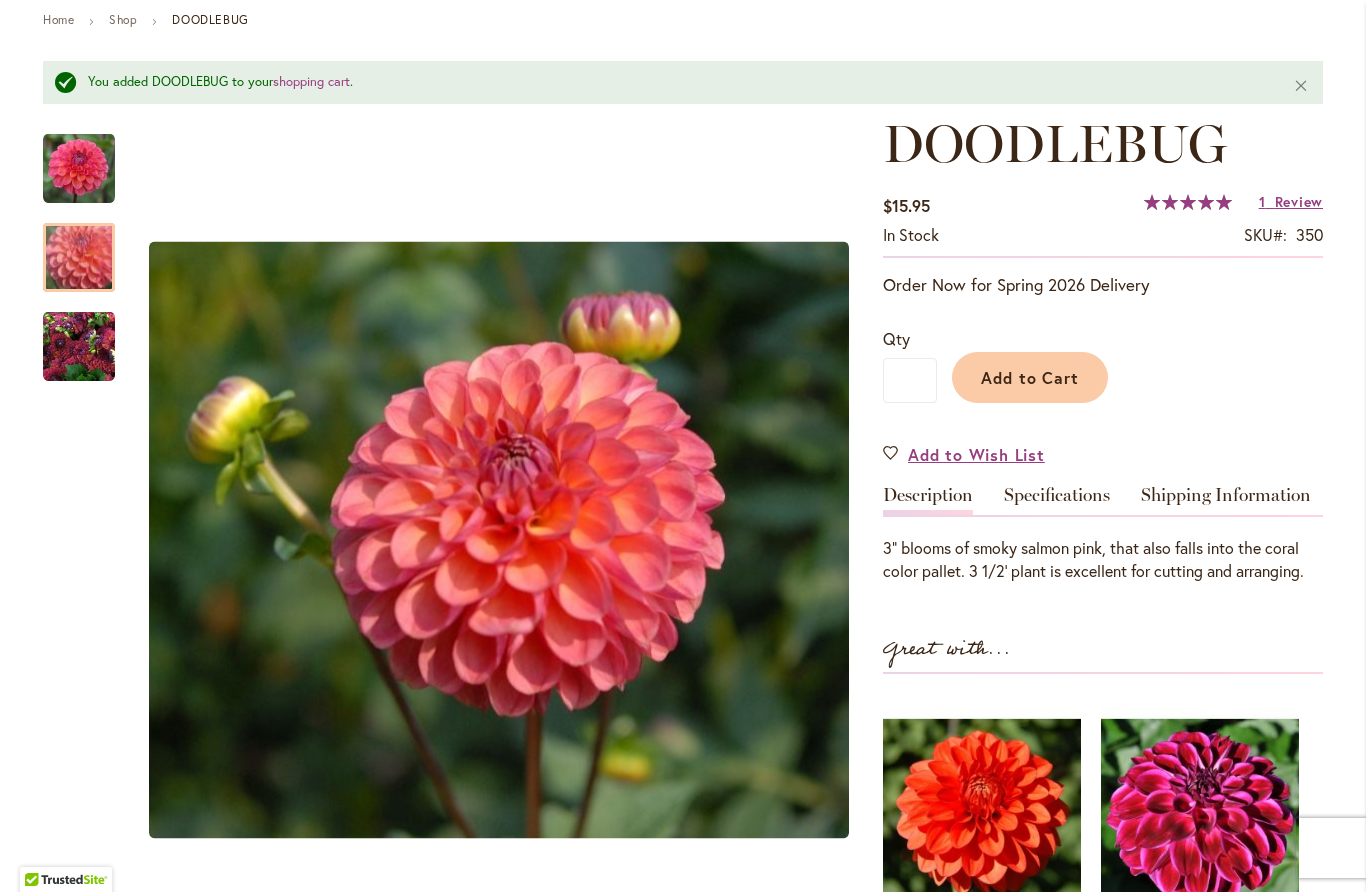 click on "Specifications" at bounding box center (1057, 500) 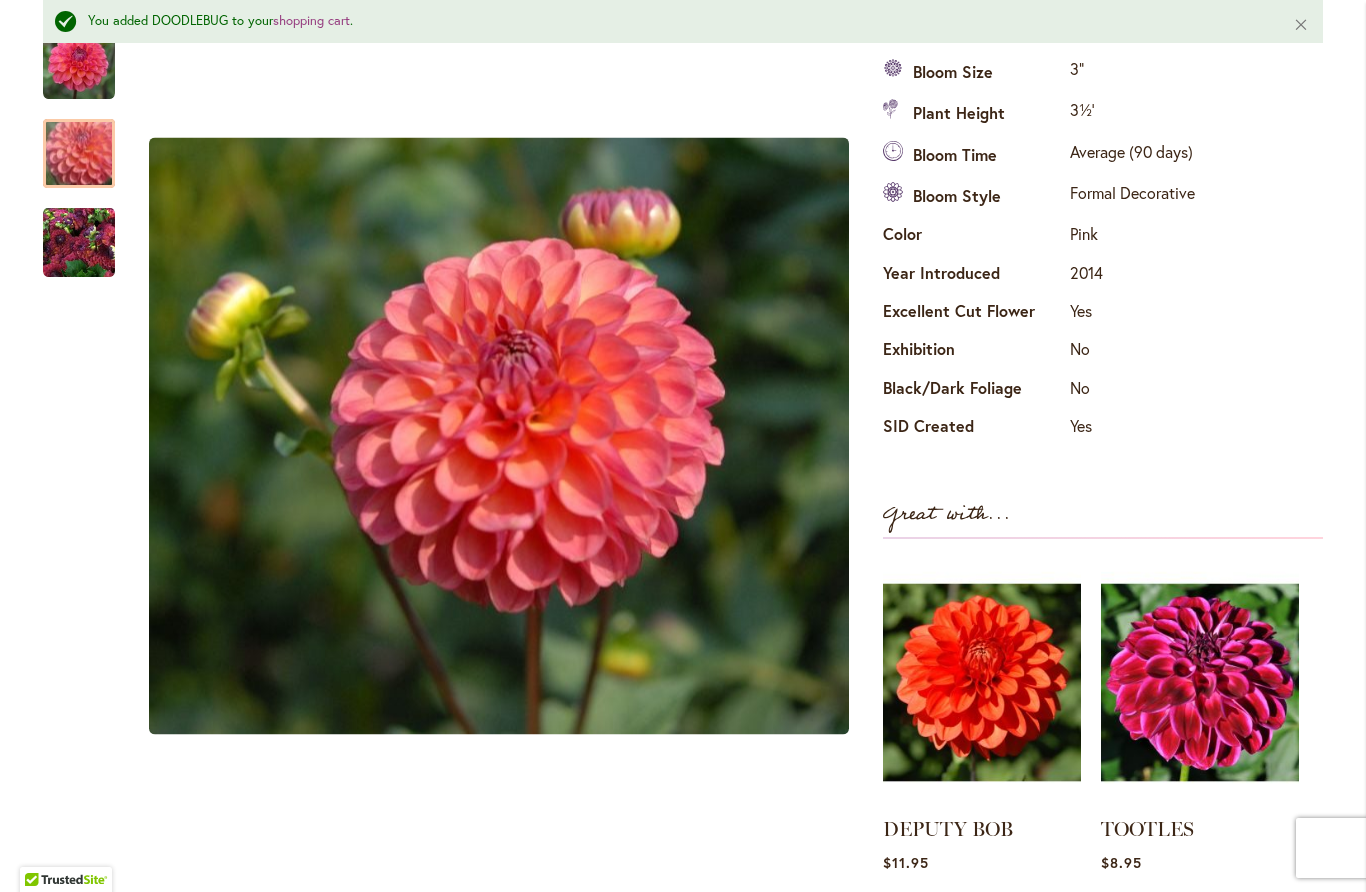 click at bounding box center [79, 243] 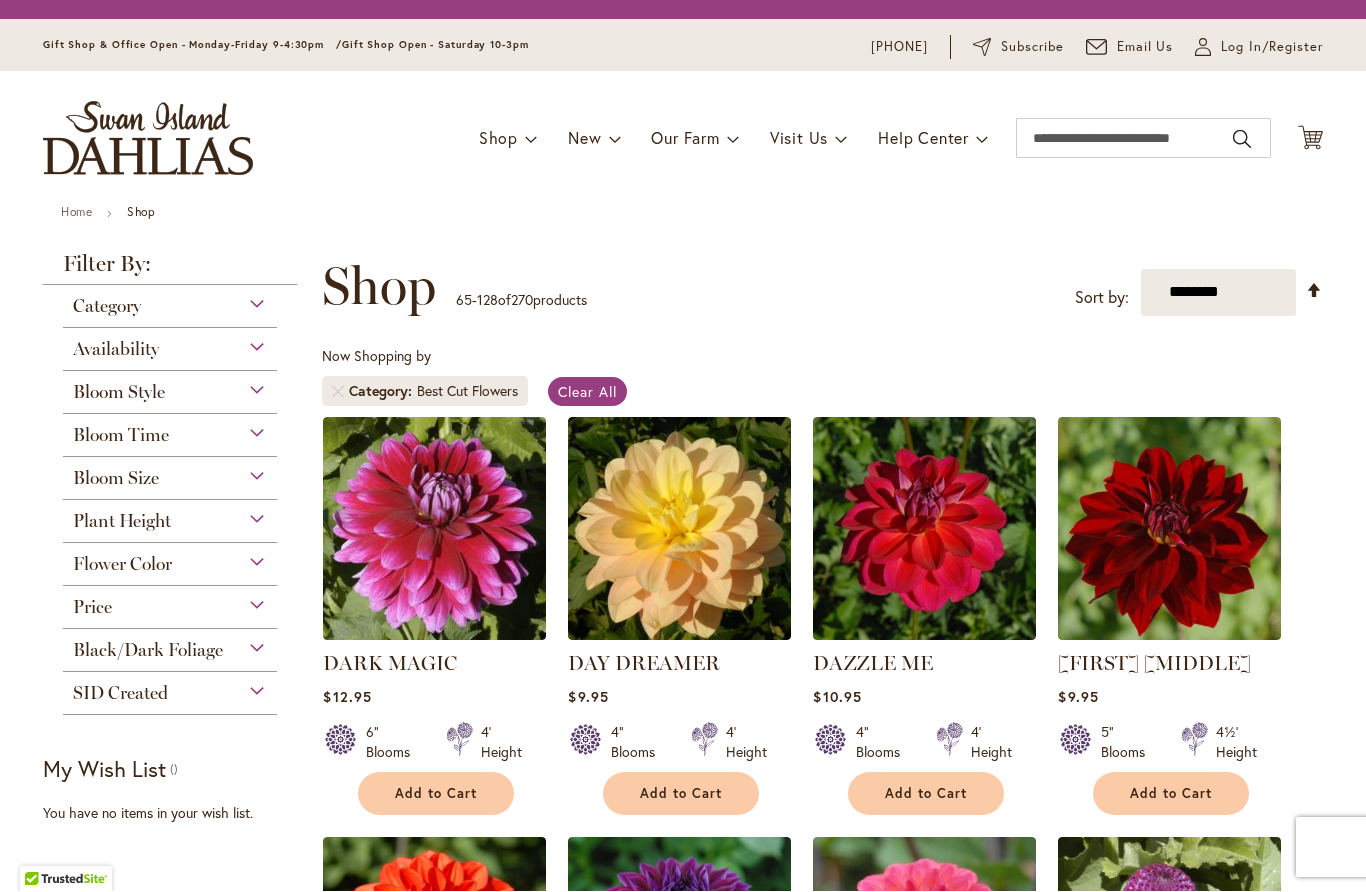 scroll, scrollTop: 1, scrollLeft: 0, axis: vertical 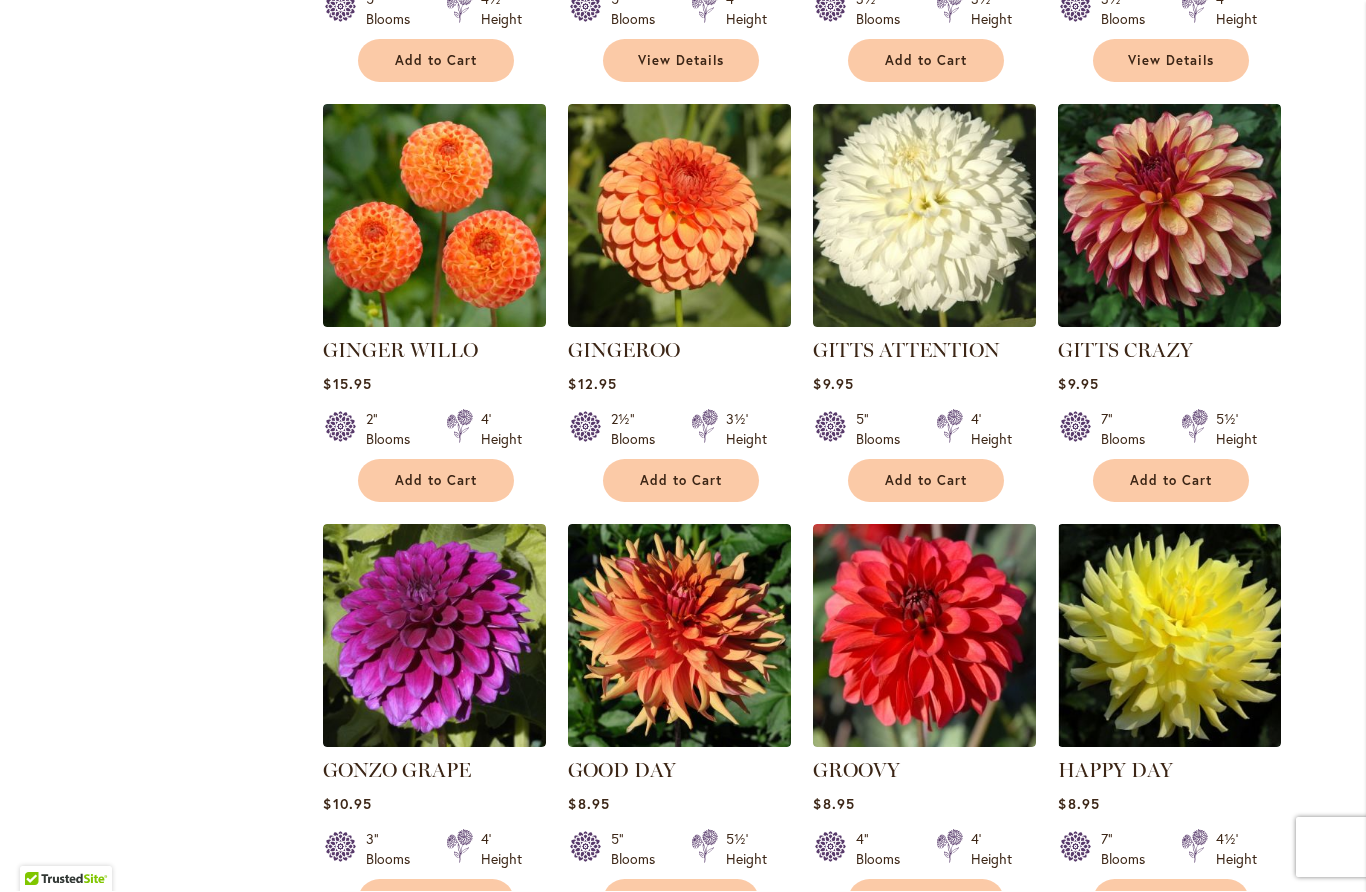 click at bounding box center [1169, 216] 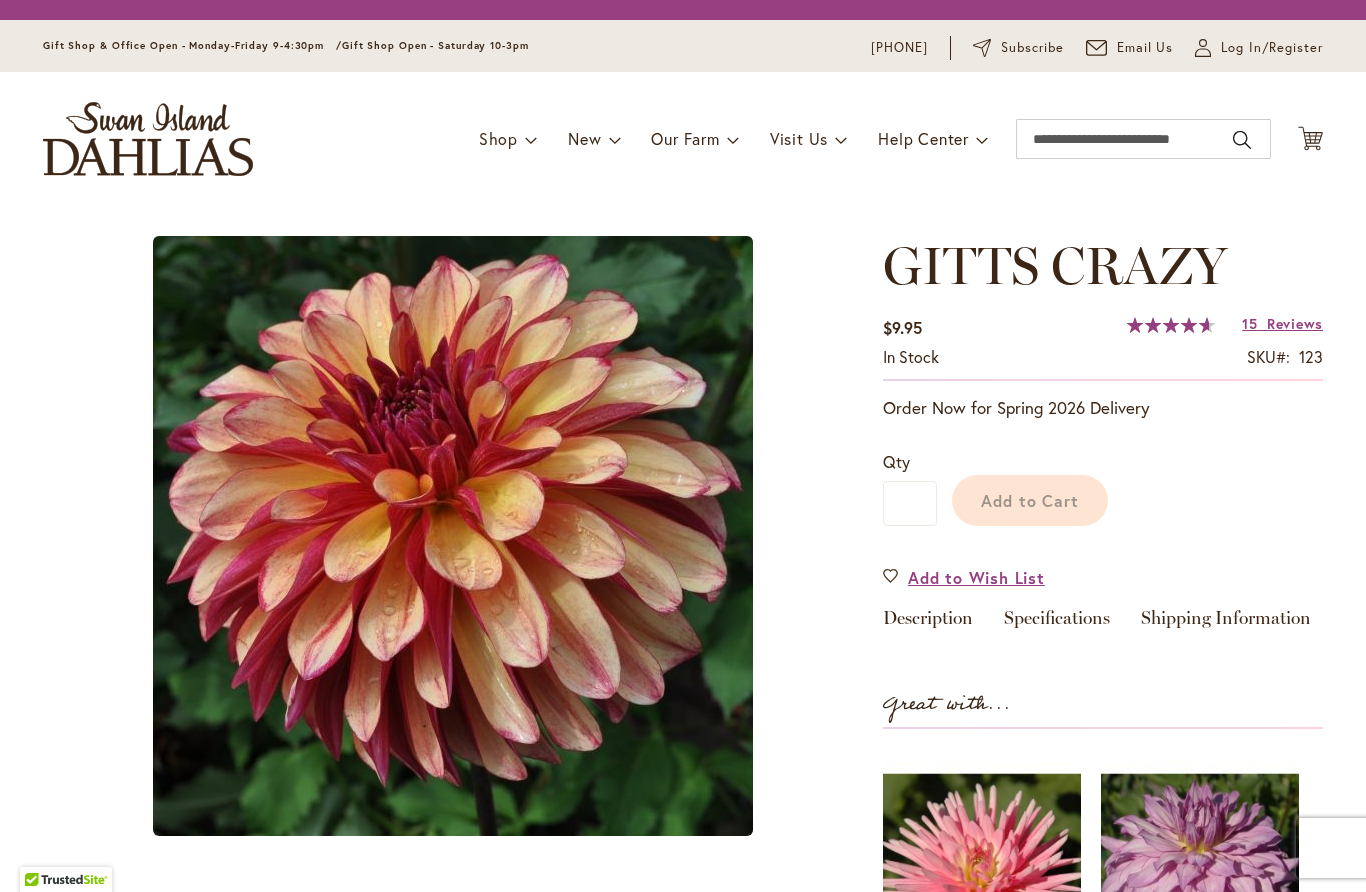 scroll, scrollTop: 0, scrollLeft: 0, axis: both 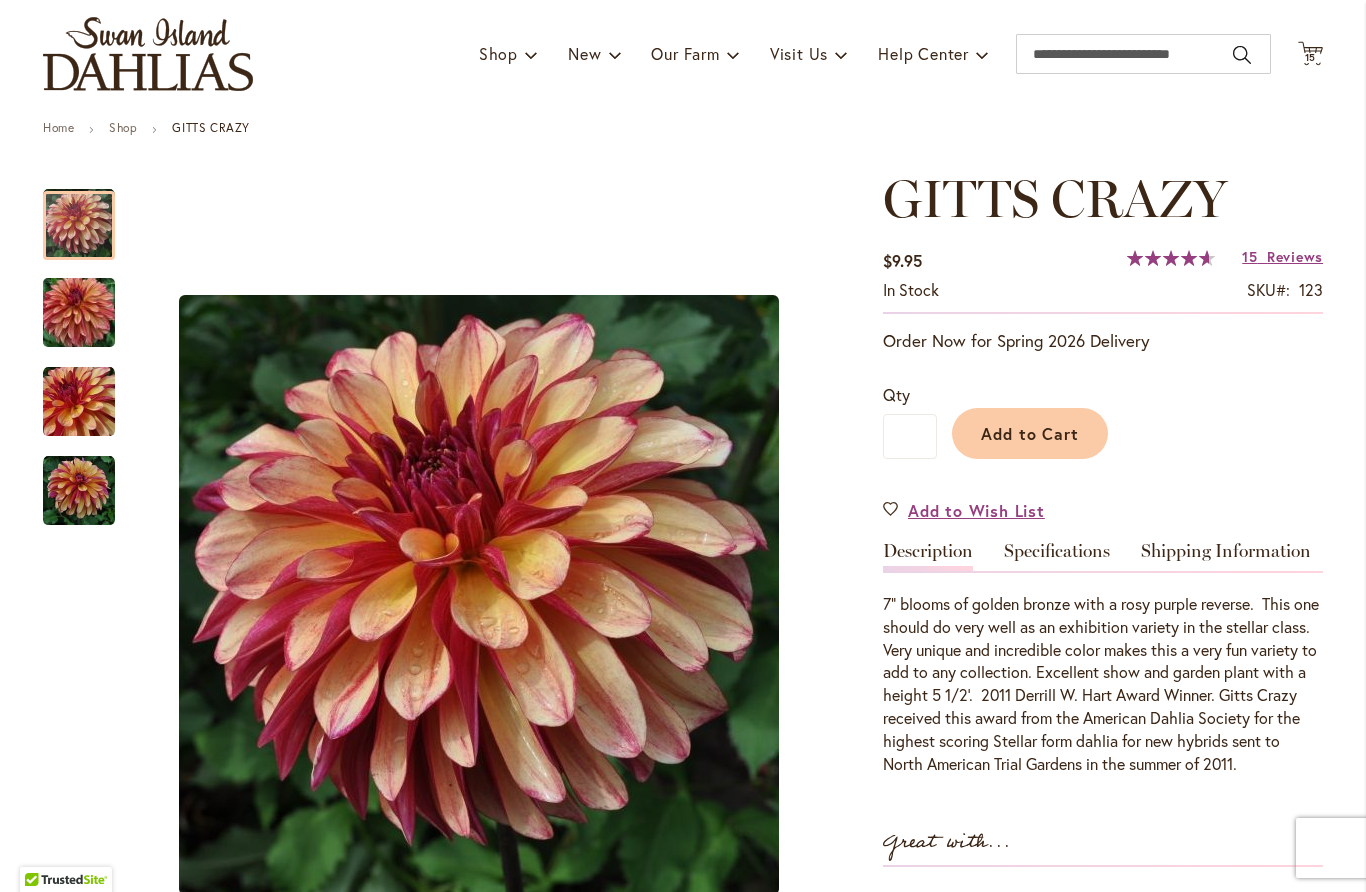 click at bounding box center [79, 313] 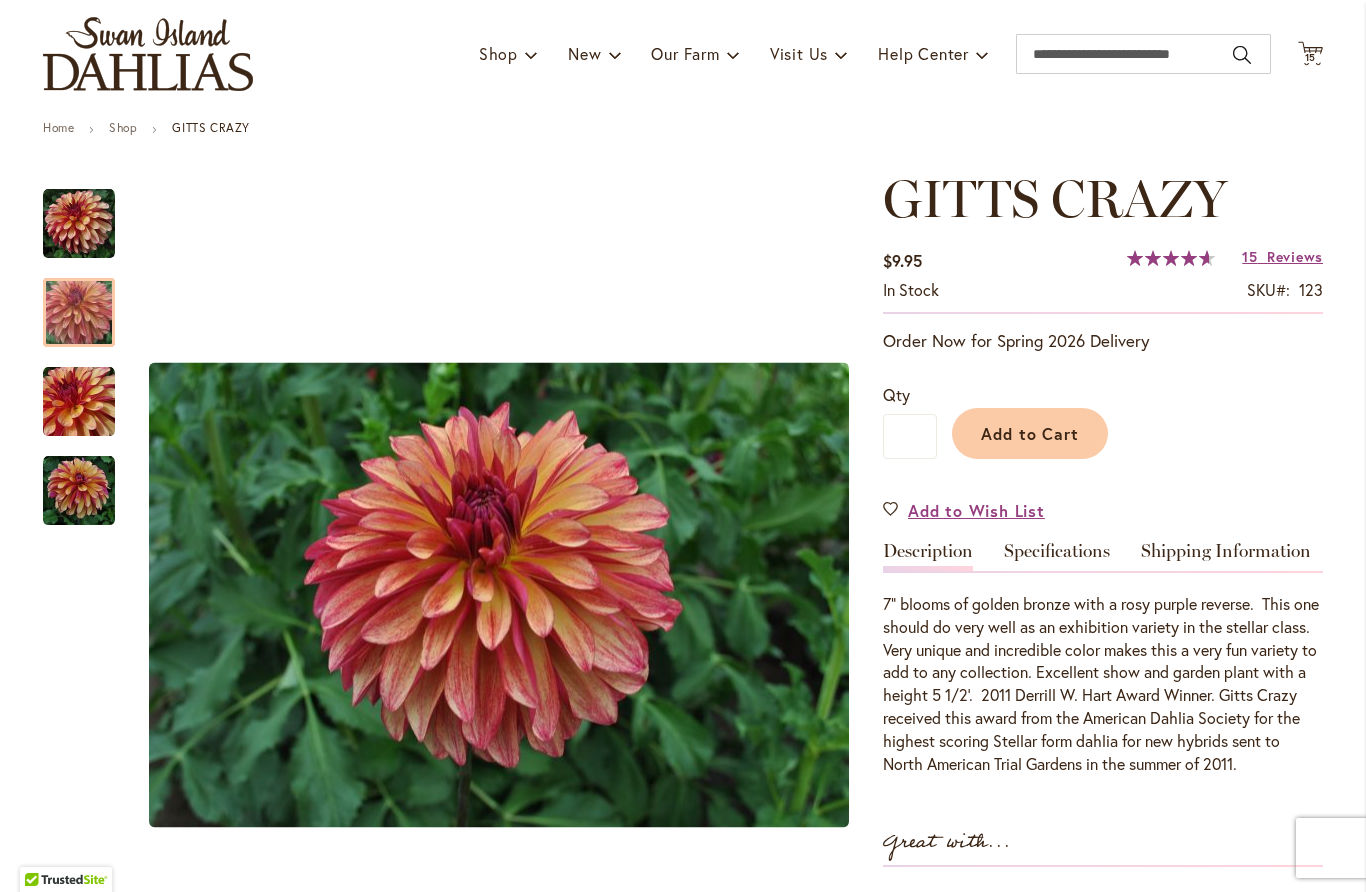 click on "Specifications" at bounding box center (1057, 556) 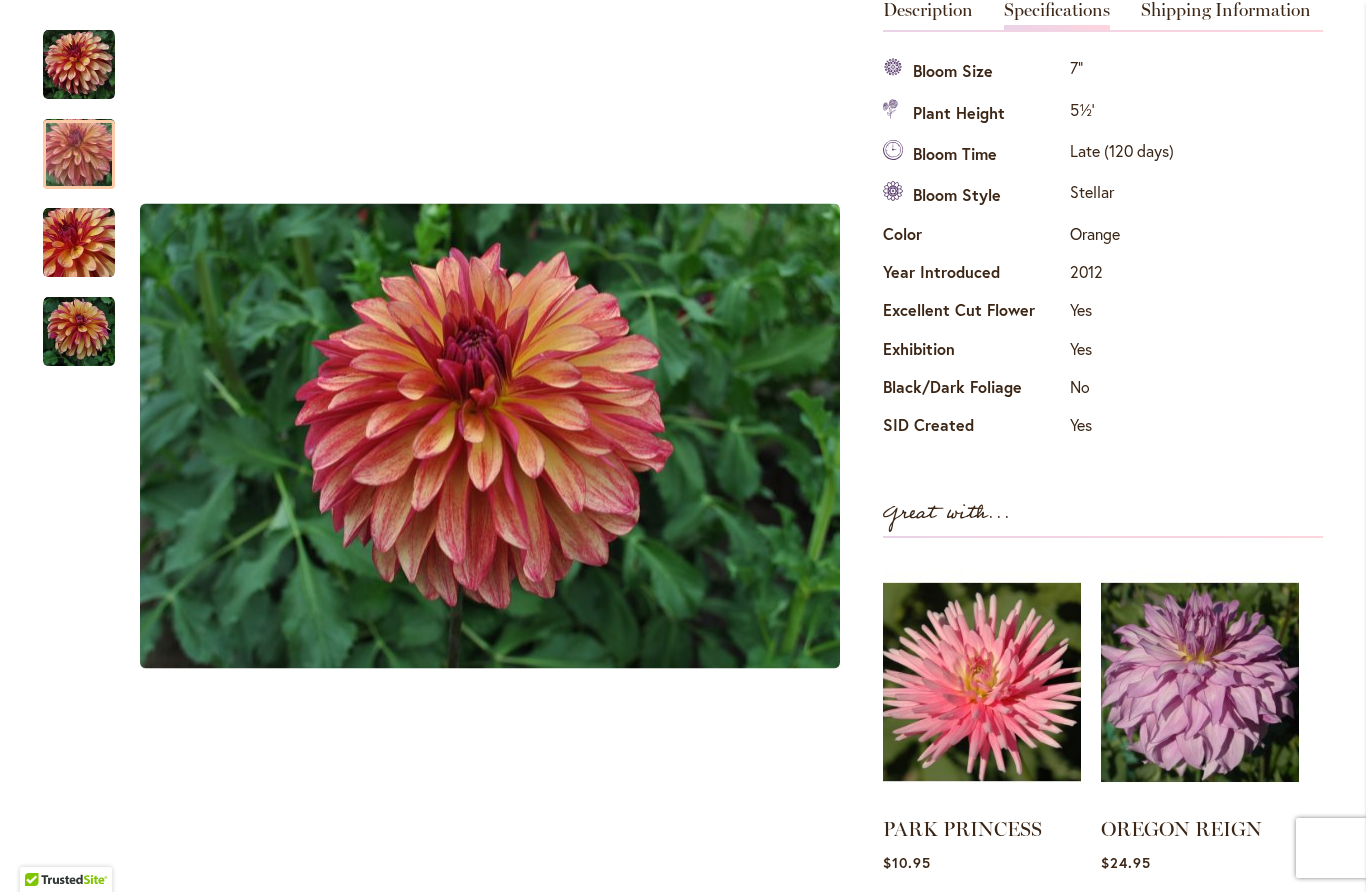 click at bounding box center (79, 332) 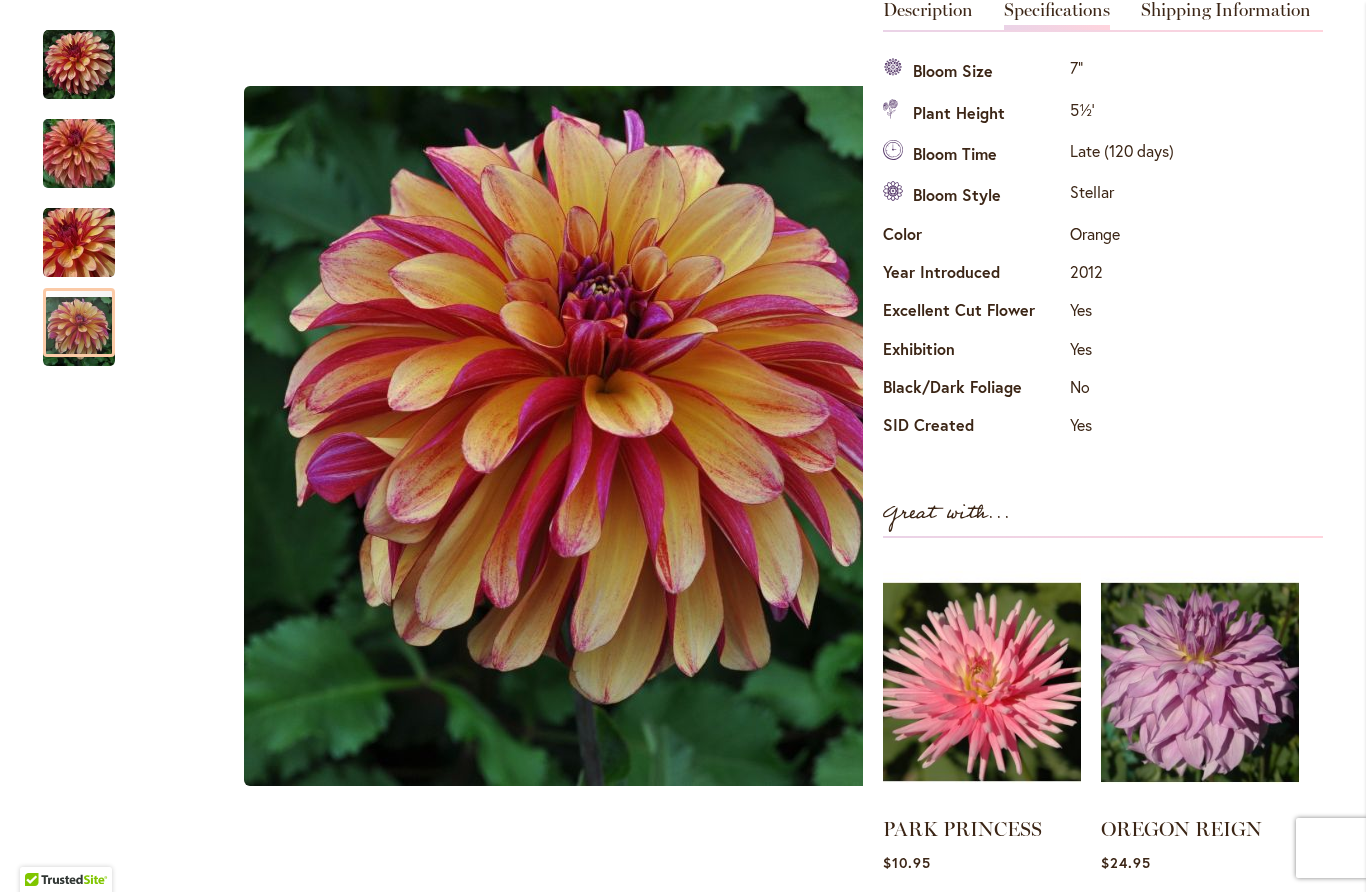 click at bounding box center [79, 243] 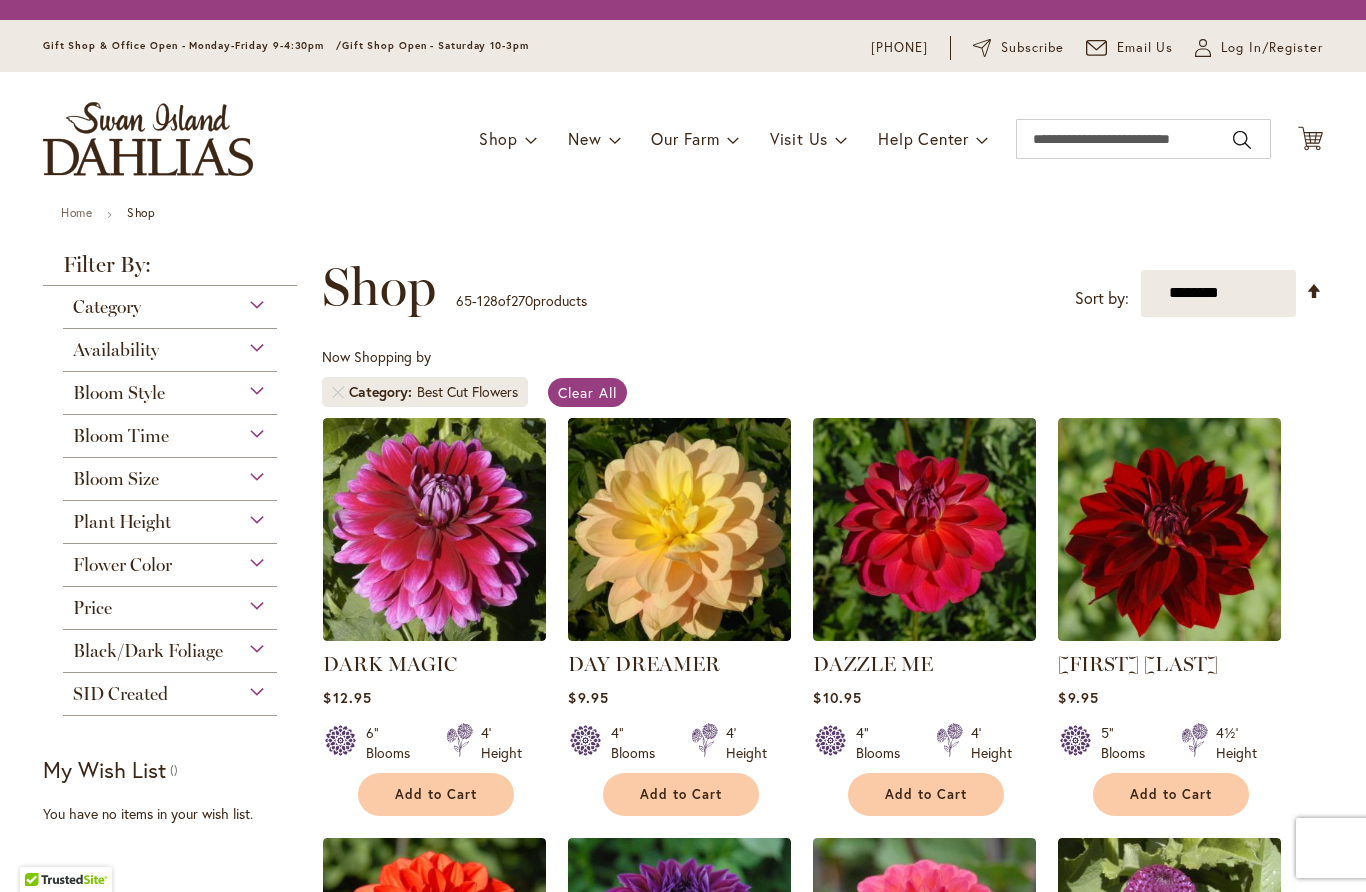 scroll, scrollTop: 1, scrollLeft: 0, axis: vertical 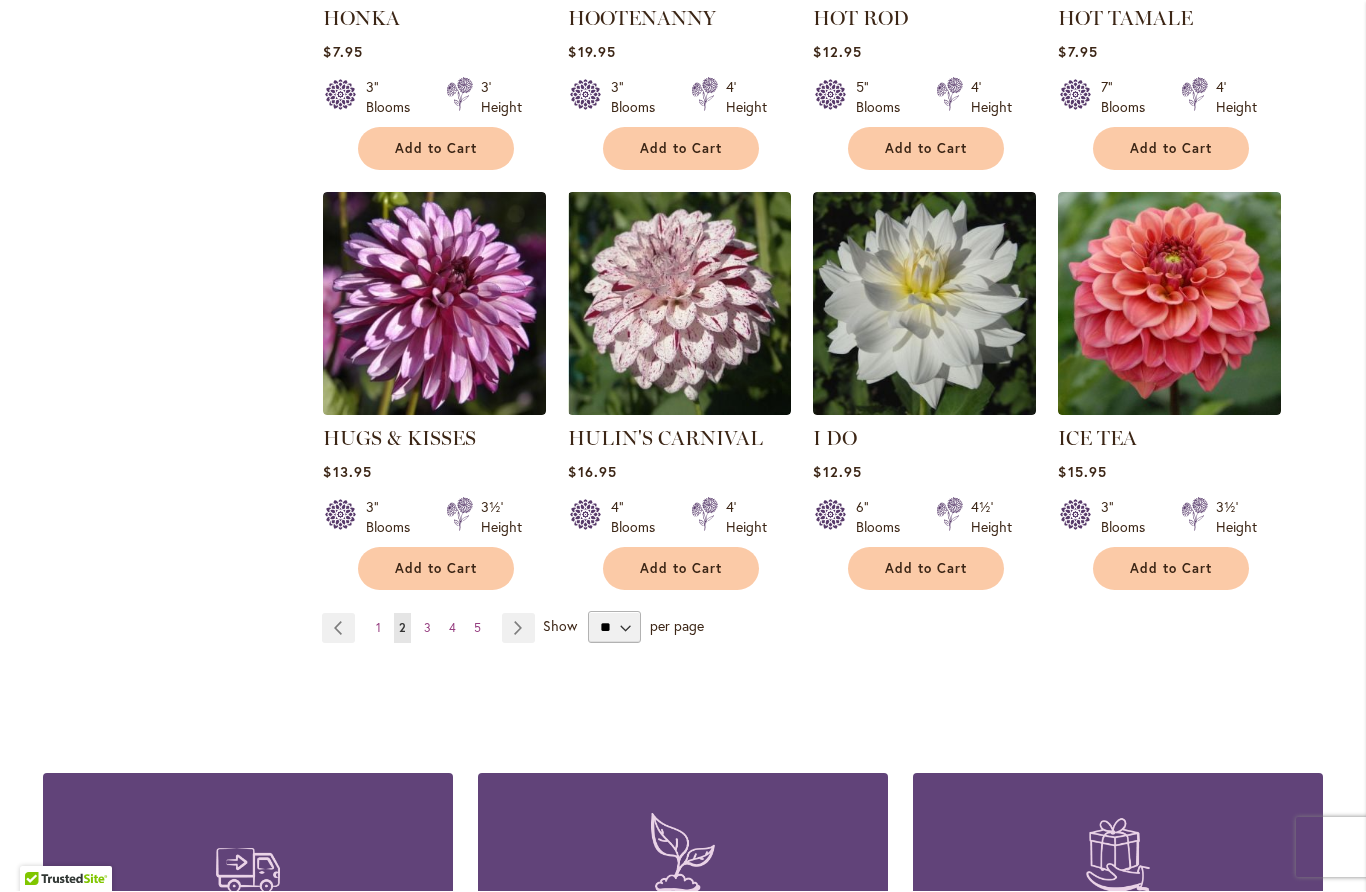 click at bounding box center (1169, 304) 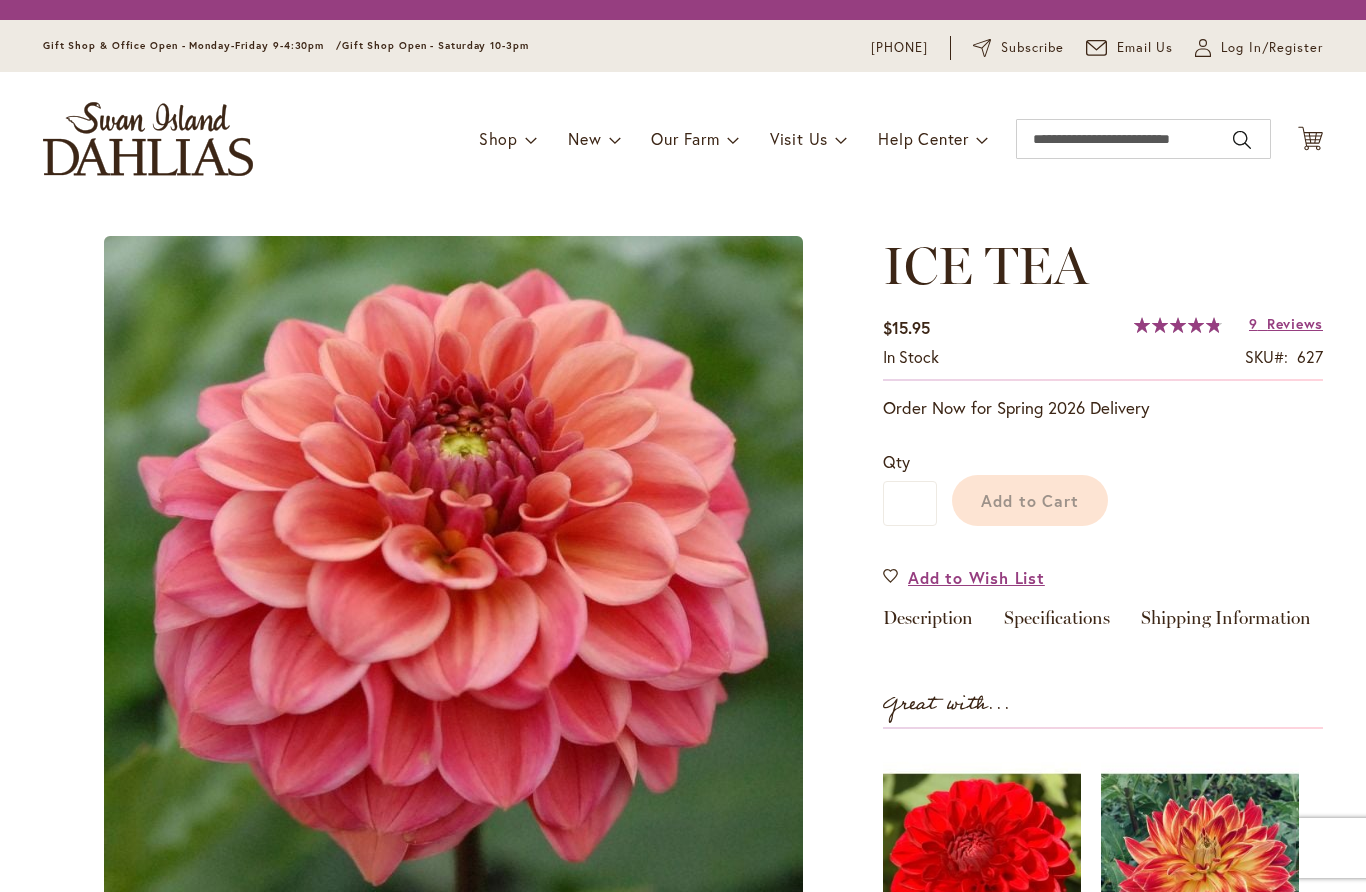 scroll, scrollTop: 0, scrollLeft: 0, axis: both 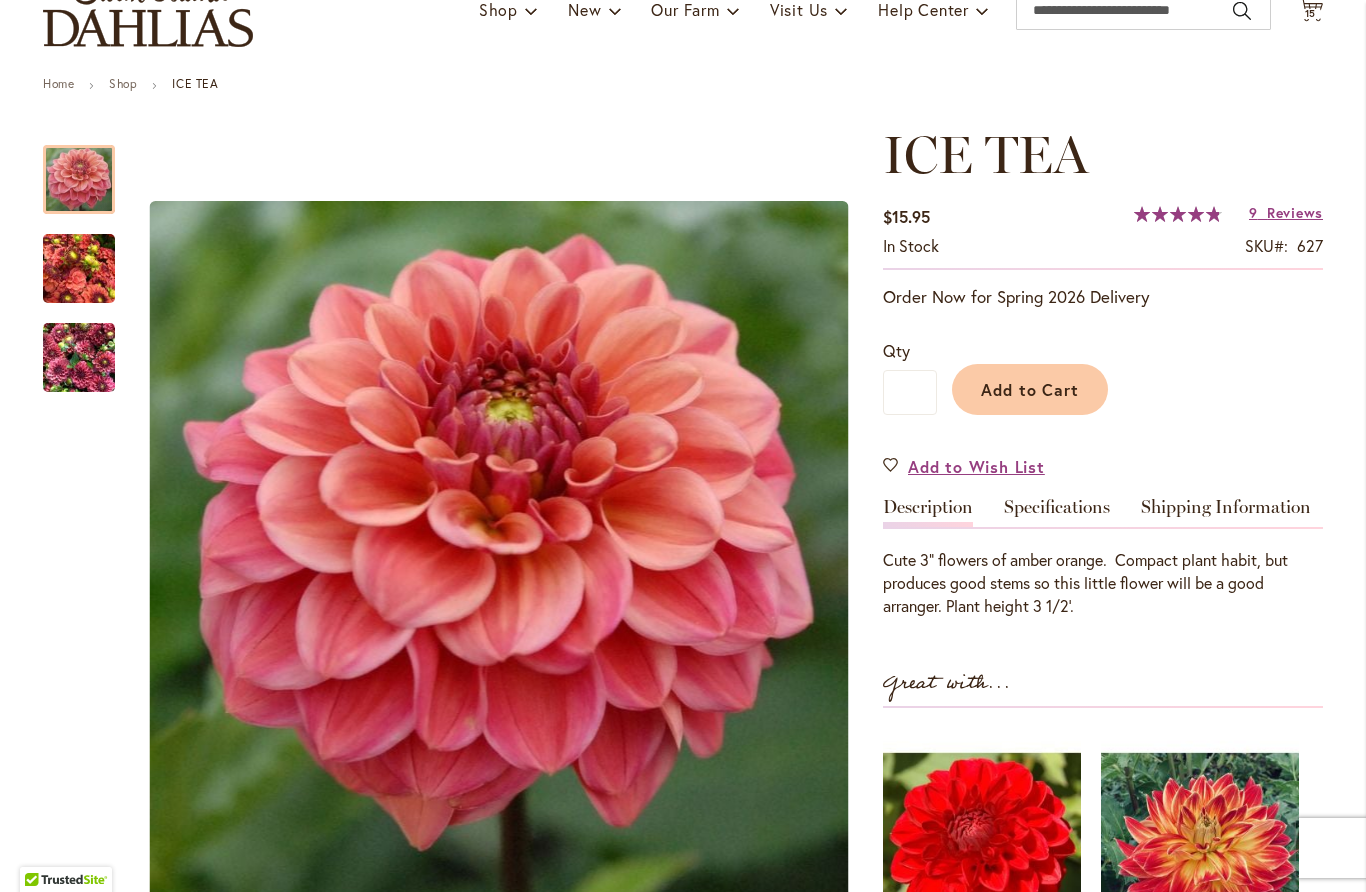 click on "Specifications" at bounding box center (1057, 512) 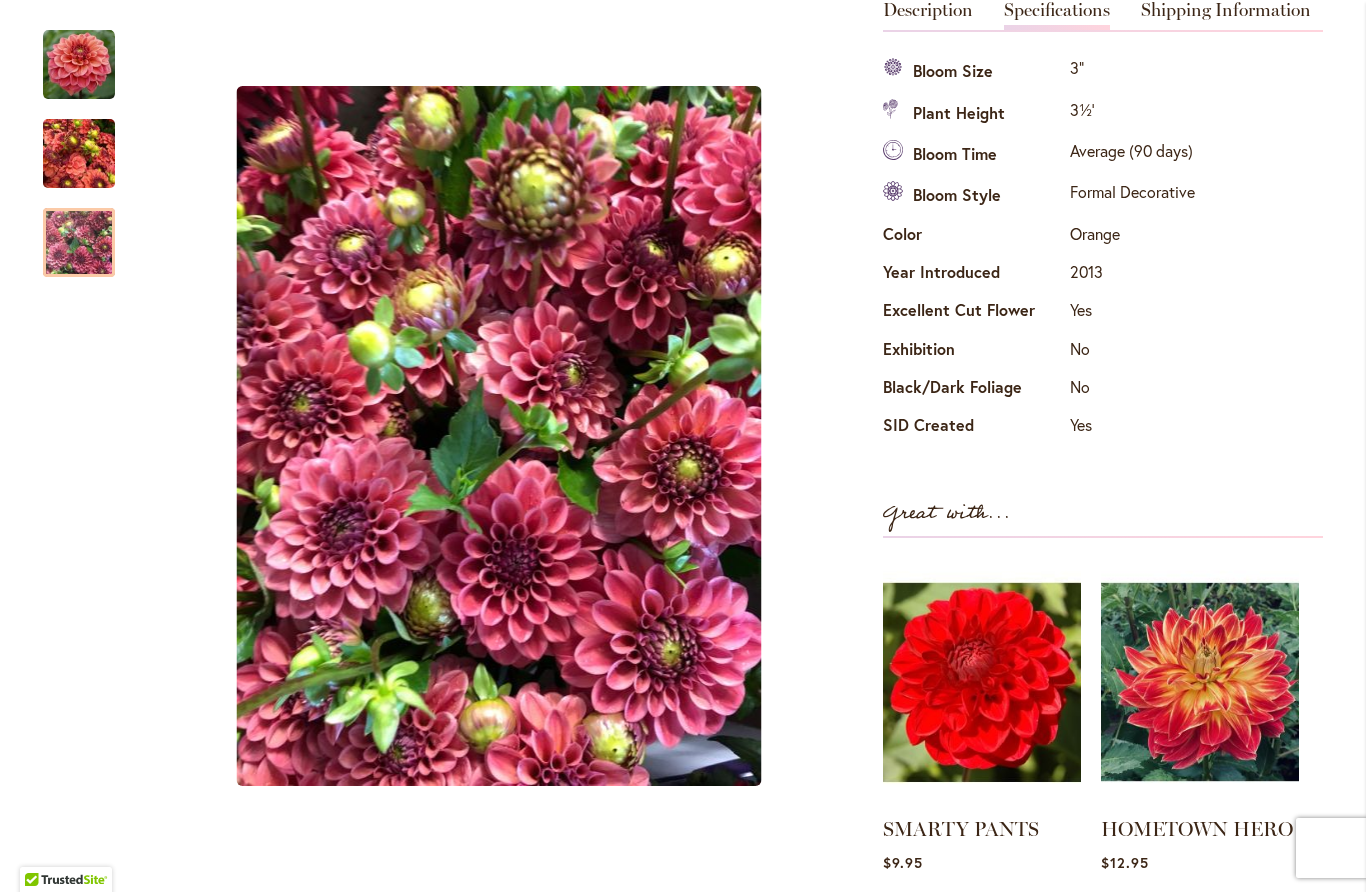 click at bounding box center [79, 243] 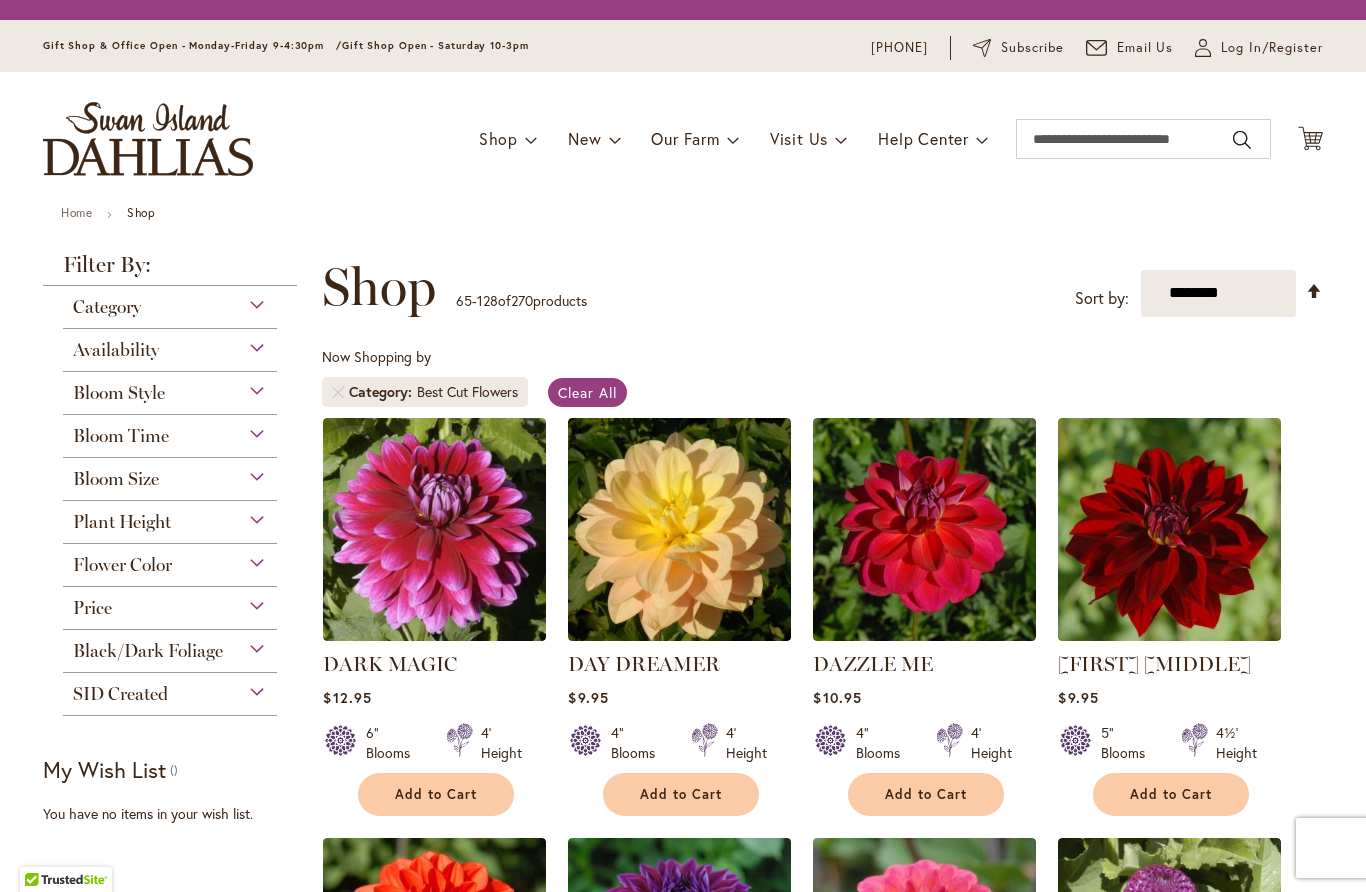 scroll, scrollTop: 1, scrollLeft: 0, axis: vertical 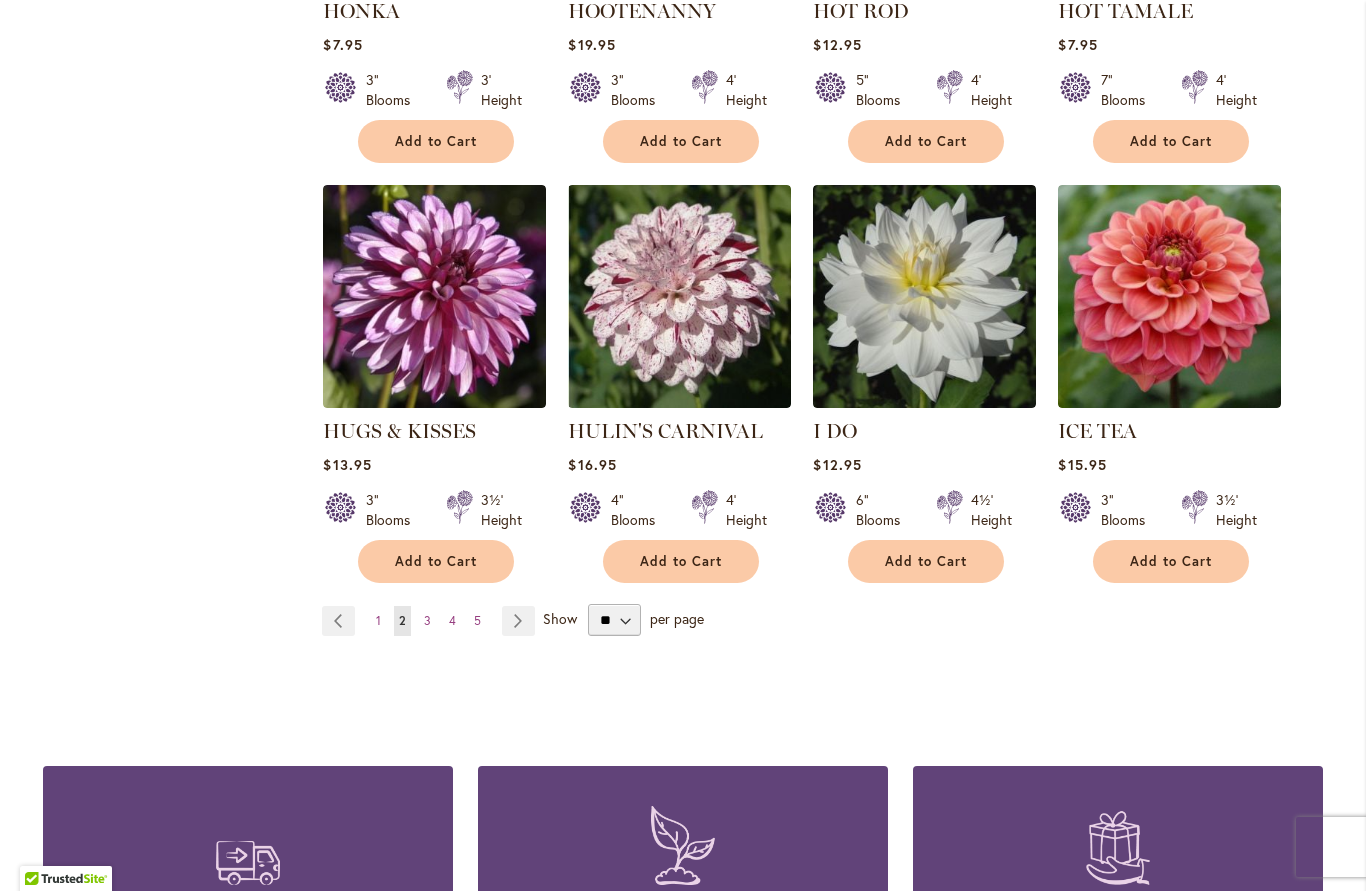 click on "1" at bounding box center [378, 621] 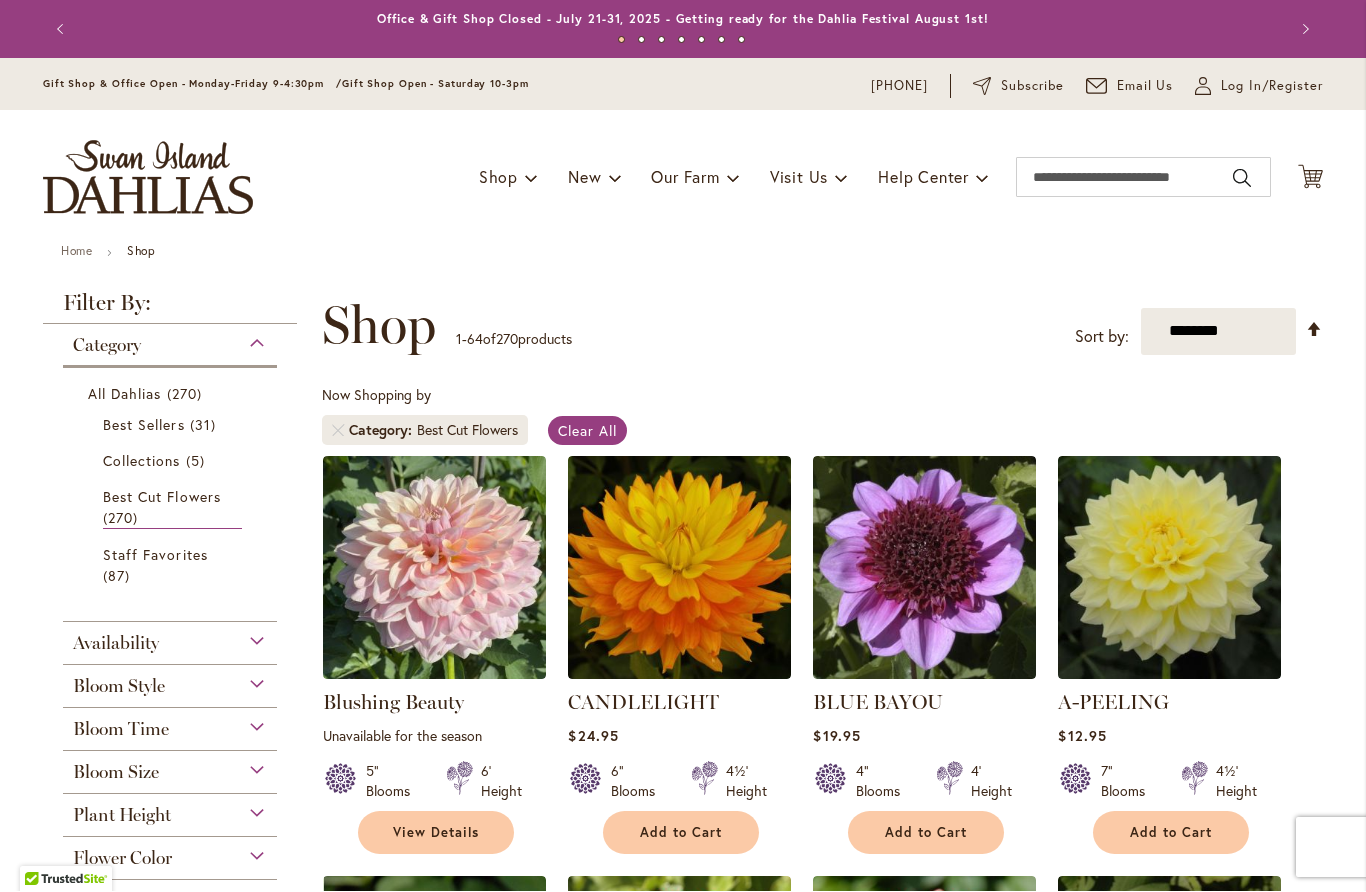 scroll, scrollTop: 1, scrollLeft: 0, axis: vertical 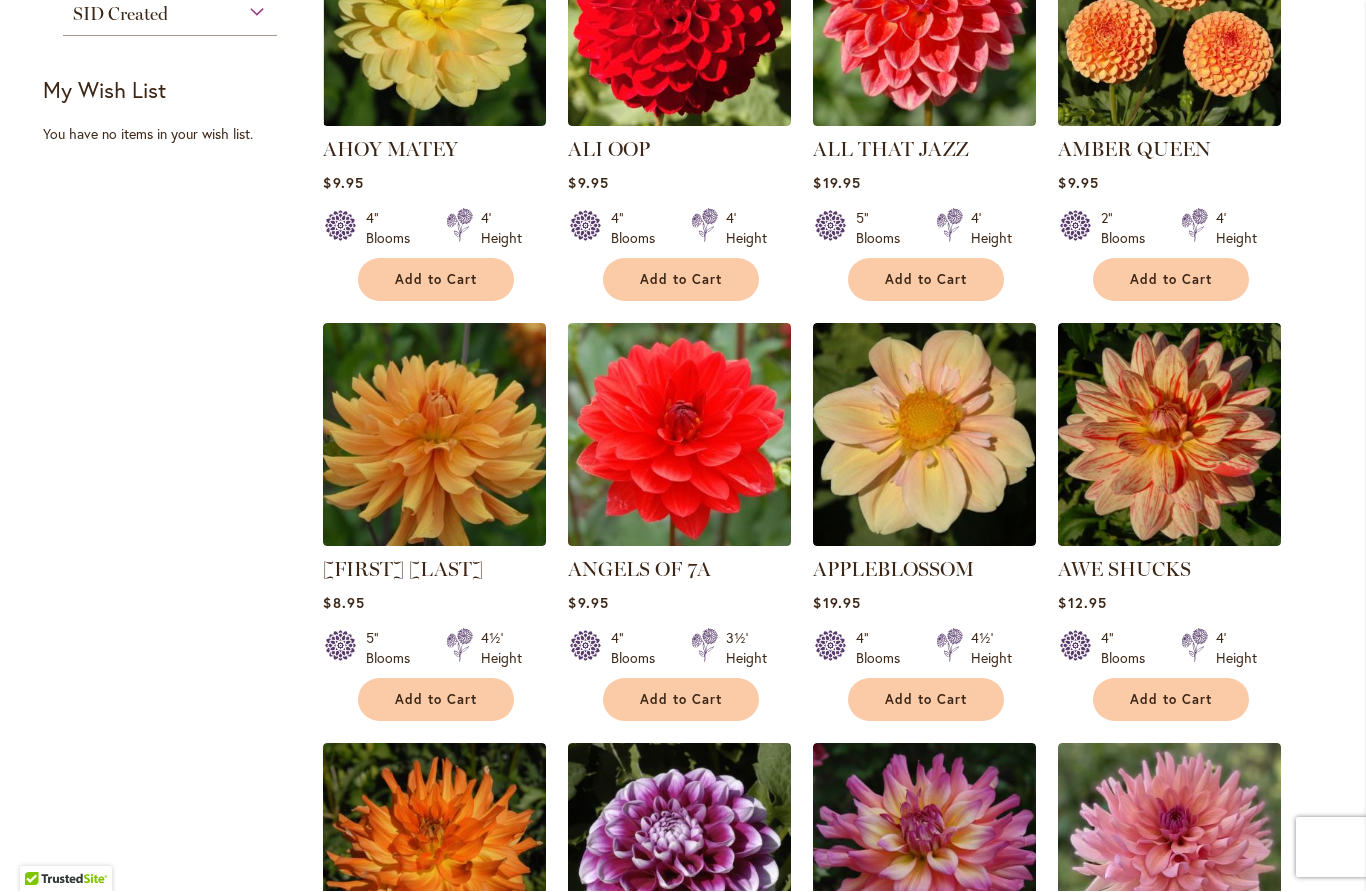 click at bounding box center [924, 435] 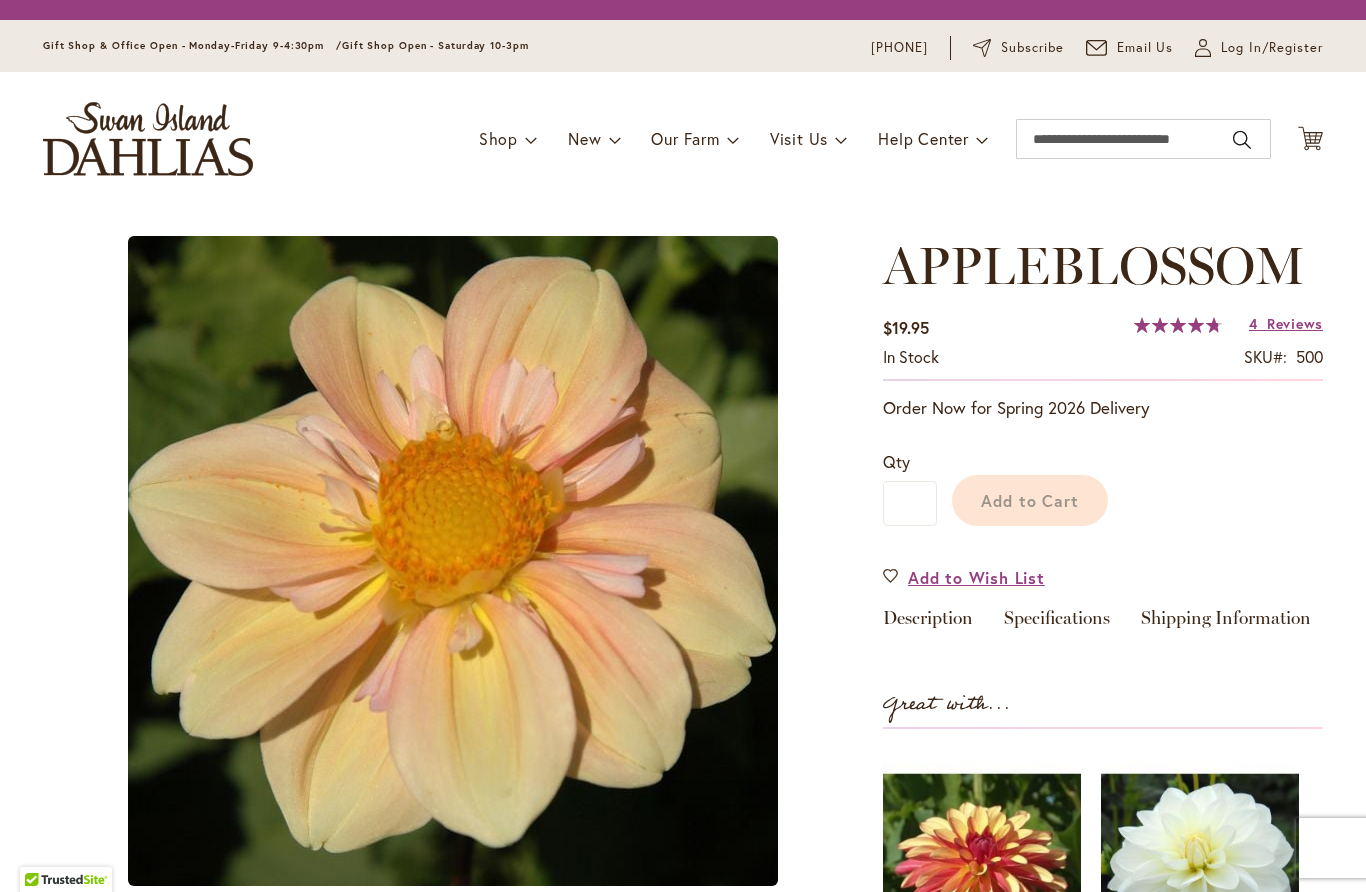 scroll, scrollTop: 0, scrollLeft: 0, axis: both 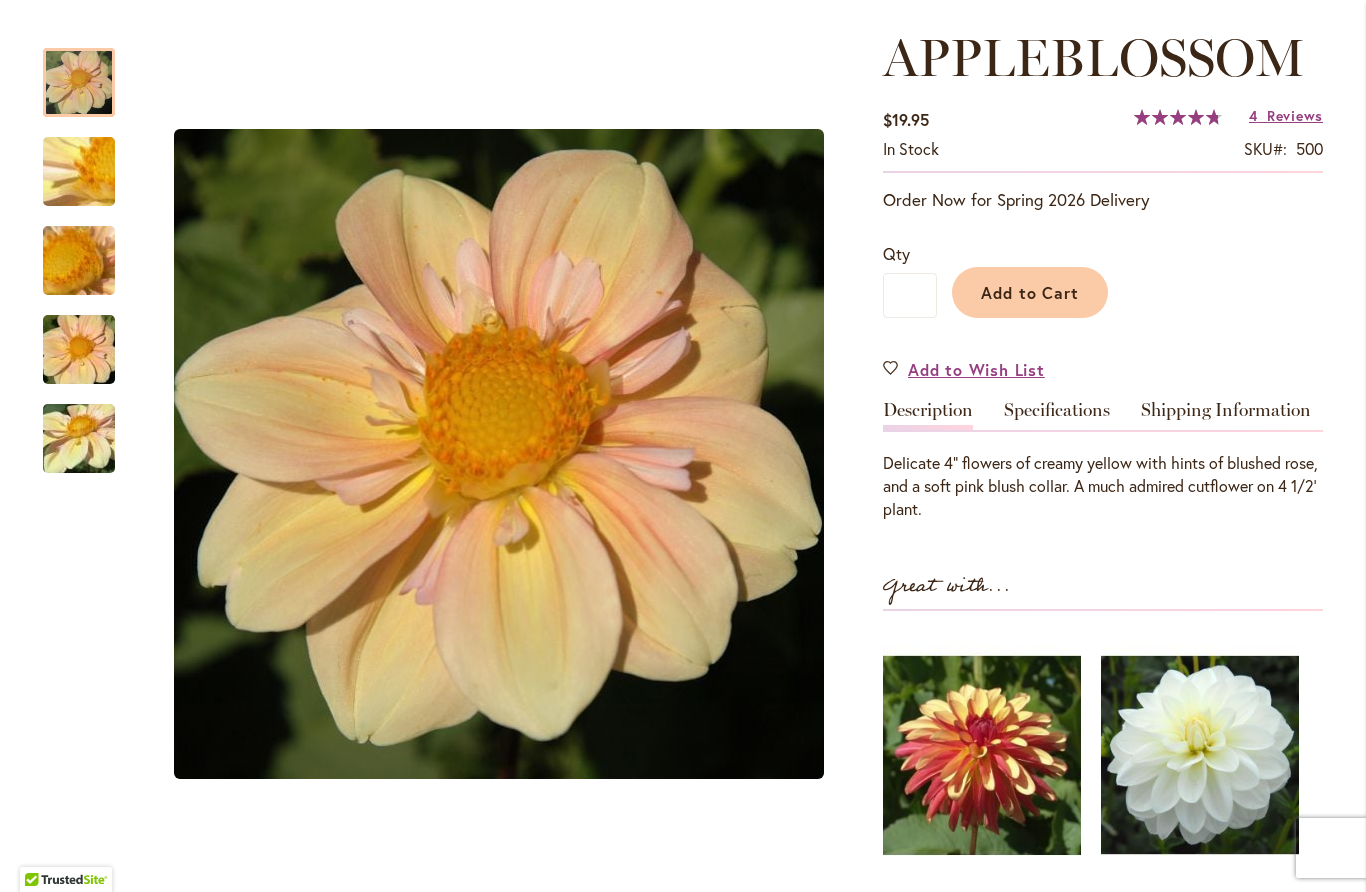 click on "Specifications" at bounding box center [1057, 415] 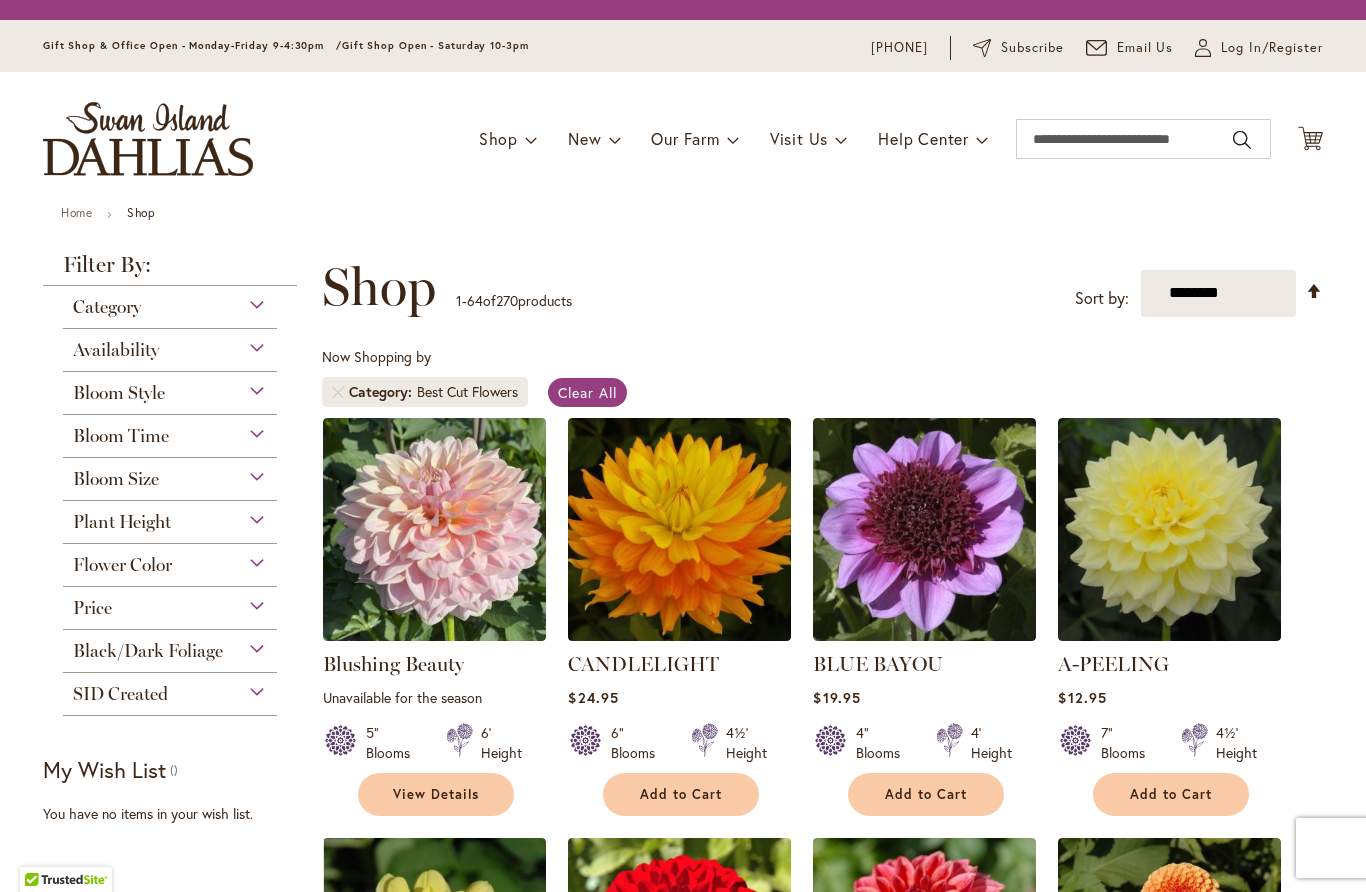 scroll, scrollTop: 1, scrollLeft: 0, axis: vertical 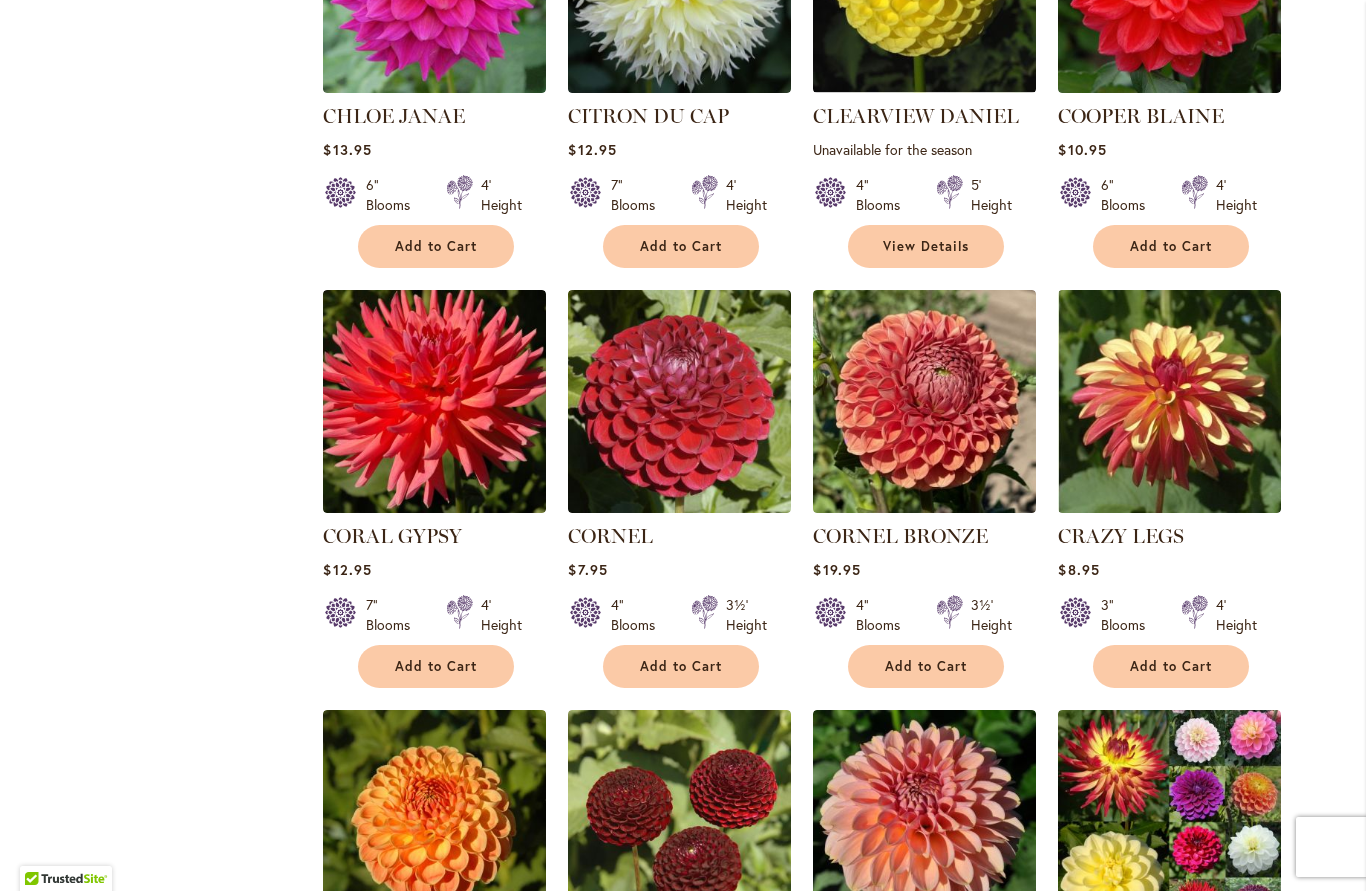 click at bounding box center (924, 402) 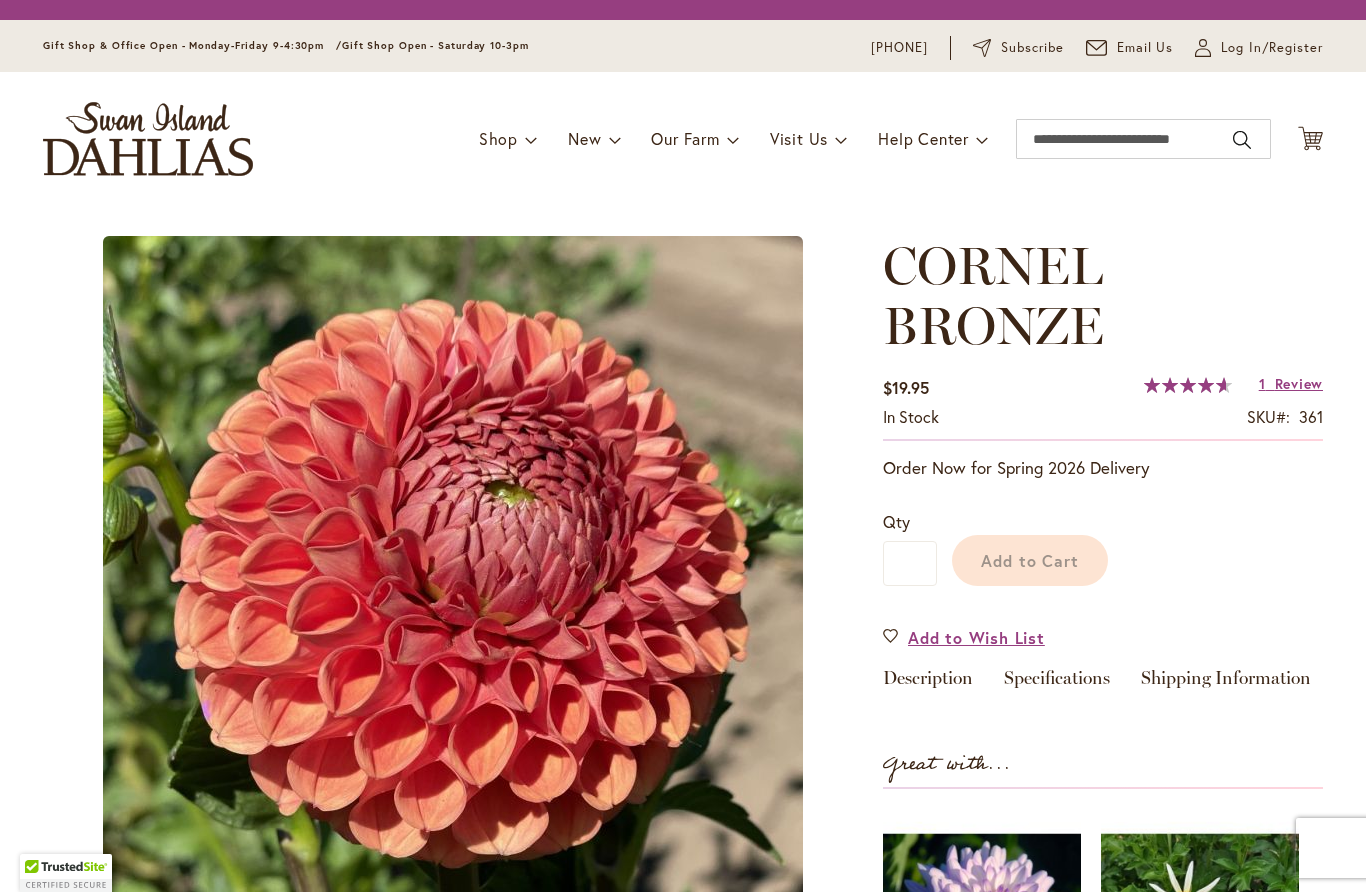 scroll, scrollTop: 0, scrollLeft: 0, axis: both 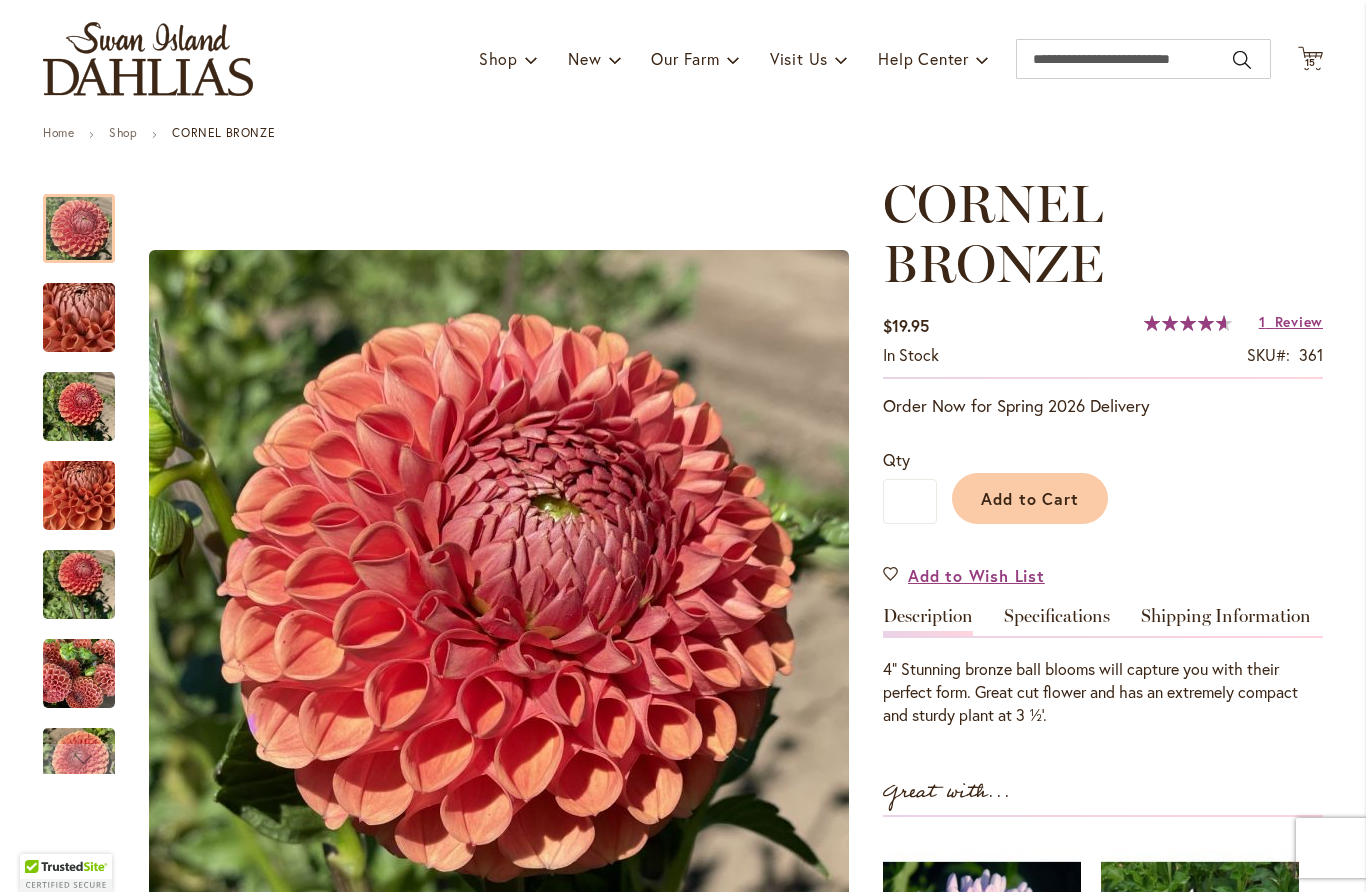 click on "Specifications" at bounding box center (1057, 621) 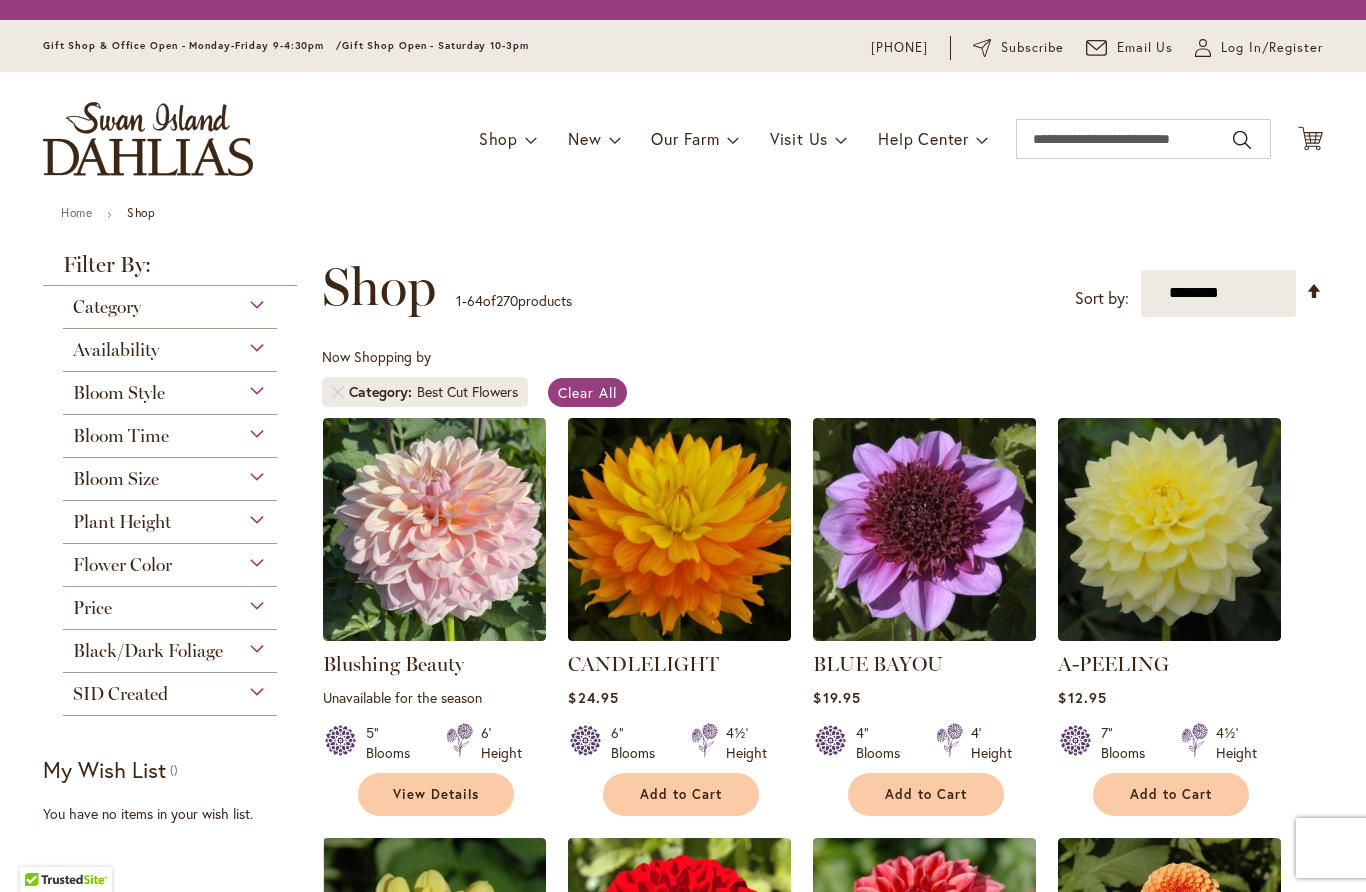 scroll, scrollTop: 1, scrollLeft: 0, axis: vertical 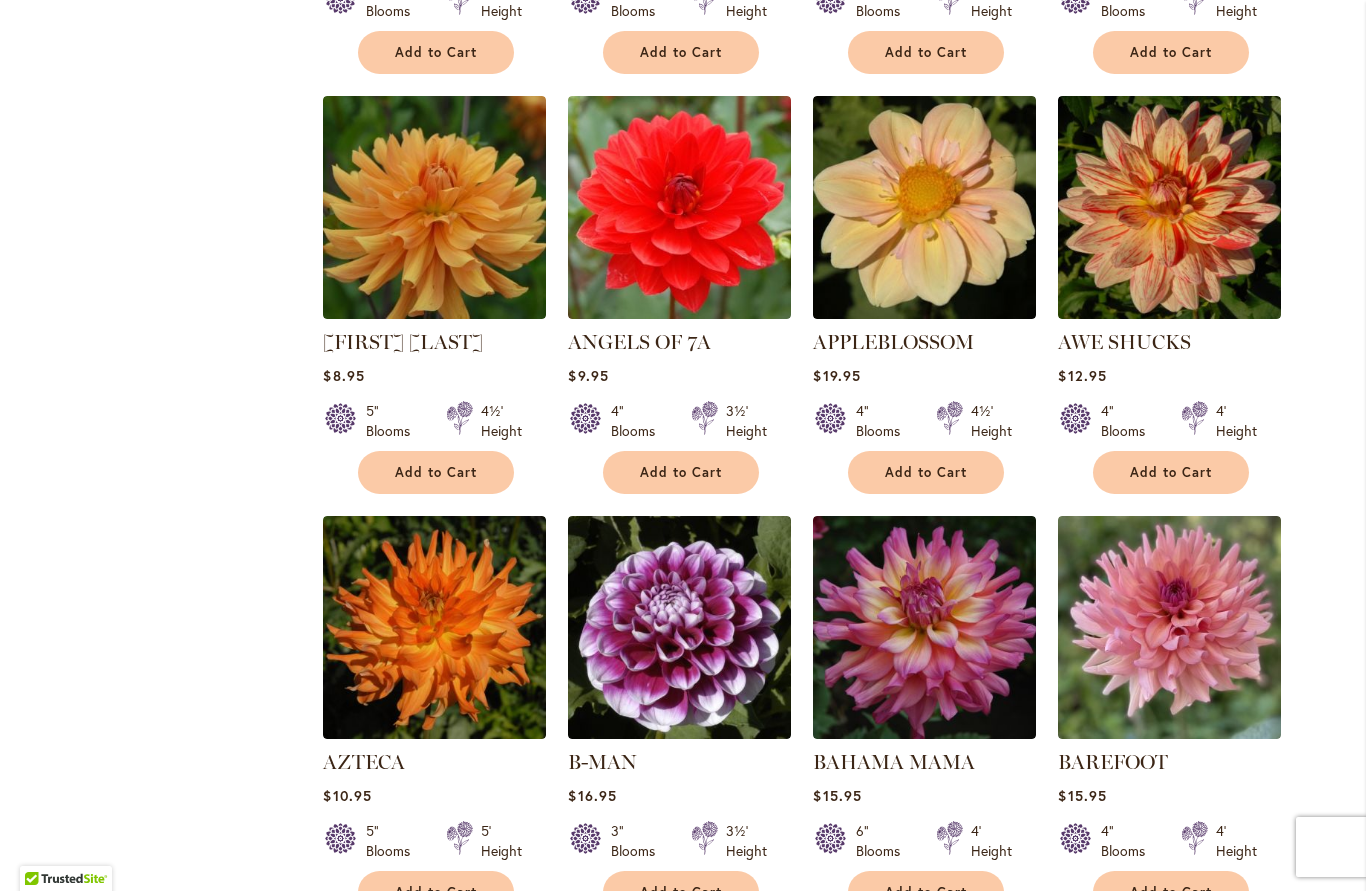 click at bounding box center (1169, 628) 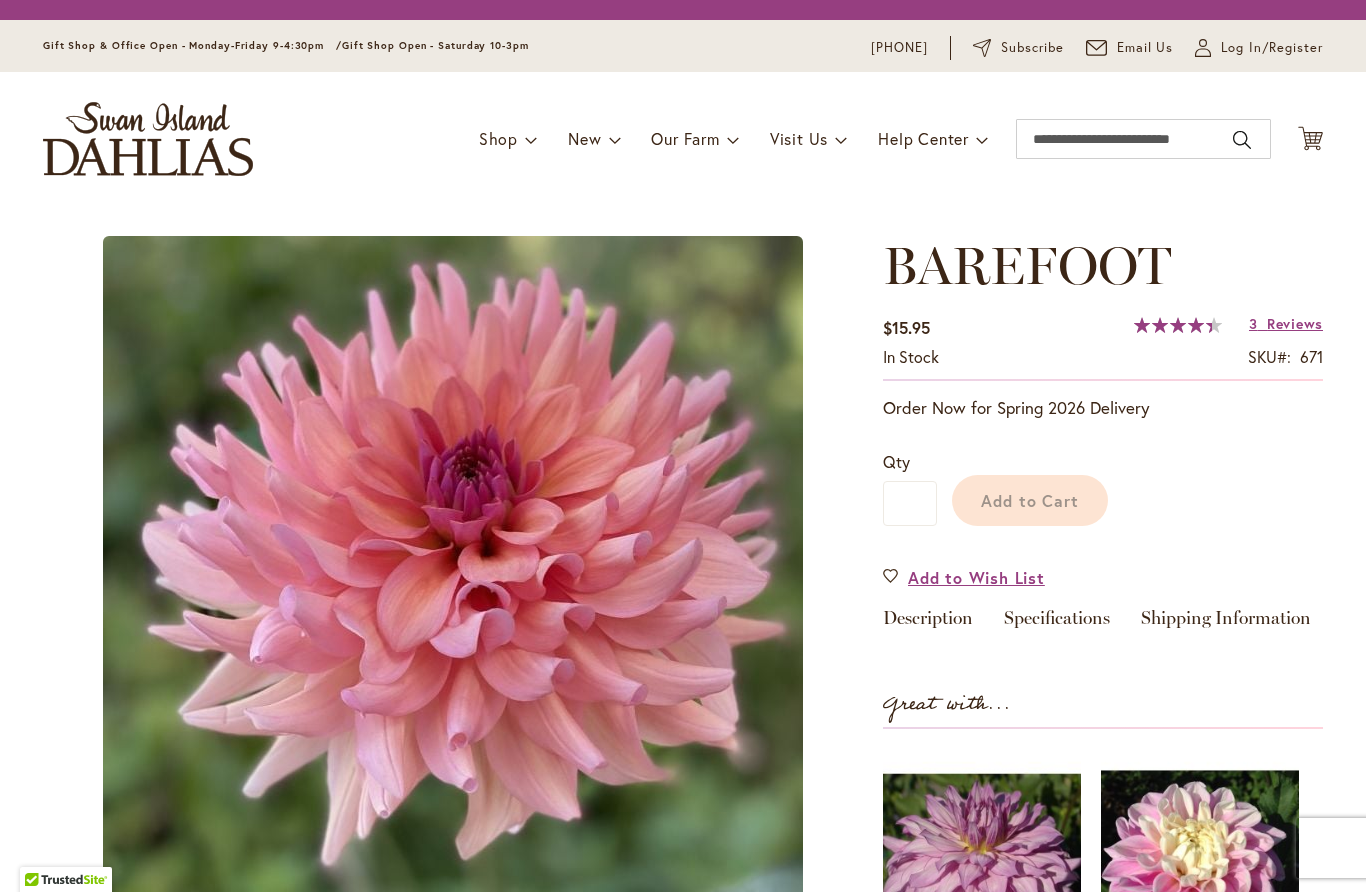 scroll, scrollTop: 0, scrollLeft: 0, axis: both 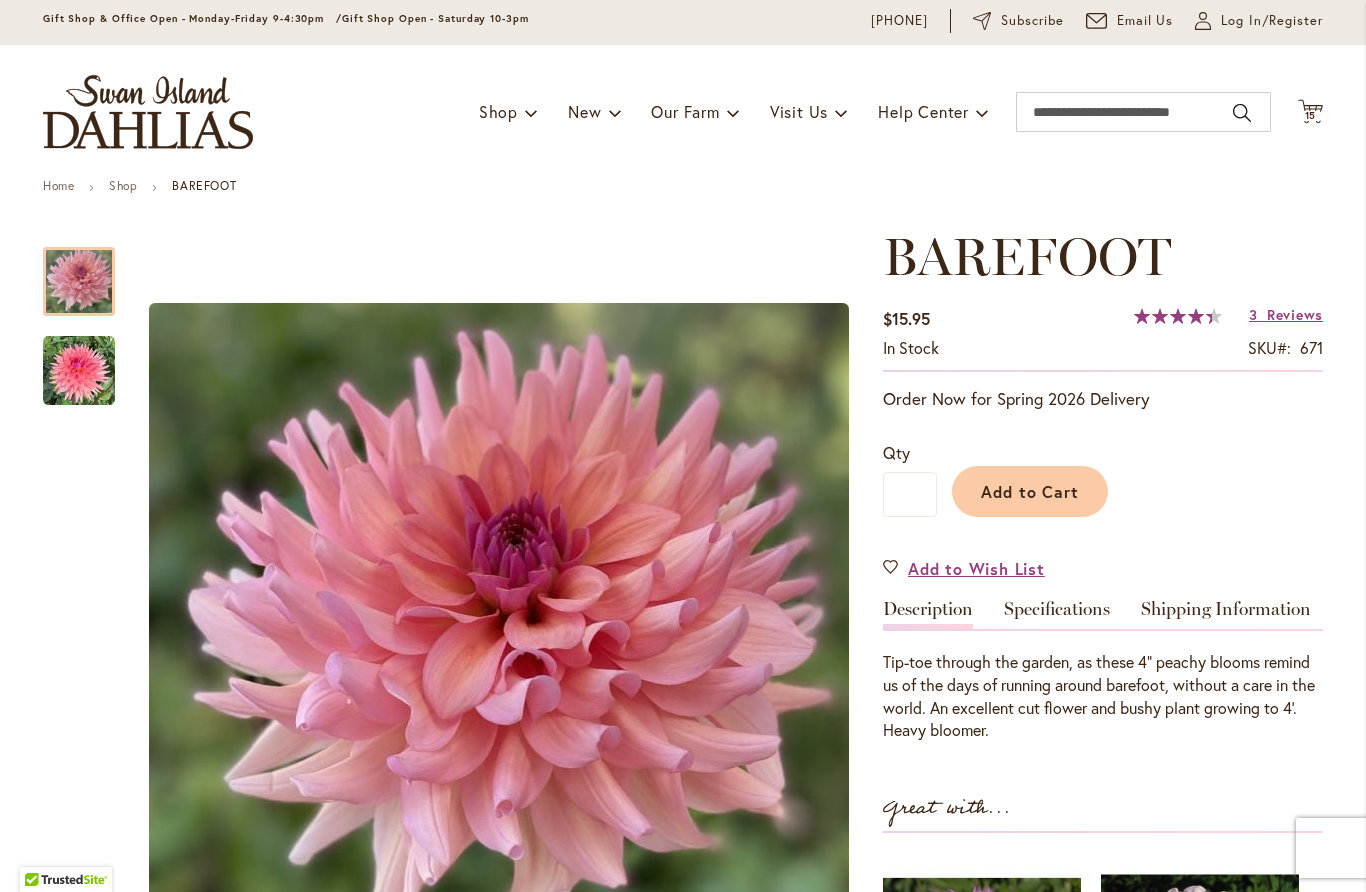 click at bounding box center [79, 371] 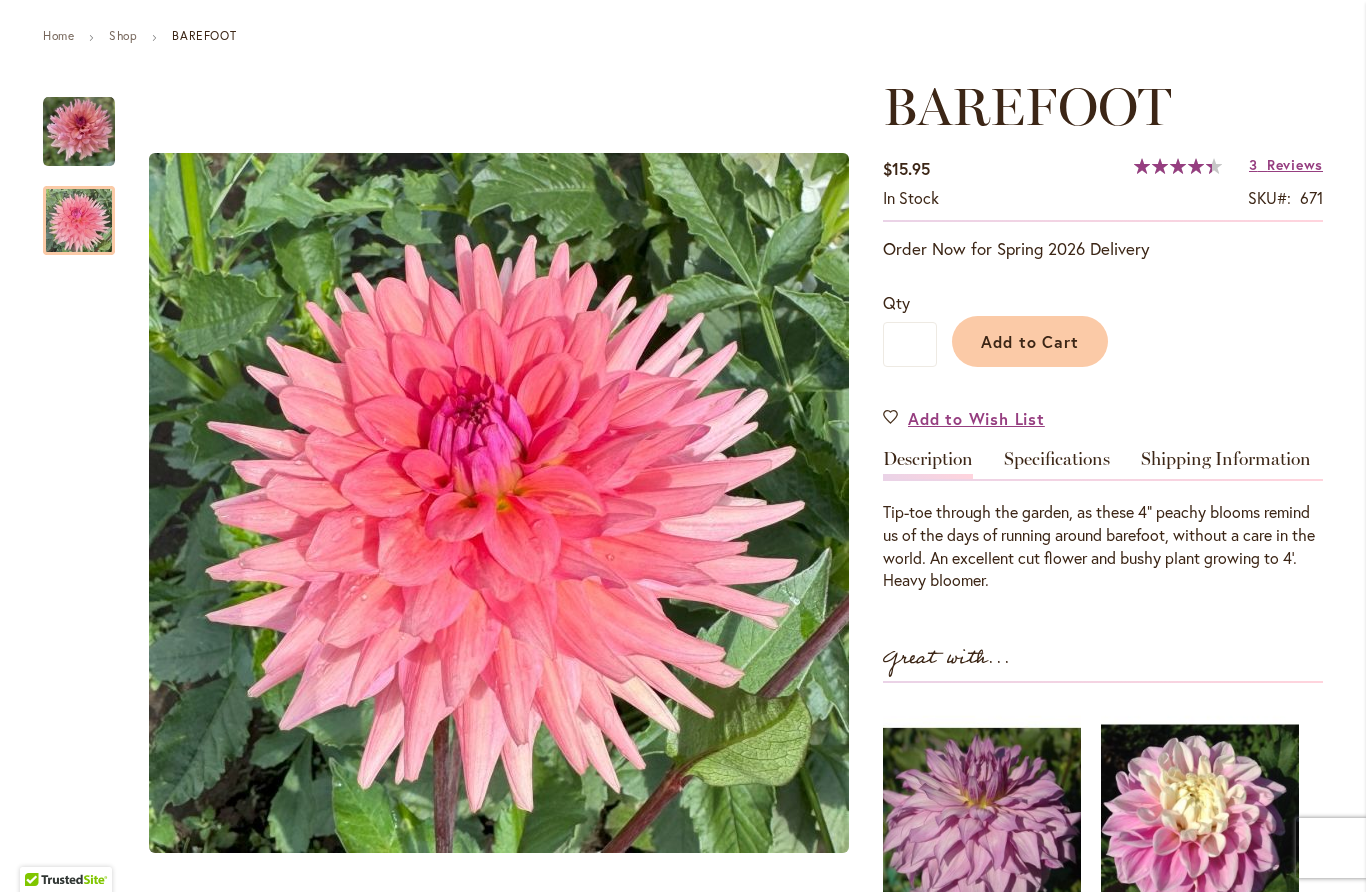 scroll, scrollTop: 215, scrollLeft: 0, axis: vertical 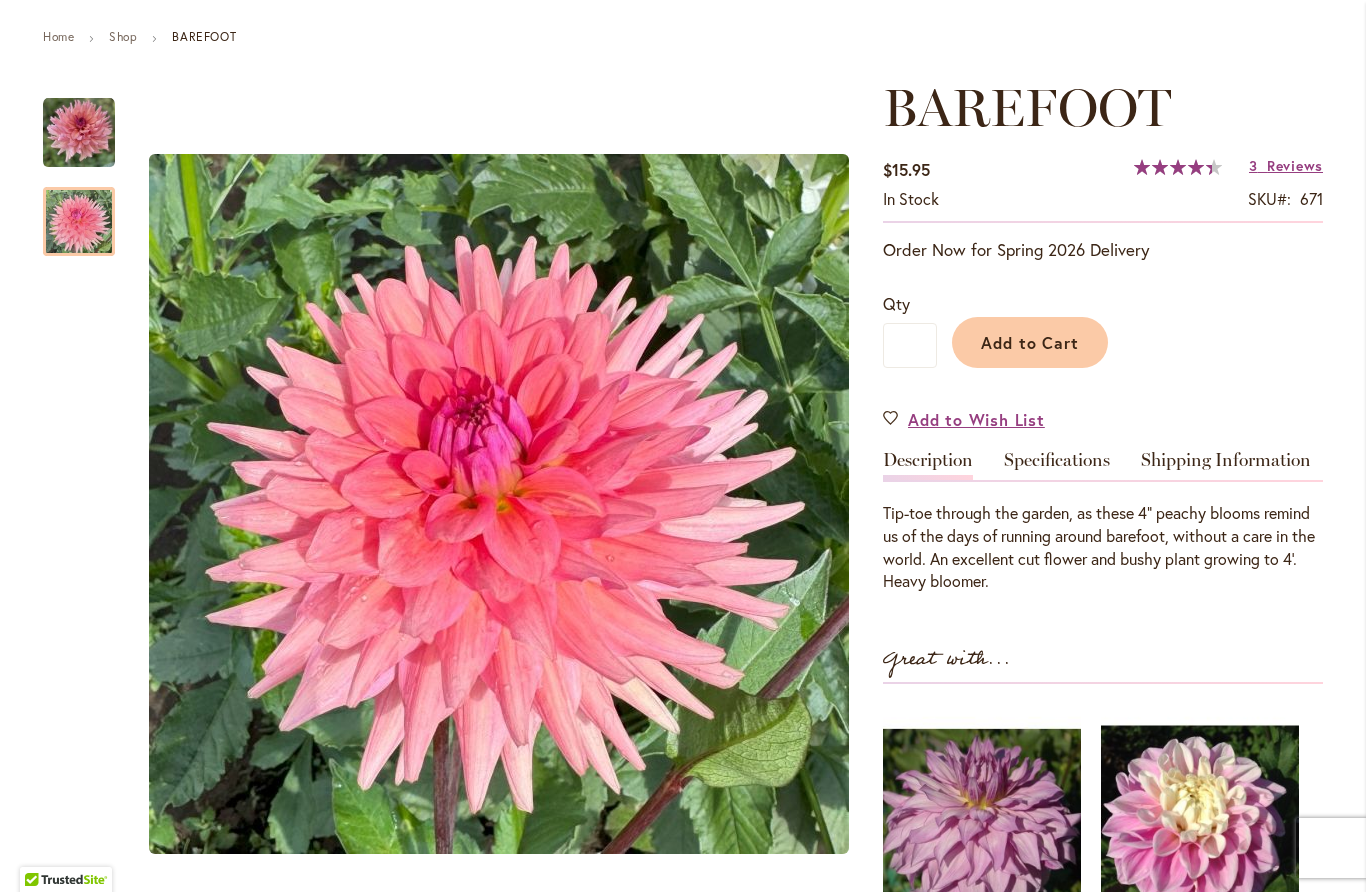 click on "Specifications" at bounding box center [1057, 465] 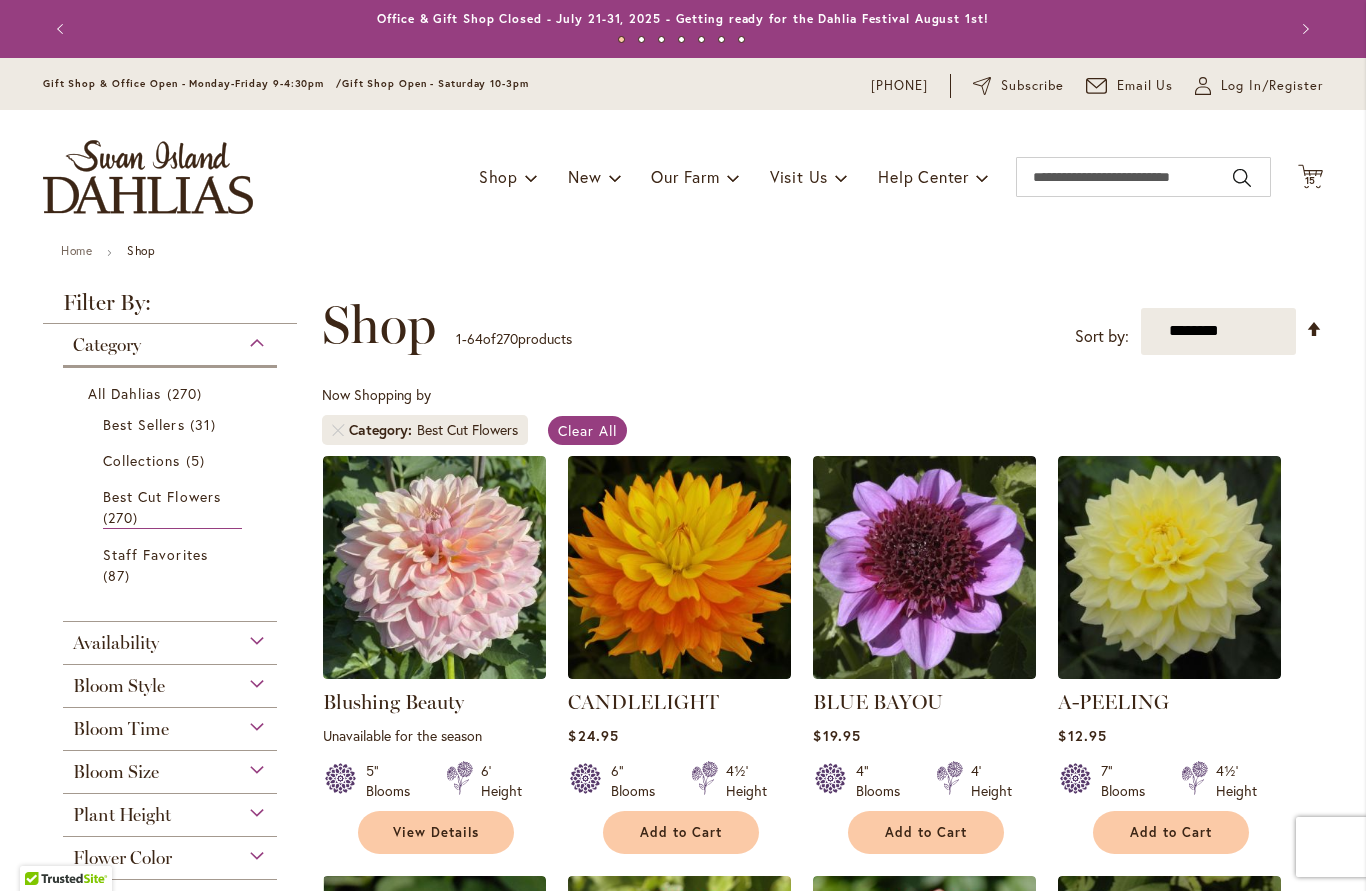 scroll, scrollTop: 1, scrollLeft: 0, axis: vertical 